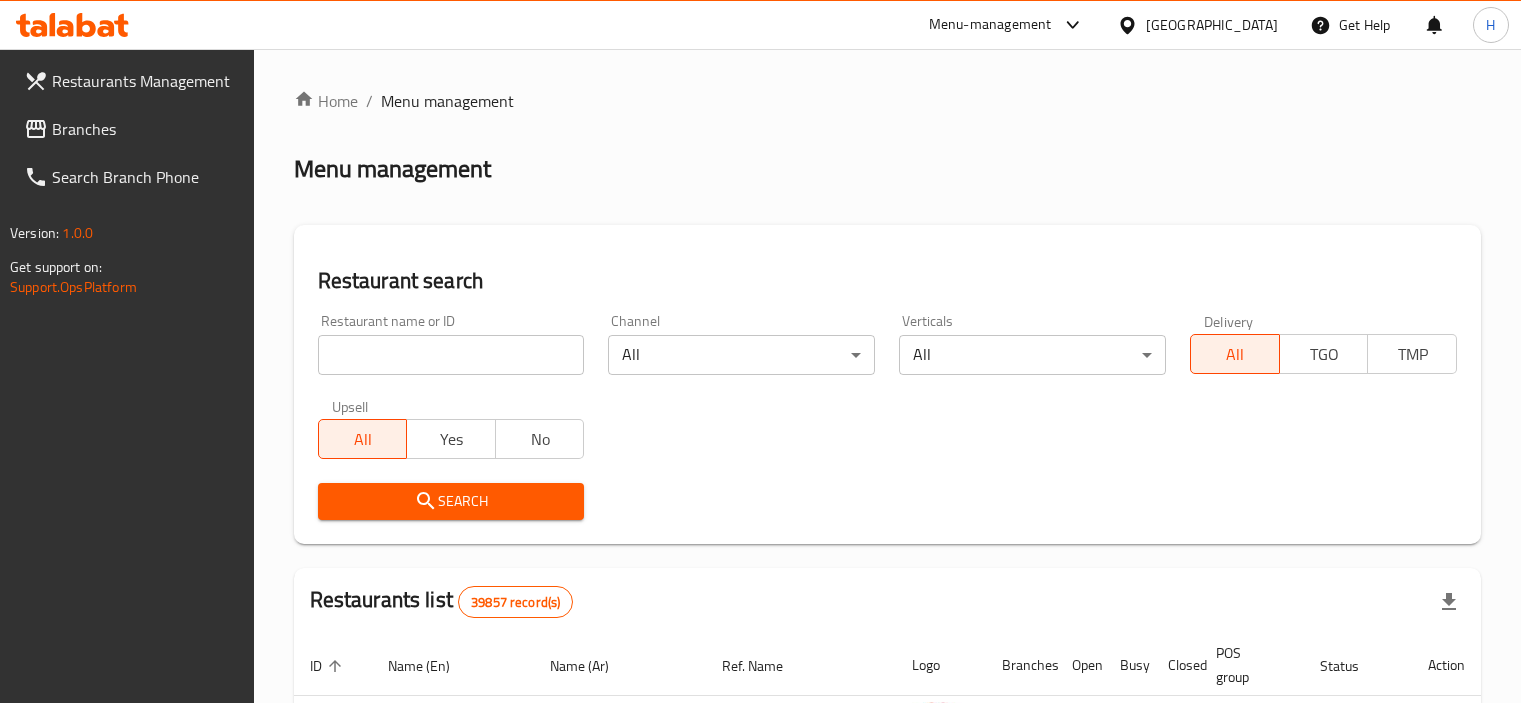 scroll, scrollTop: 0, scrollLeft: 0, axis: both 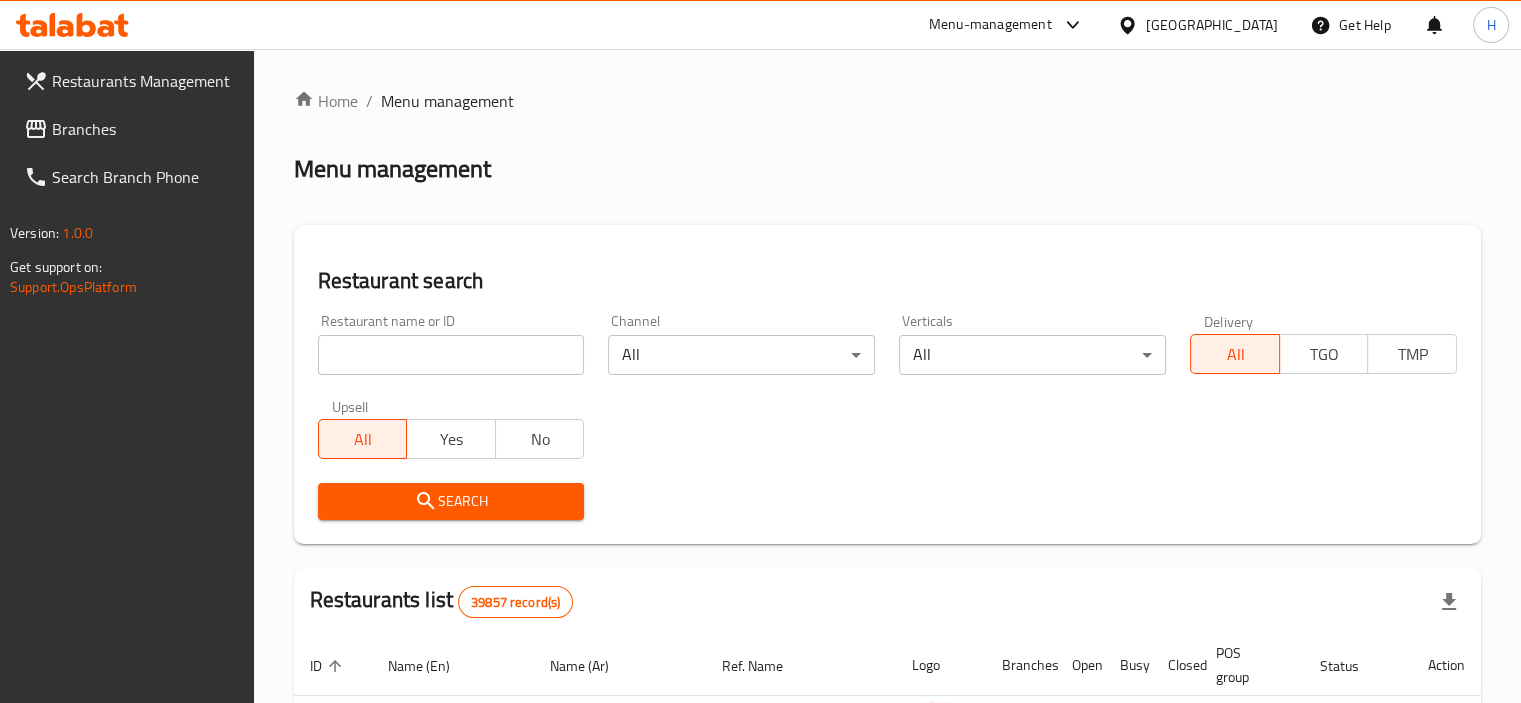 click on "Branches" at bounding box center (145, 129) 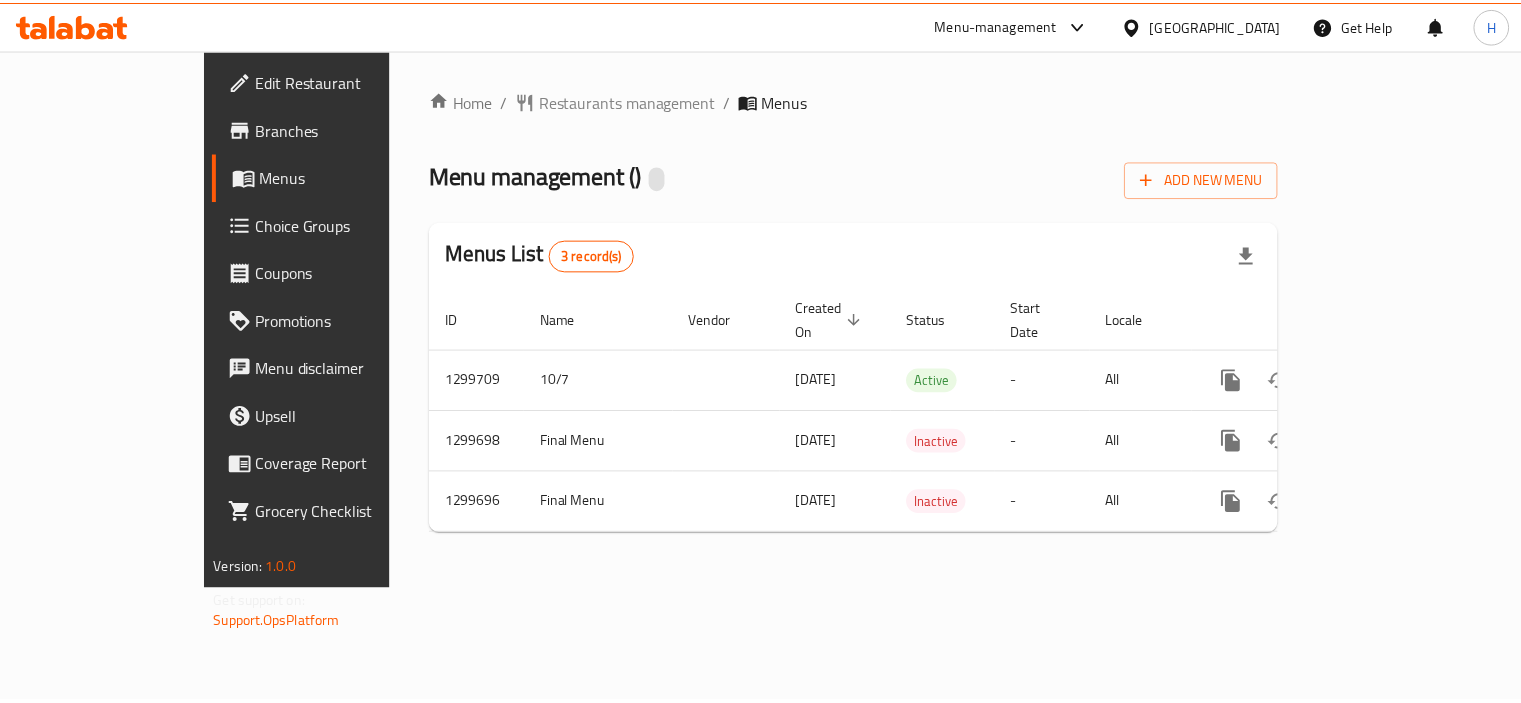 scroll, scrollTop: 0, scrollLeft: 0, axis: both 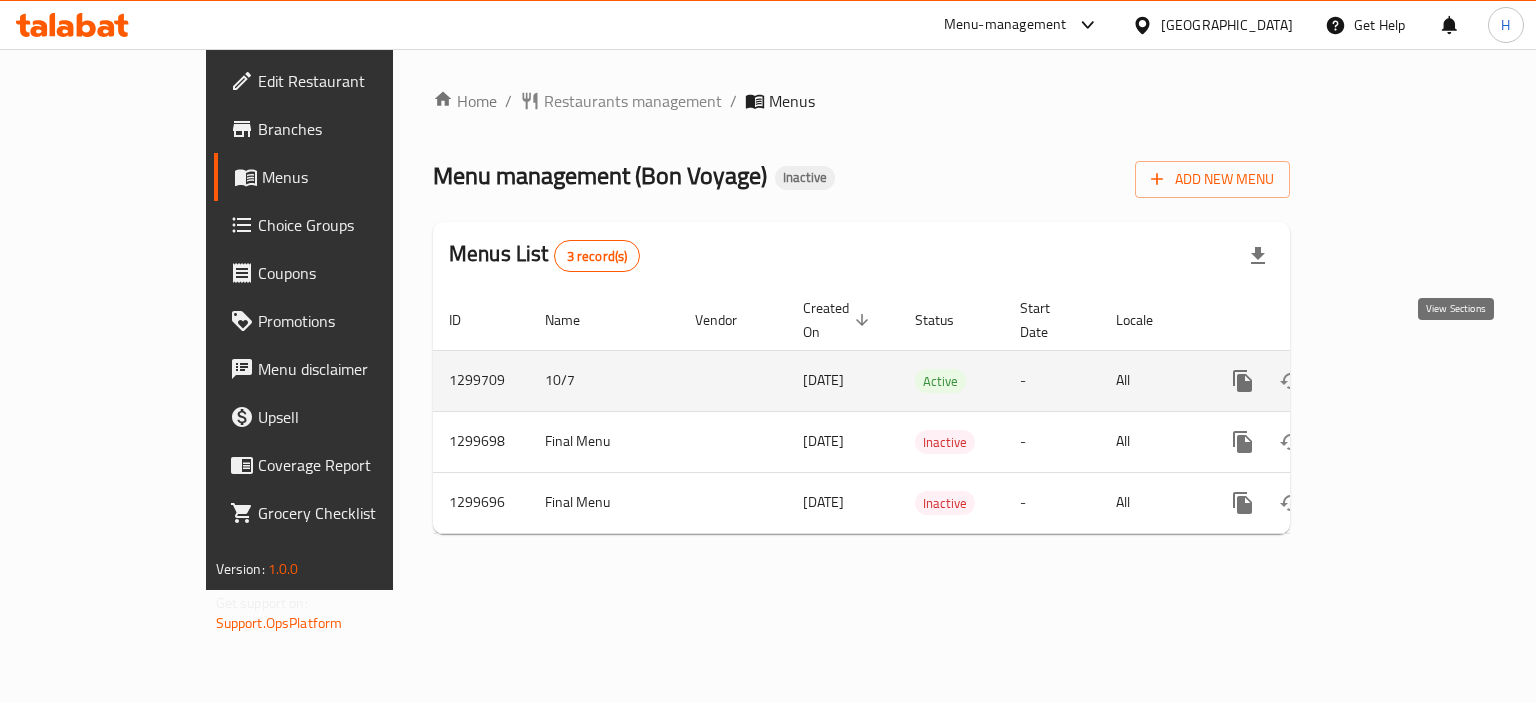 click 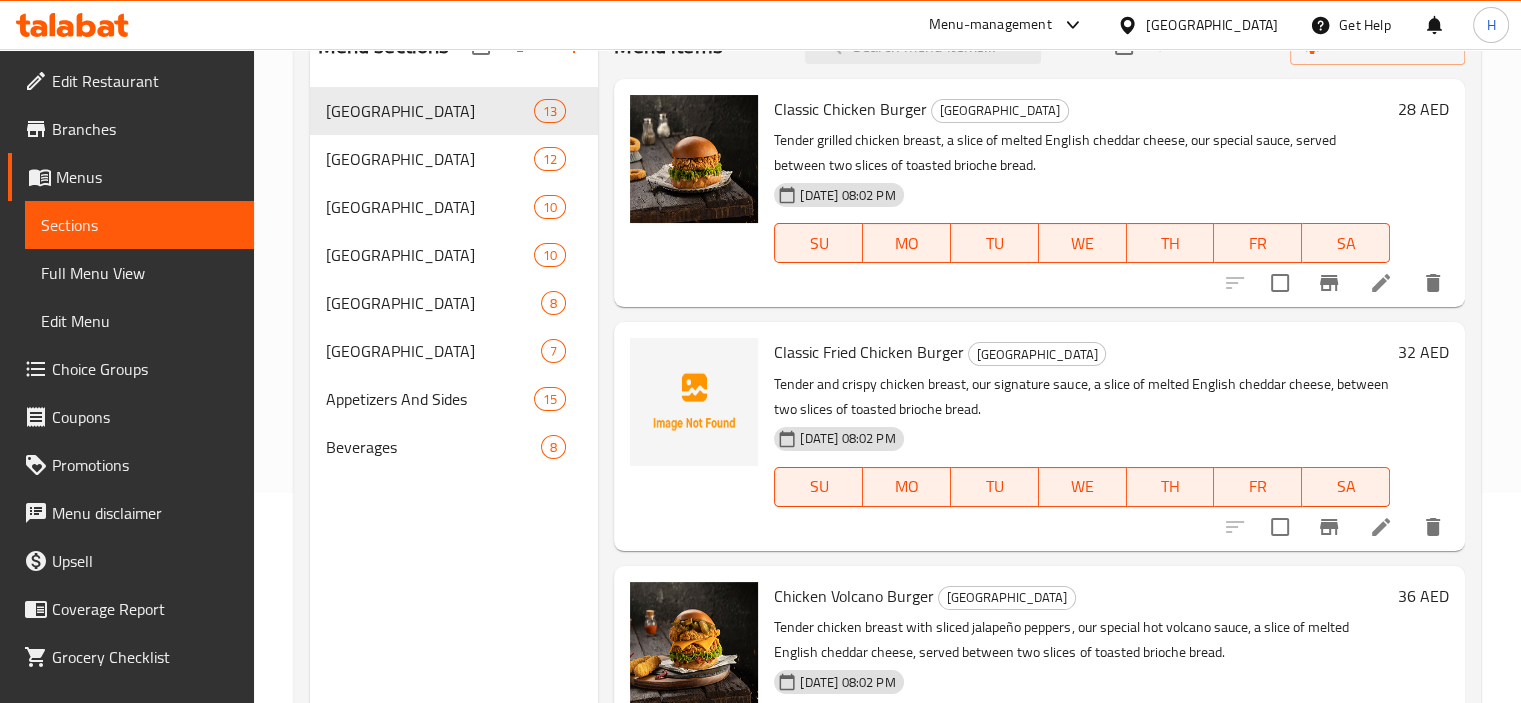 scroll, scrollTop: 180, scrollLeft: 0, axis: vertical 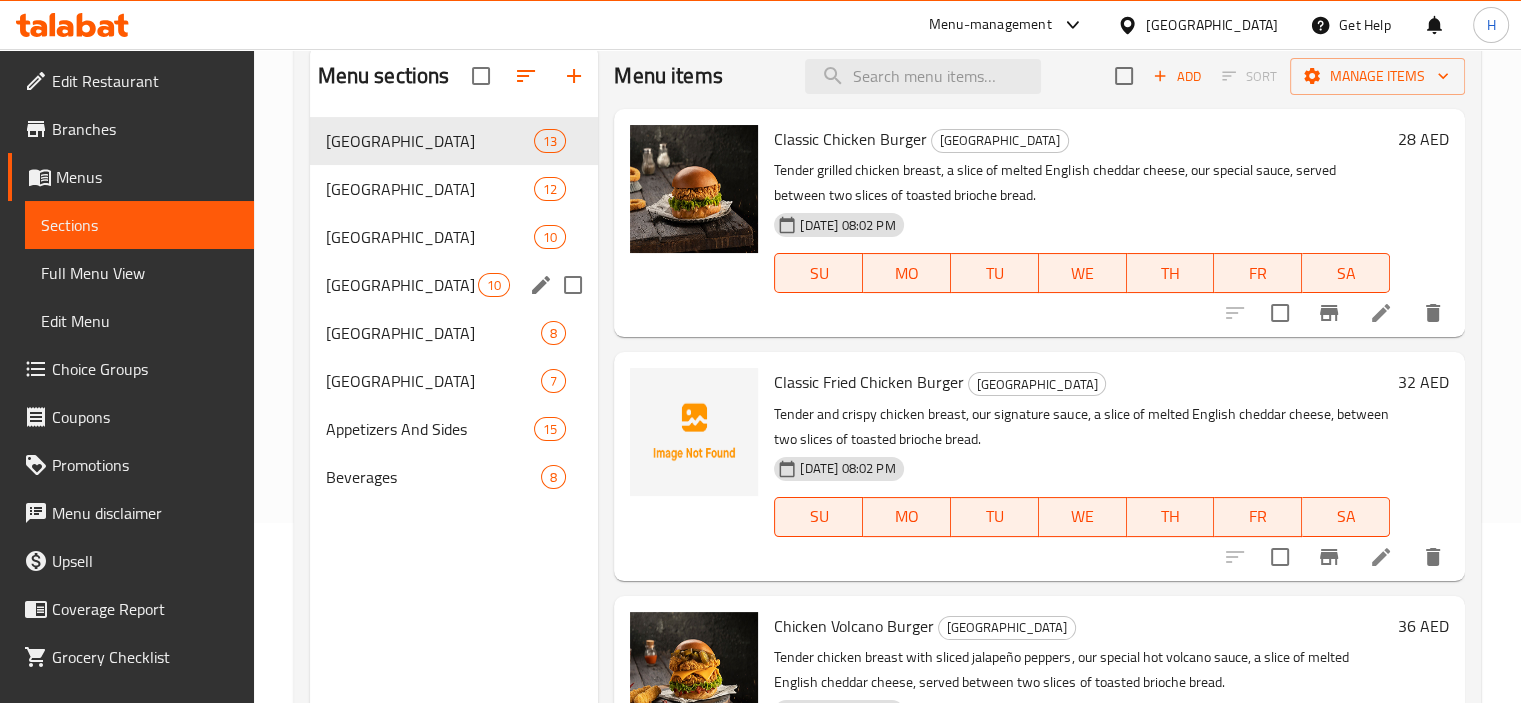 click on "Spain" at bounding box center (402, 285) 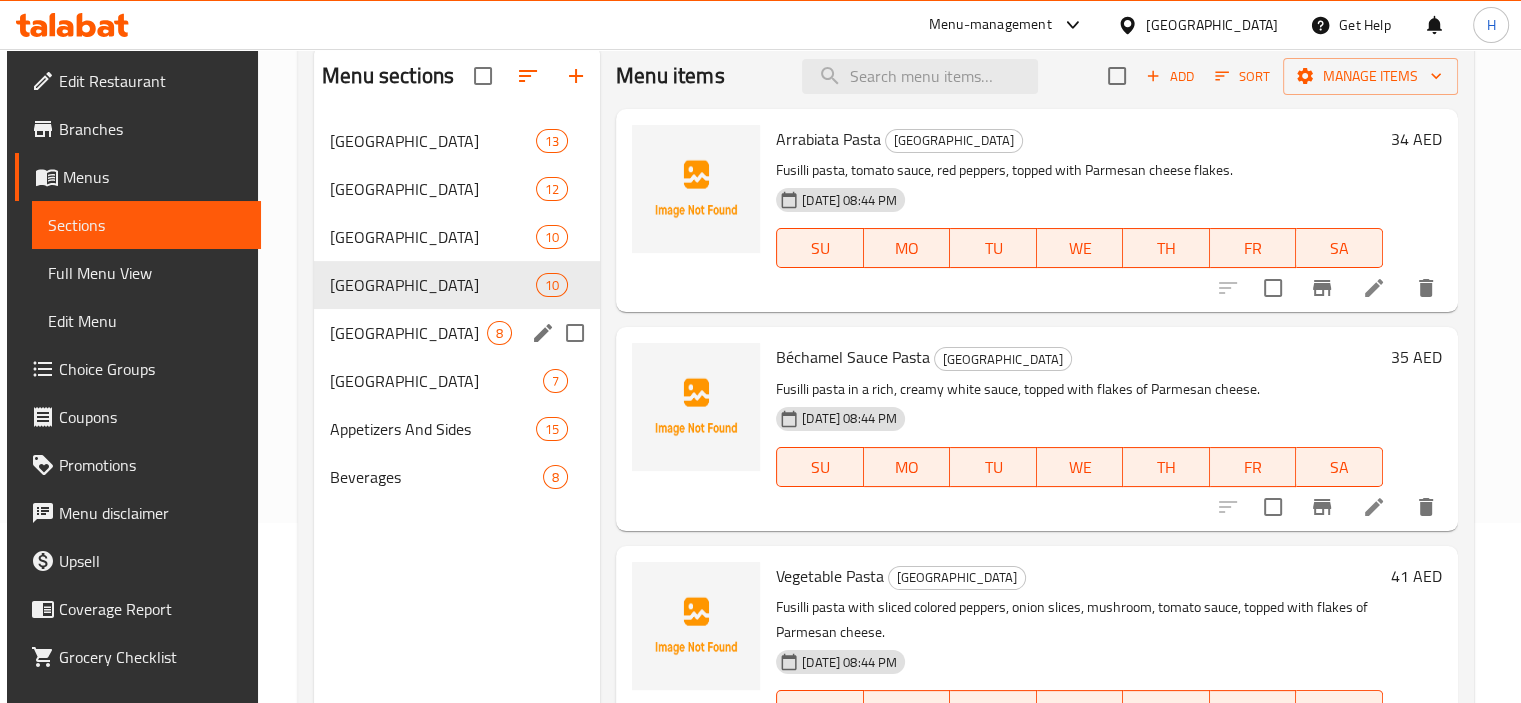click on "Australia" at bounding box center [408, 333] 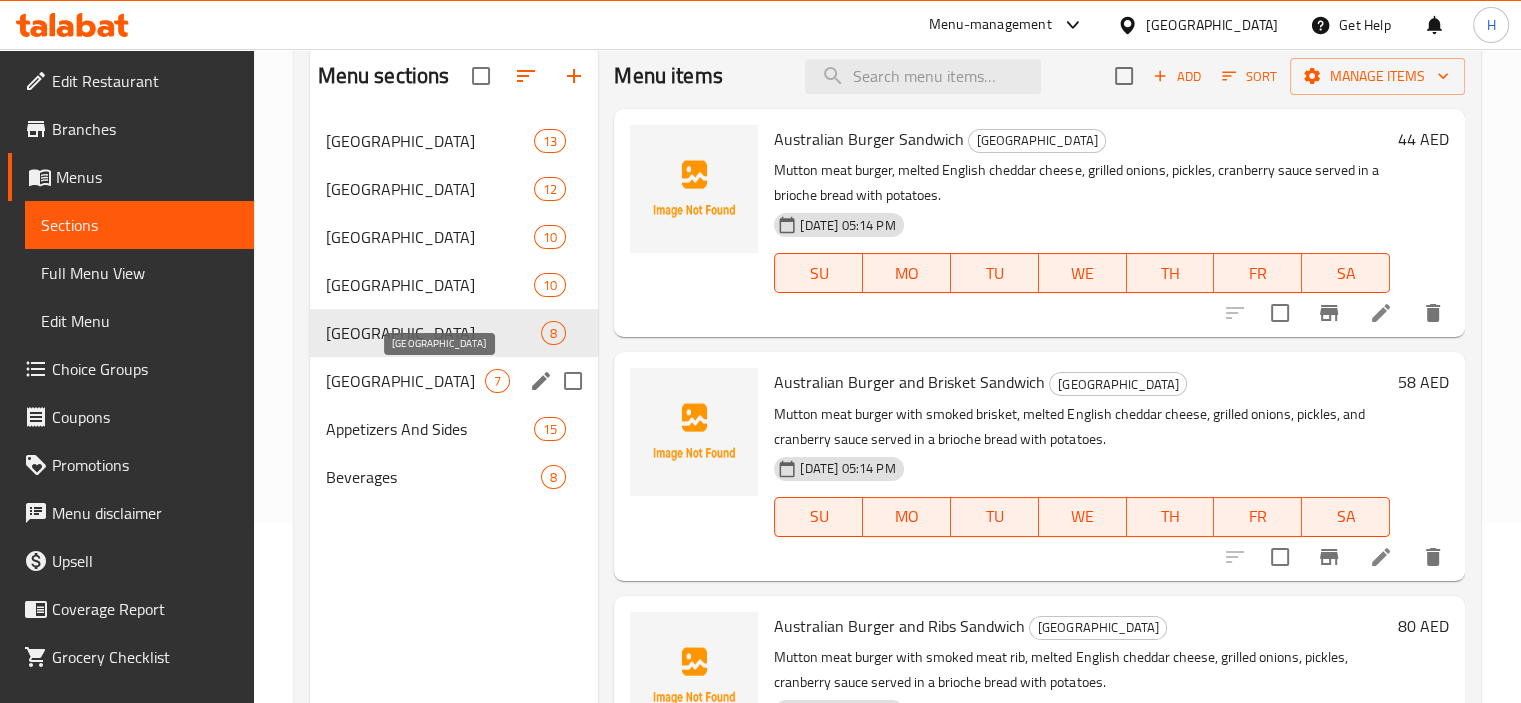 click on "Dubai" at bounding box center (406, 381) 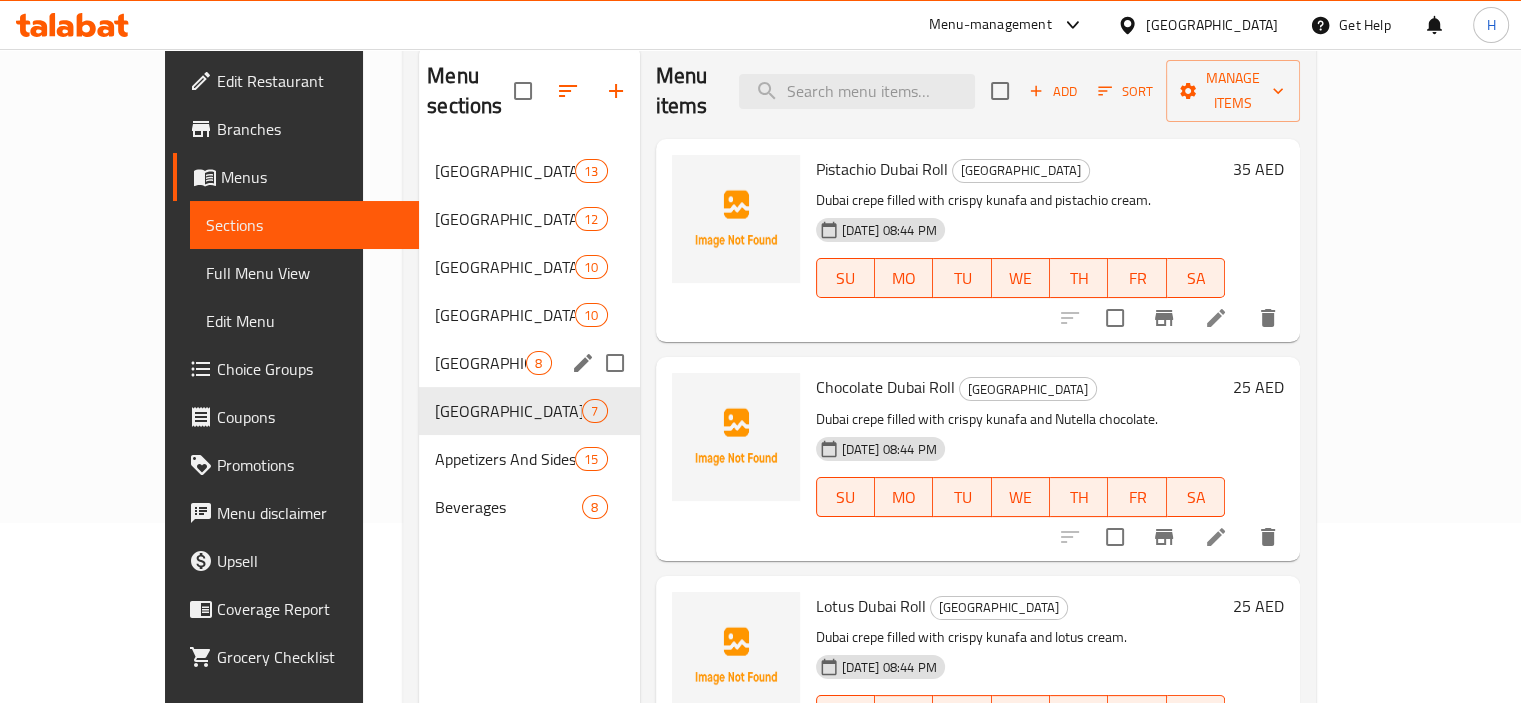 click on "Australia" at bounding box center [480, 363] 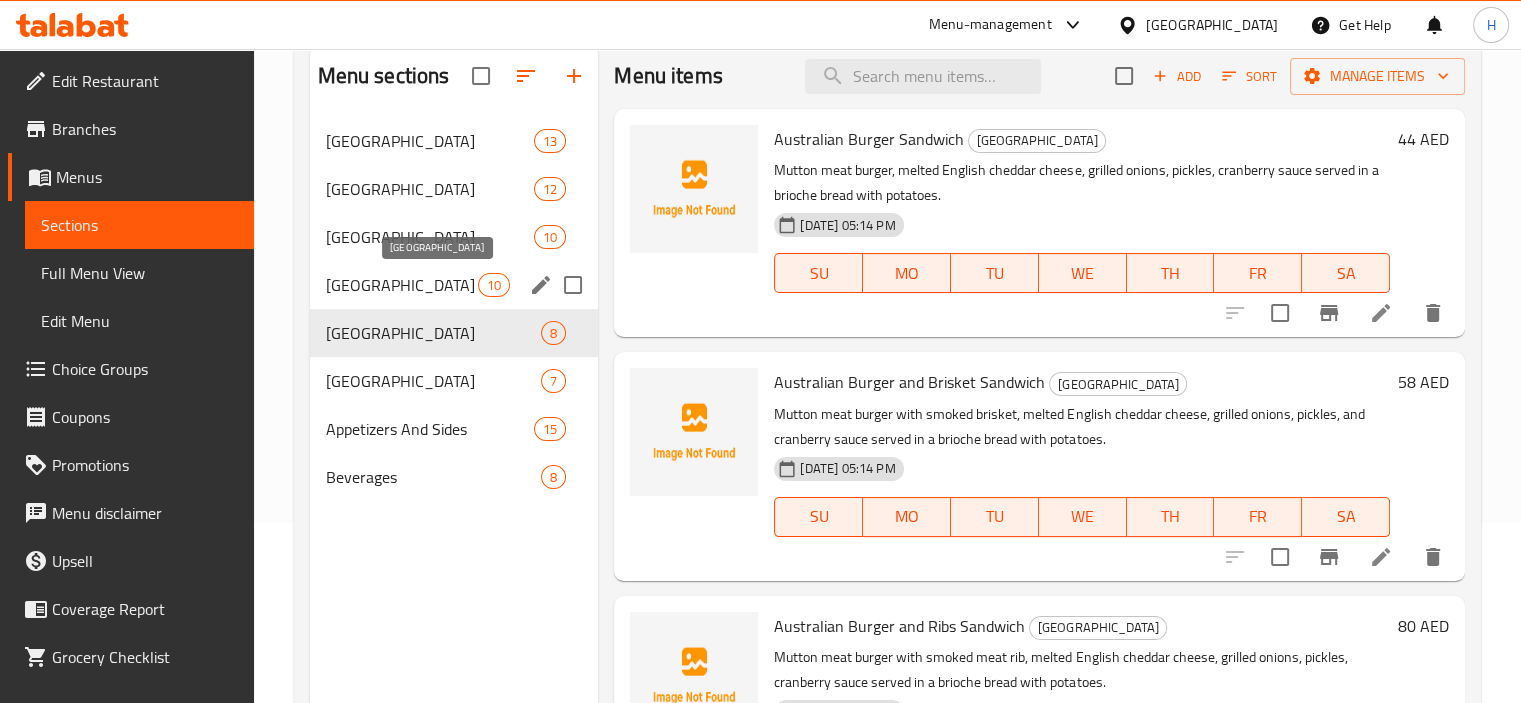 click on "Spain" at bounding box center [402, 285] 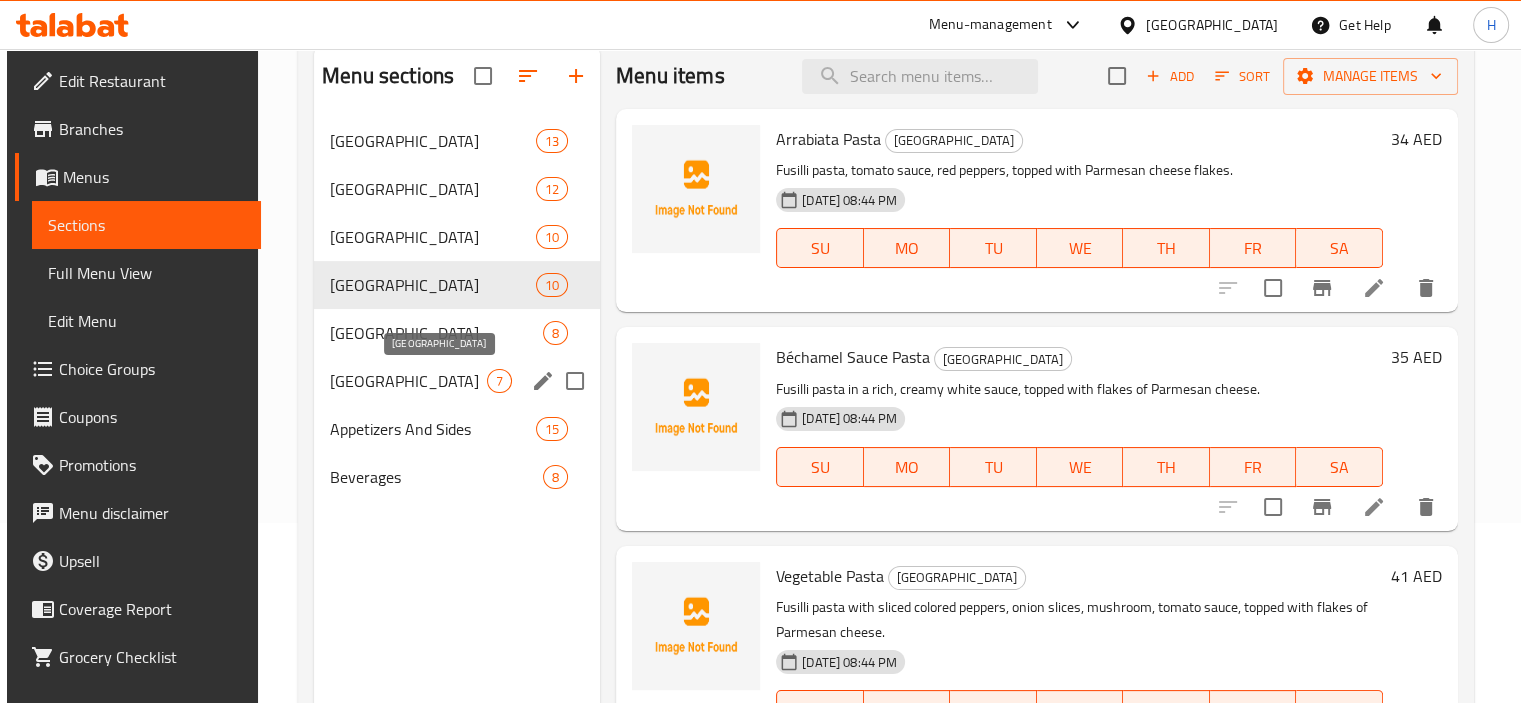 click on "Dubai" at bounding box center (408, 381) 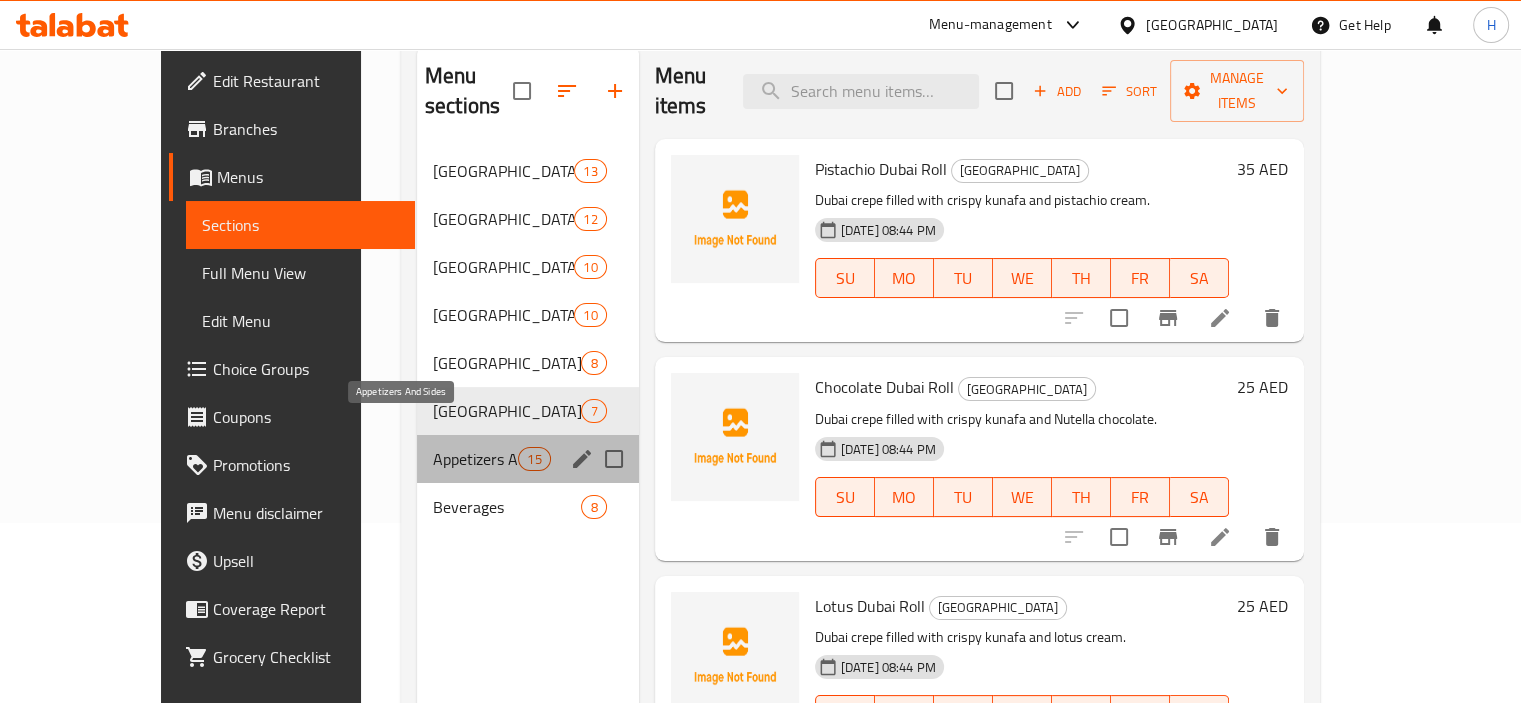 click on "Appetizers And Sides" at bounding box center (475, 459) 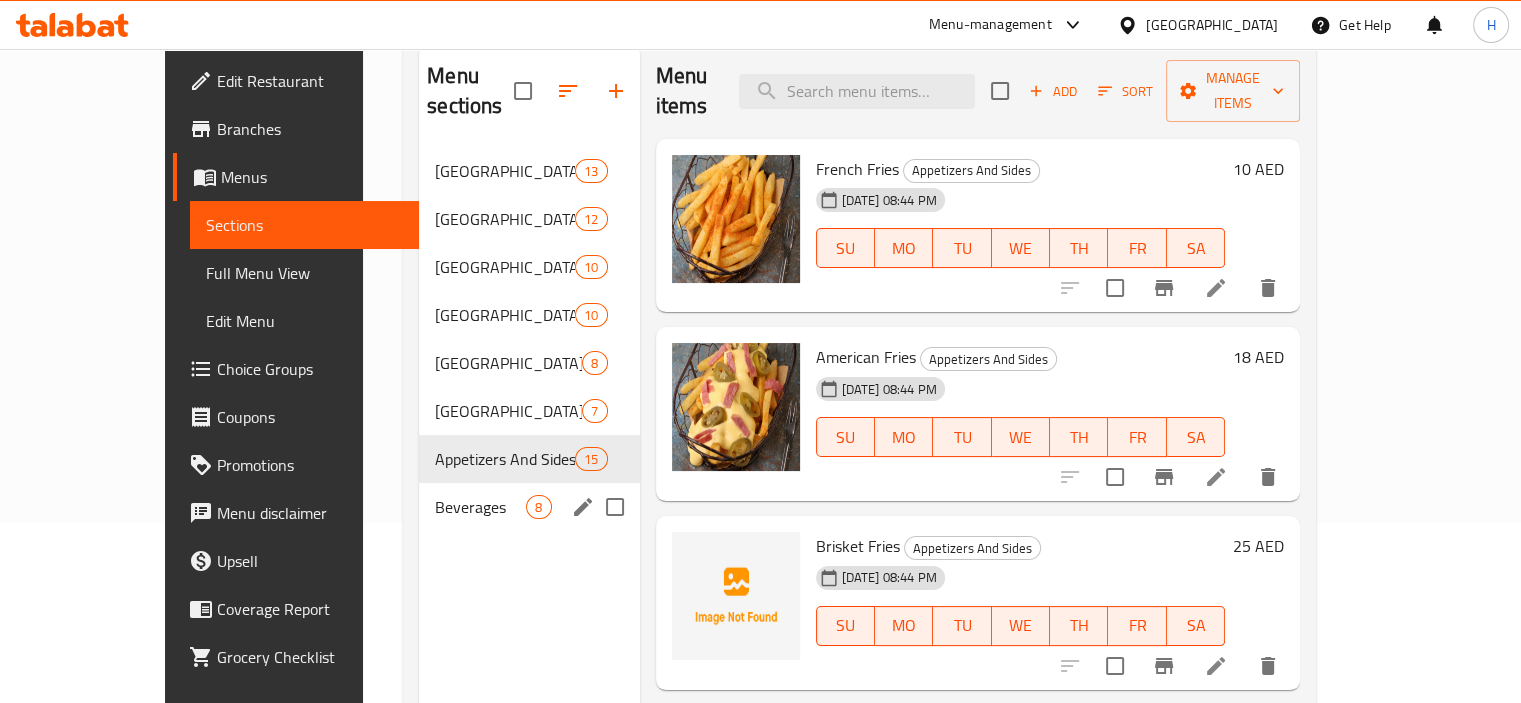 click on "Beverages 8" at bounding box center (529, 507) 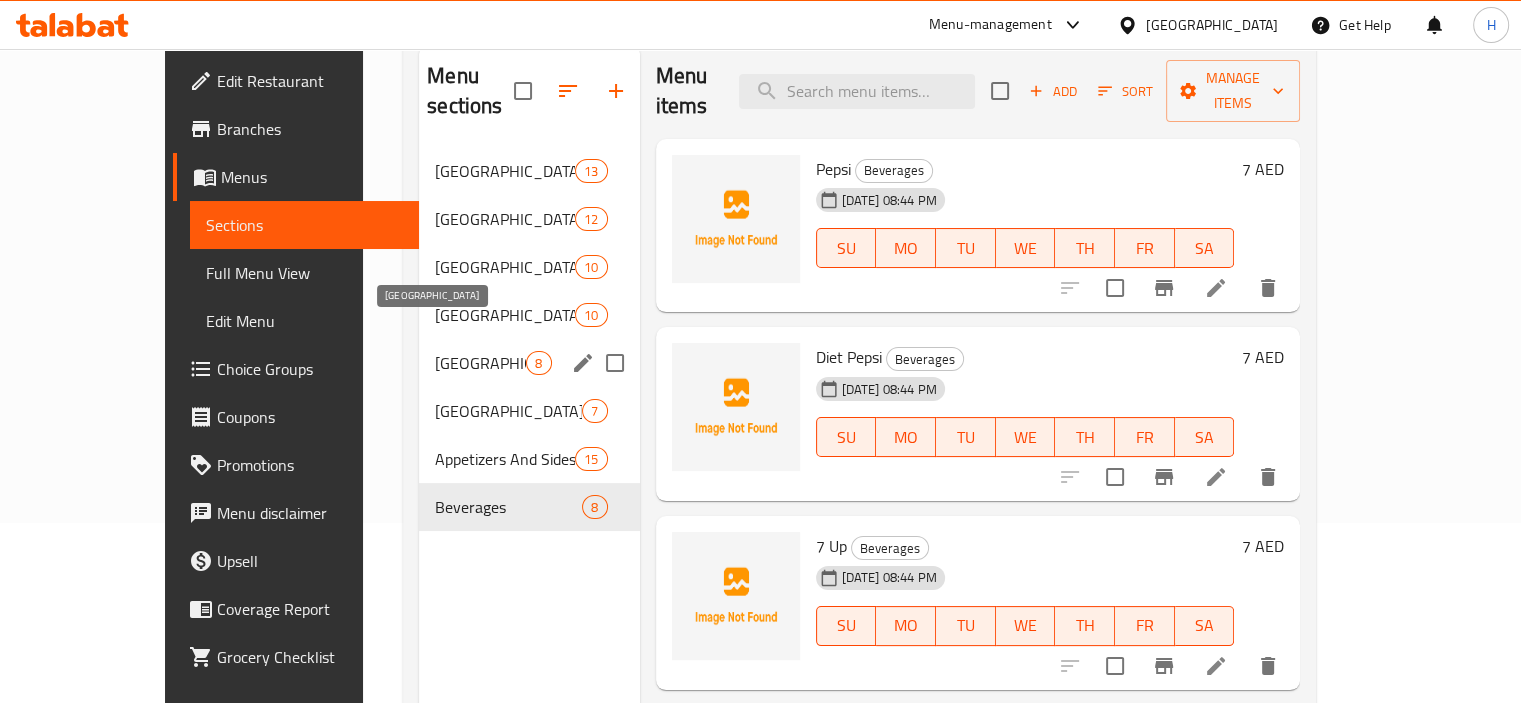 click on "Australia" at bounding box center (480, 363) 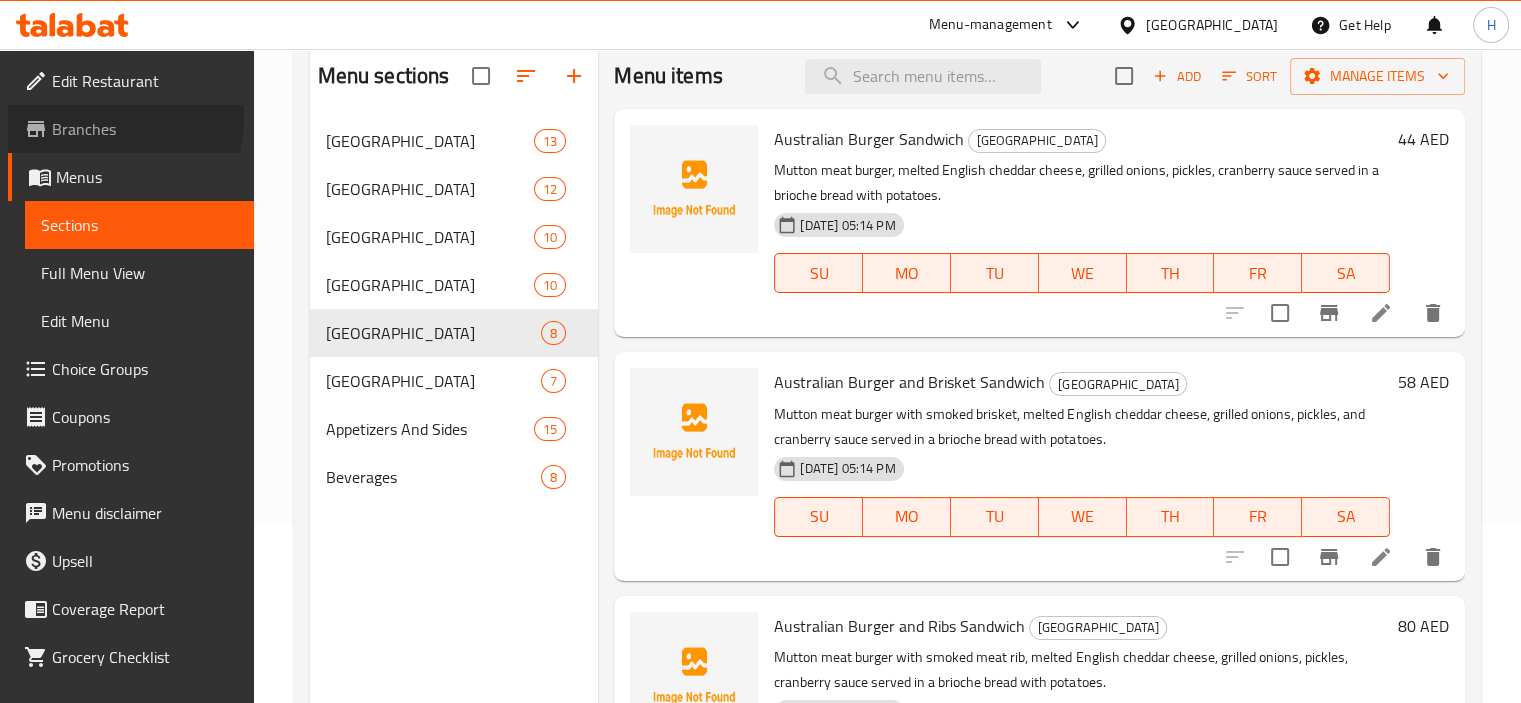 click on "Branches" at bounding box center [145, 129] 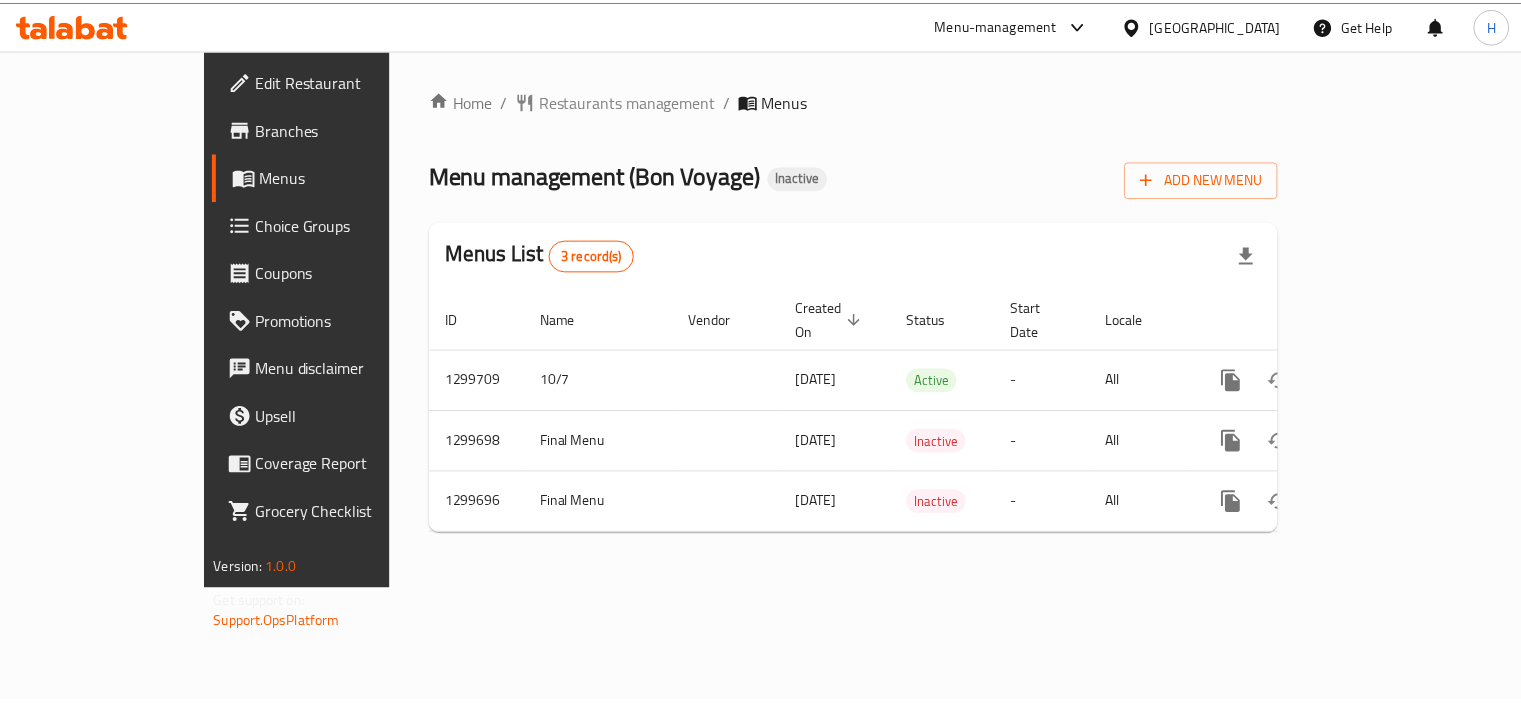 scroll, scrollTop: 0, scrollLeft: 0, axis: both 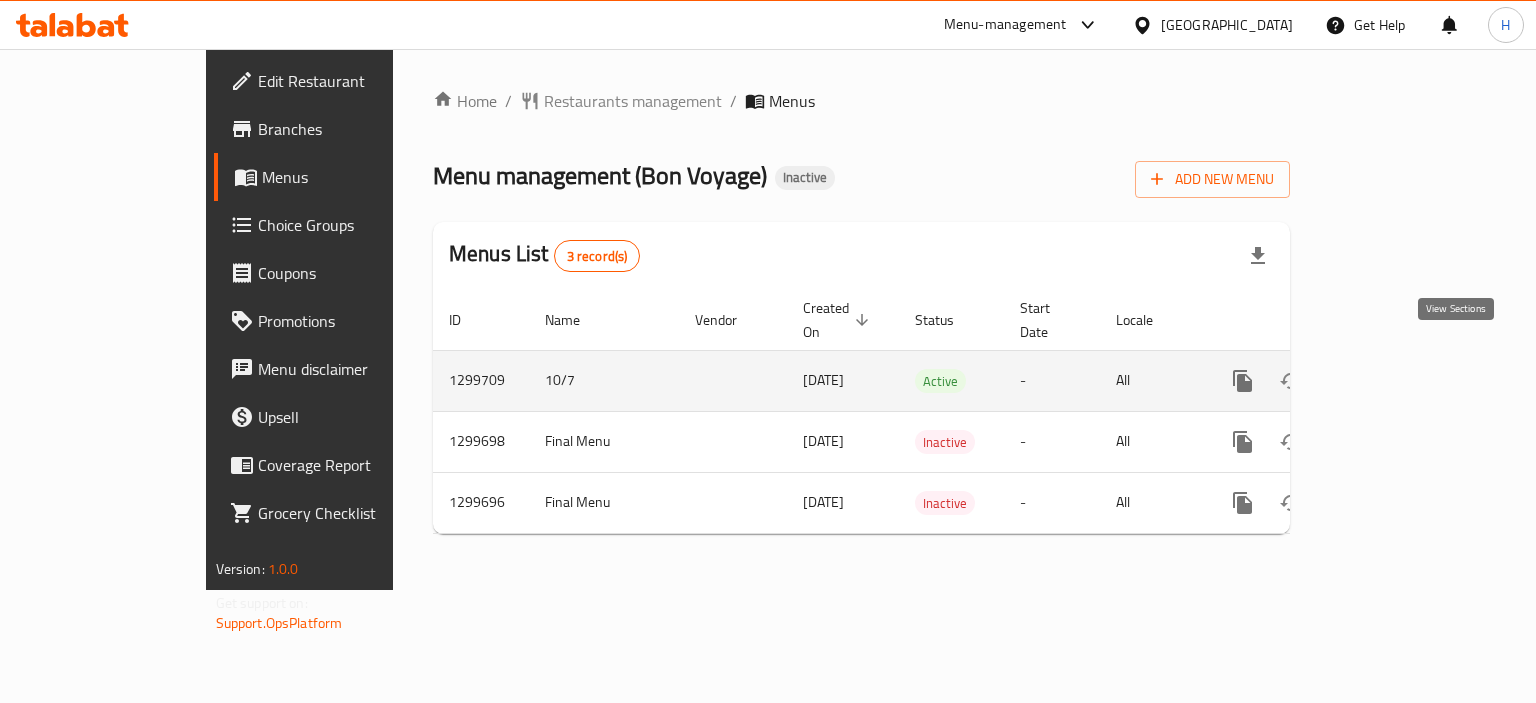 click 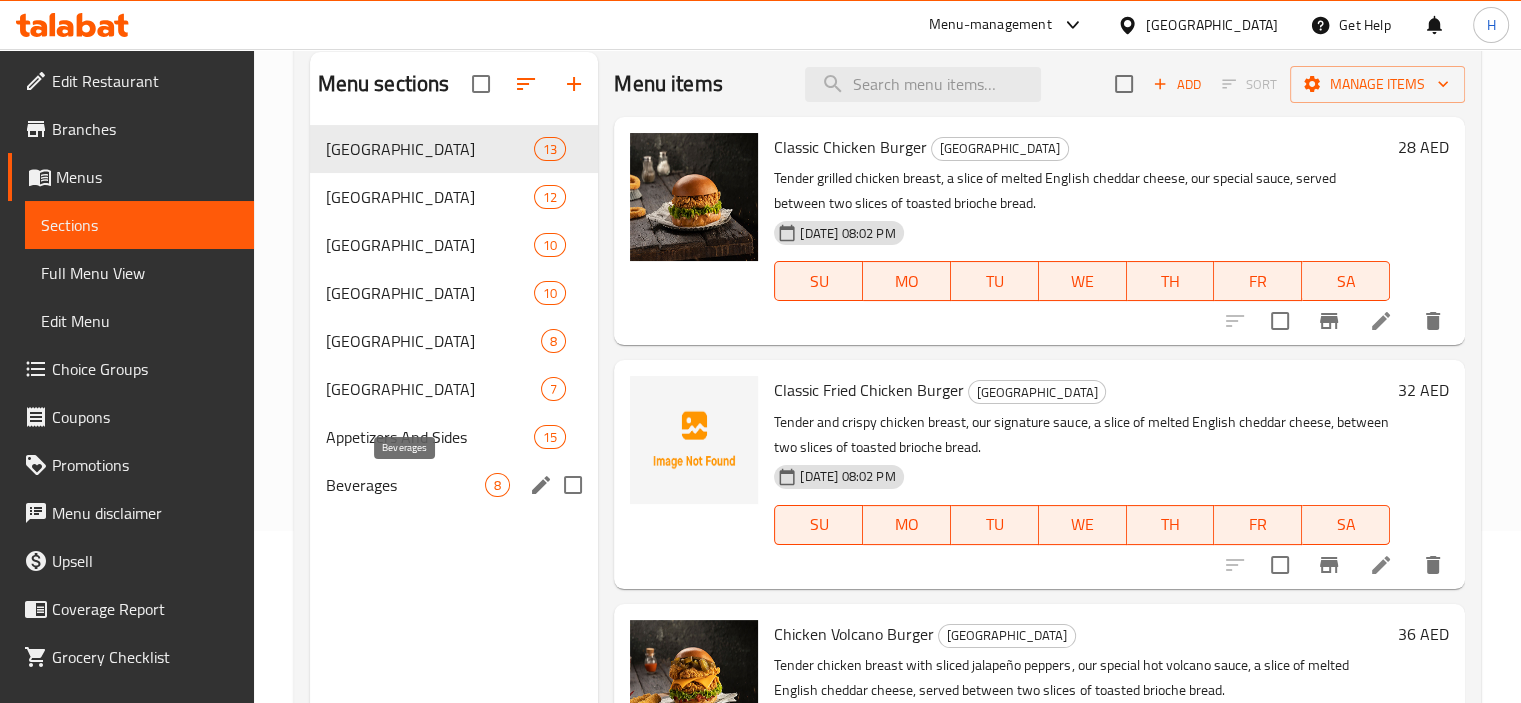 scroll, scrollTop: 280, scrollLeft: 0, axis: vertical 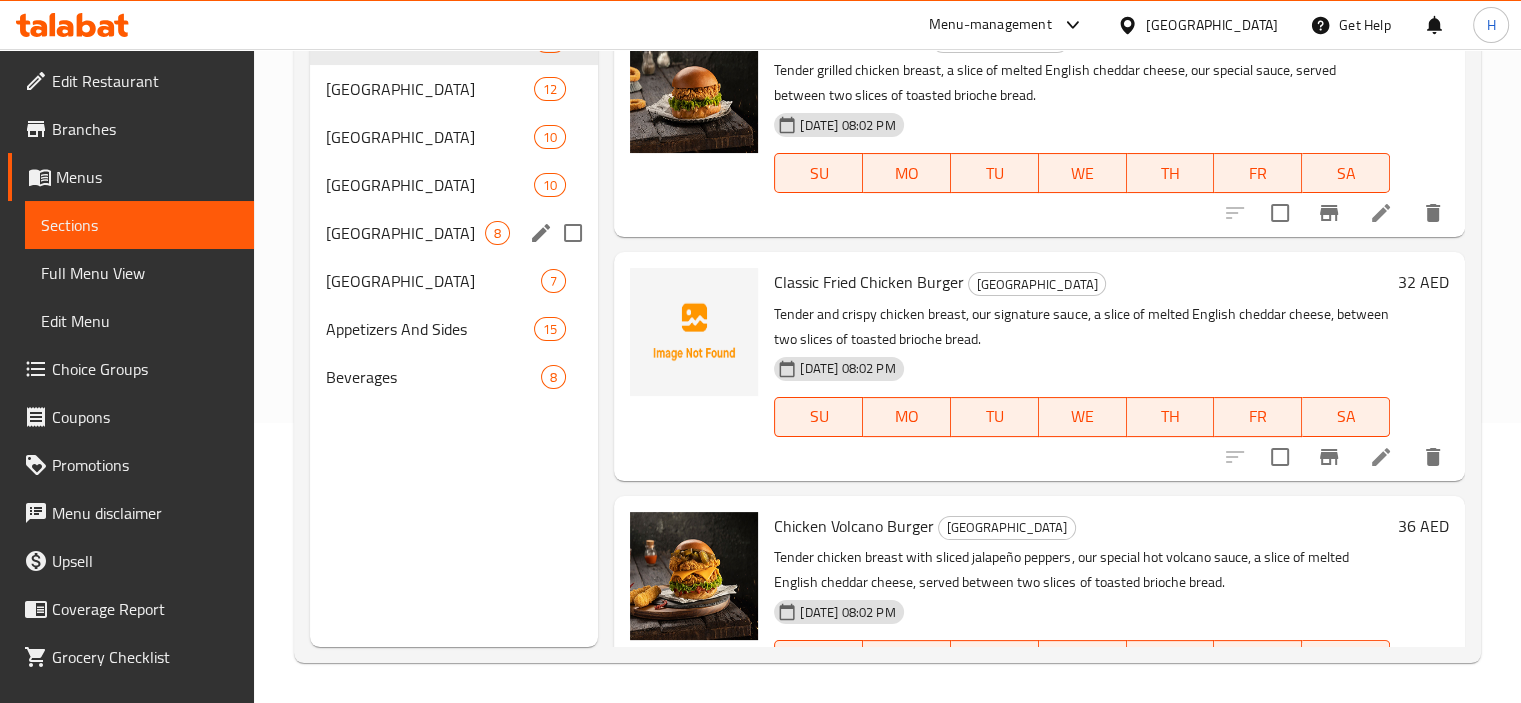 click on "Australia 8" at bounding box center (454, 233) 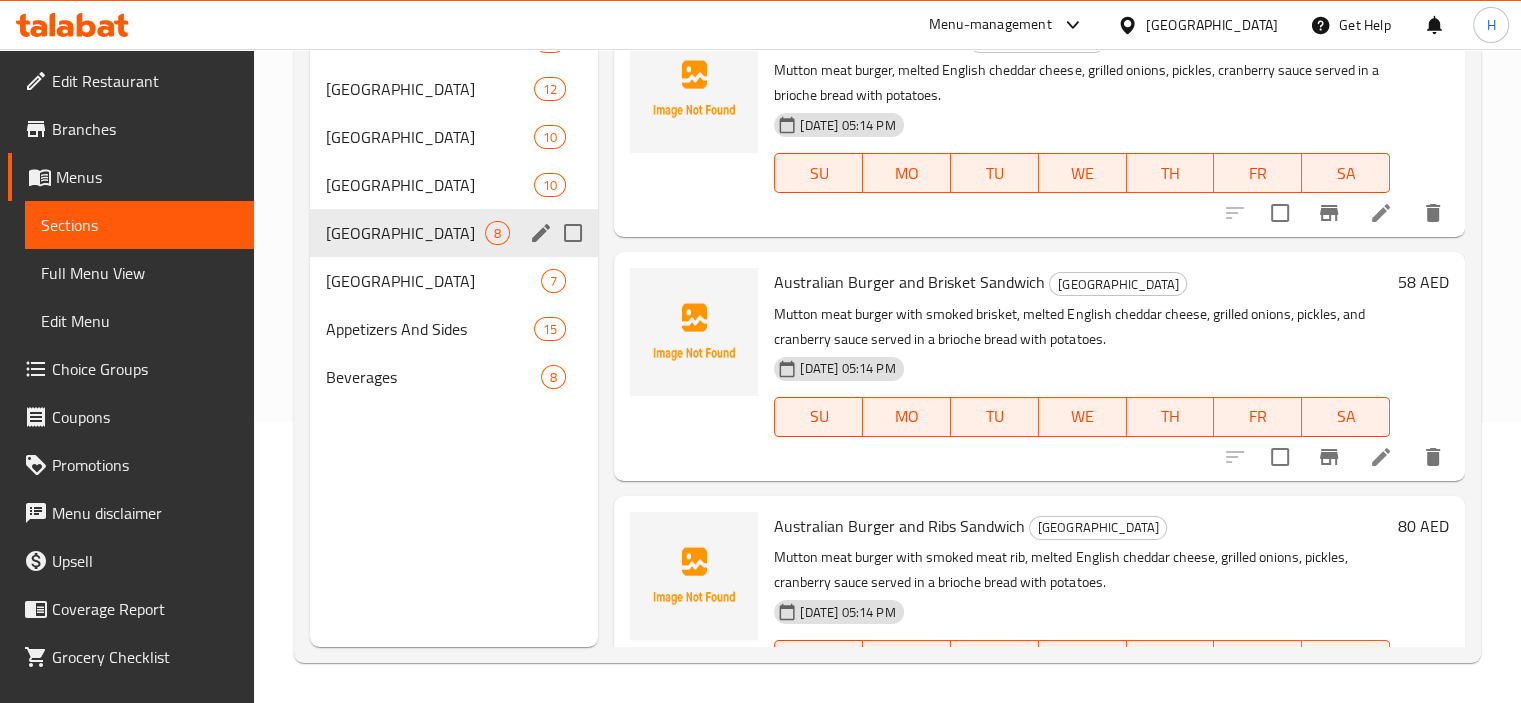 scroll, scrollTop: 180, scrollLeft: 0, axis: vertical 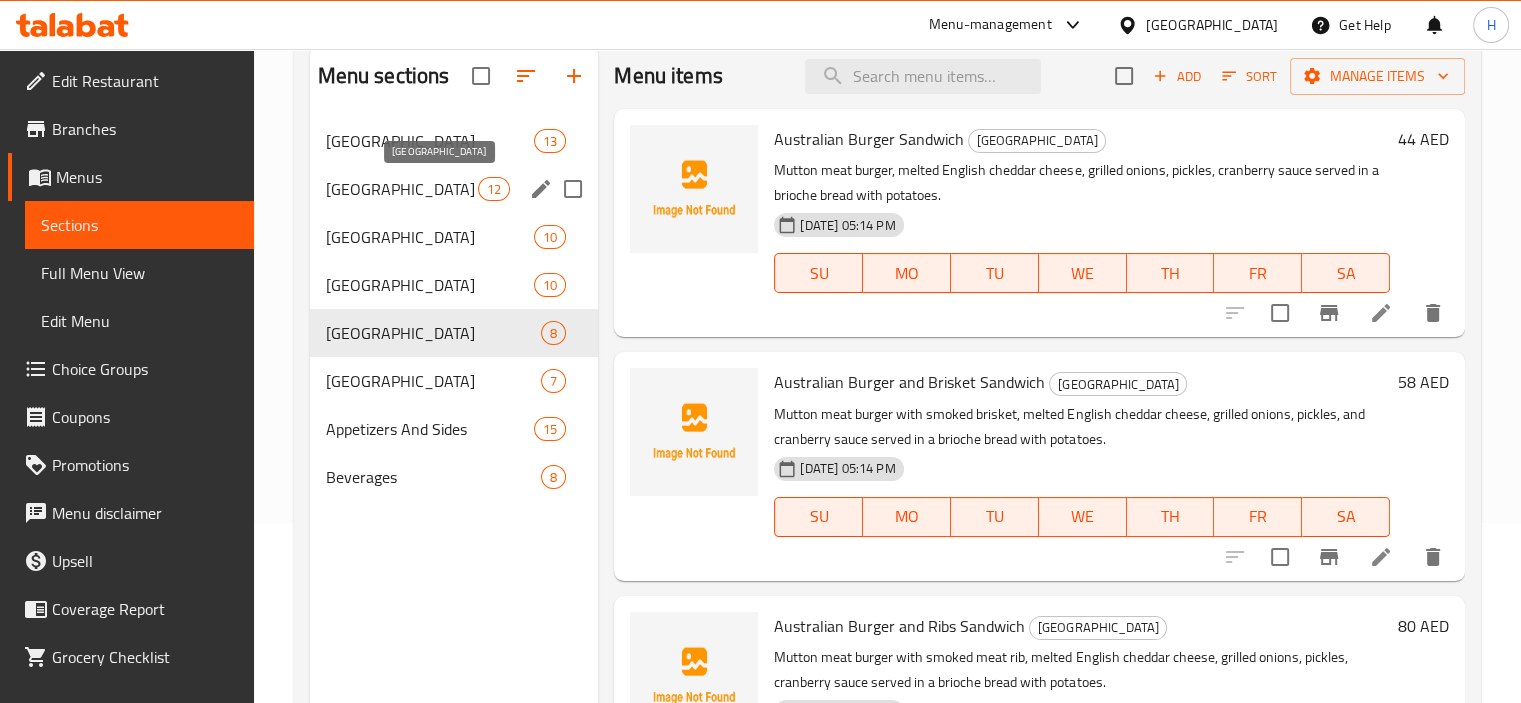 click on "Italy" at bounding box center [402, 189] 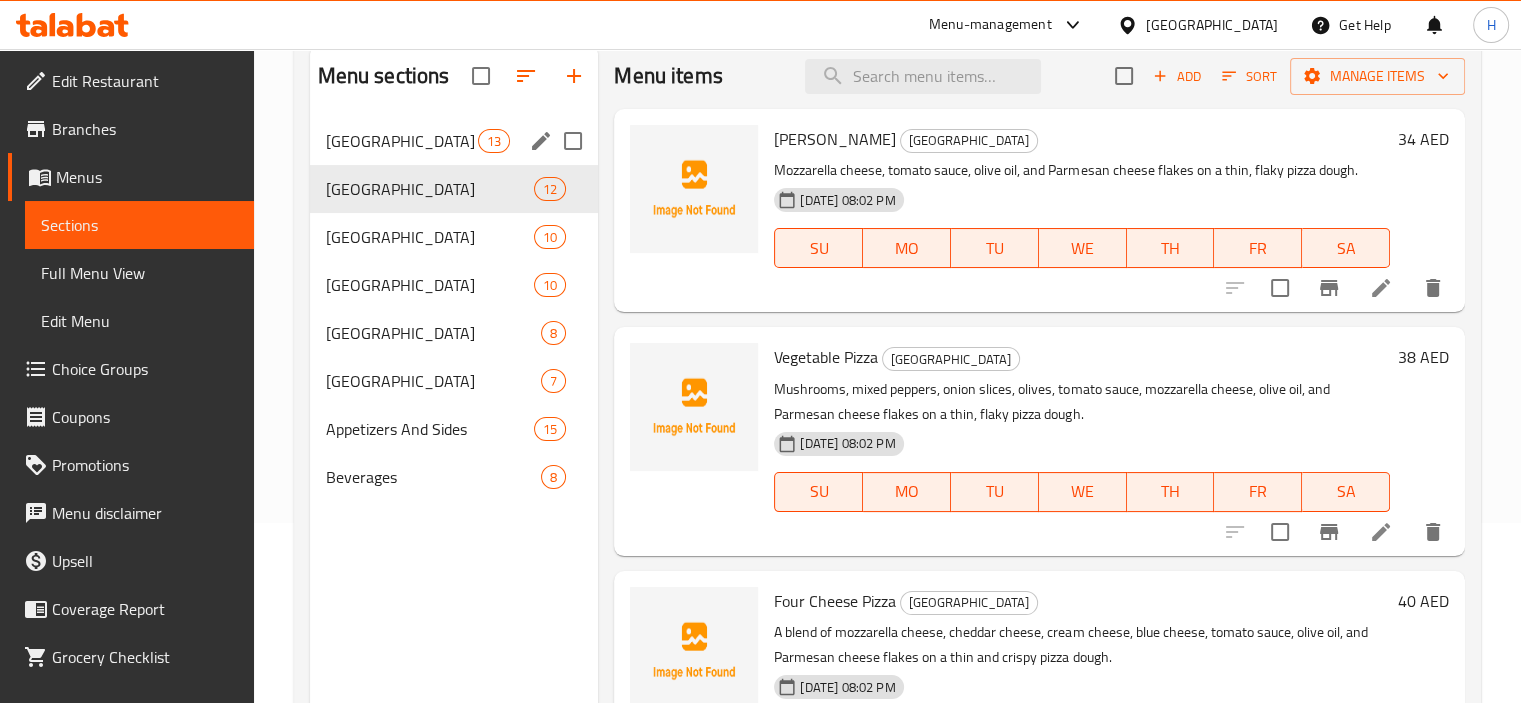 click on "Ireland 13" at bounding box center (454, 141) 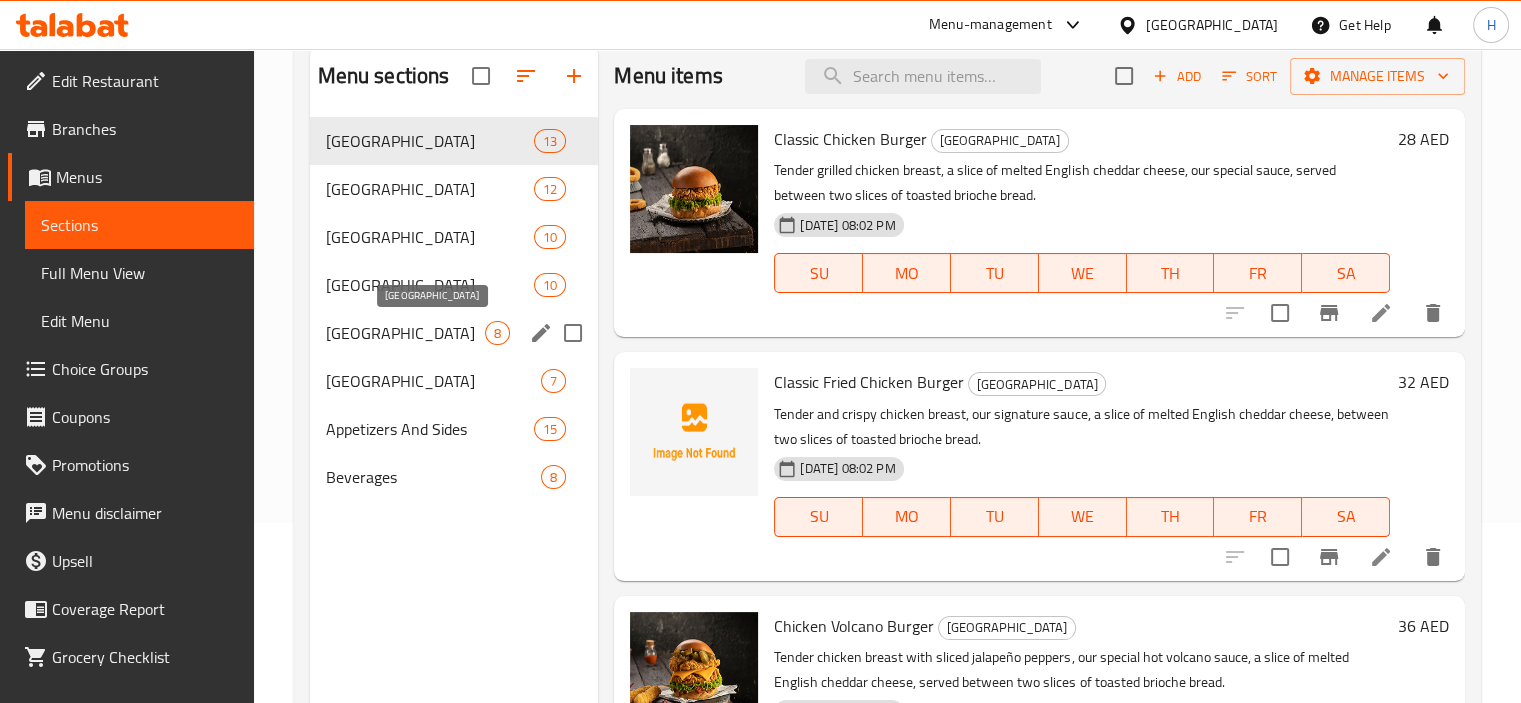 click on "Australia 8" at bounding box center [454, 333] 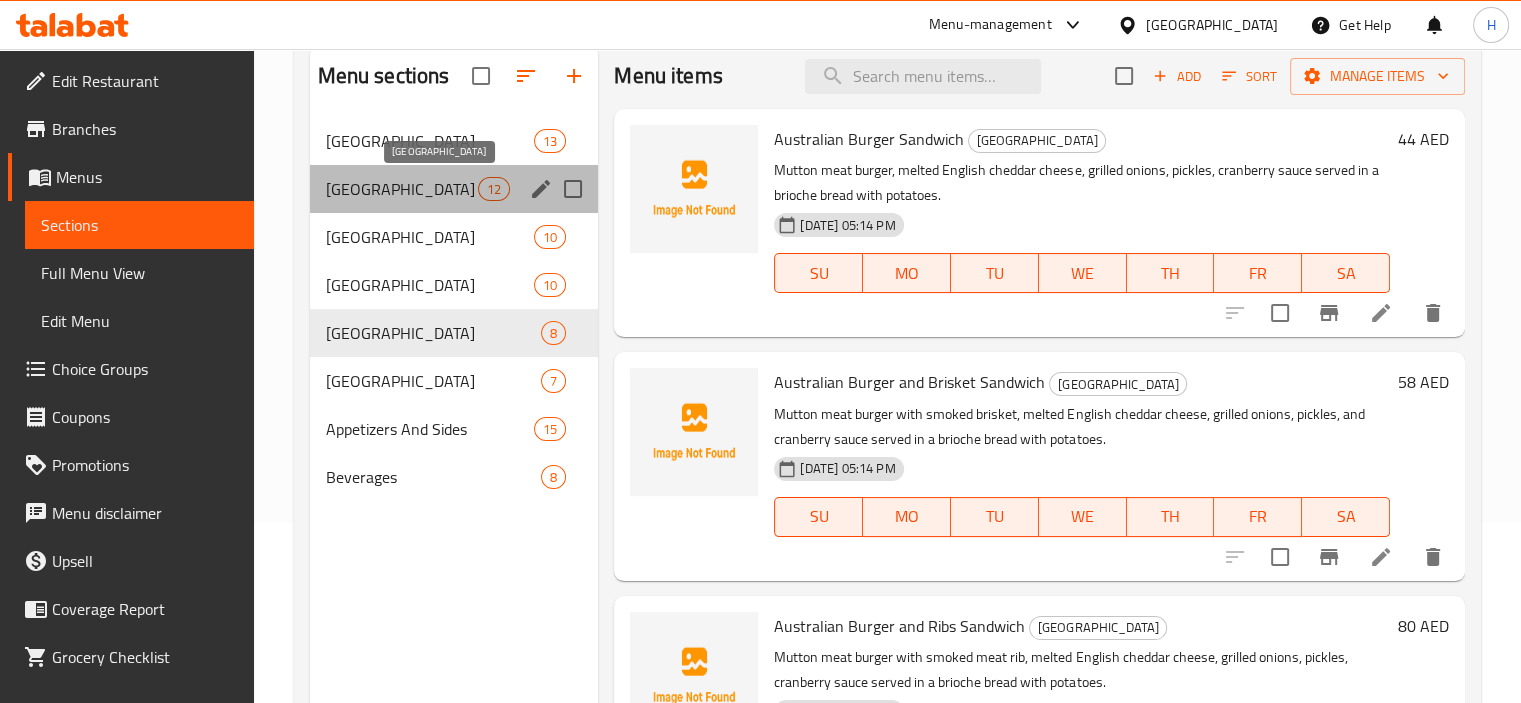 click on "Italy" at bounding box center [402, 189] 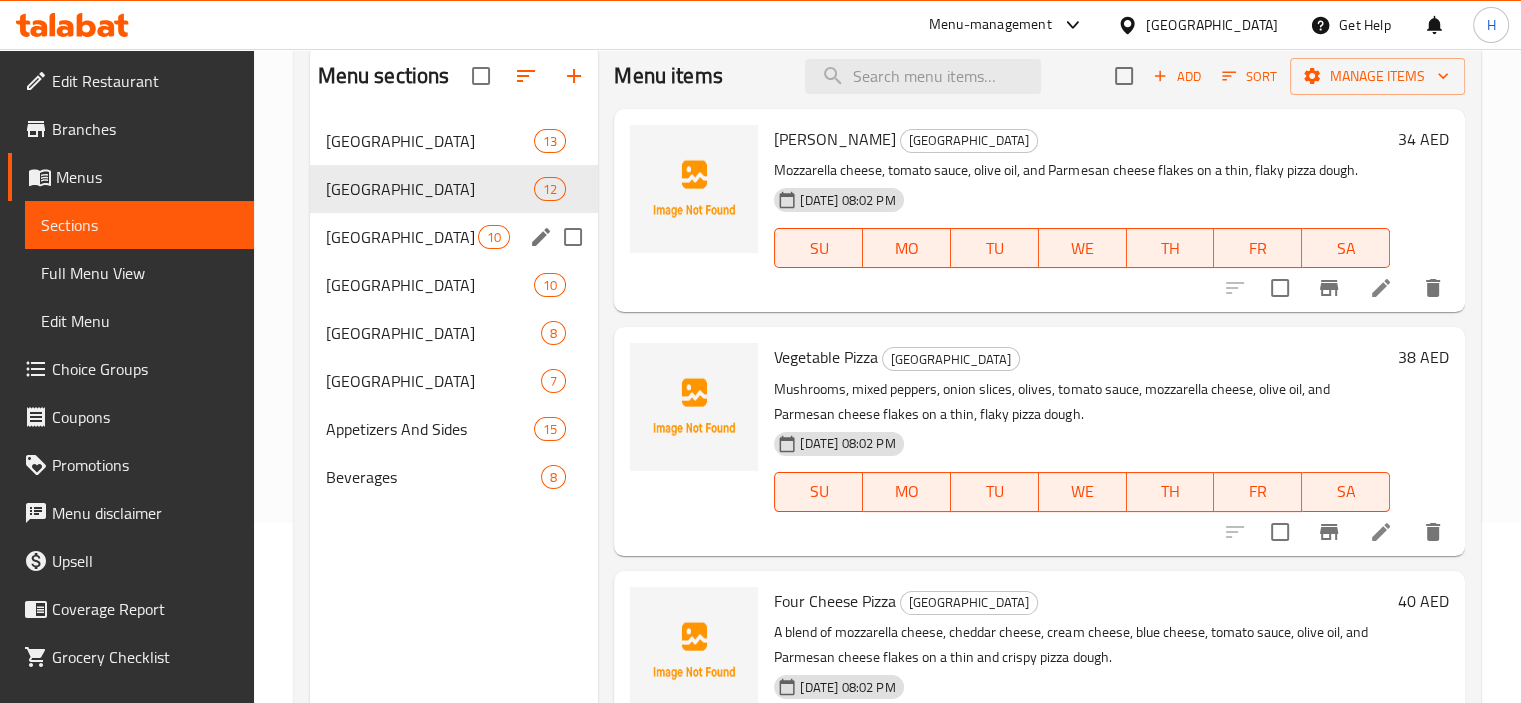 scroll, scrollTop: 280, scrollLeft: 0, axis: vertical 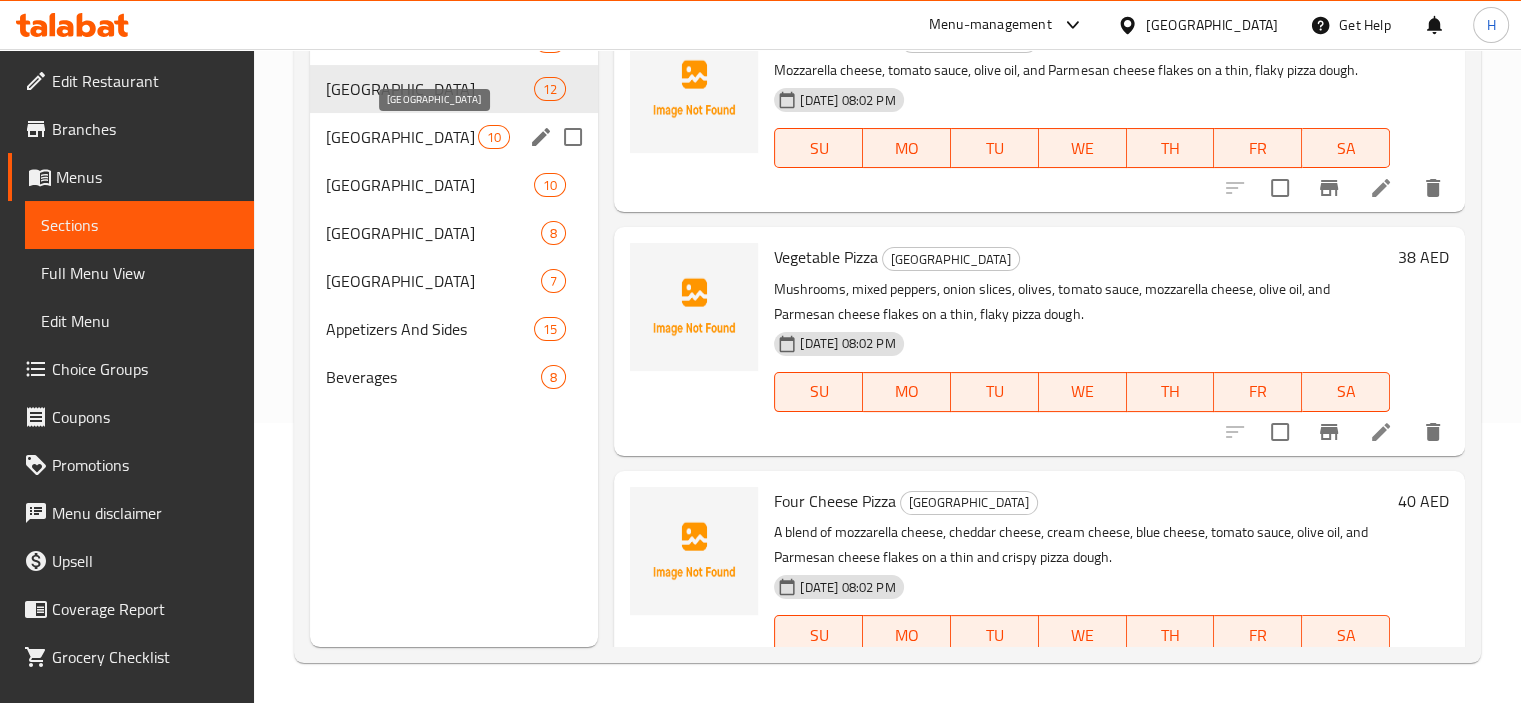 click on "Greece" at bounding box center [402, 137] 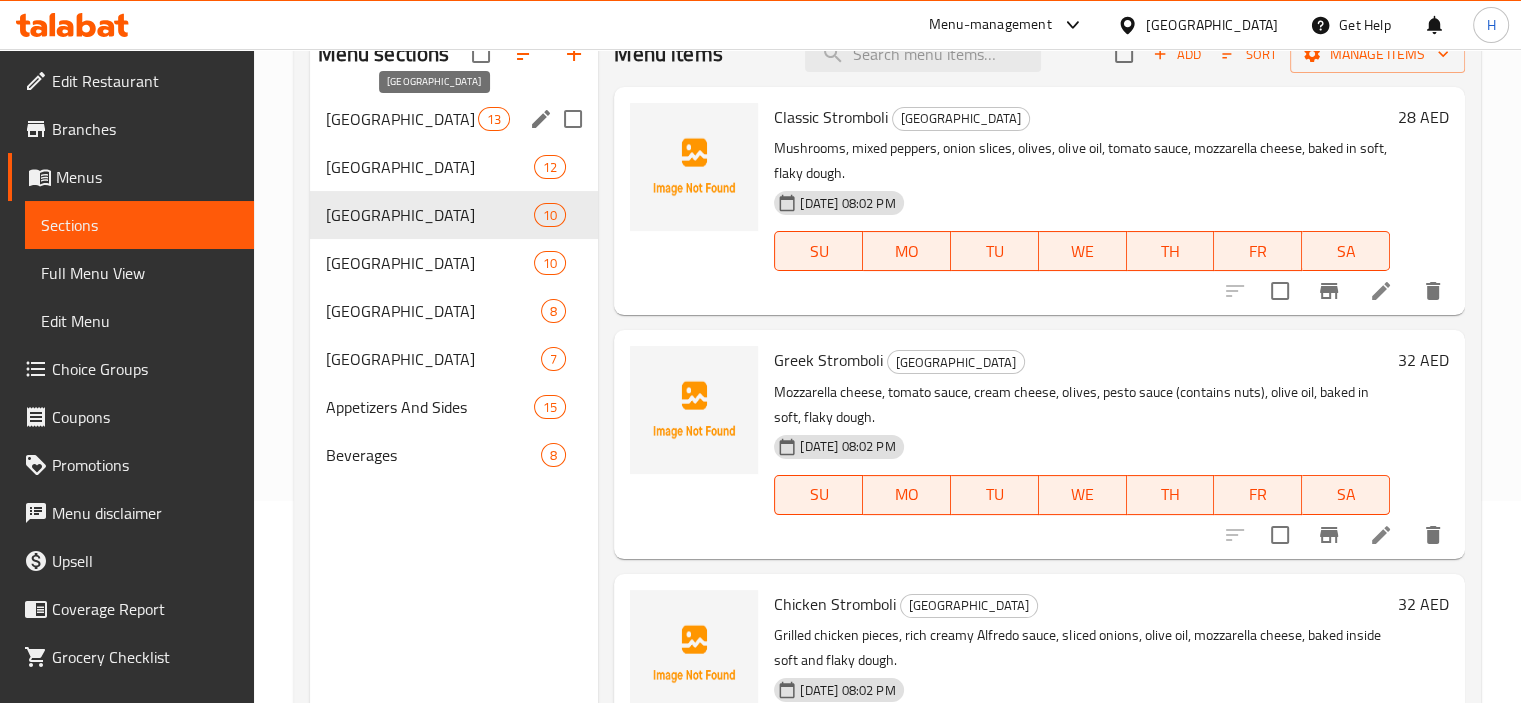 scroll, scrollTop: 180, scrollLeft: 0, axis: vertical 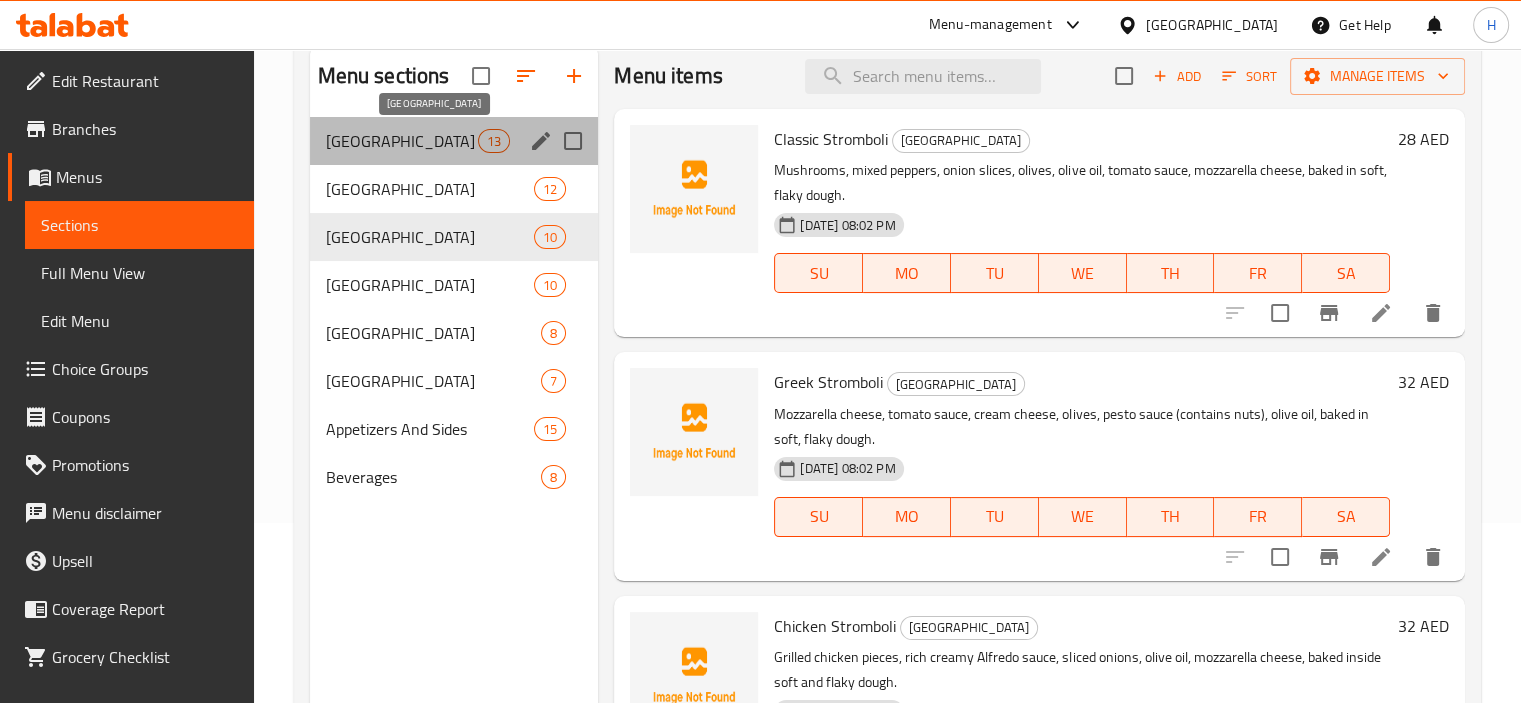 click on "Ireland" at bounding box center (402, 141) 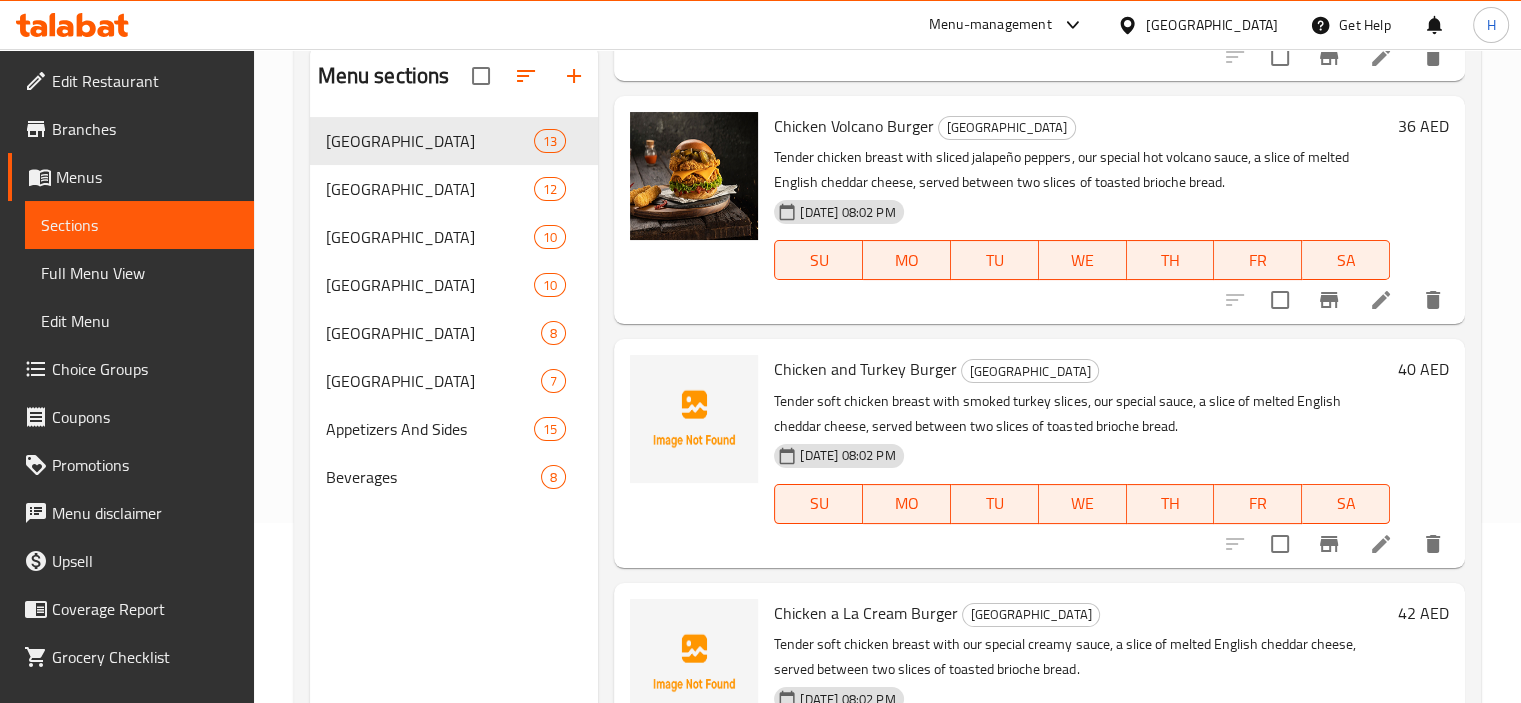 scroll, scrollTop: 700, scrollLeft: 0, axis: vertical 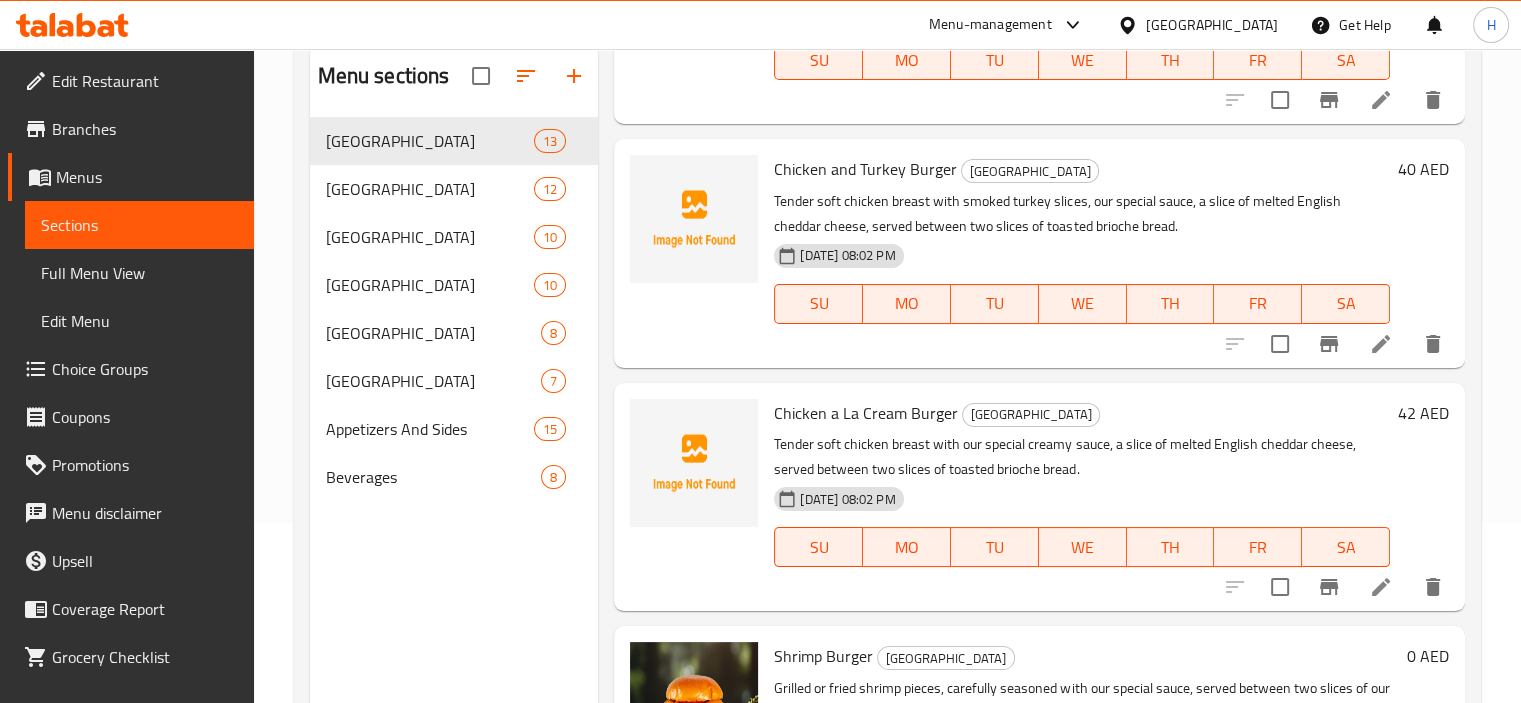 click at bounding box center (72, 25) 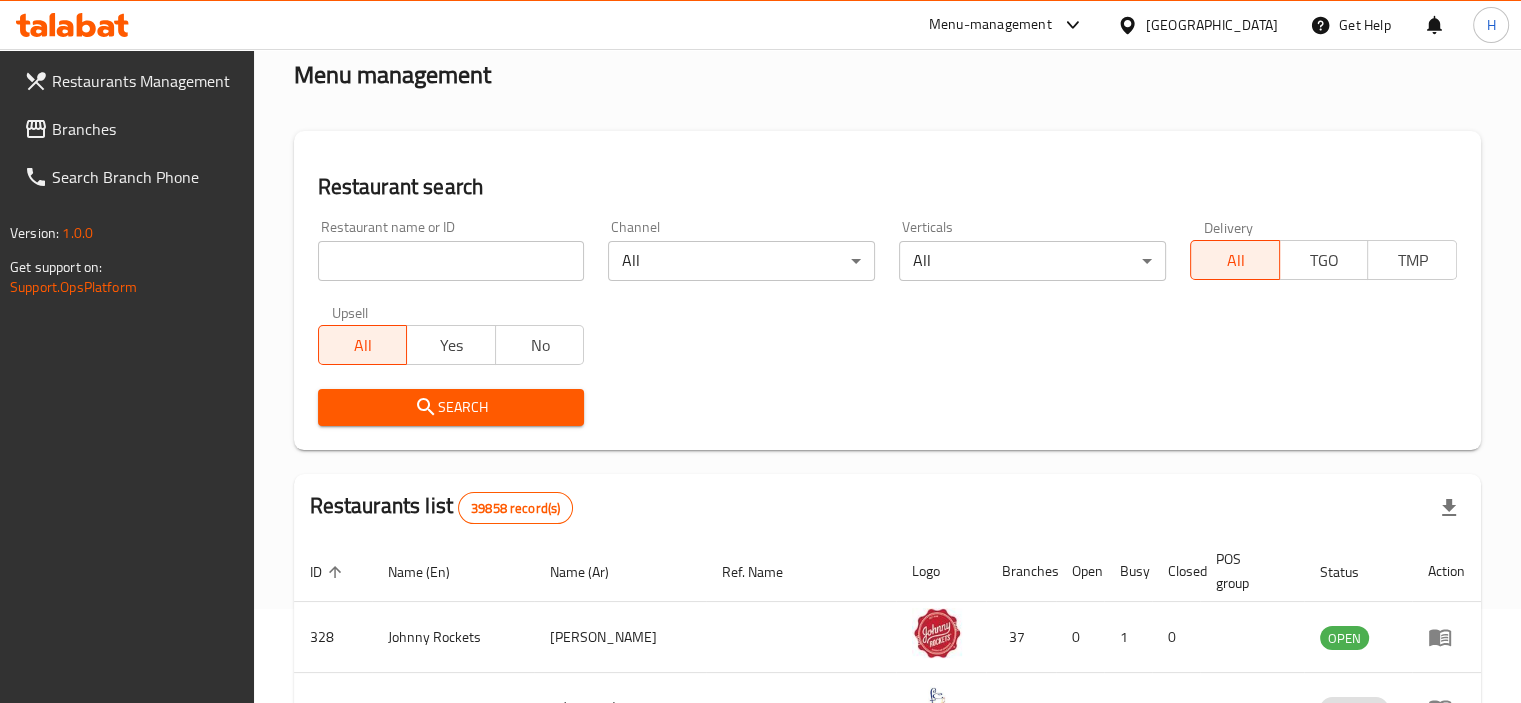 scroll, scrollTop: 94, scrollLeft: 0, axis: vertical 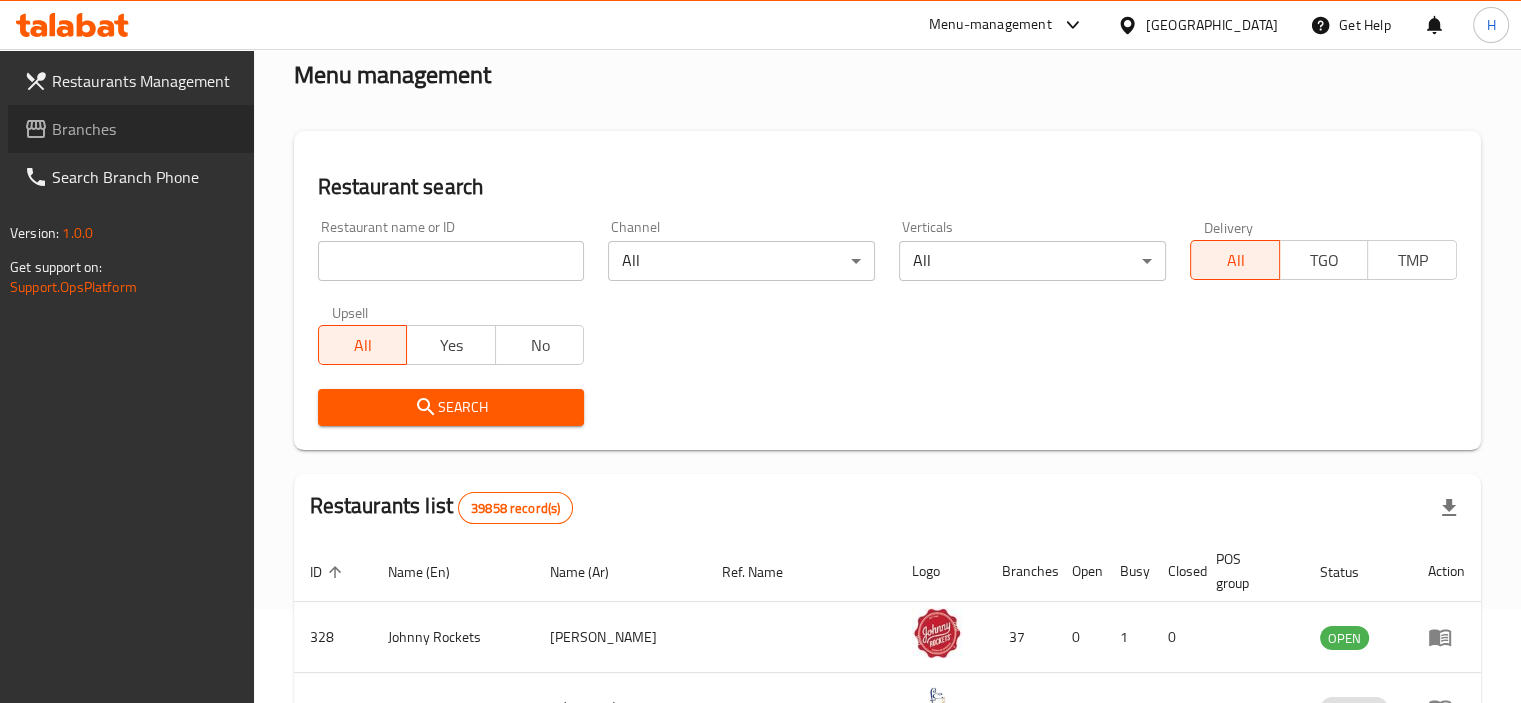 click on "Branches" at bounding box center (145, 129) 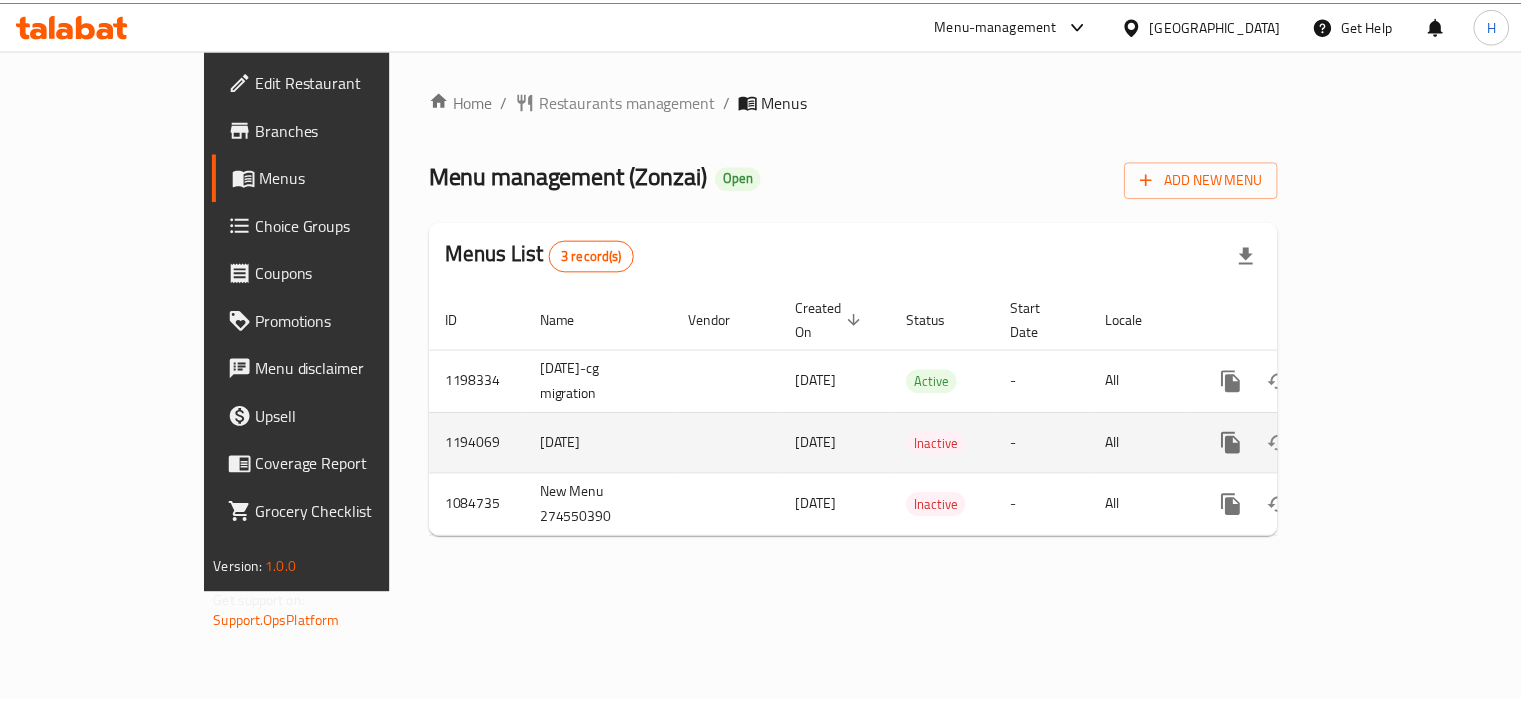 scroll, scrollTop: 0, scrollLeft: 0, axis: both 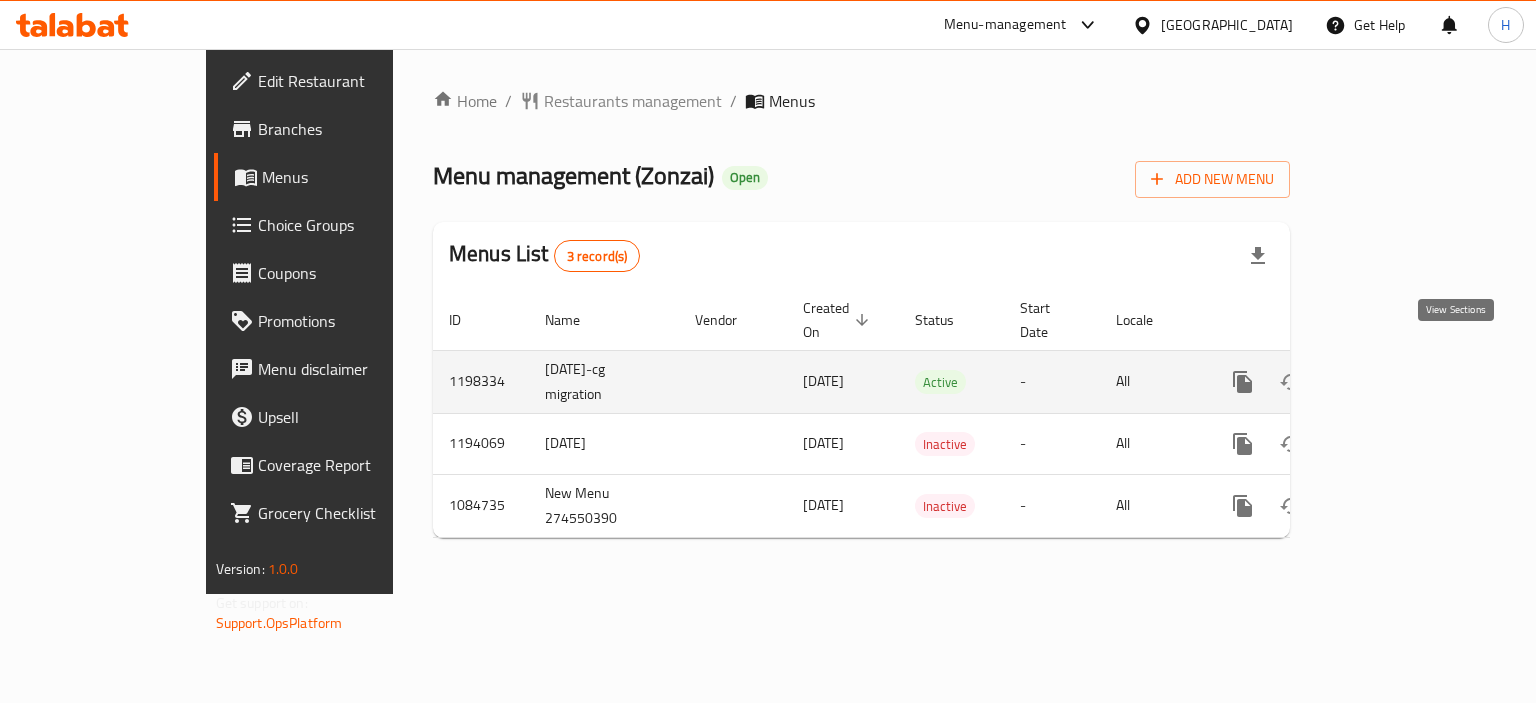 click 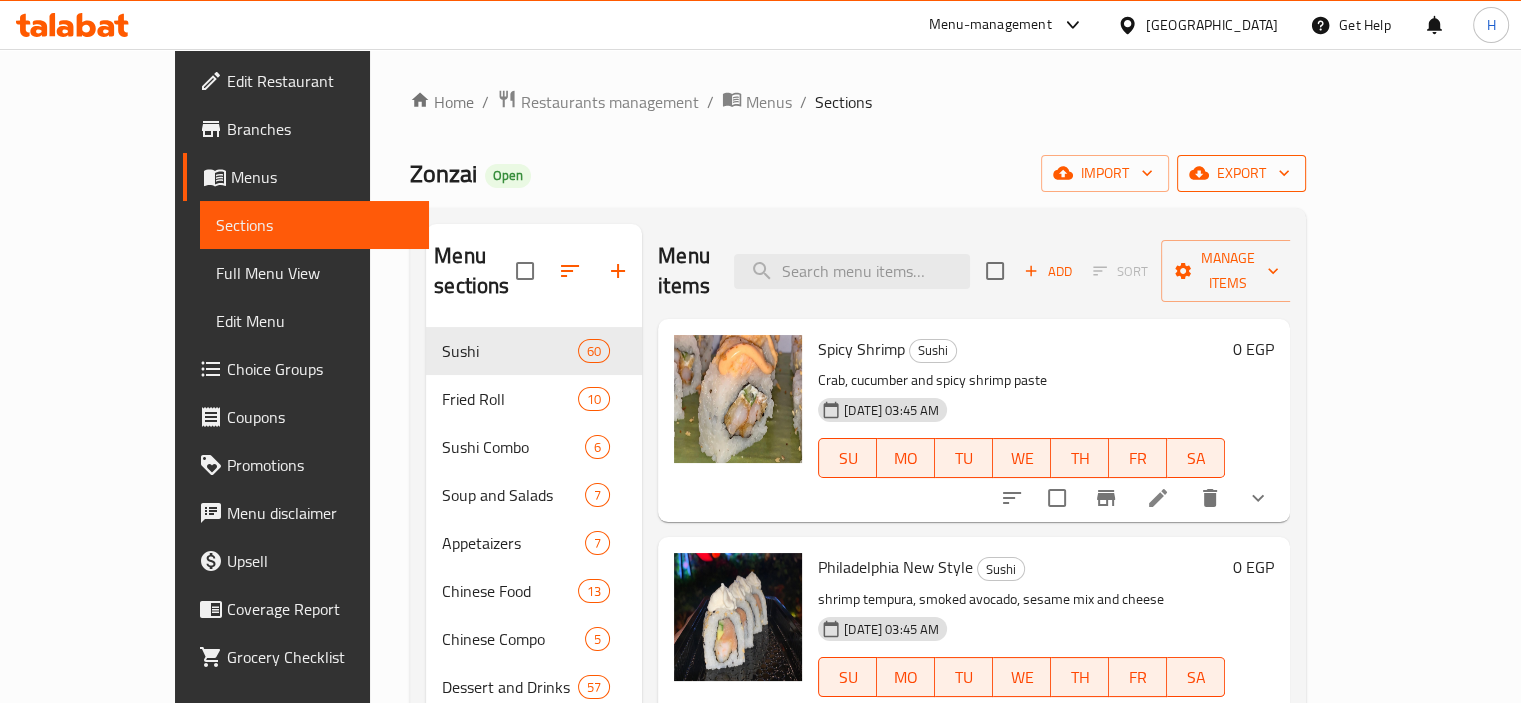 click on "export" at bounding box center (1241, 173) 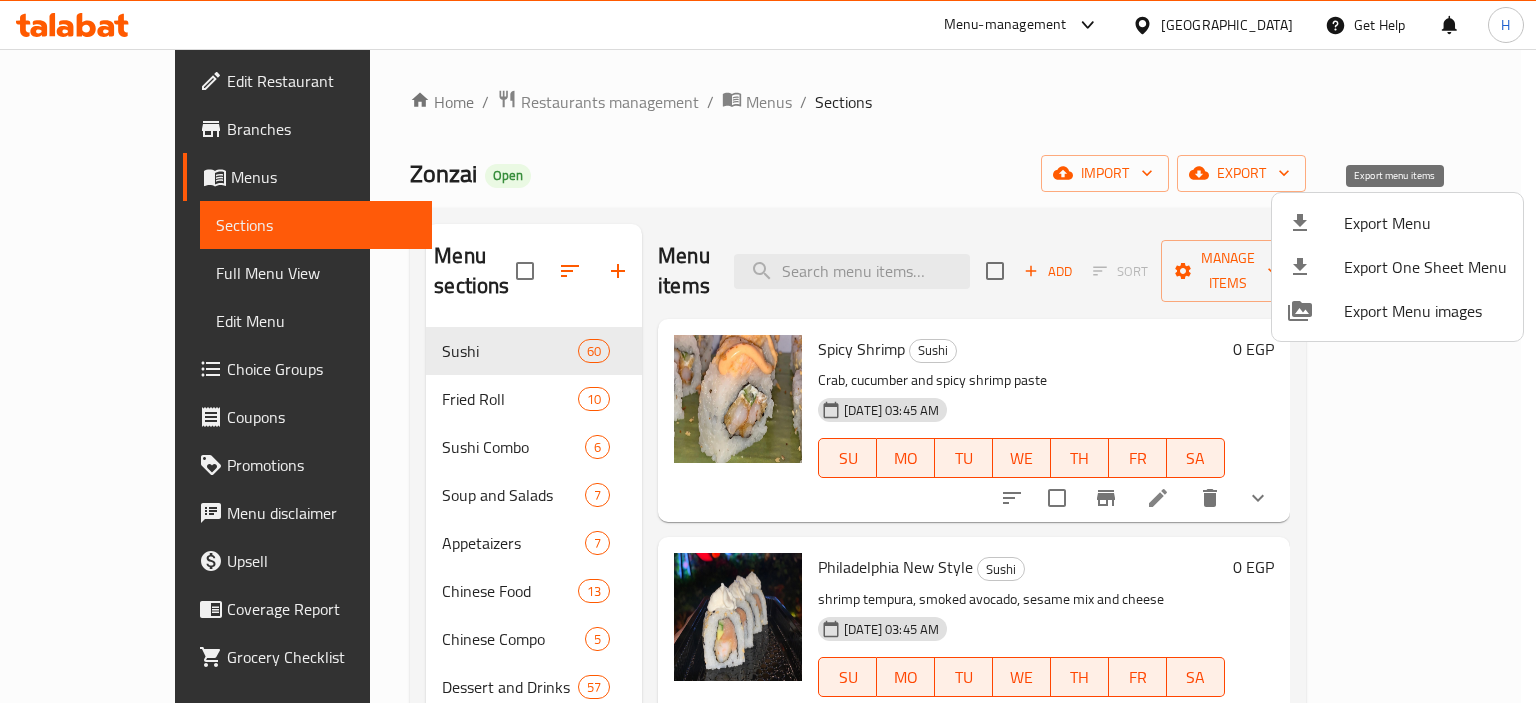 click on "Export Menu" at bounding box center (1425, 223) 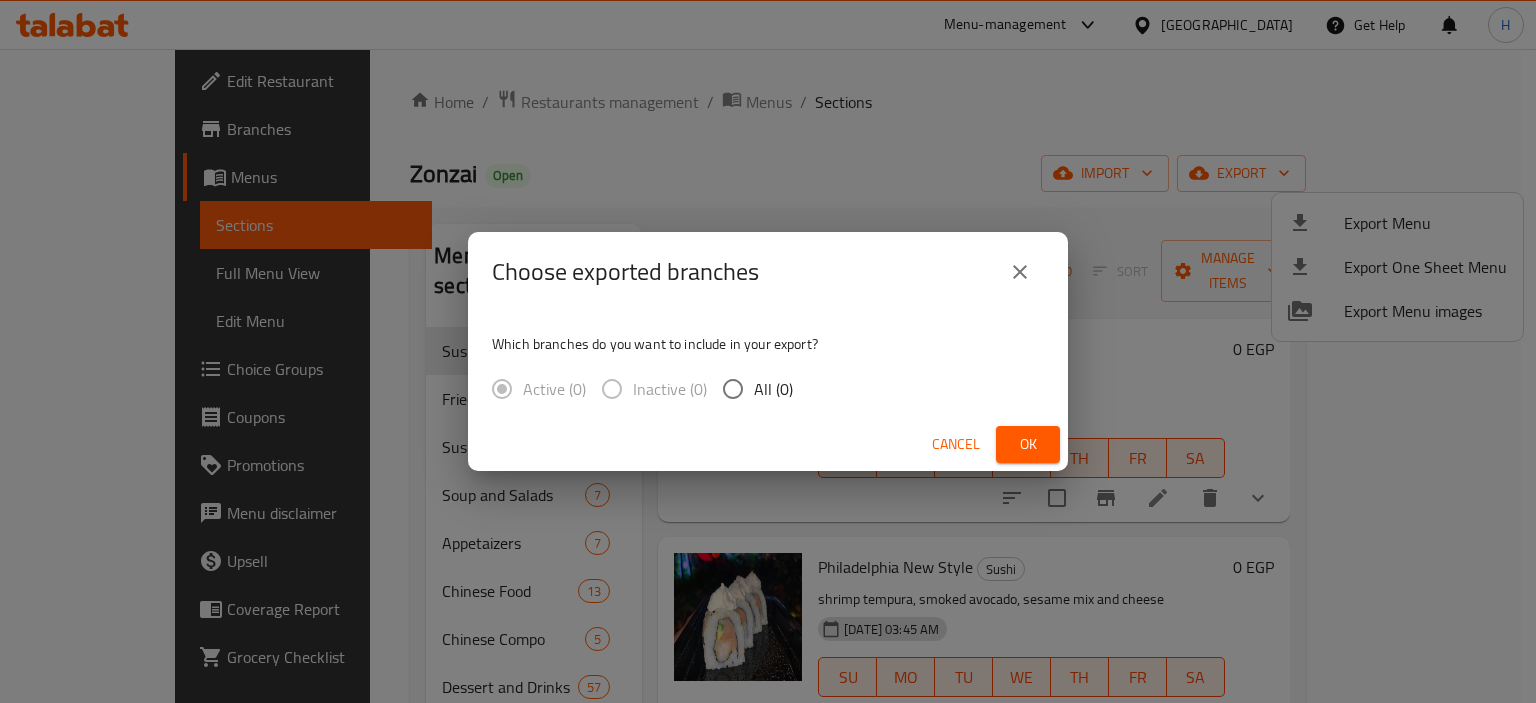 click on "All (0)" at bounding box center (733, 389) 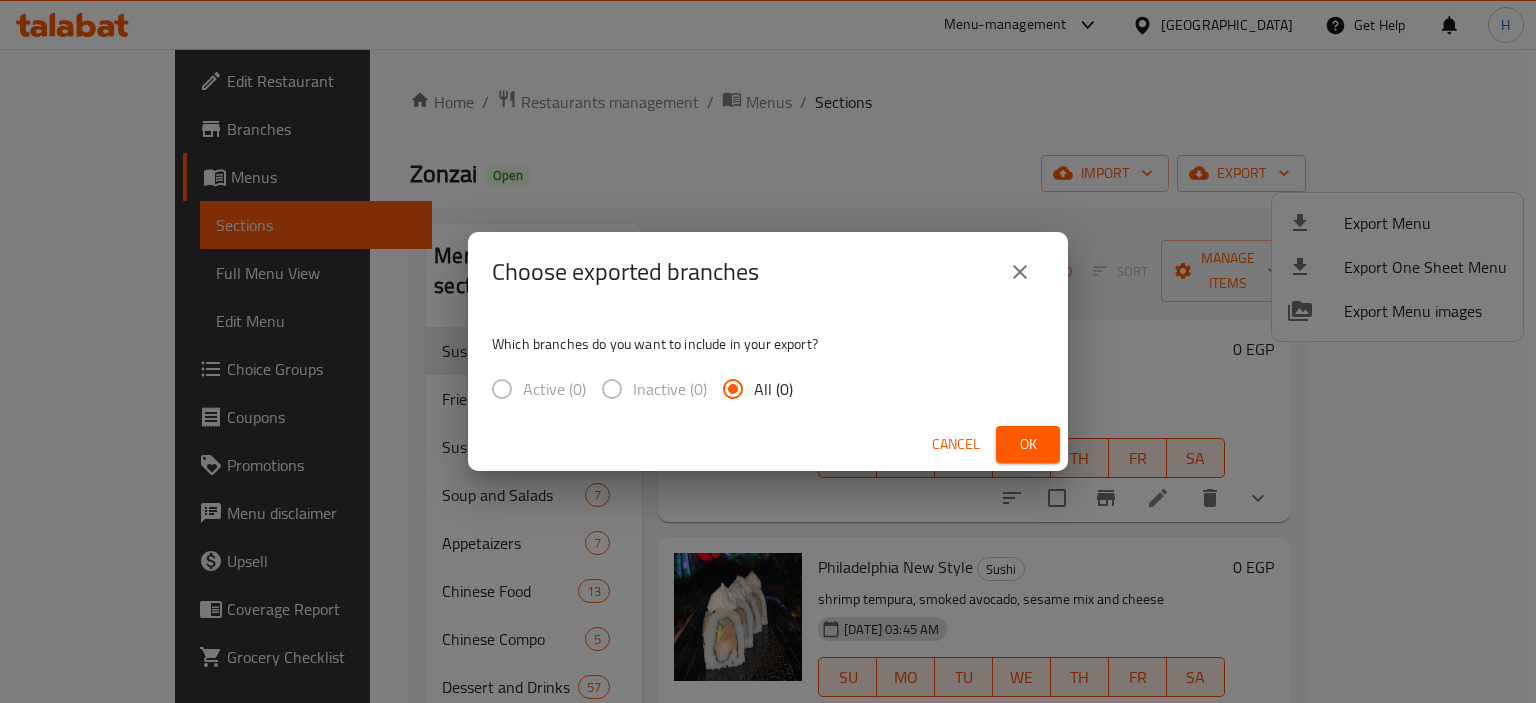 click on "Ok" at bounding box center (1028, 444) 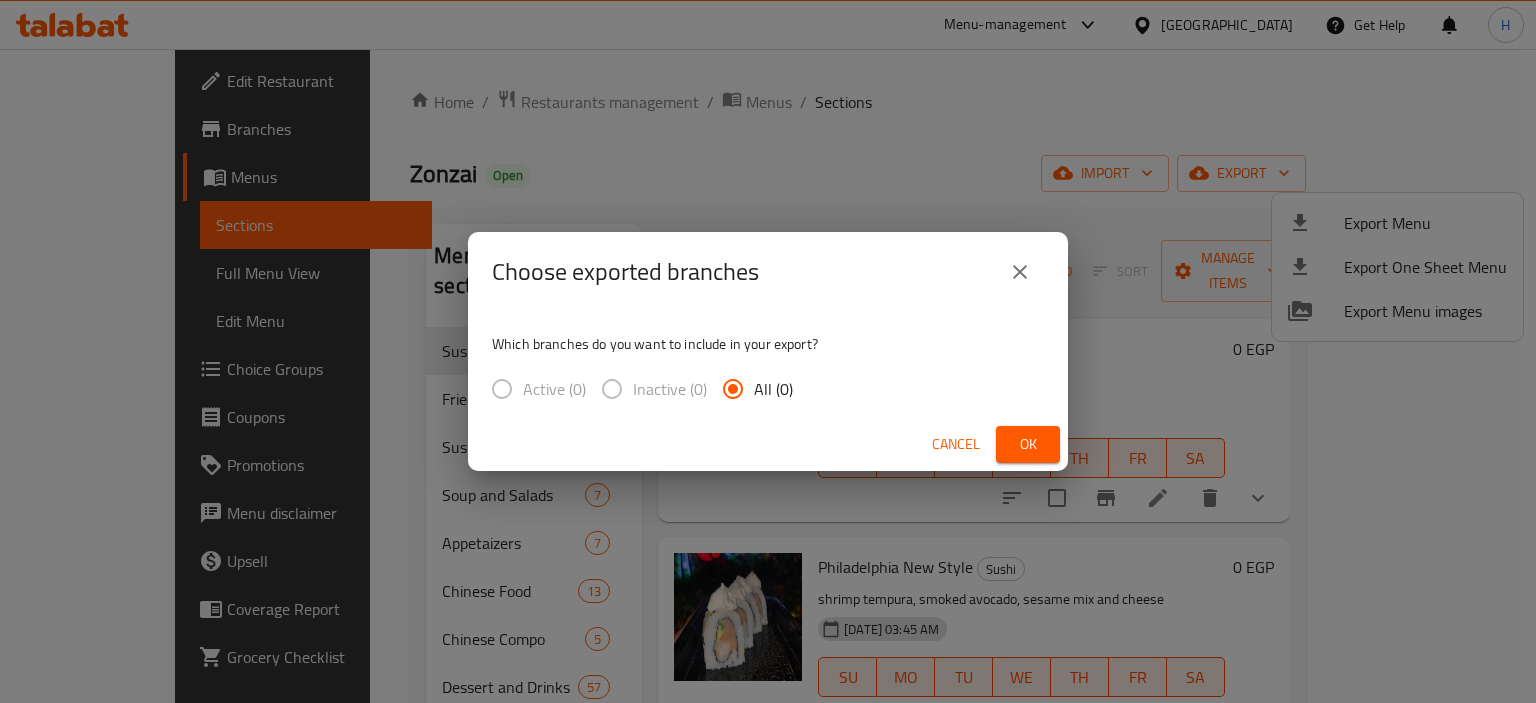 drag, startPoint x: 1012, startPoint y: 444, endPoint x: 1060, endPoint y: 479, distance: 59.405388 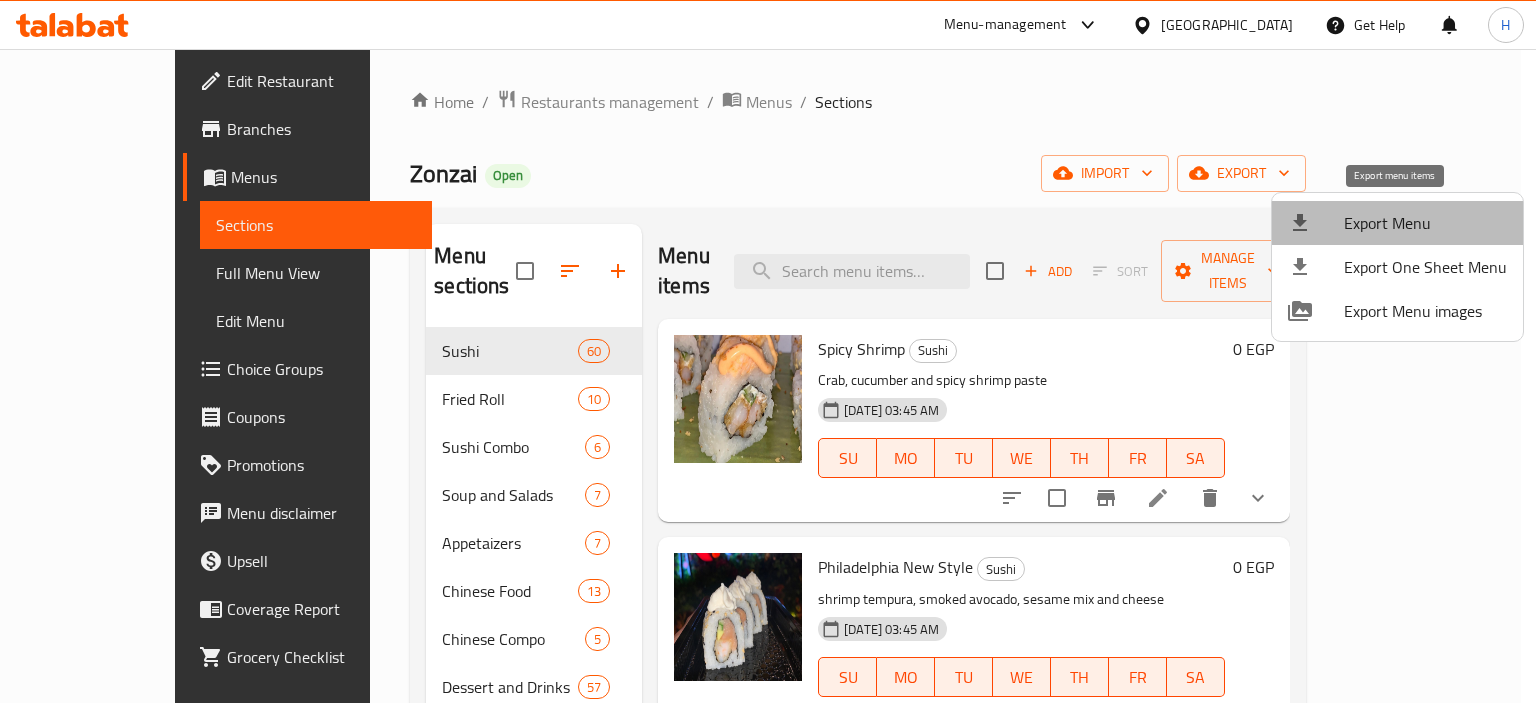 click on "Export Menu" at bounding box center [1425, 223] 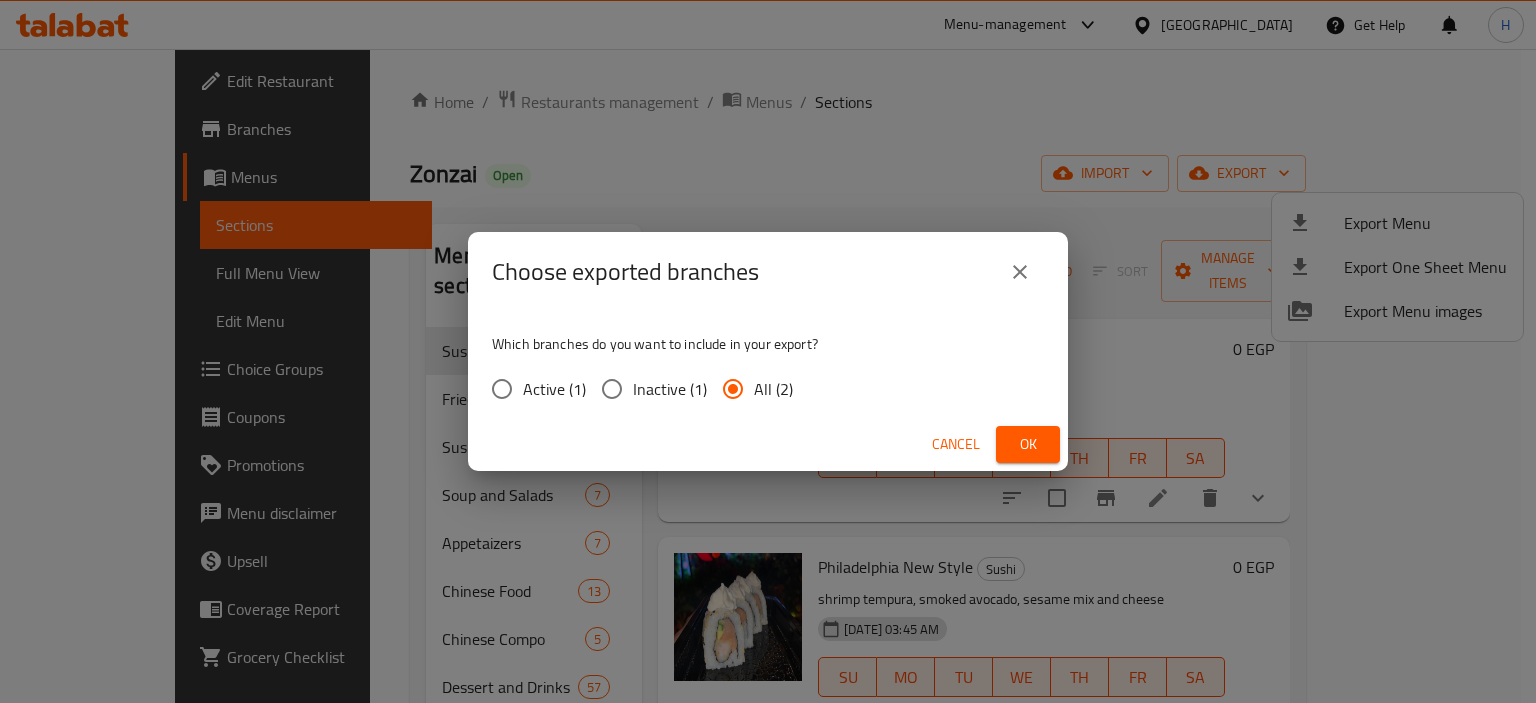 click on "Choose exported branches" at bounding box center [768, 272] 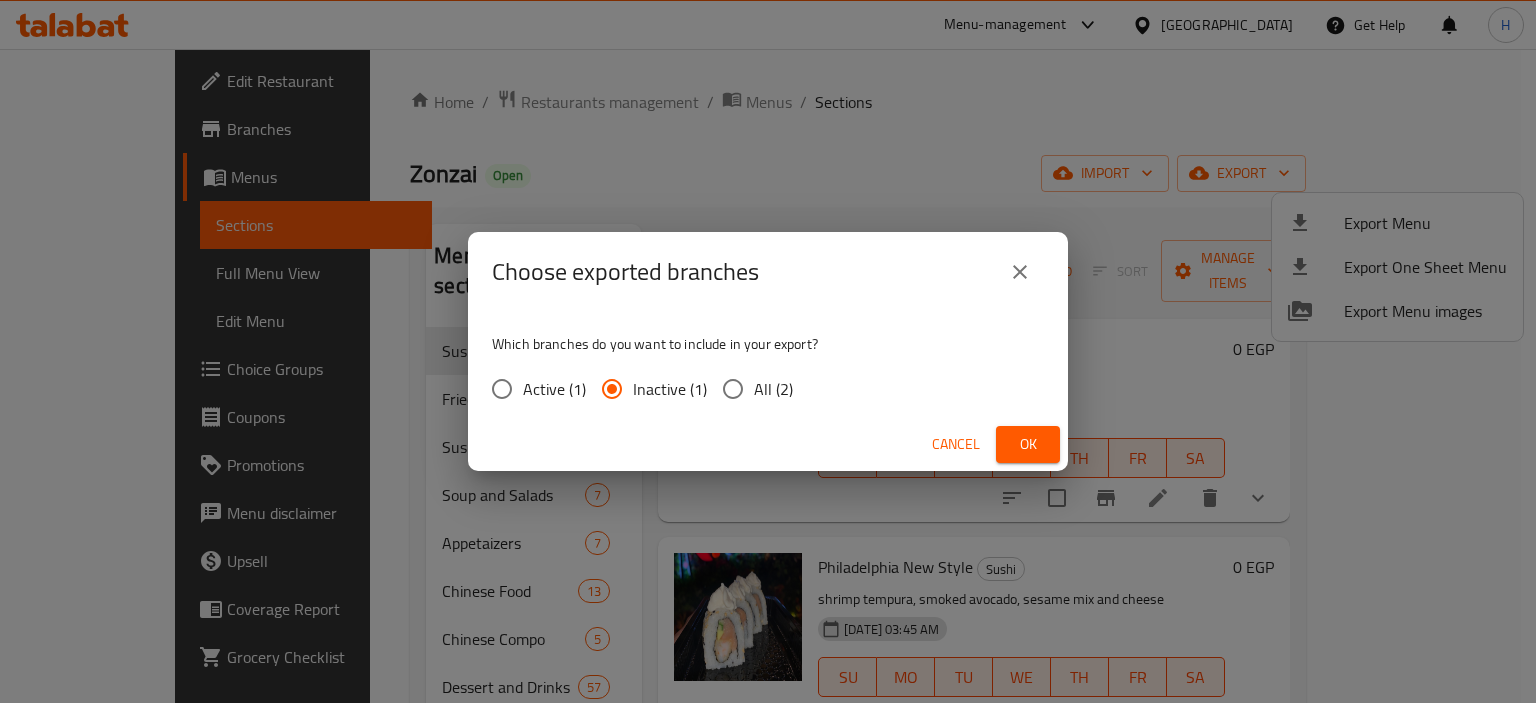 click on "All (2)" at bounding box center (733, 389) 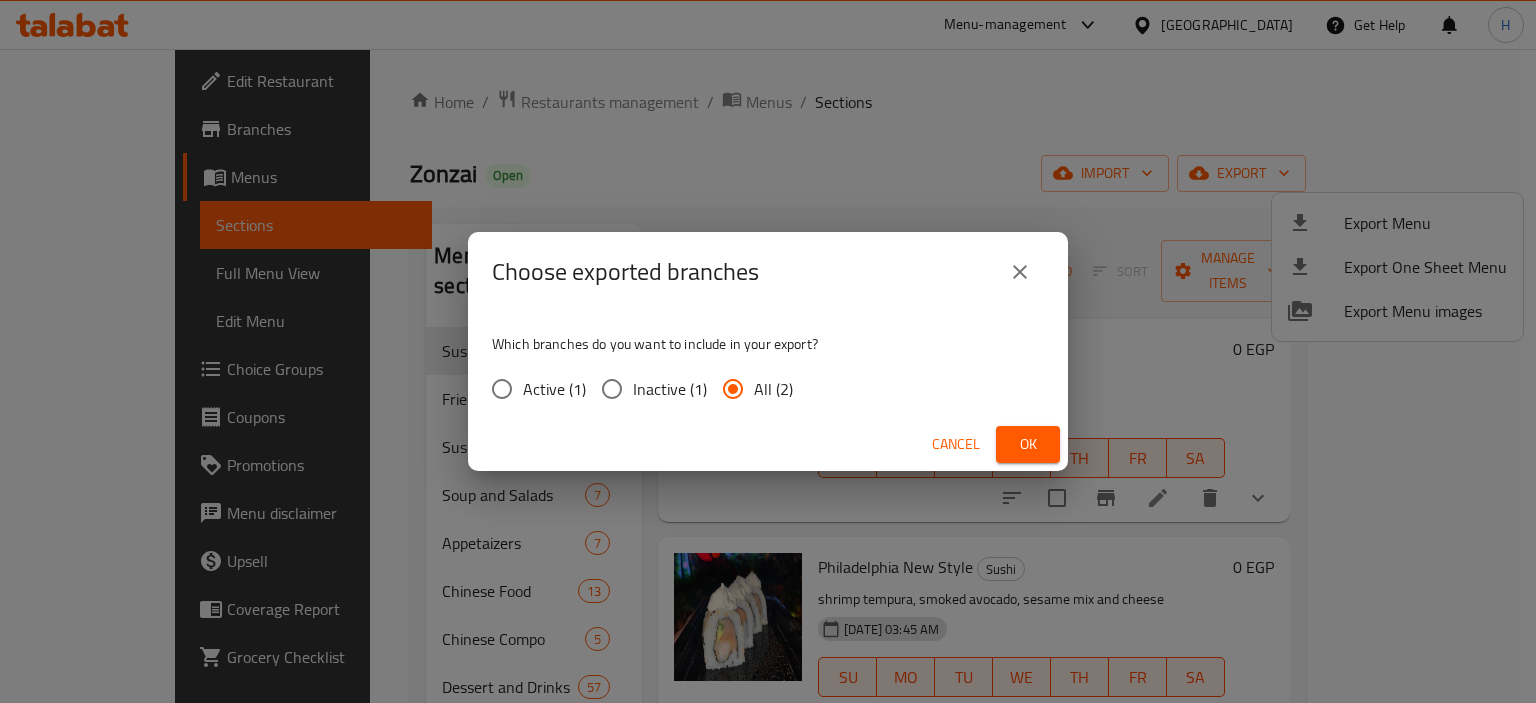 click on "Ok" at bounding box center (1028, 444) 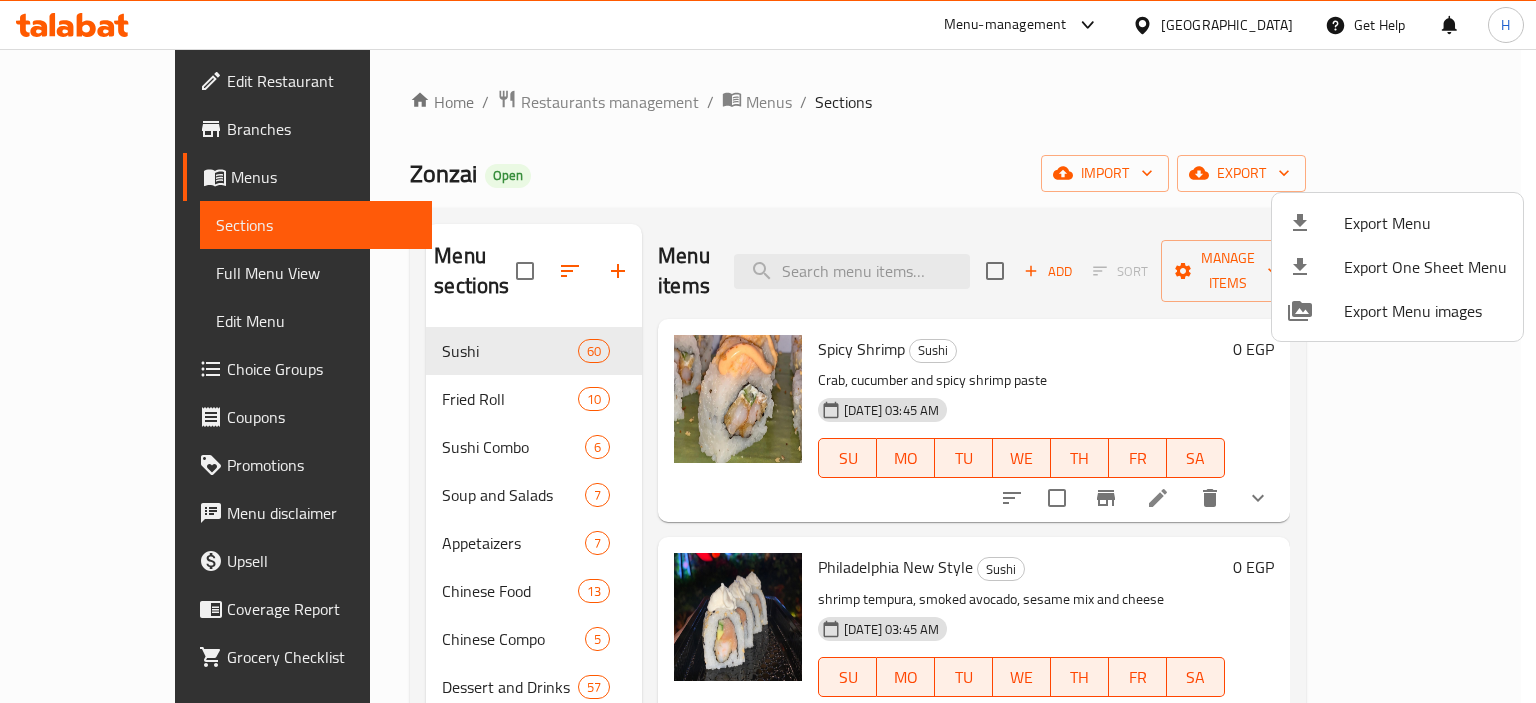 click at bounding box center [768, 351] 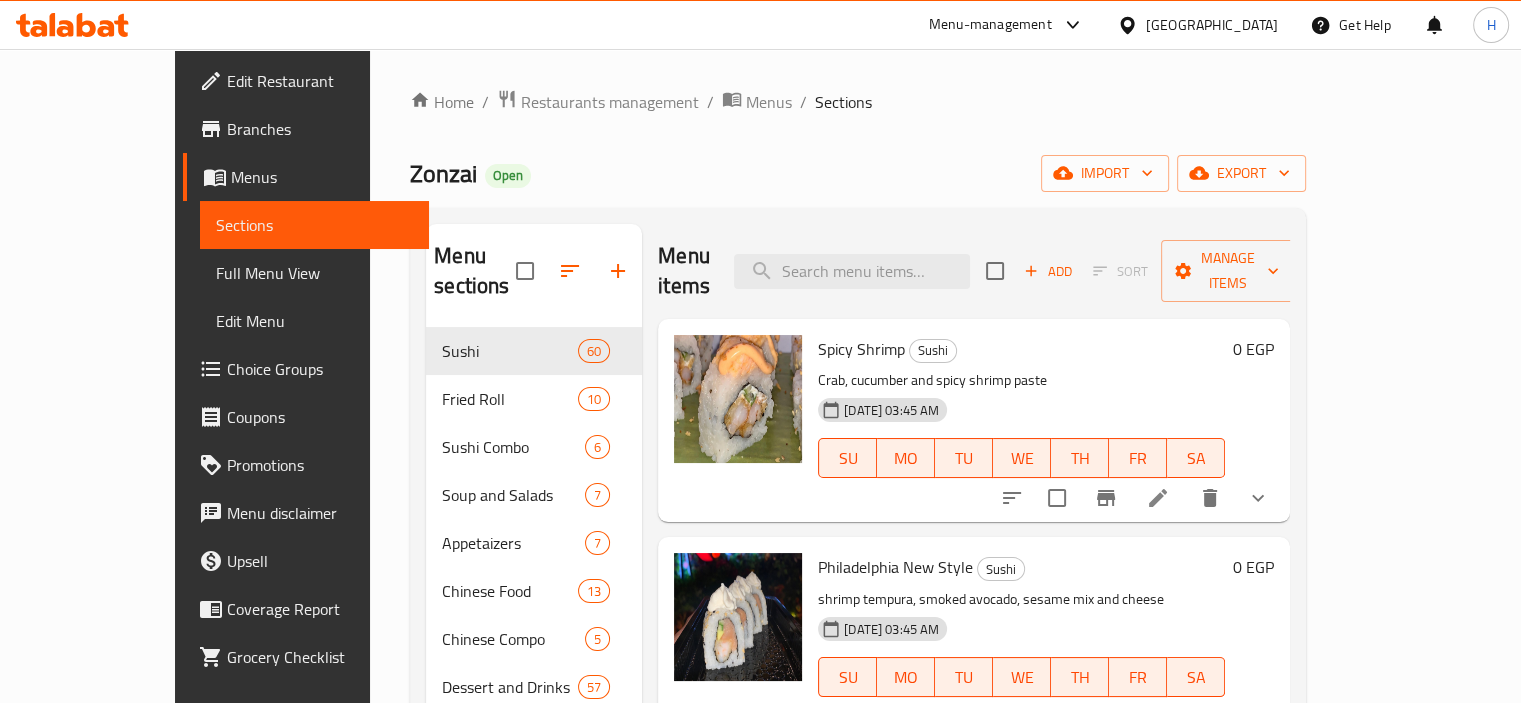 click on "Branches" at bounding box center [320, 129] 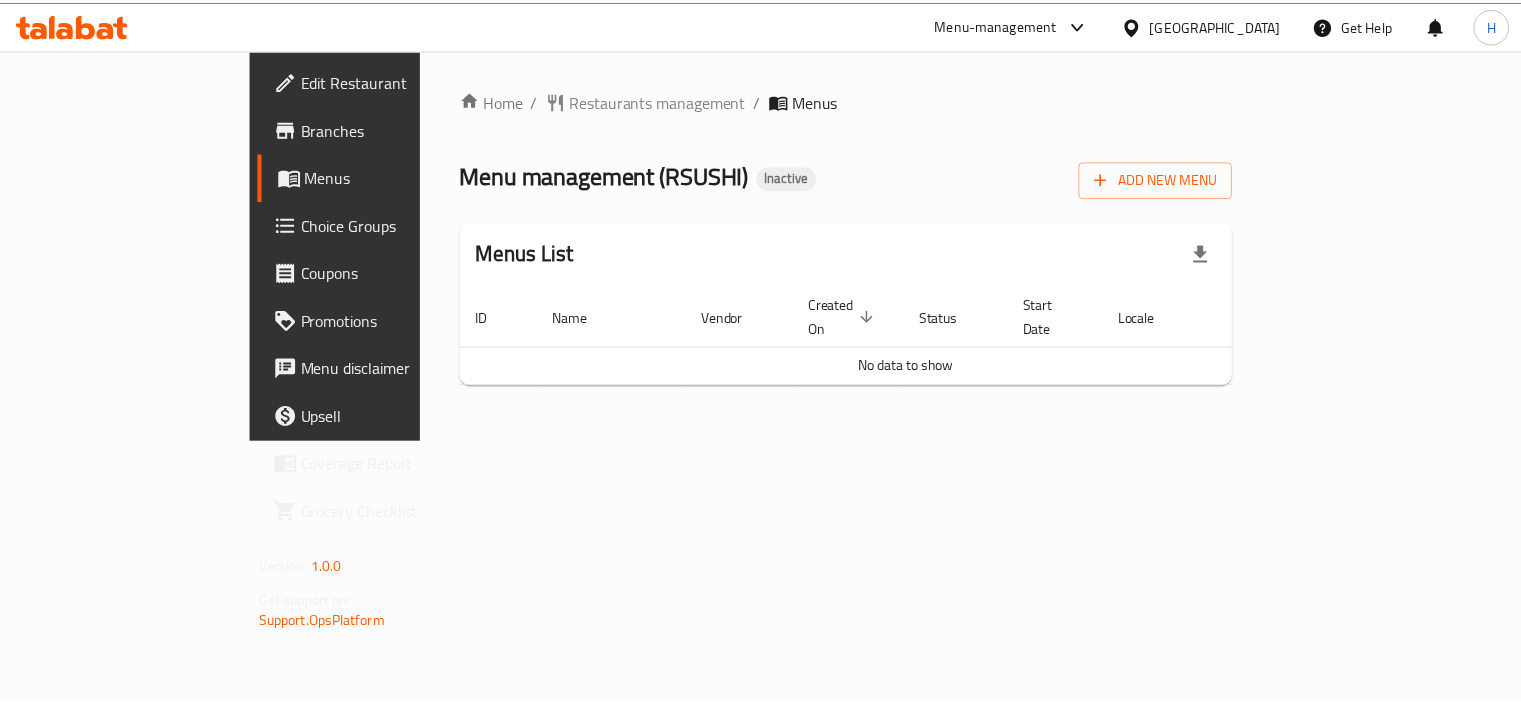 scroll, scrollTop: 0, scrollLeft: 0, axis: both 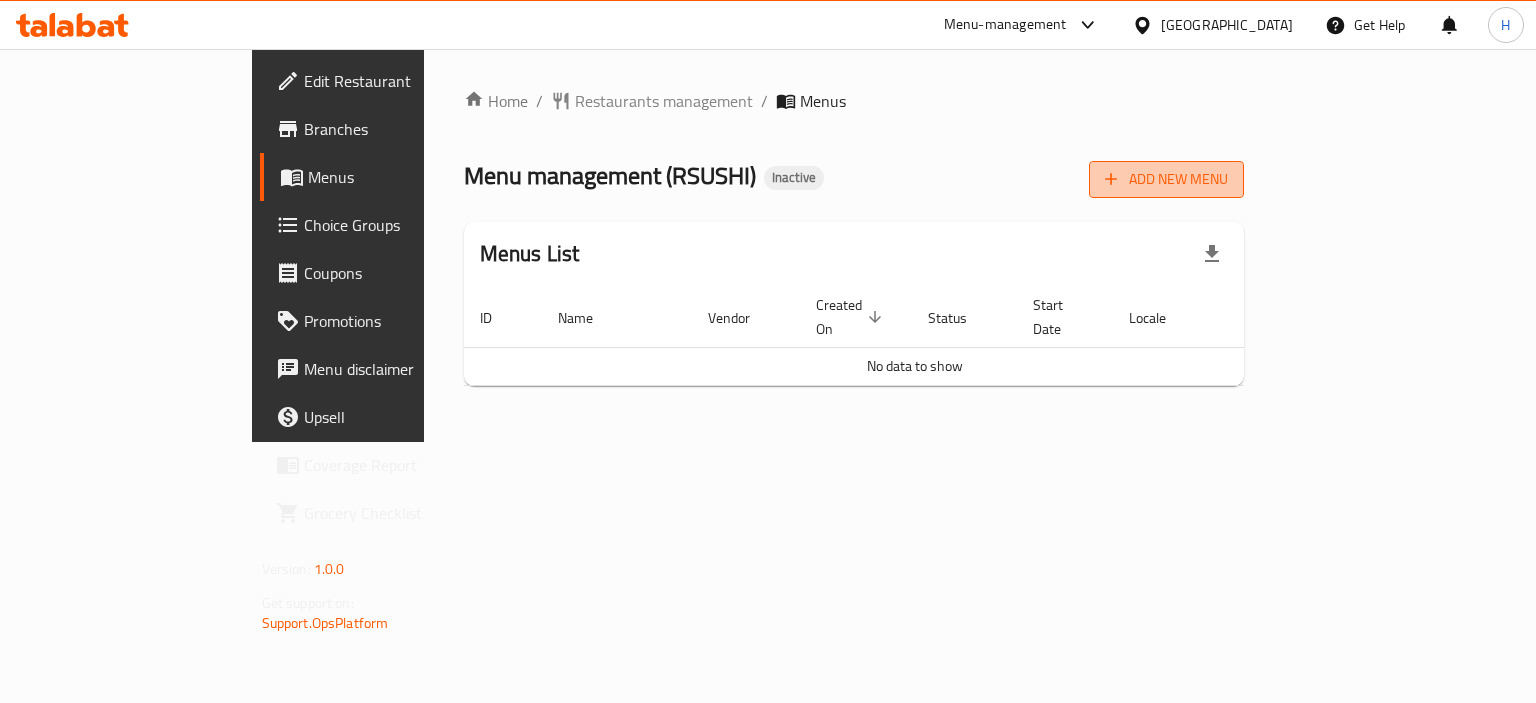 click on "Add New Menu" at bounding box center [1166, 179] 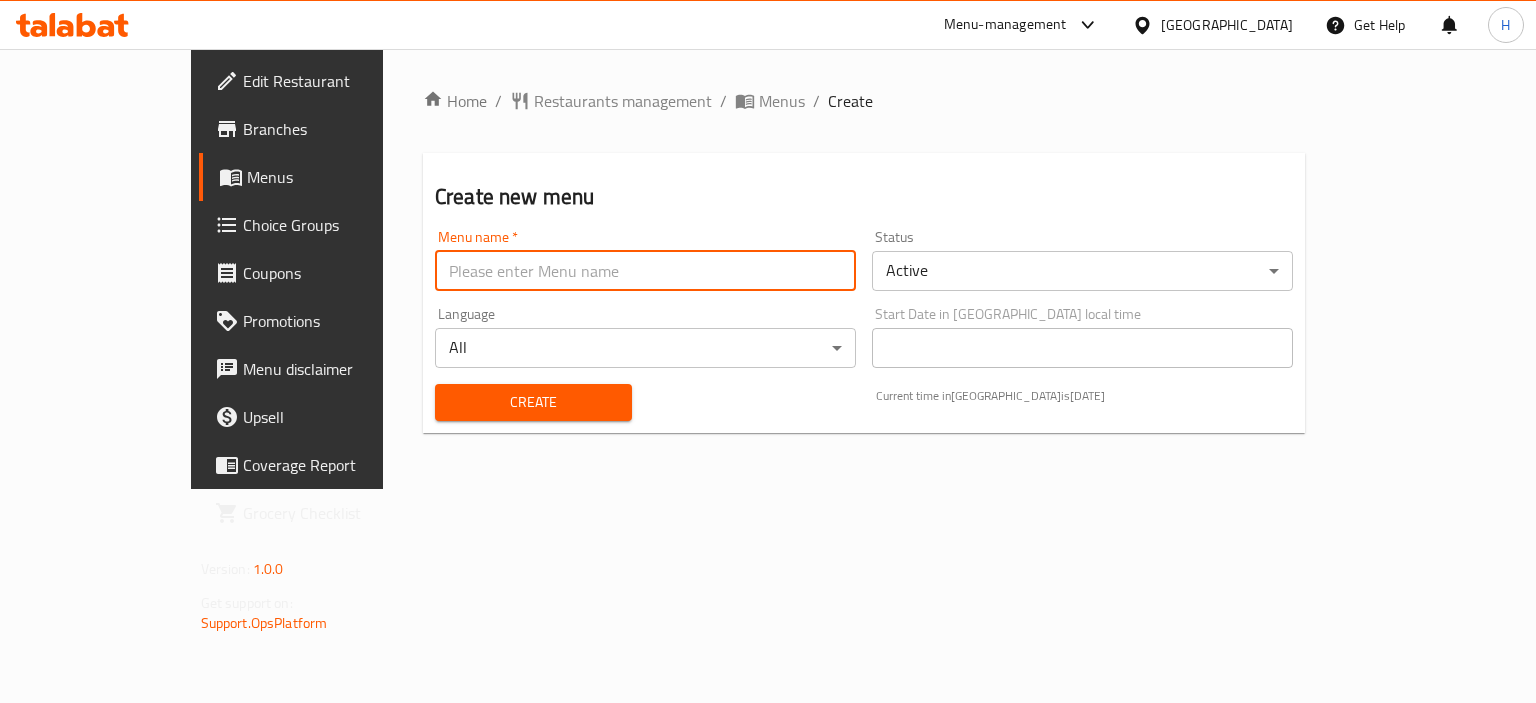 click at bounding box center [645, 271] 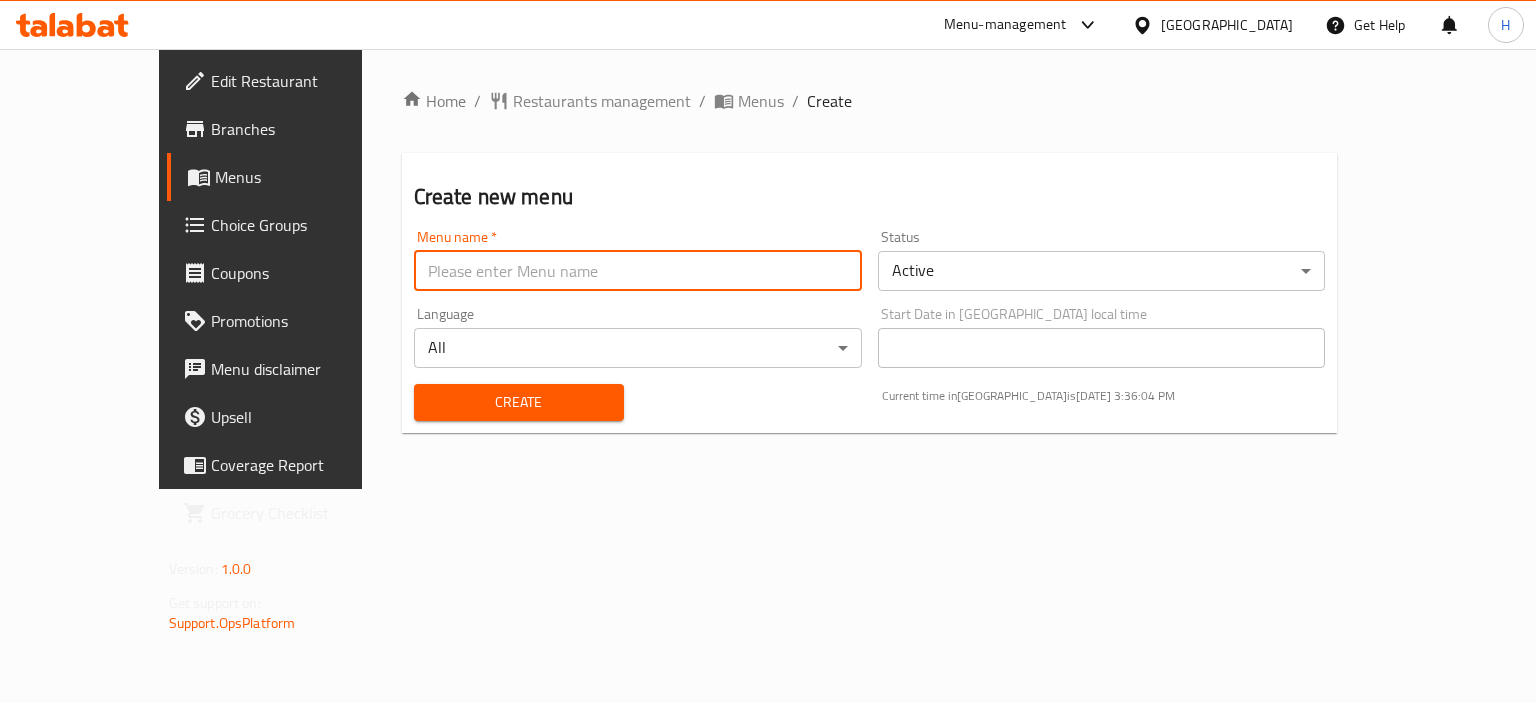 type on "Menu" 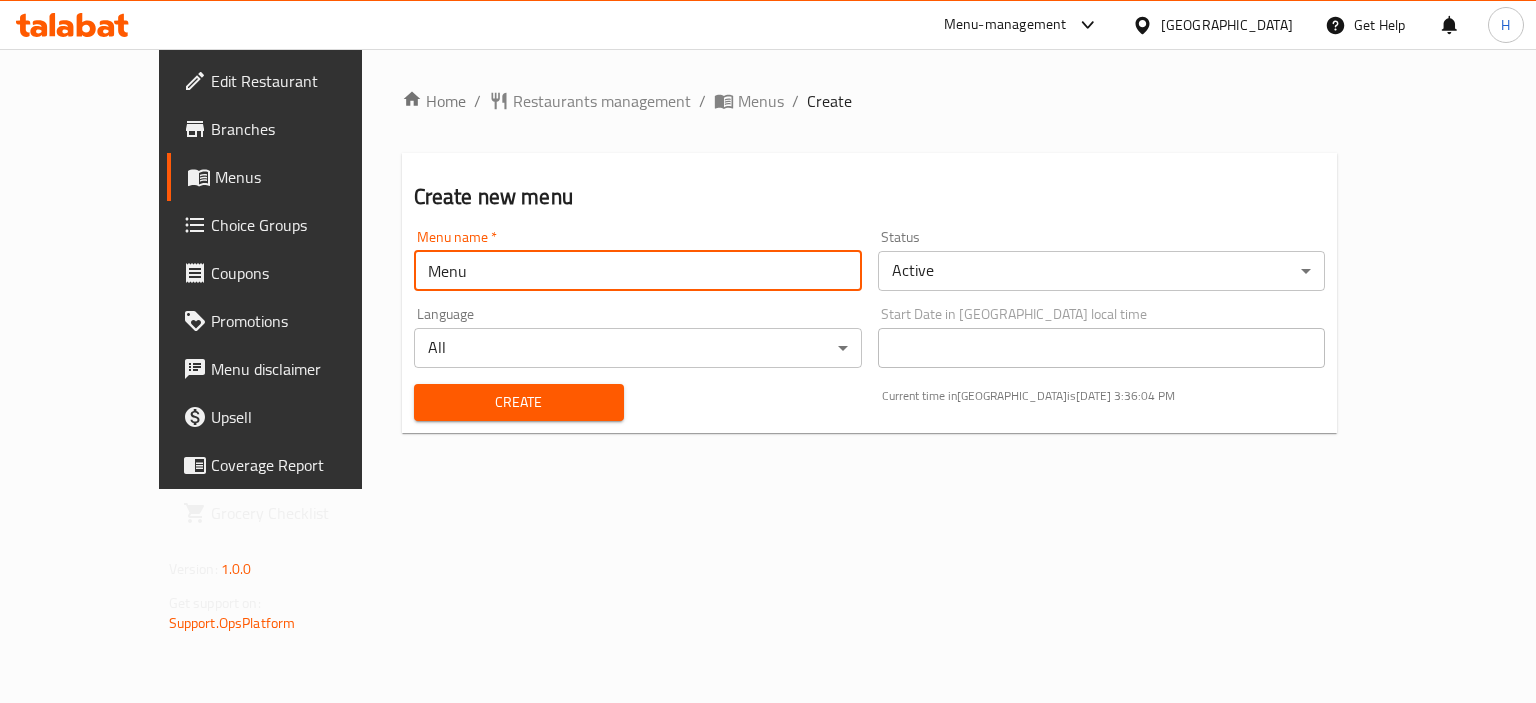 click on "Create" at bounding box center [519, 402] 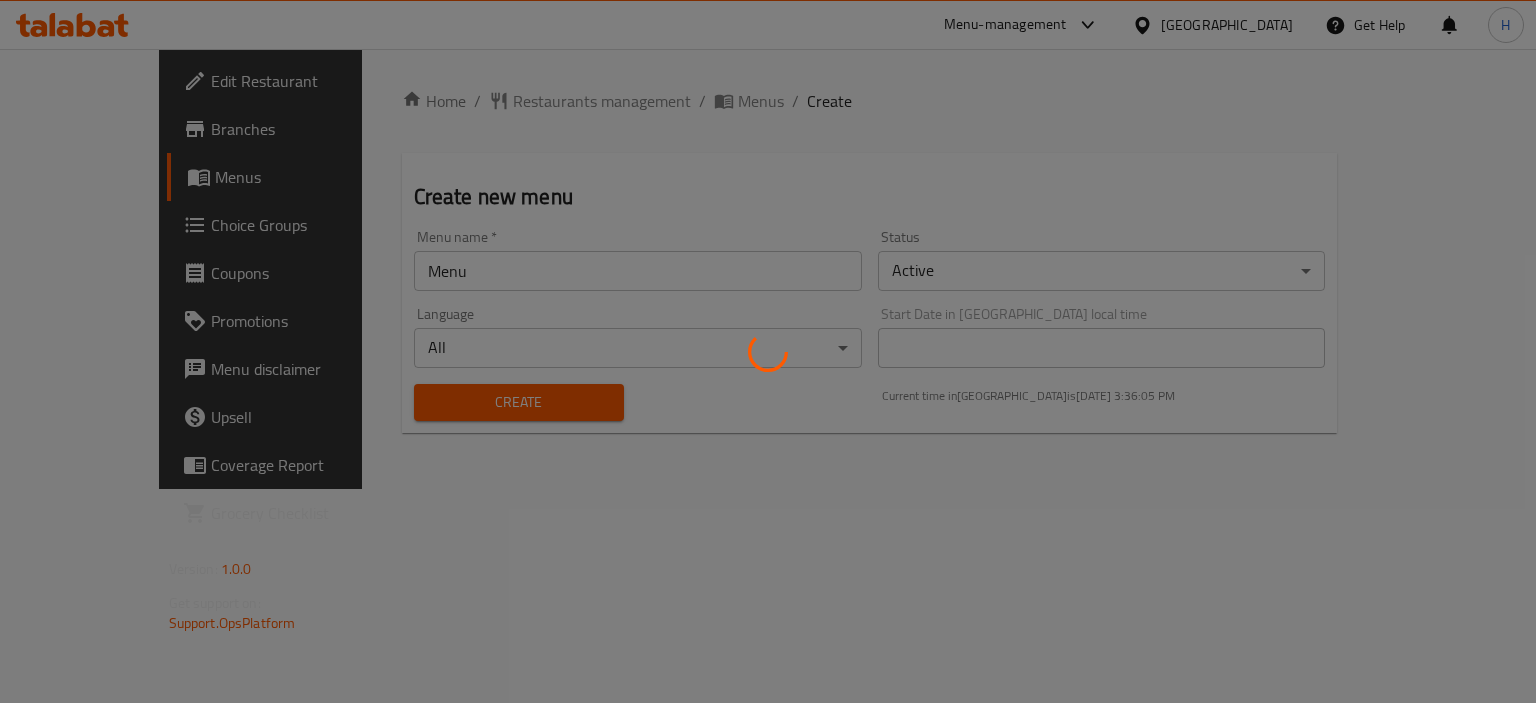 type 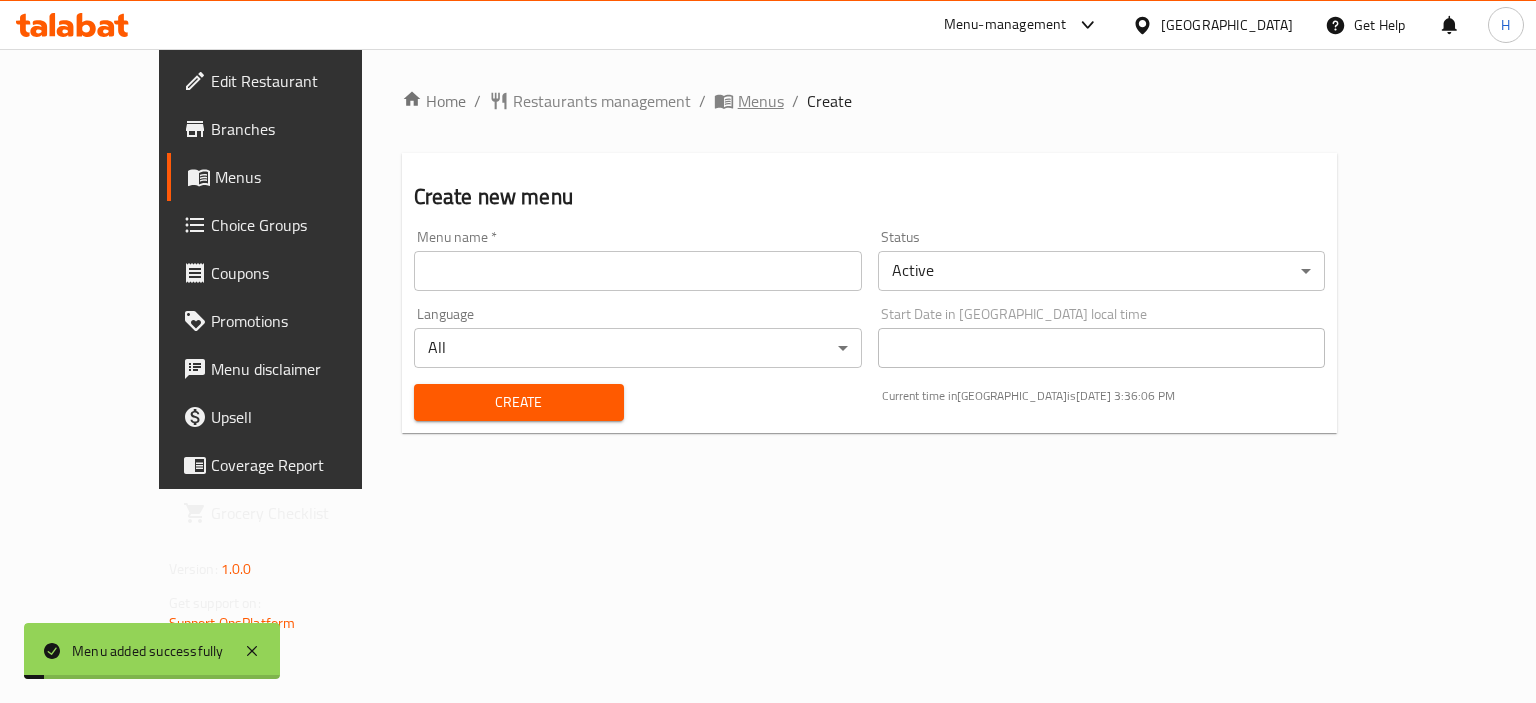 click on "Menus" at bounding box center [761, 101] 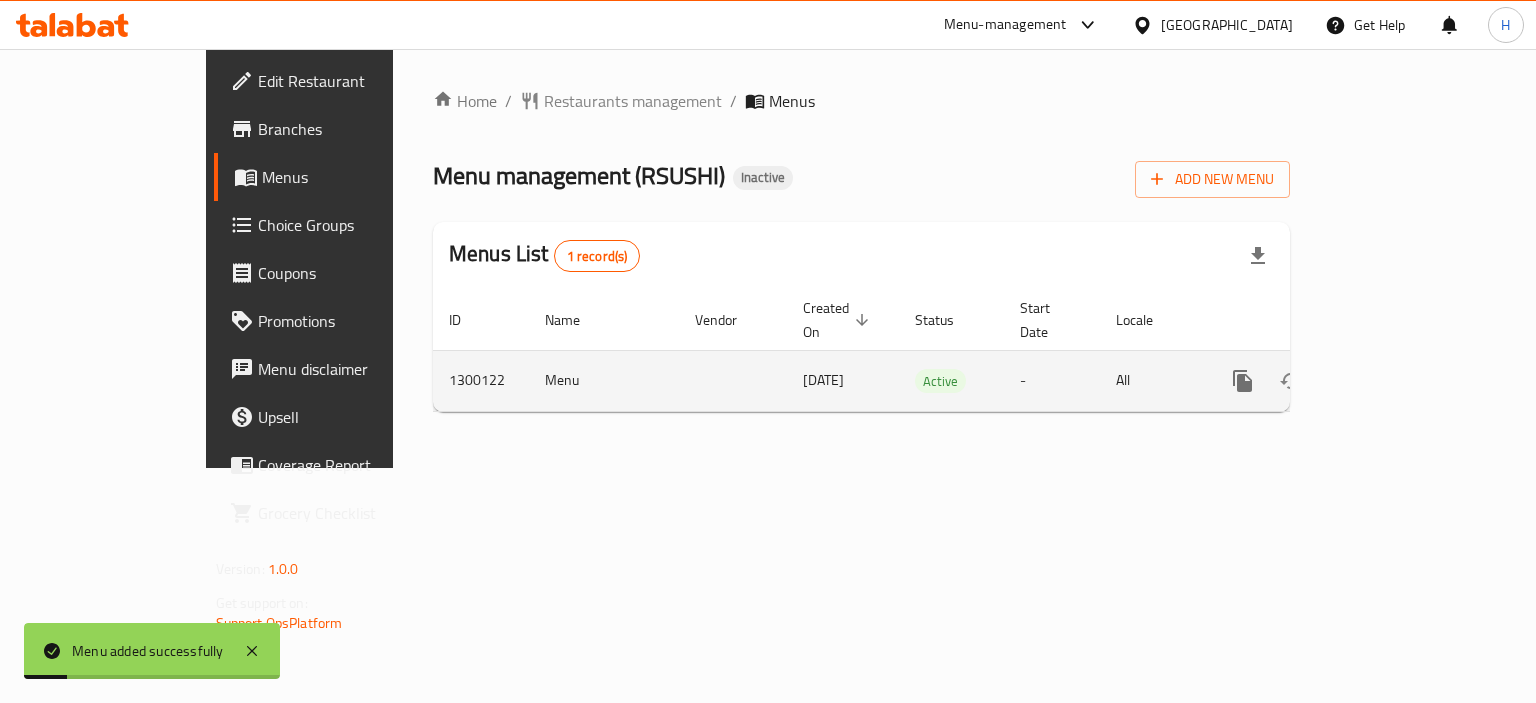 click 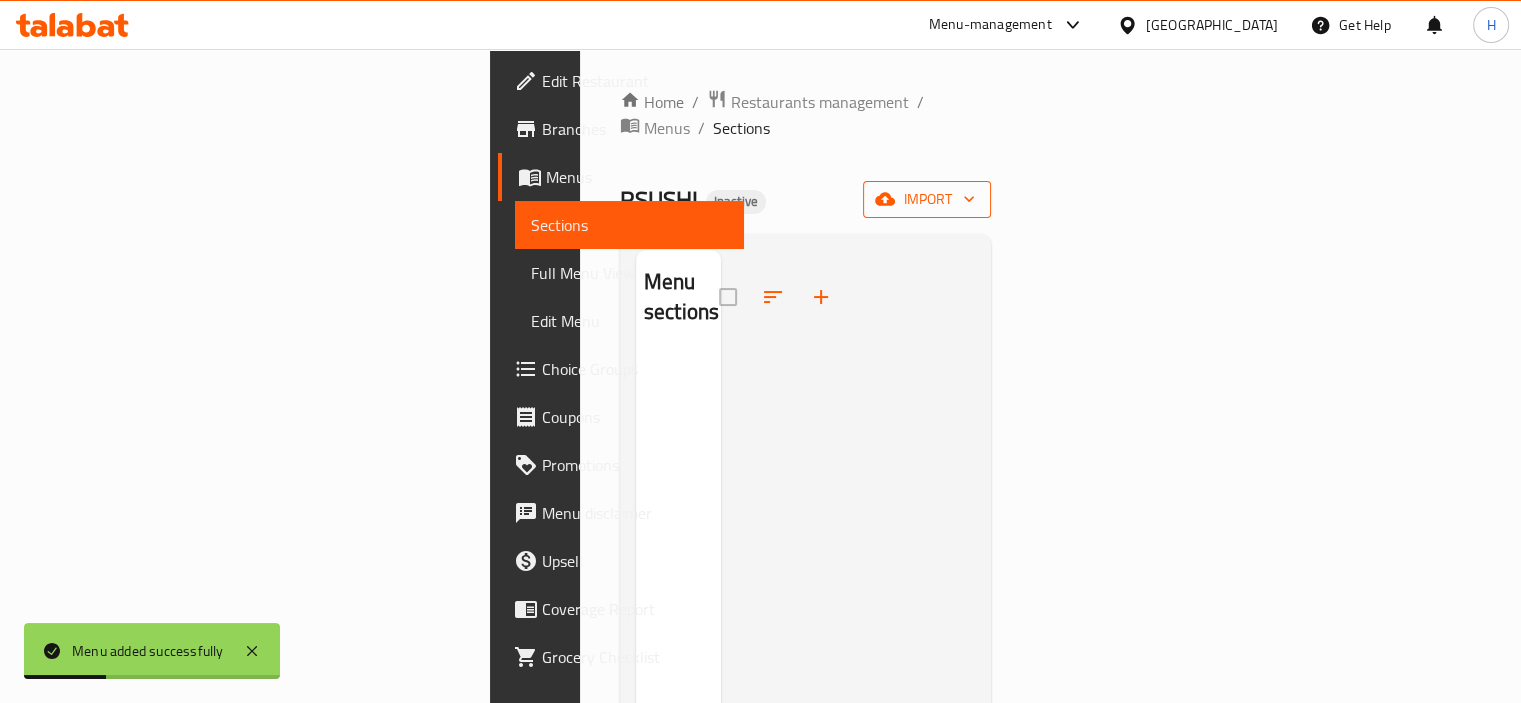 click on "import" at bounding box center [927, 199] 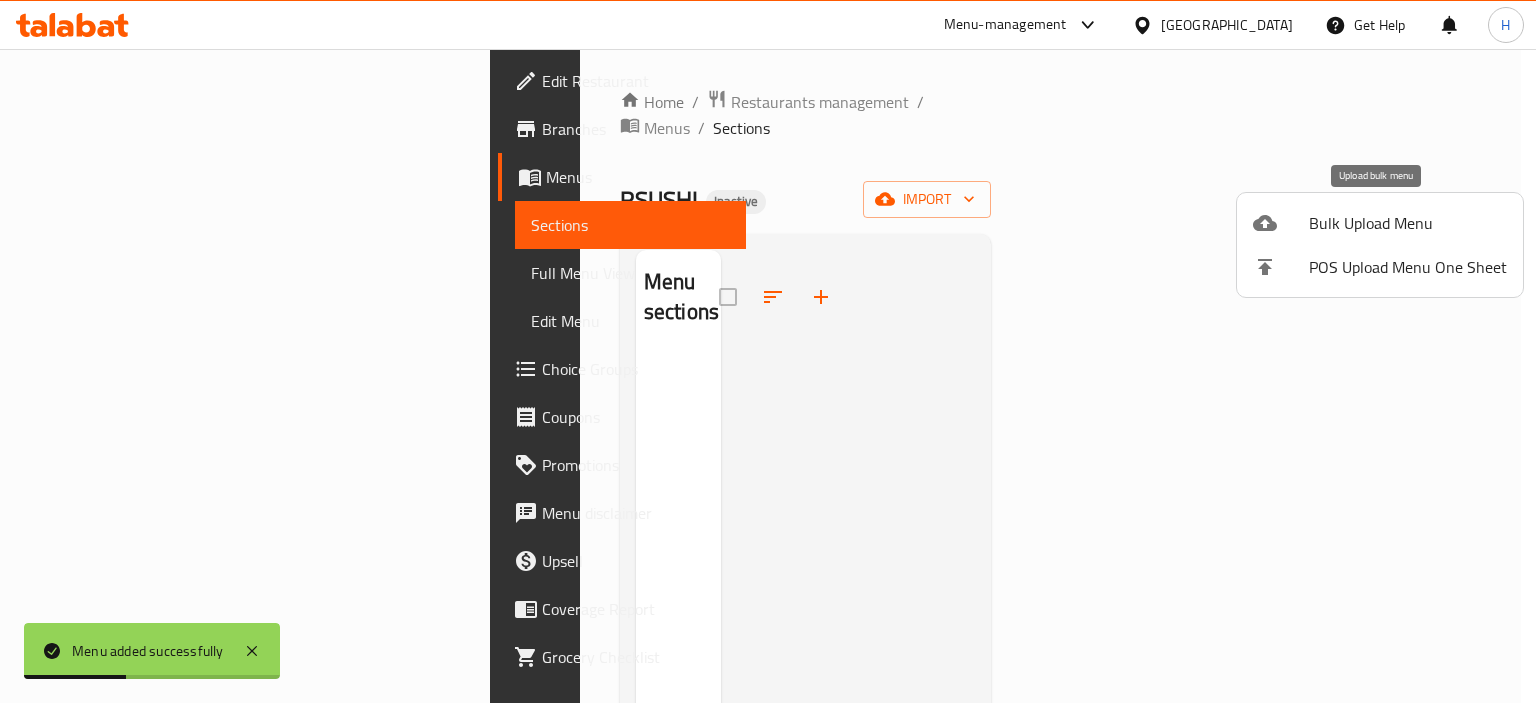 click 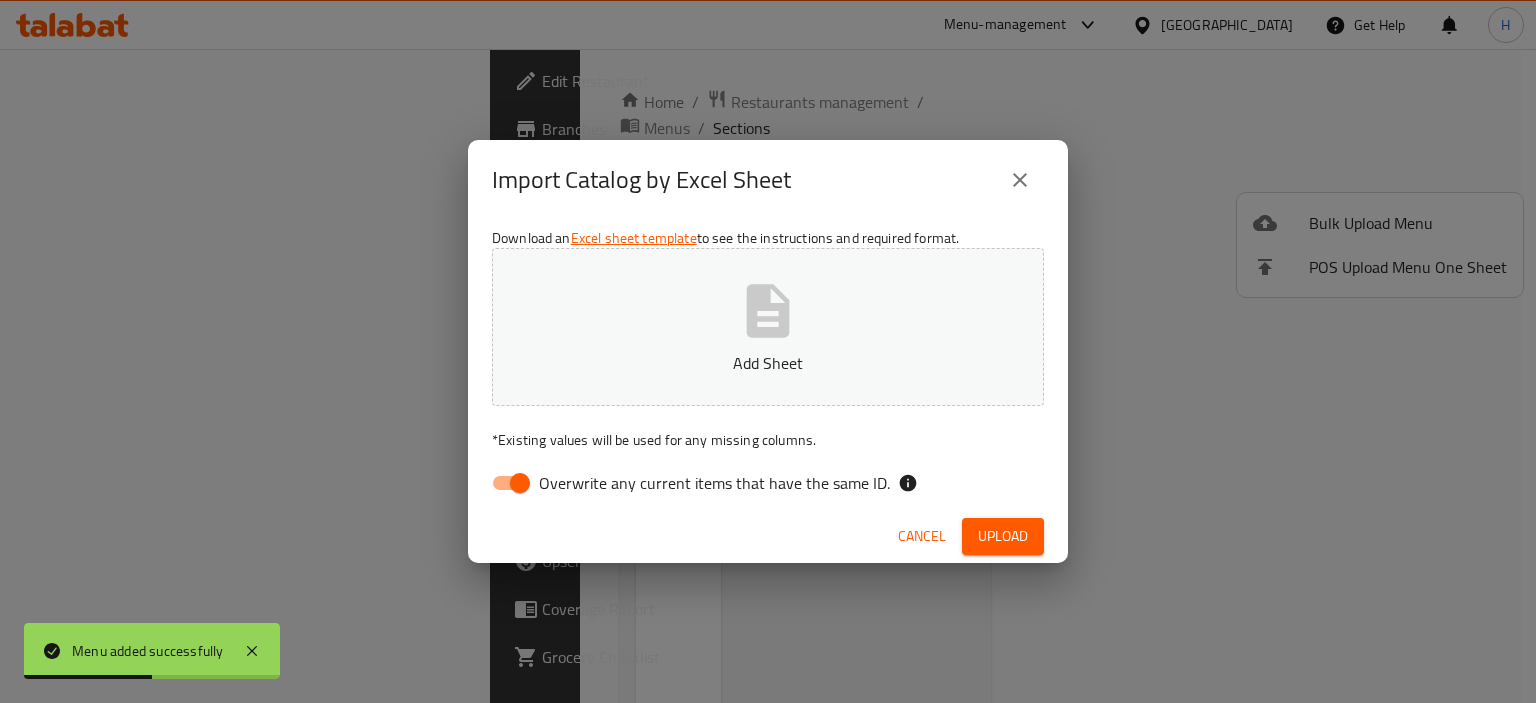 click on "Overwrite any current items that have the same ID." at bounding box center (714, 483) 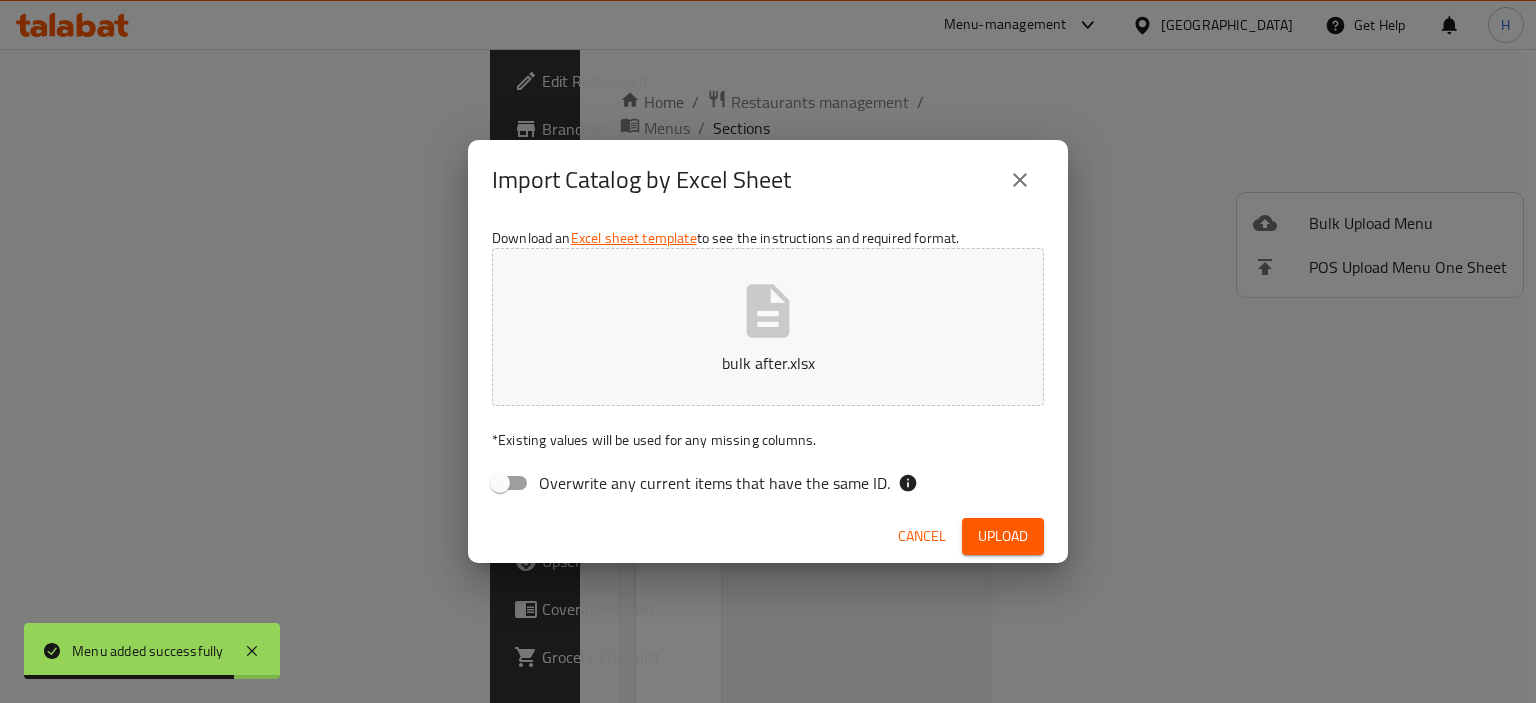 drag, startPoint x: 997, startPoint y: 547, endPoint x: 998, endPoint y: 536, distance: 11.045361 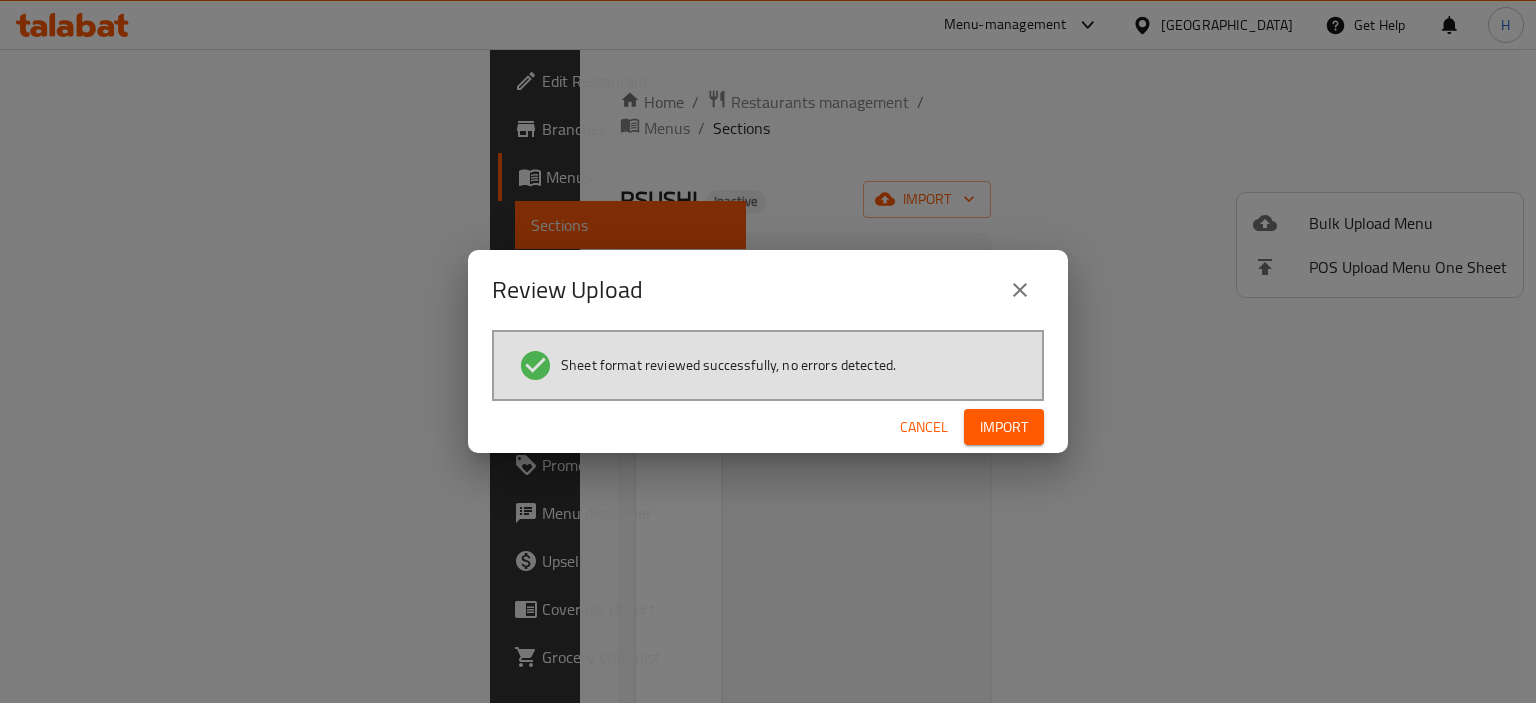 click on "Import" at bounding box center [1004, 427] 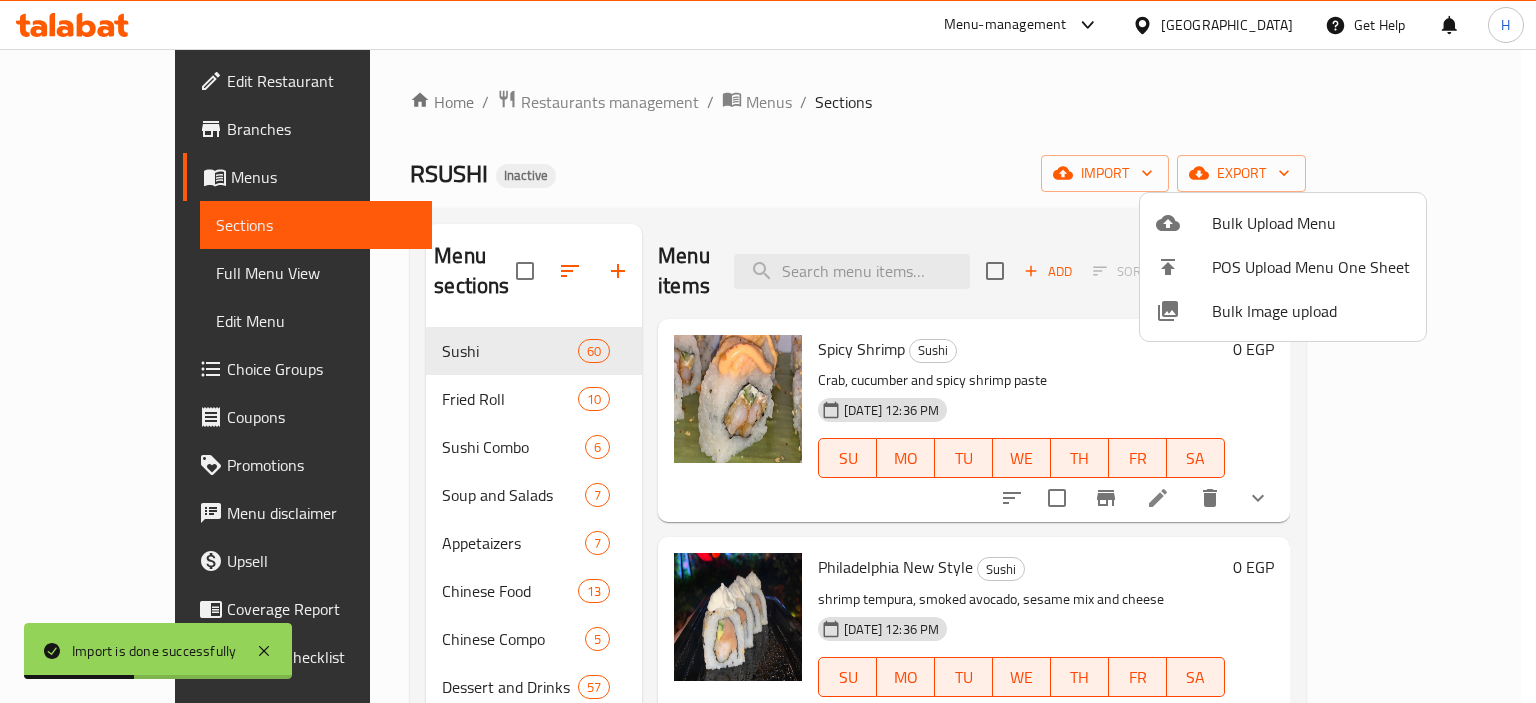 click at bounding box center [768, 351] 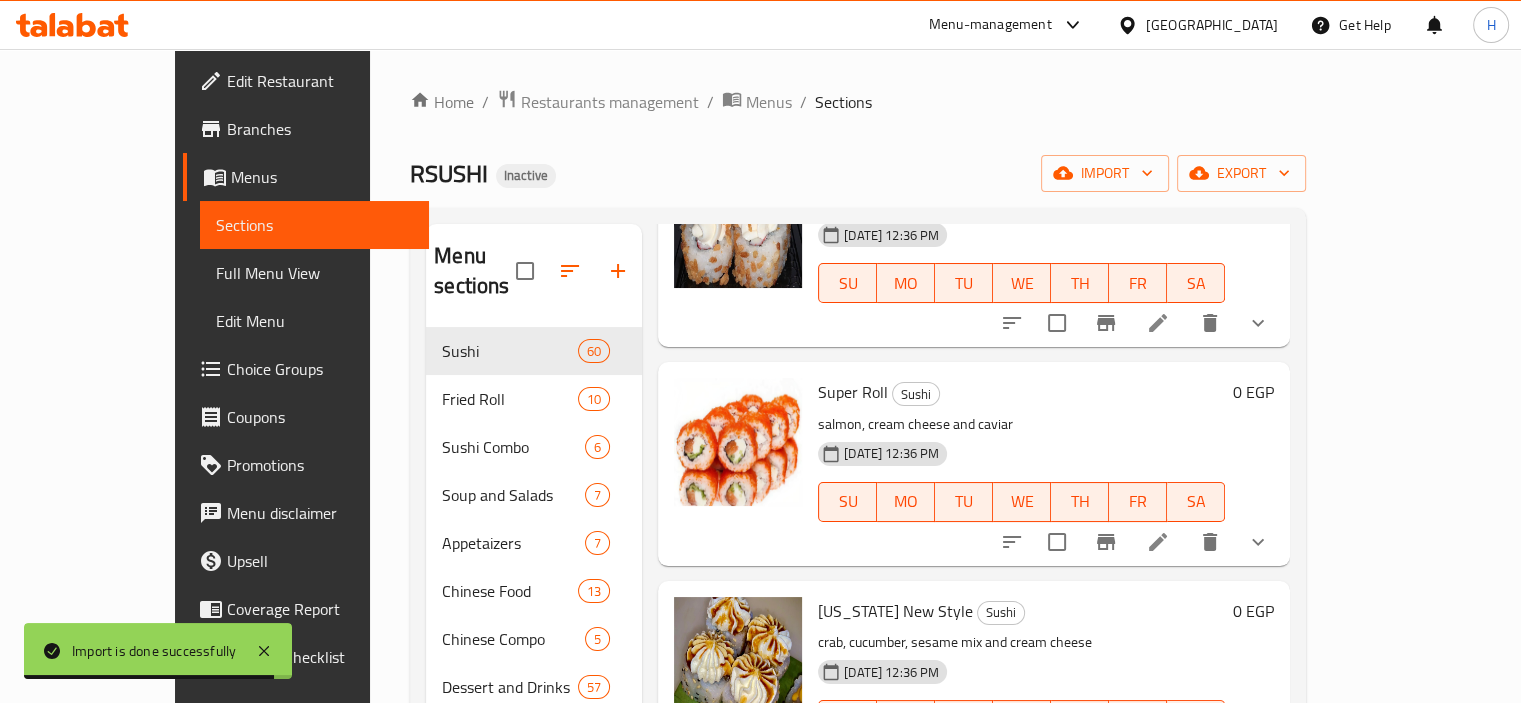 scroll, scrollTop: 700, scrollLeft: 0, axis: vertical 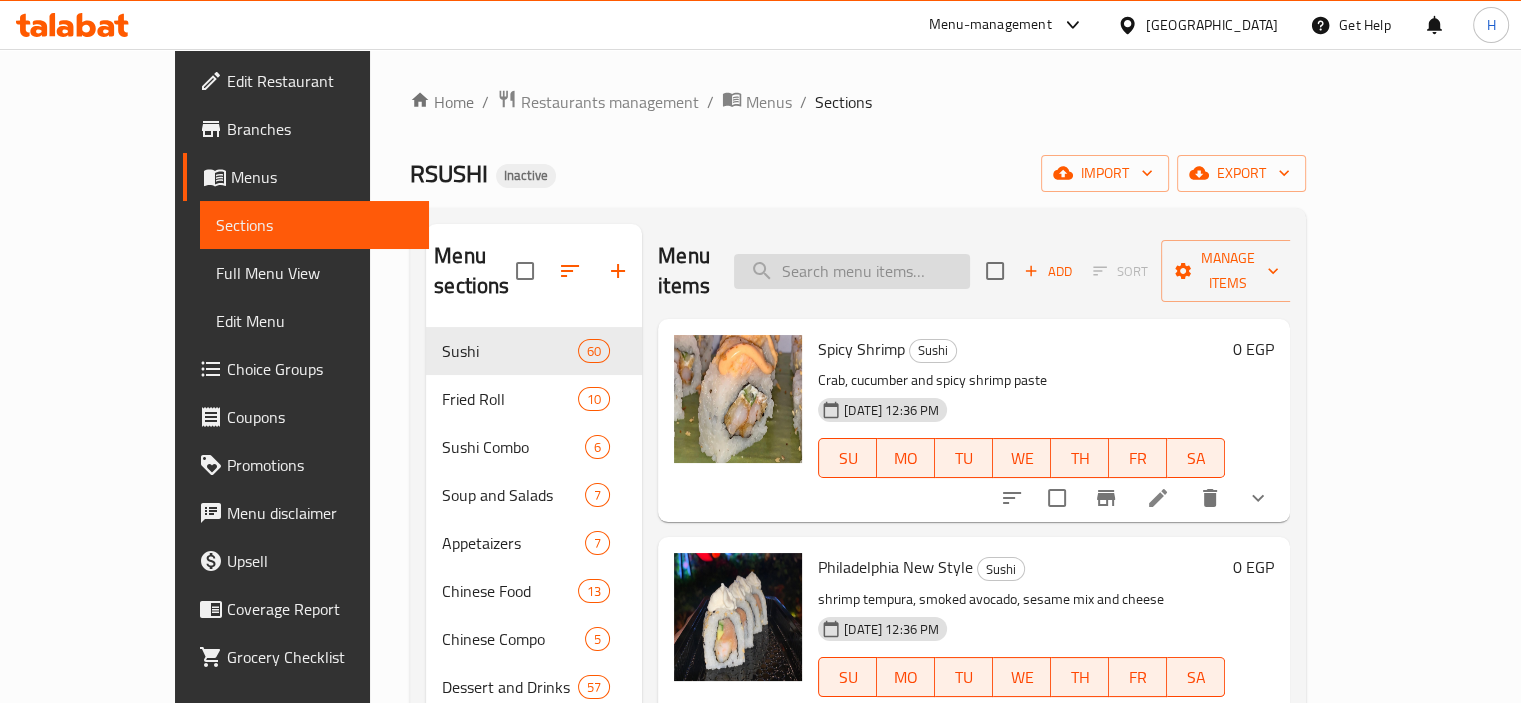 click at bounding box center (852, 271) 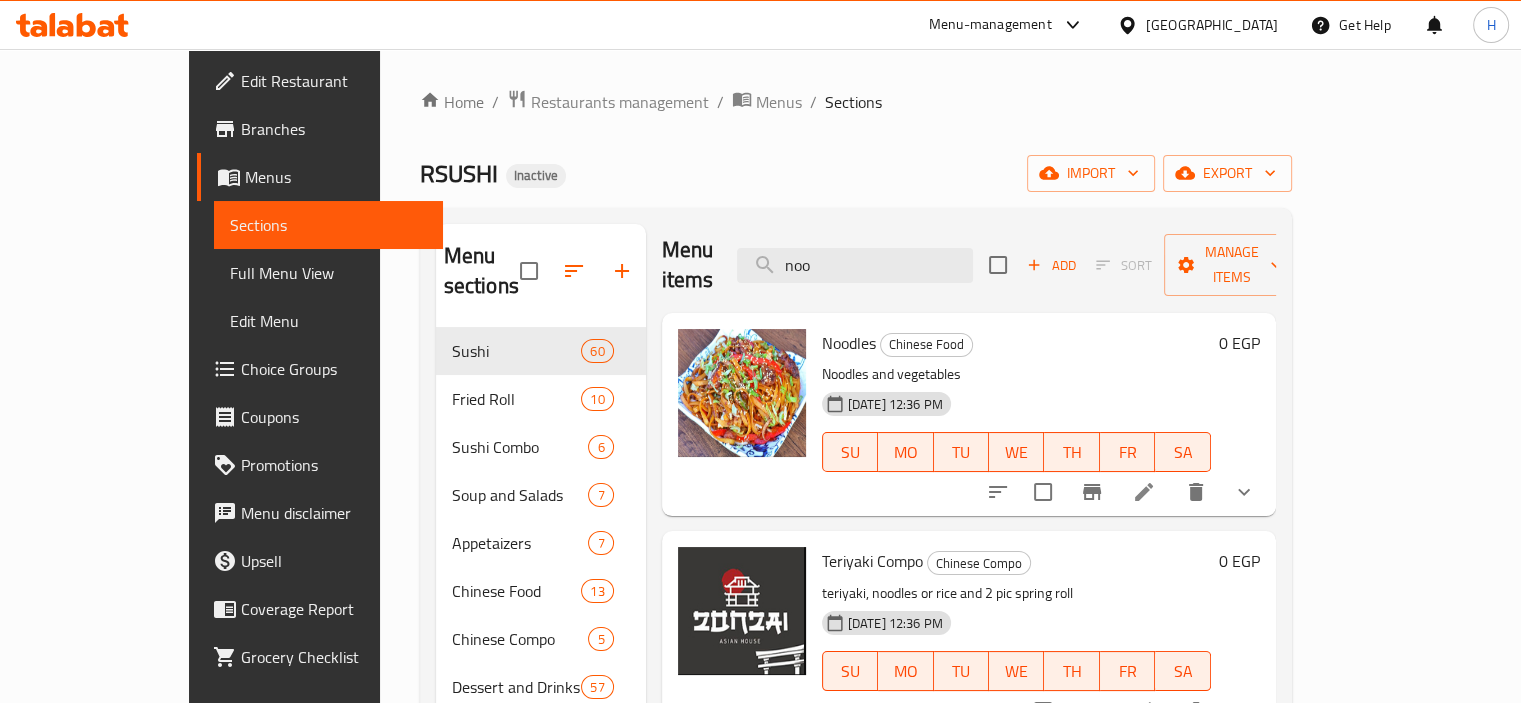 scroll, scrollTop: 0, scrollLeft: 0, axis: both 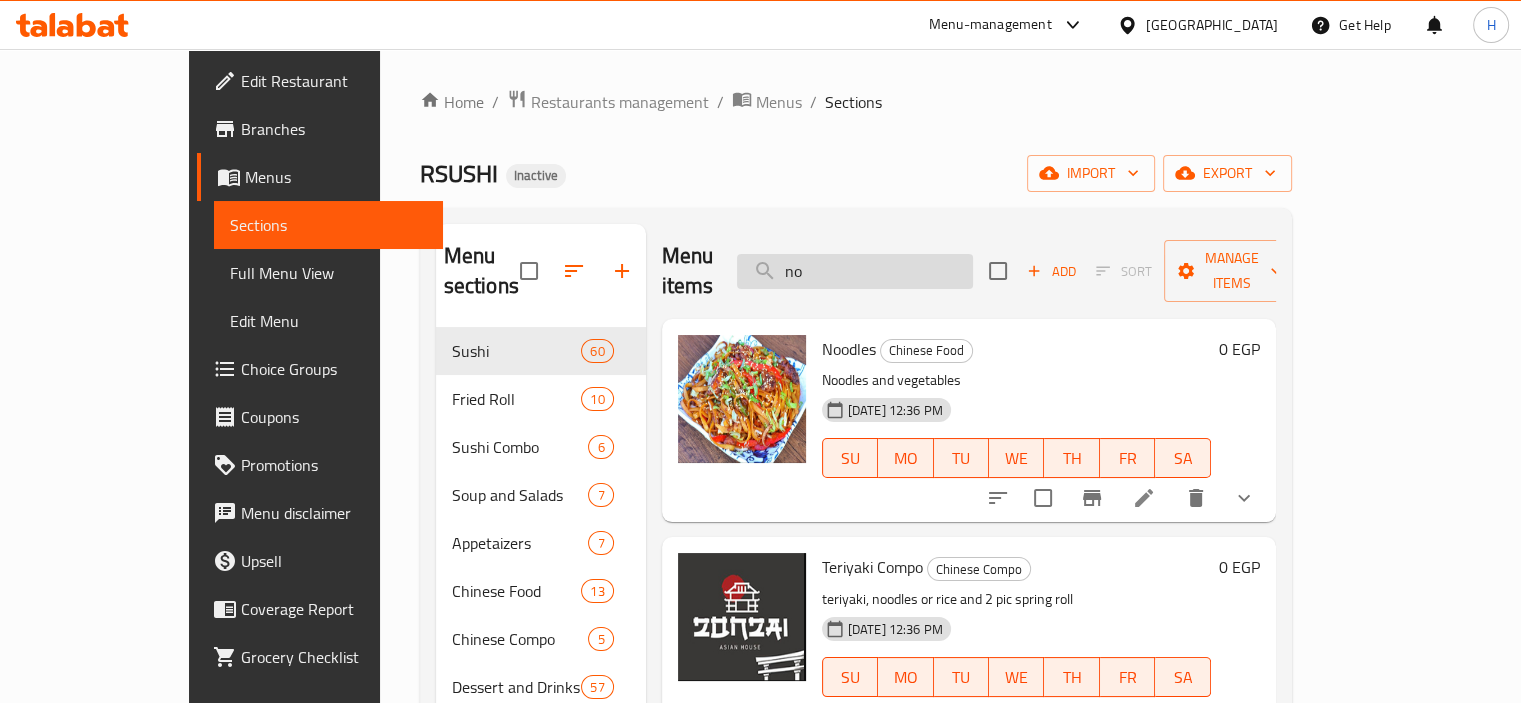 type on "n" 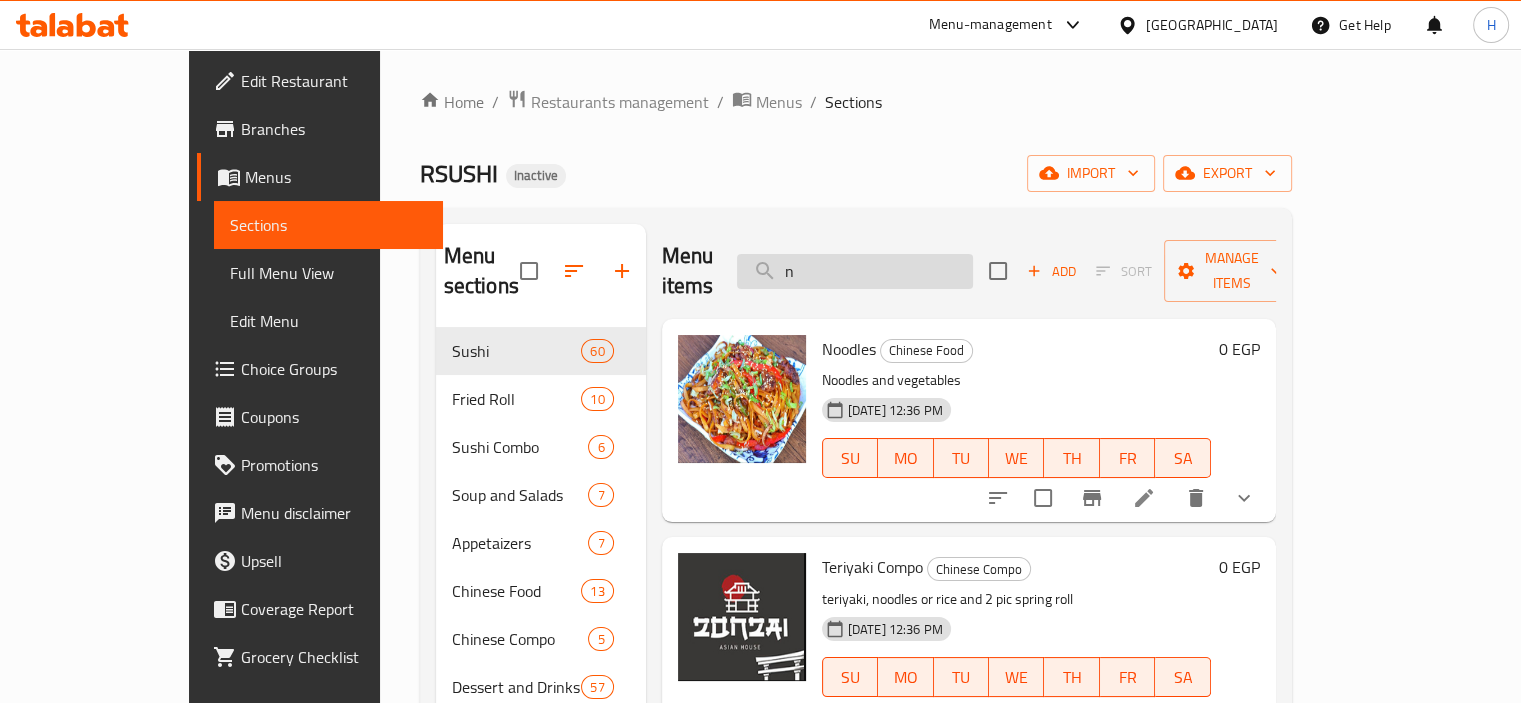 type 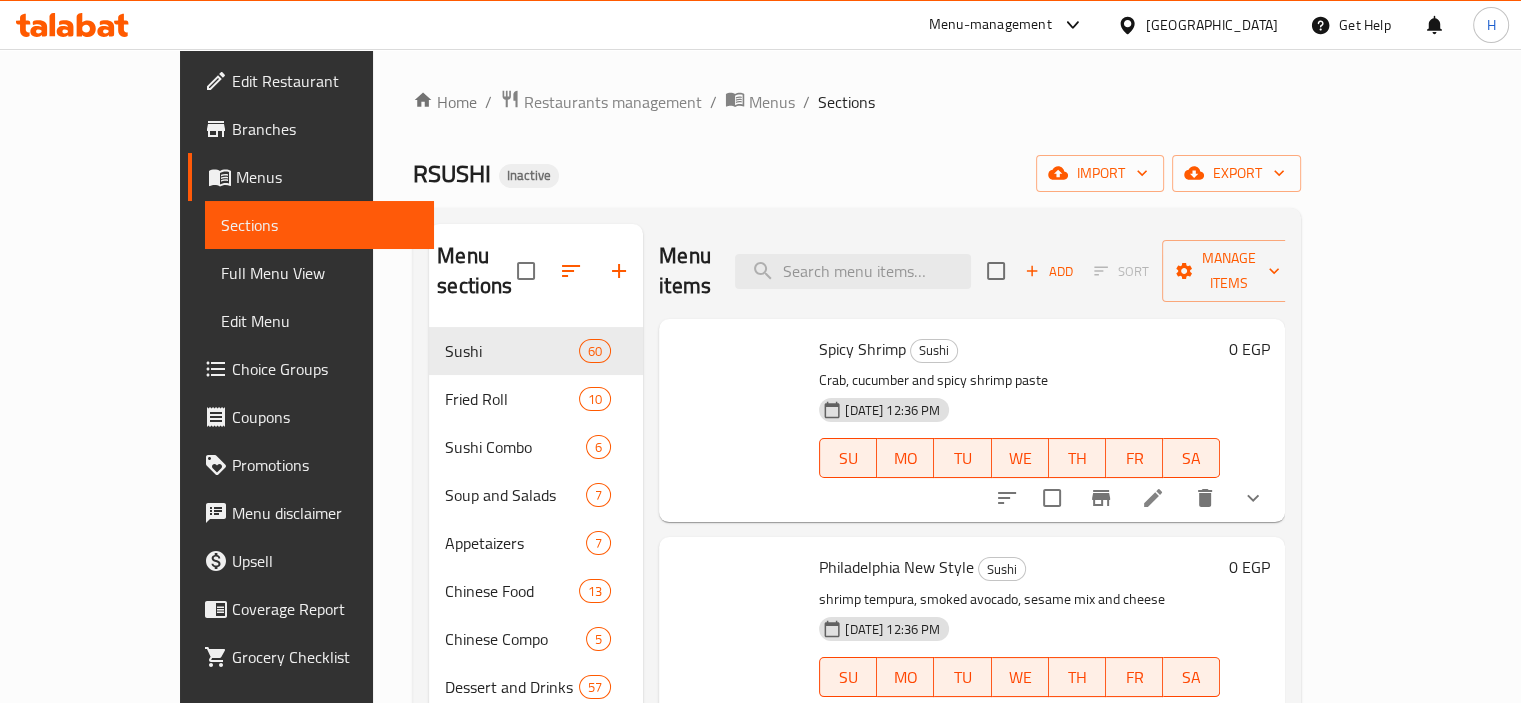 click on "Home / Restaurants management / Menus / Sections RSUSHI Inactive import export Menu sections Sushi 60 Fried Roll 10 Sushi Combo 6 Soup and Salads 7 Appetaizers 7 Chinese Food 13 Chinese Compo  5 Dessert and Drinks 57 Menu items Add Sort Manage items Spicy Shrimp   Sushi Crab, cucumber and spicy shrimp paste
14-07-2025 12:36 PM SU MO TU WE TH FR SA 0   EGP Philadelphia New Style   Sushi shrimp tempura, smoked avocado, sesame mix and cheese
14-07-2025 12:36 PM SU MO TU WE TH FR SA 0   EGP Crispy Crab   Sushi Crab, avocado, crispy rice, cream cheese and teriyaki 14-07-2025 12:36 PM SU MO TU WE TH FR SA 0   EGP Super Roll   Sushi salmon, cream cheese and caviar
14-07-2025 12:36 PM SU MO TU WE TH FR SA 0   EGP California New Style   Sushi crab, cucumber, sesame mix and cream cheese
14-07-2025 12:36 PM SU MO TU WE TH FR SA 0   EGP Cheetos   Sushi shrimp tempura, cream cheese, Cheetos and cheedar suace
14-07-2025 12:36 PM SU MO TU WE TH FR SA 0   EGP Spicy Mario   Sushi 14-07-2025 12:36 PM SU MO TU WE TH FR SA" at bounding box center (857, 516) 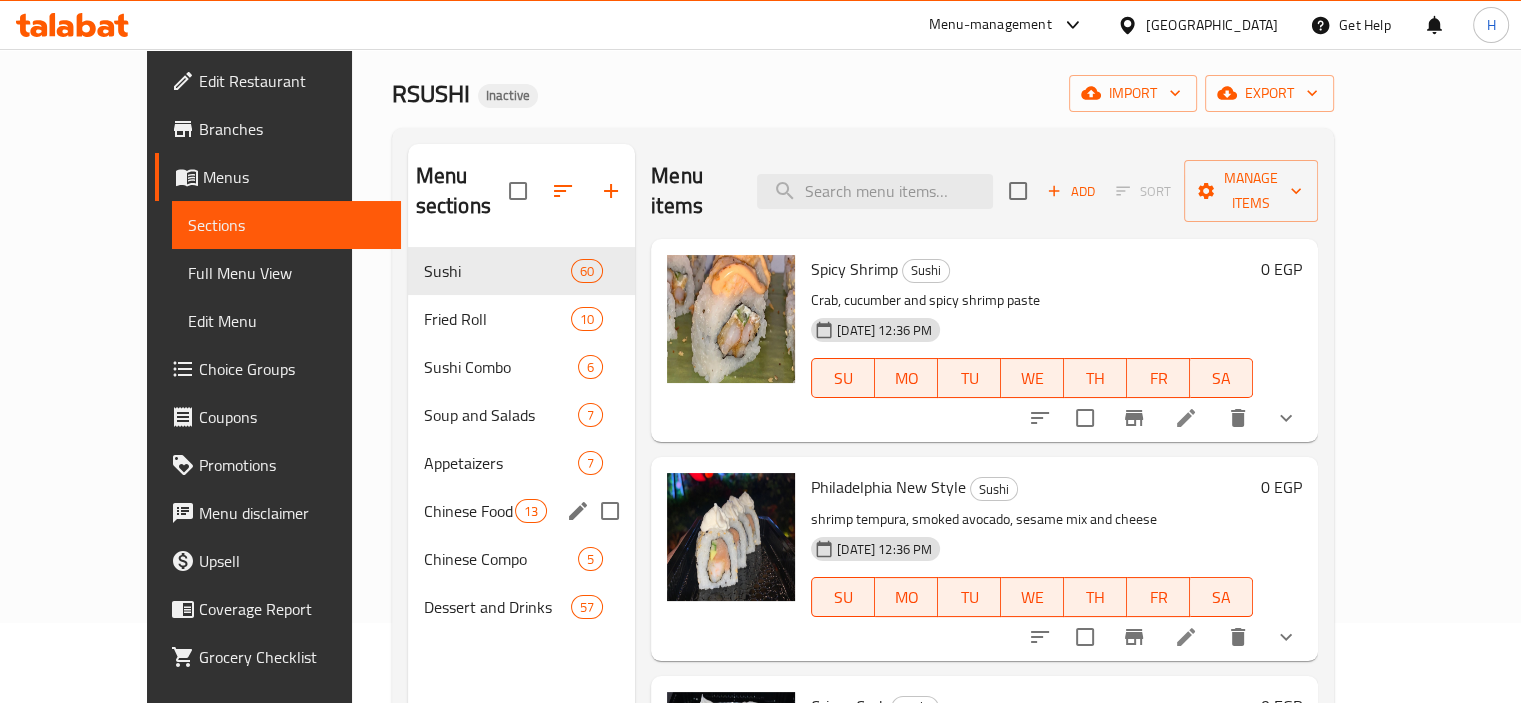 scroll, scrollTop: 100, scrollLeft: 0, axis: vertical 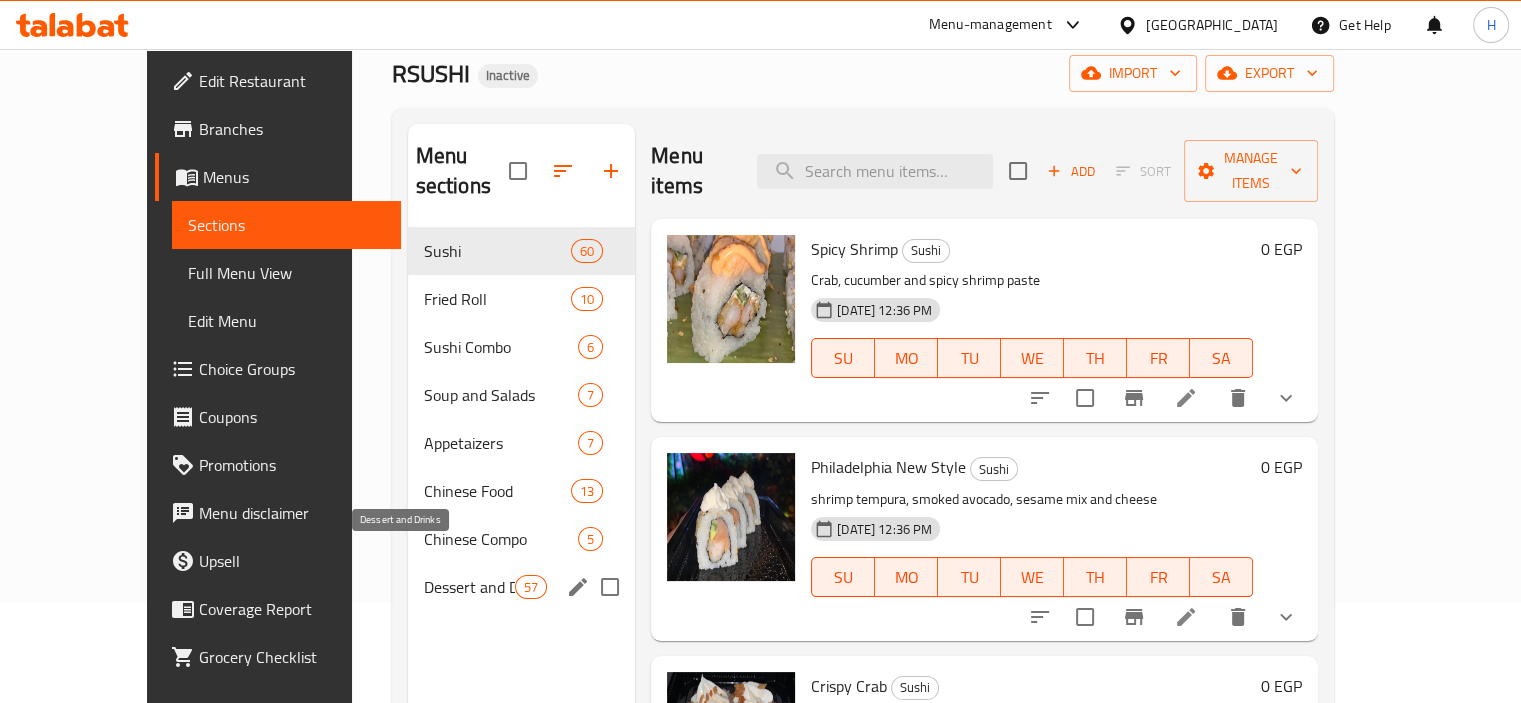 click on "Dessert and Drinks" at bounding box center (469, 587) 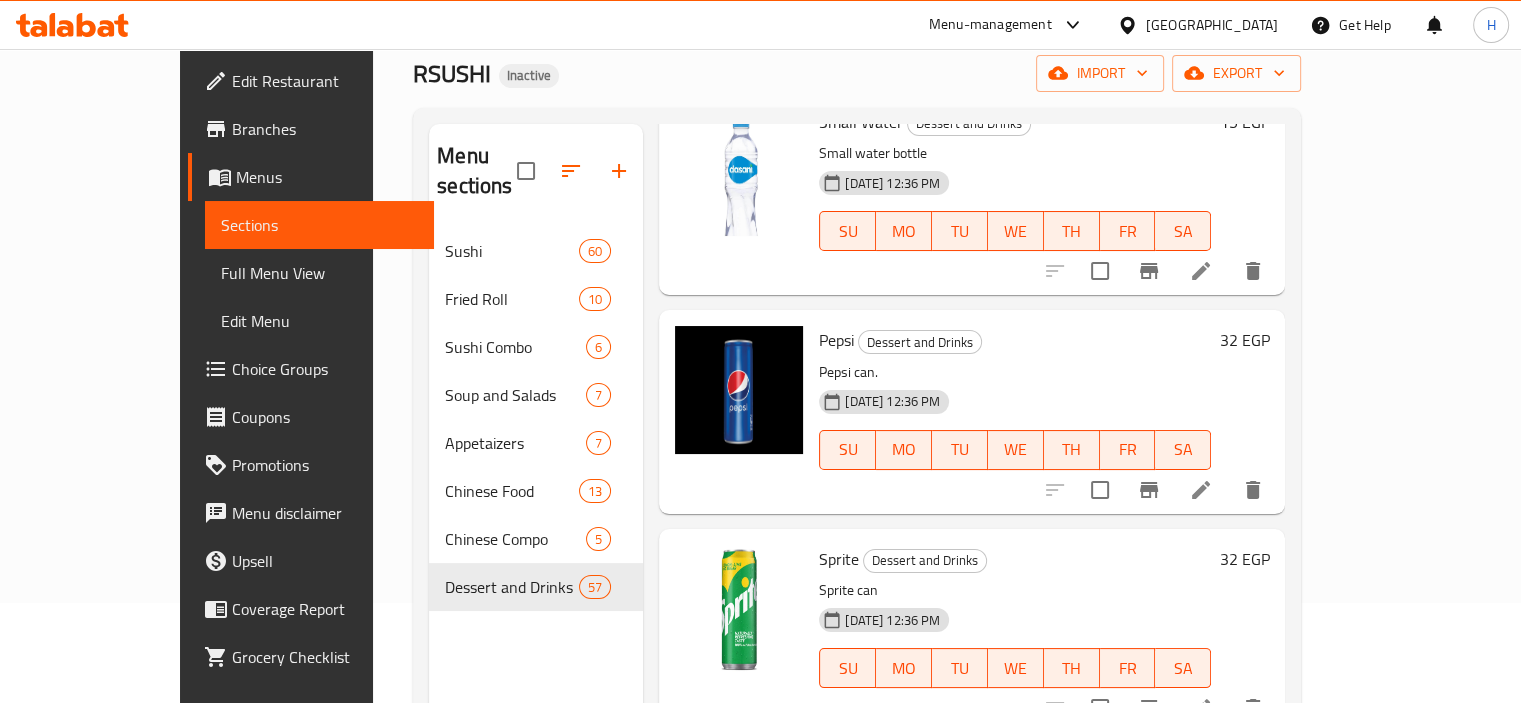 scroll, scrollTop: 10896, scrollLeft: 0, axis: vertical 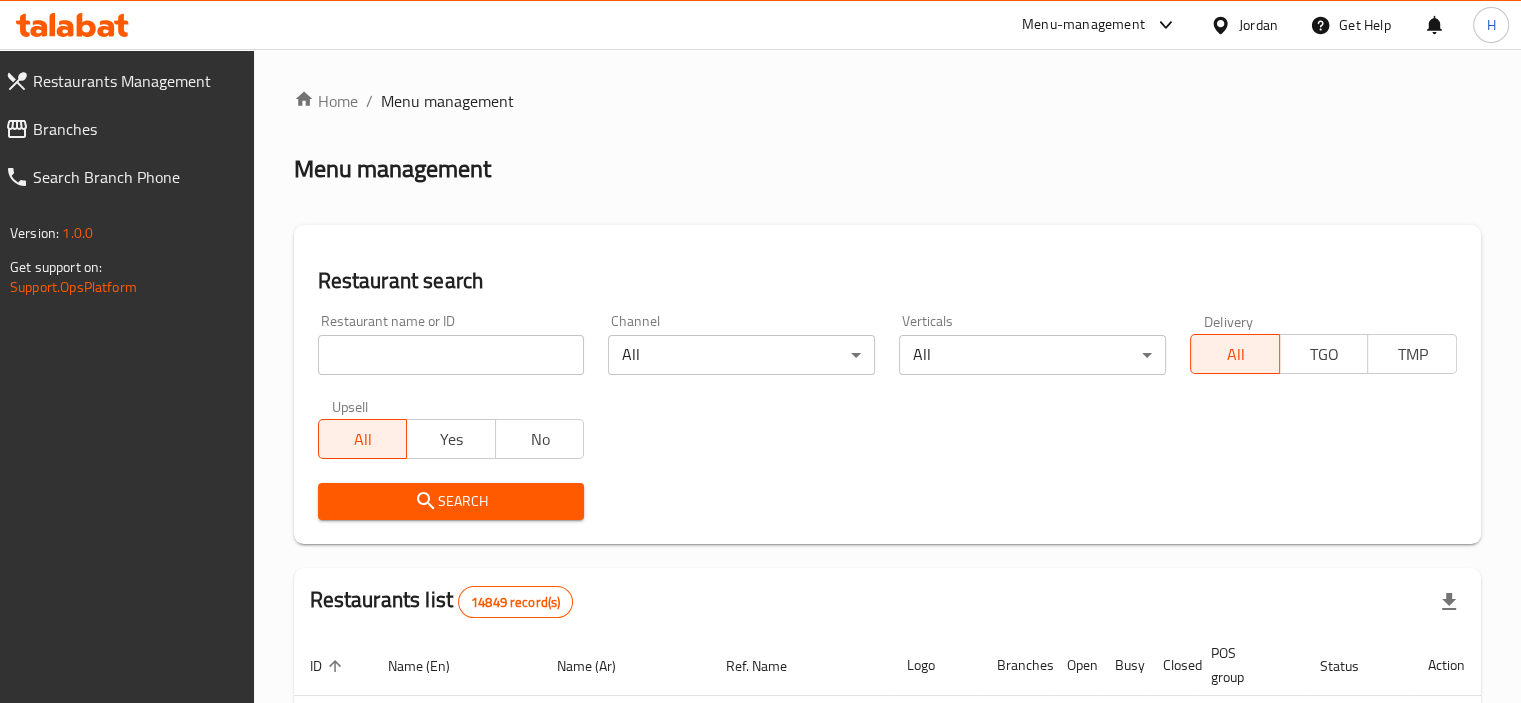 click 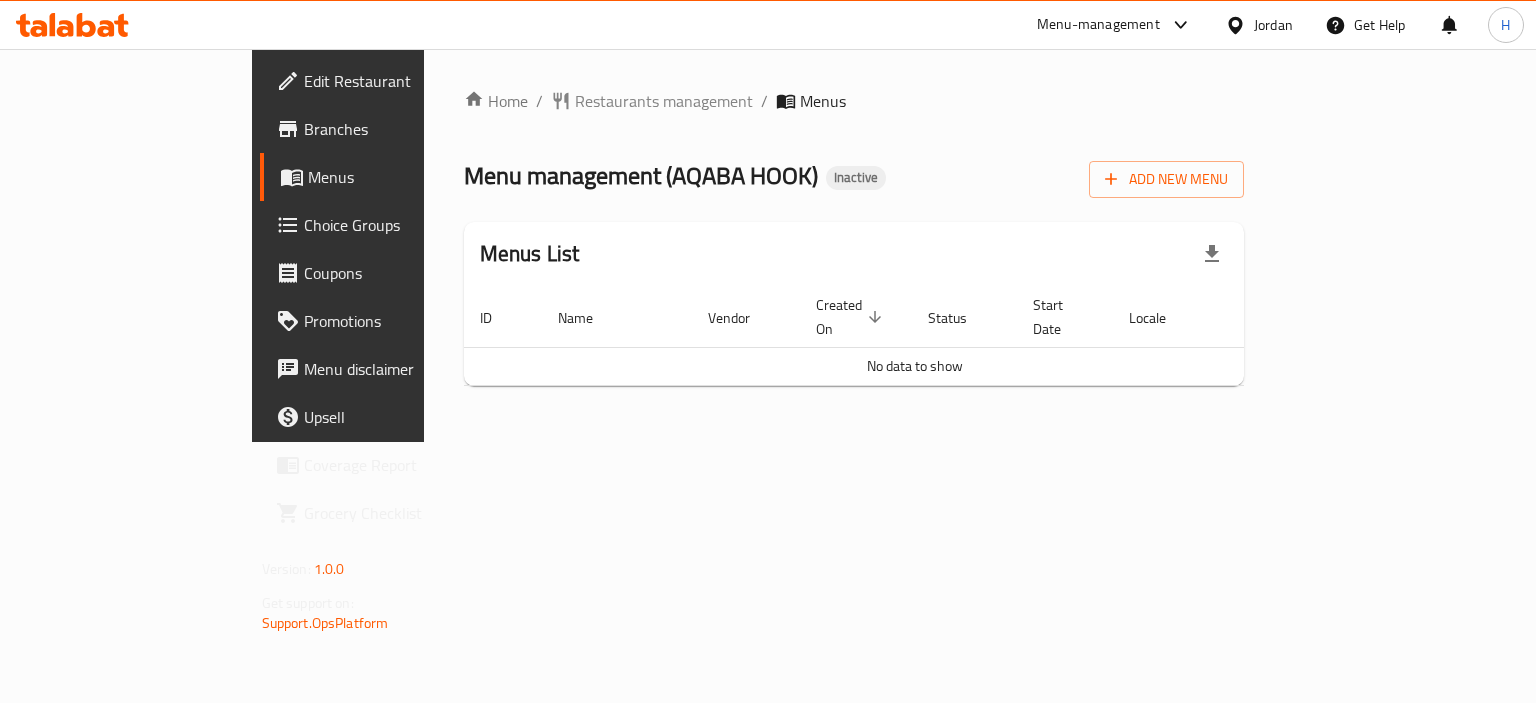 scroll, scrollTop: 0, scrollLeft: 0, axis: both 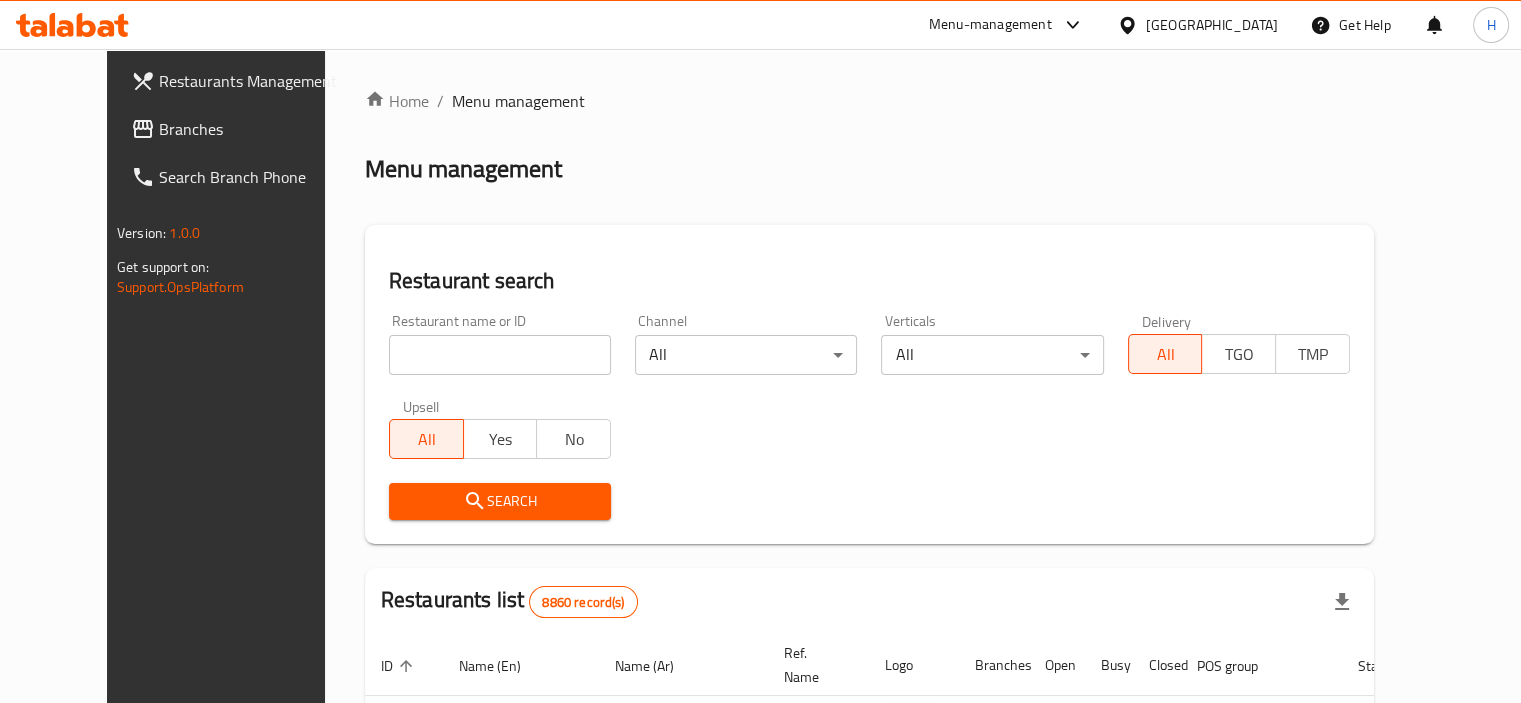 click on "Home / Menu management Menu management Restaurant search Restaurant name or ID Restaurant name or ID Channel All ​ Verticals All ​ Delivery All TGO TMP Upsell All Yes No   Search Restaurants list   8860 record(s) ID sorted ascending Name (En) Name (Ar) Ref. Name Logo Branches Open Busy Closed POS group Status Action 639 Hardee's هارديز TMP 23 17 1 0 Americana-Digital OPEN 663 Jabal Lebnan [GEOGRAPHIC_DATA] 1 1 0 0 HIDDEN 664 Kanafji كنفجي 1 1 0 0 HIDDEN 665 Take Away تيك آوي 1 1 0 0 HIDDEN 666 Zaman Al-Khair Restaurant مطعم زمان الخير 1 0 0 0 INACTIVE 667 Al-Rabwah الربوة 1 0 0 0 INACTIVE 672 Bait Jedy بيت جدي 1 1 0 0 HIDDEN 673 Coffee Centre مركز القهوة 1 0 0 0 INACTIVE 676 Morning fresh مورنيج فريش 1 1 0 0 HIDDEN 680 Al-Qarmouty القرموطي 1 0 0 0 HIDDEN Rows per page: 10 1-10 of 8860" at bounding box center (869, 680) 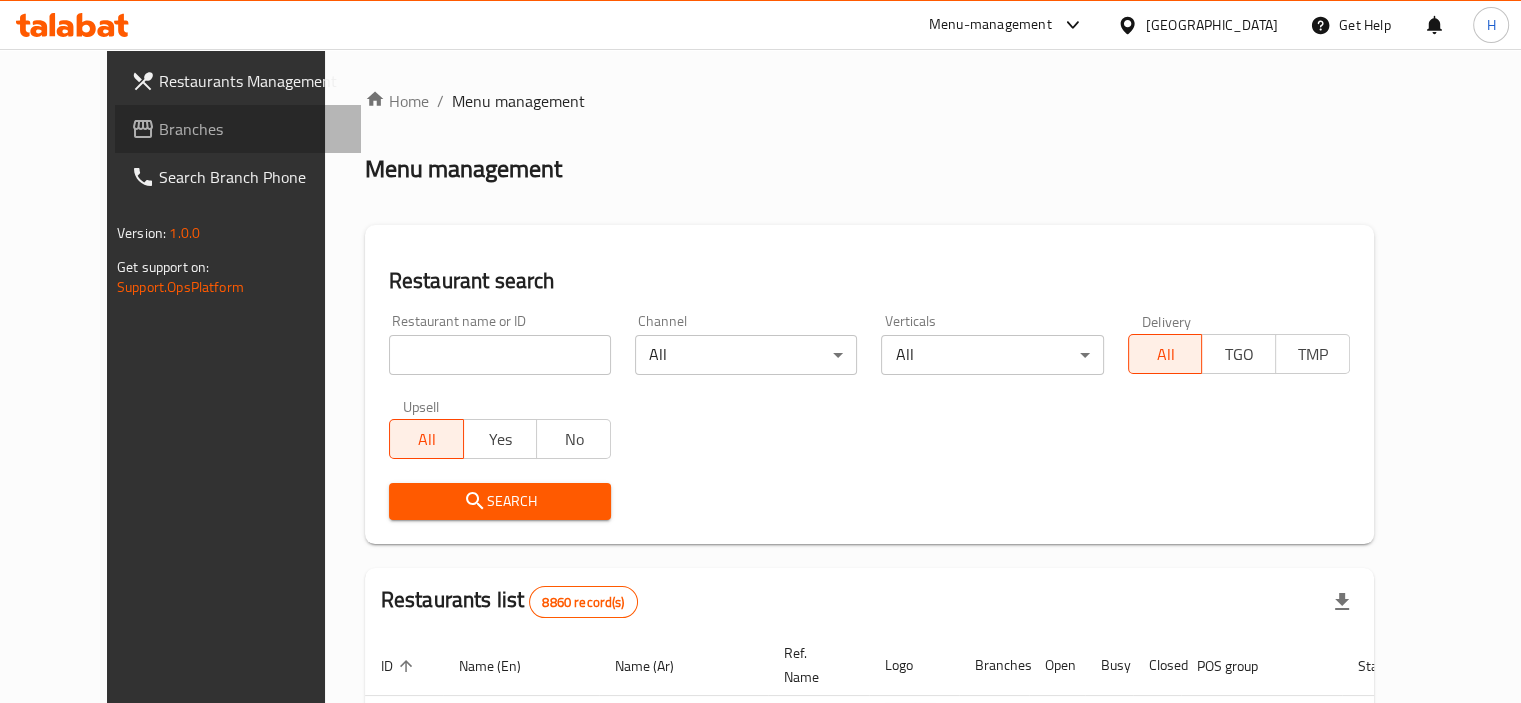 click 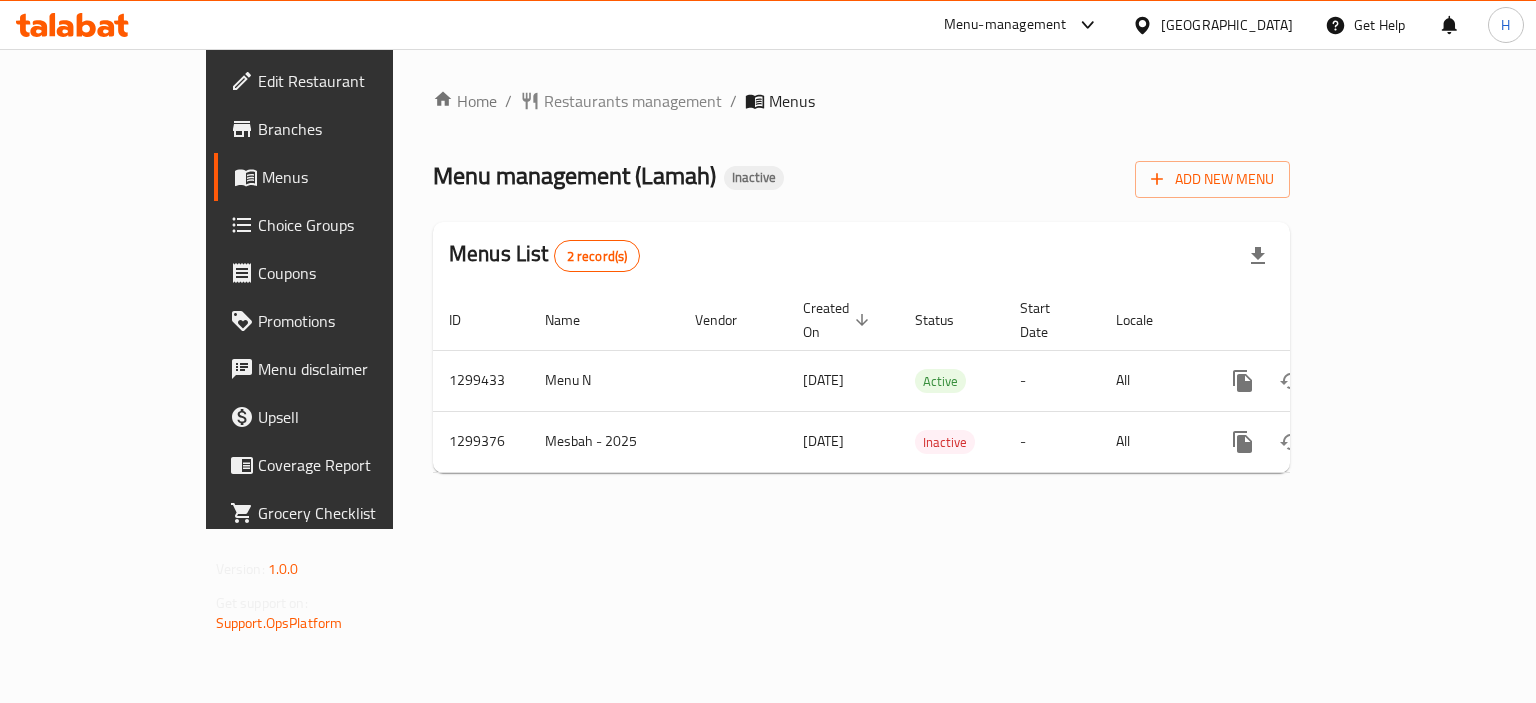 scroll, scrollTop: 0, scrollLeft: 0, axis: both 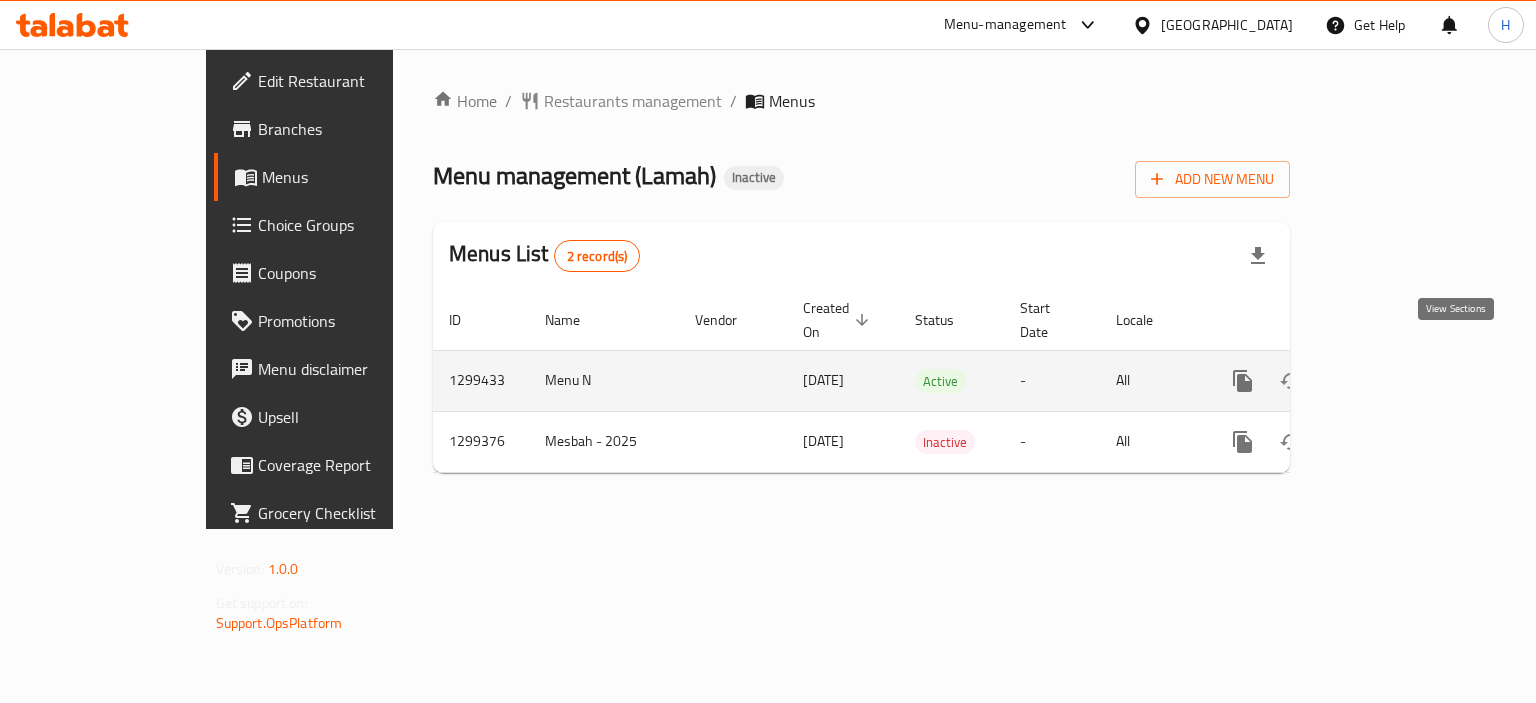 click 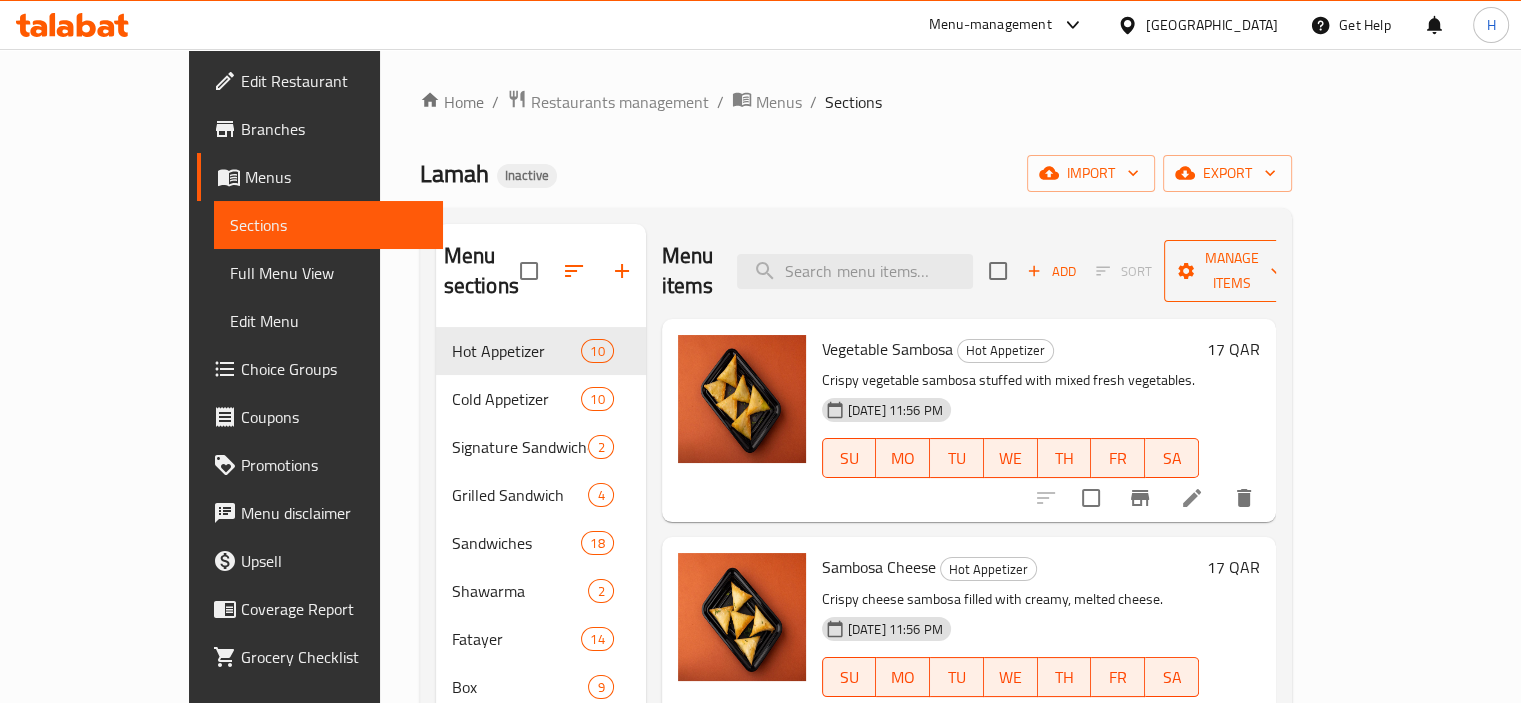 click on "Manage items" at bounding box center (1231, 271) 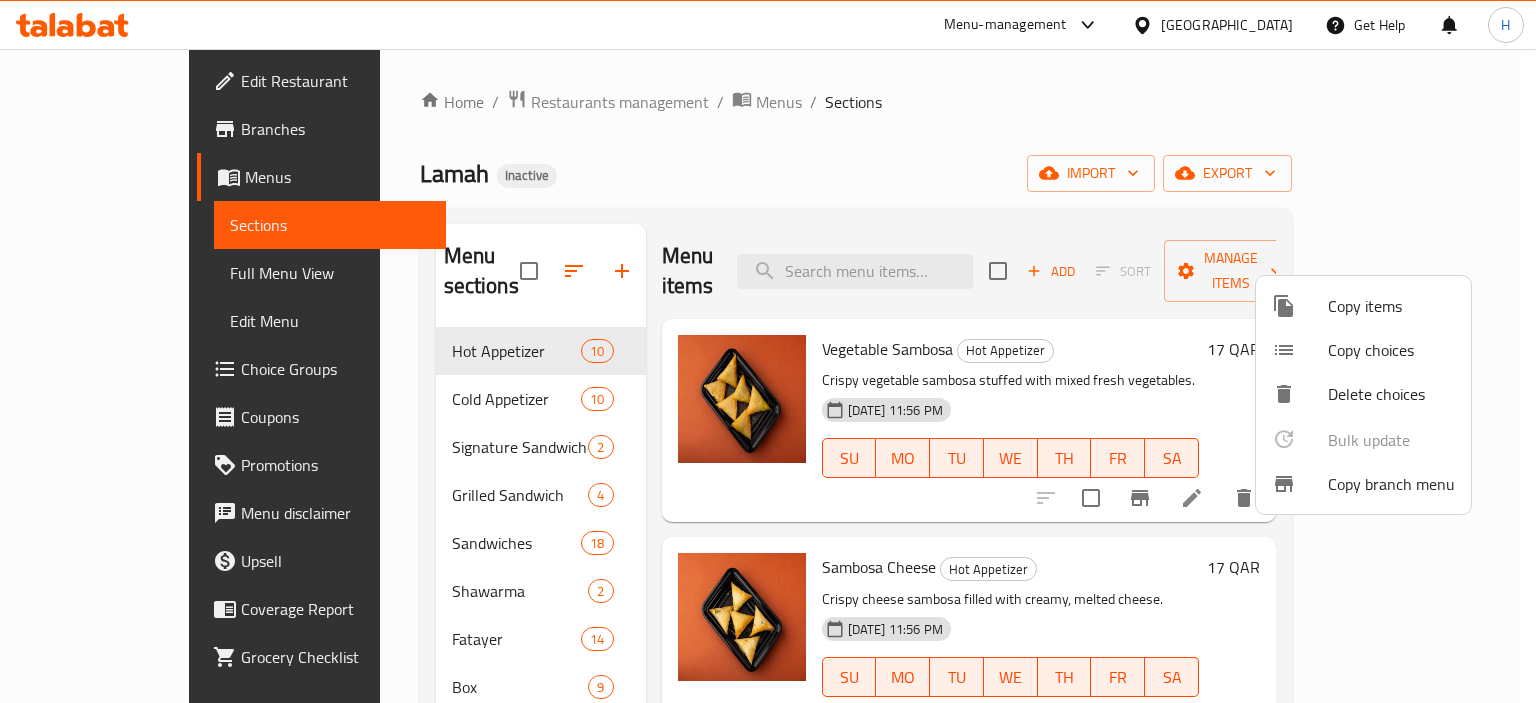 click at bounding box center (1300, 484) 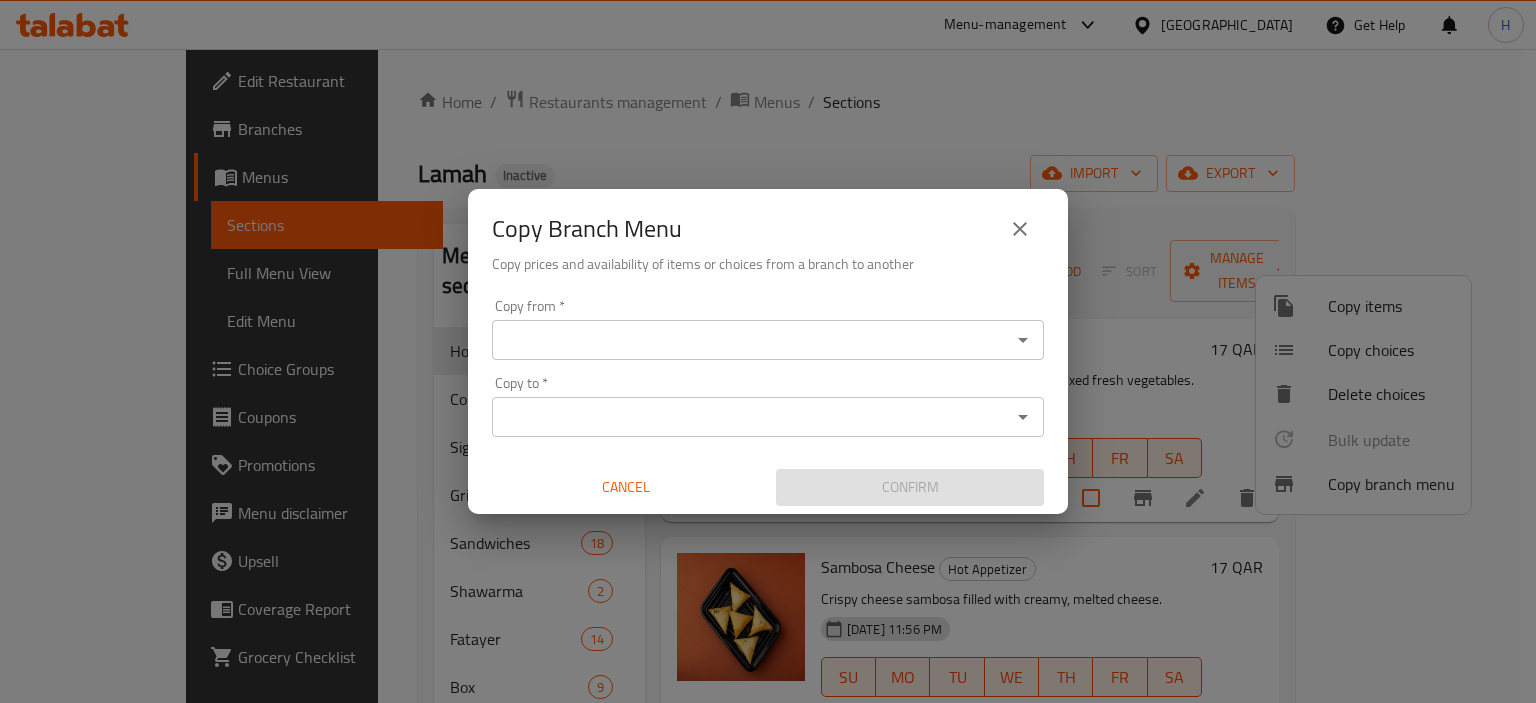 click on "Copy from   *" at bounding box center (751, 340) 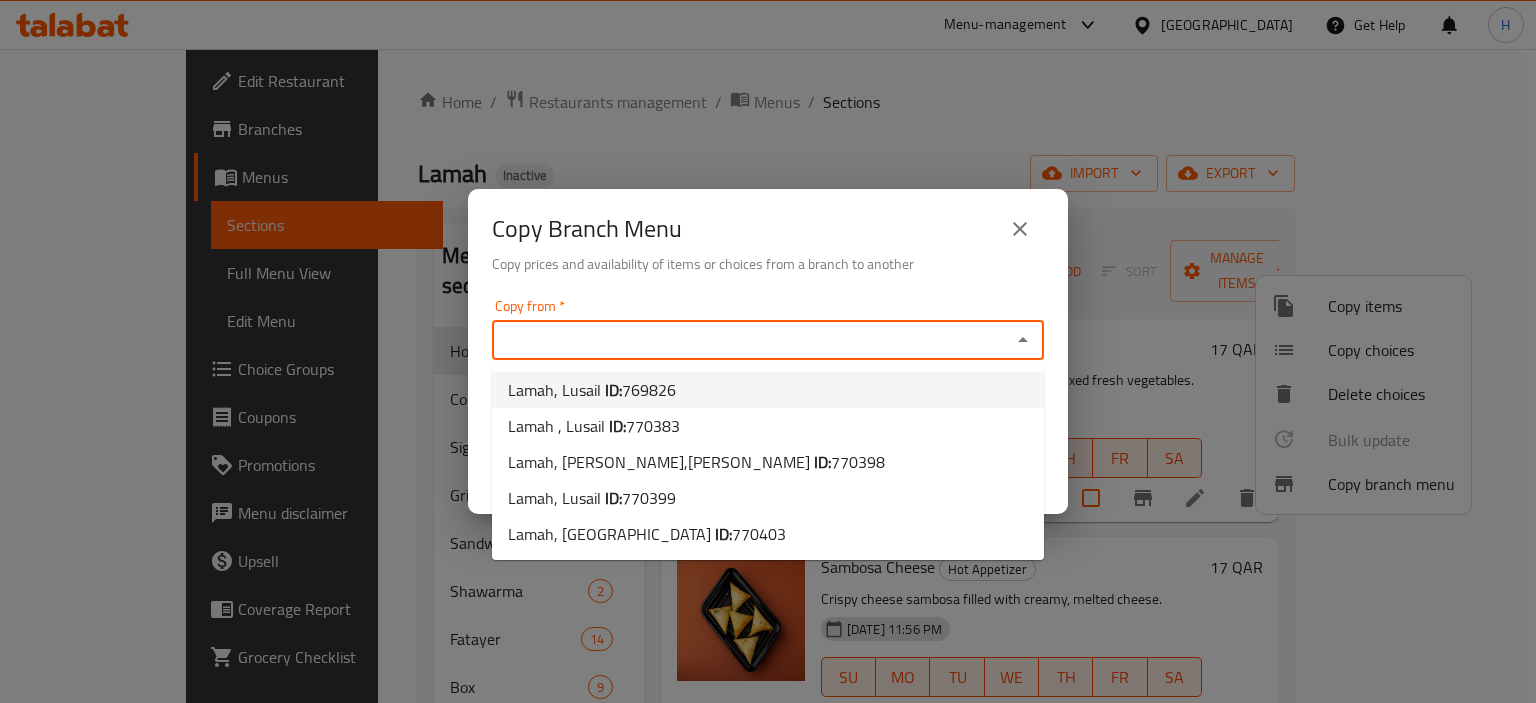 click on "Lamah, Lusail   ID: 769826" at bounding box center (768, 390) 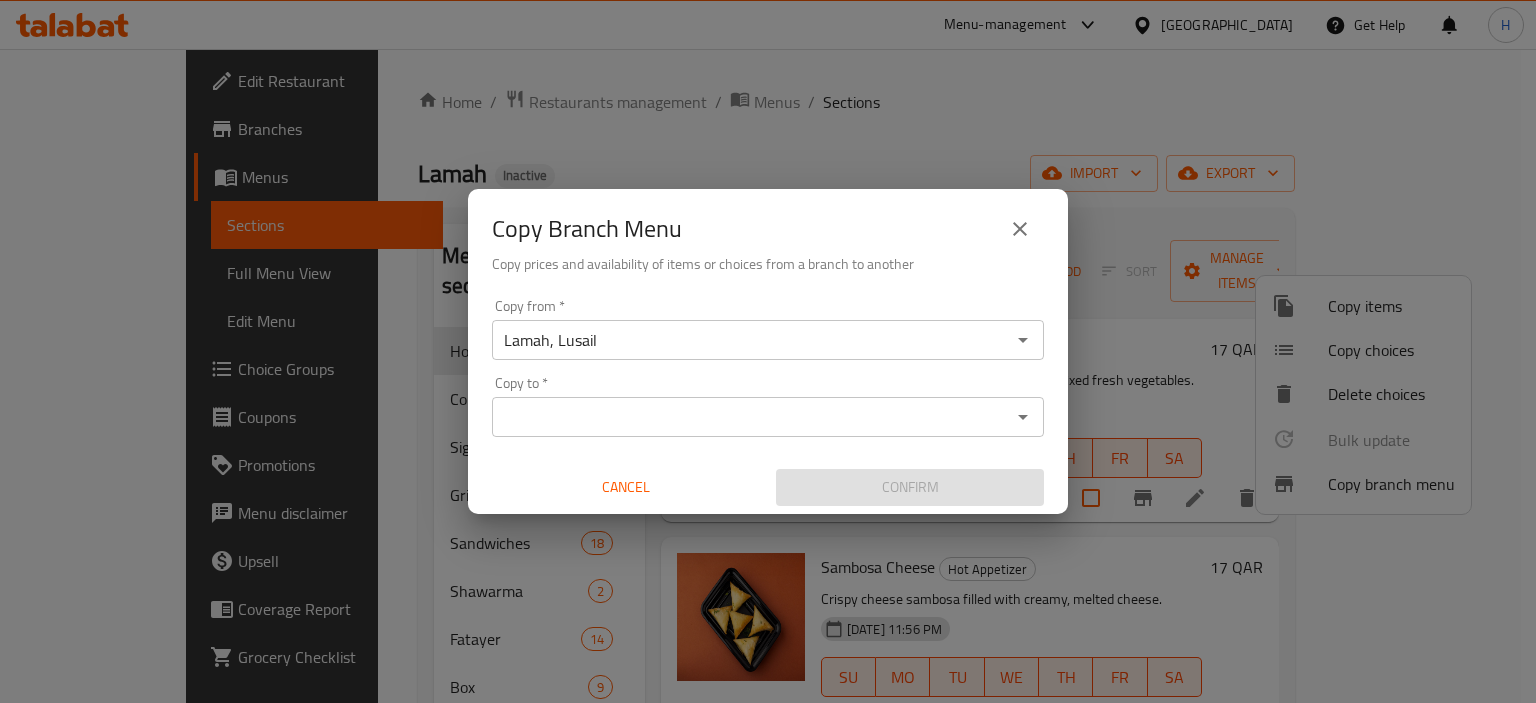 drag, startPoint x: 777, startPoint y: 346, endPoint x: 830, endPoint y: 346, distance: 53 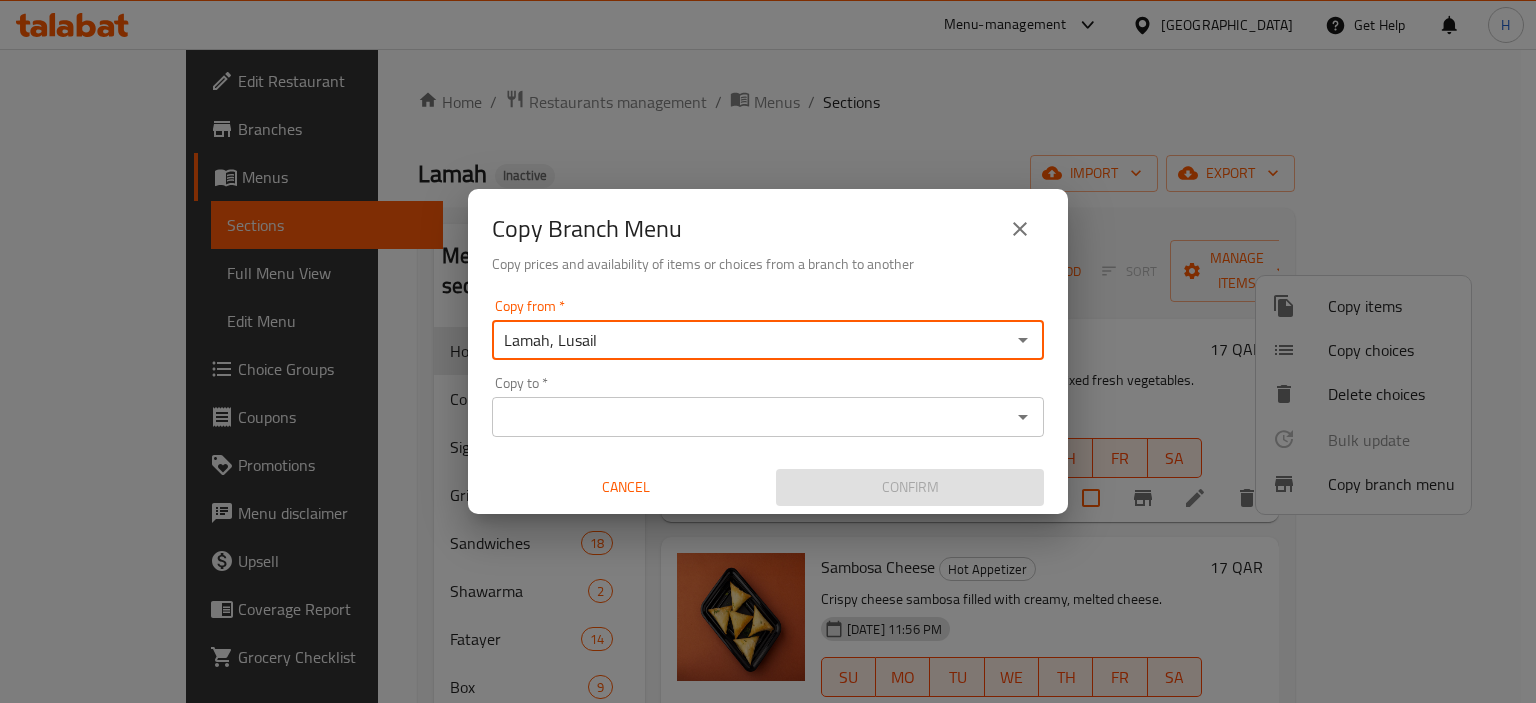 click 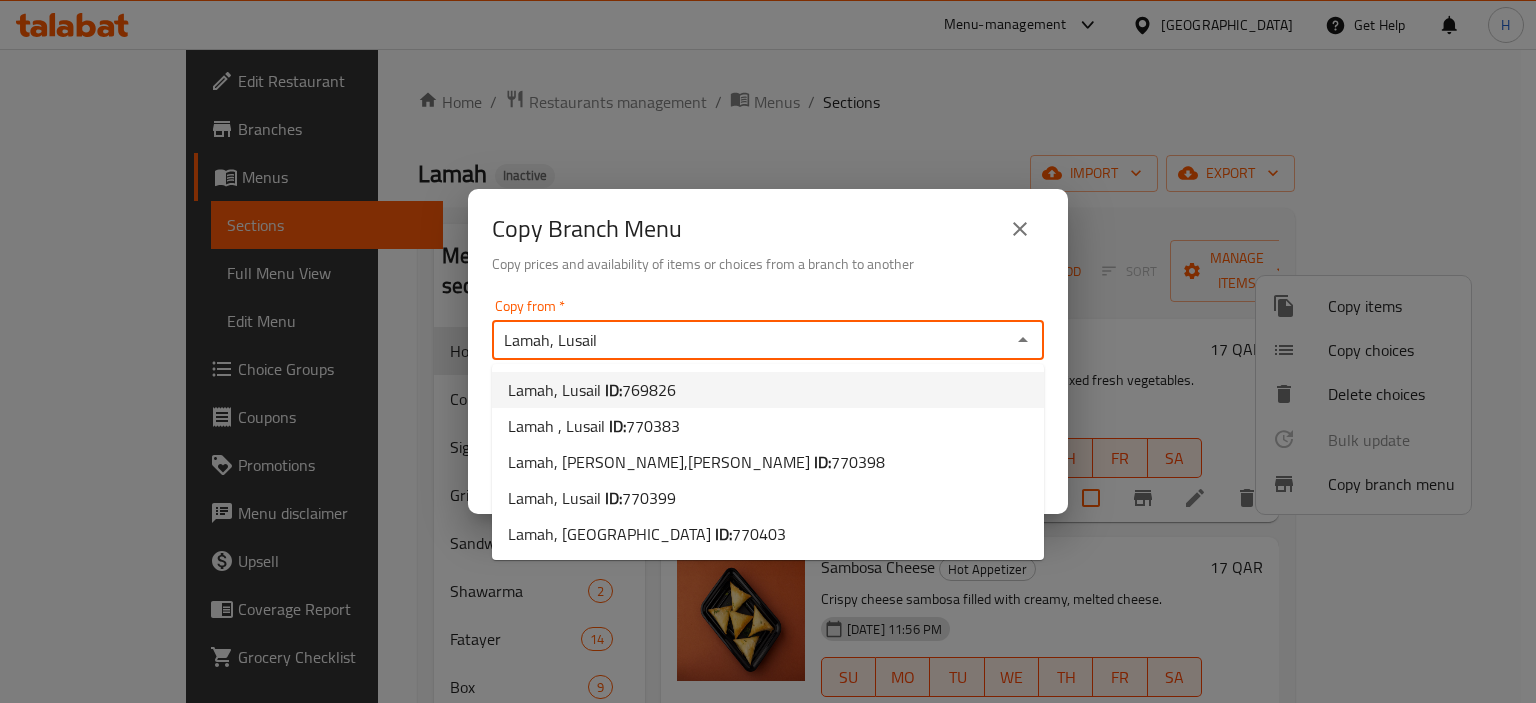 click on "Copy prices and availability of items or choices from a branch to another" at bounding box center (768, 264) 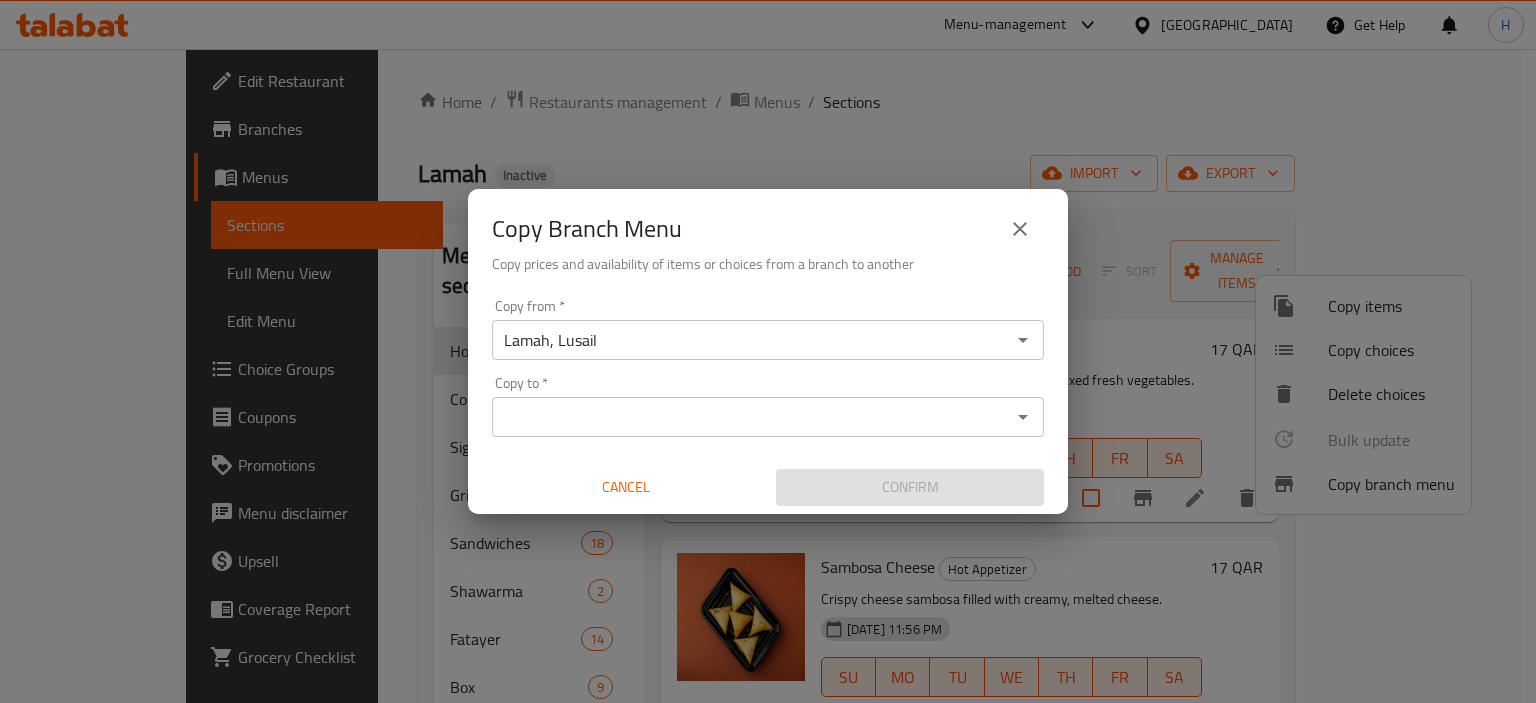 click on "Copy to   *" at bounding box center (751, 417) 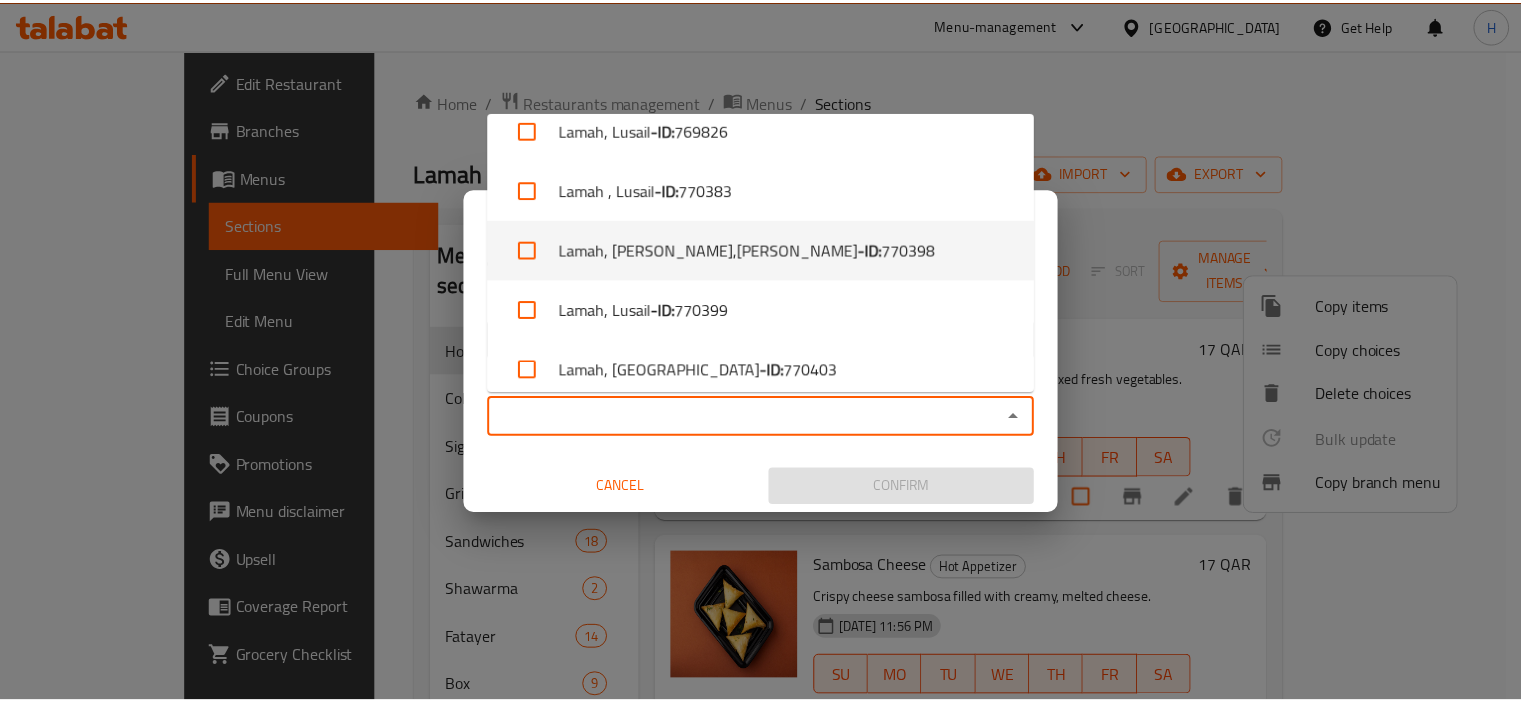 scroll, scrollTop: 34, scrollLeft: 0, axis: vertical 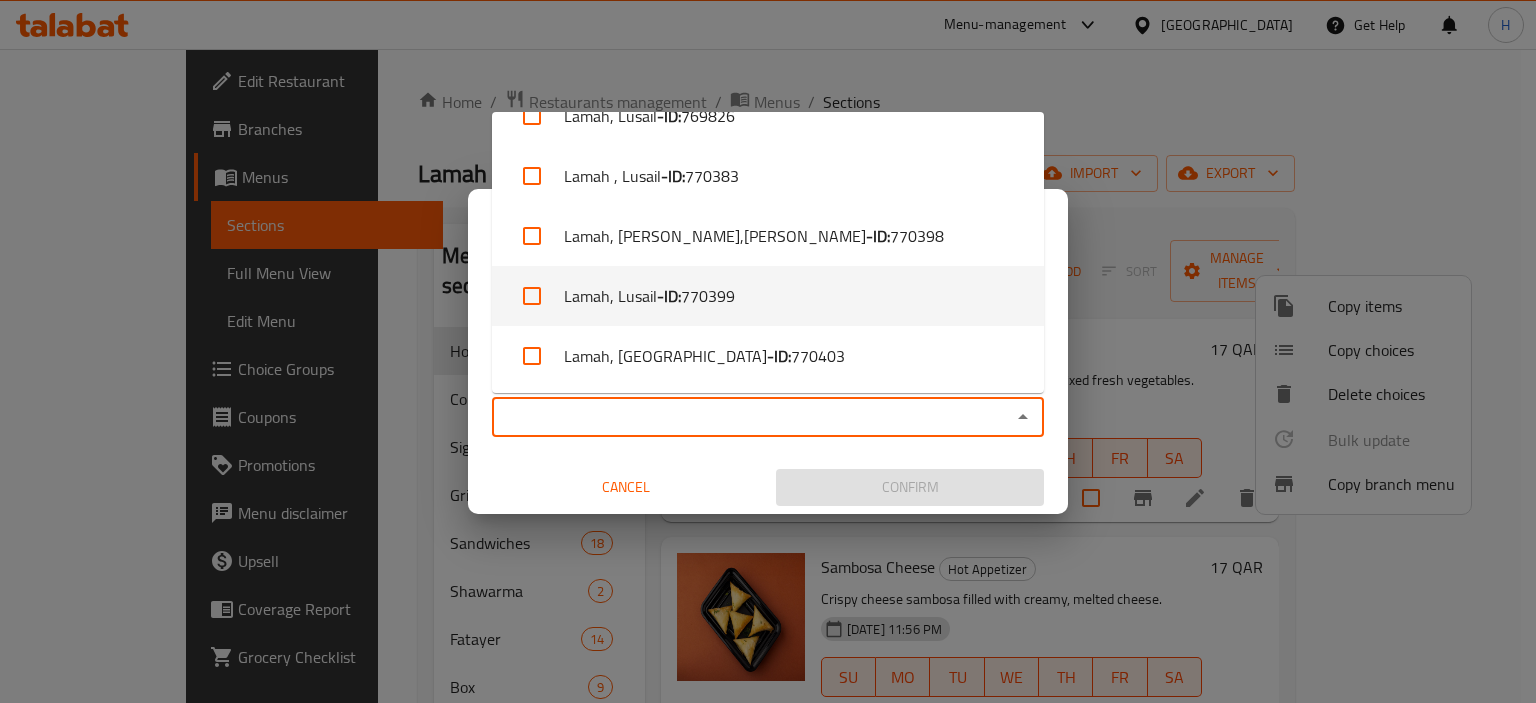 click on "-   ID:" at bounding box center (669, 296) 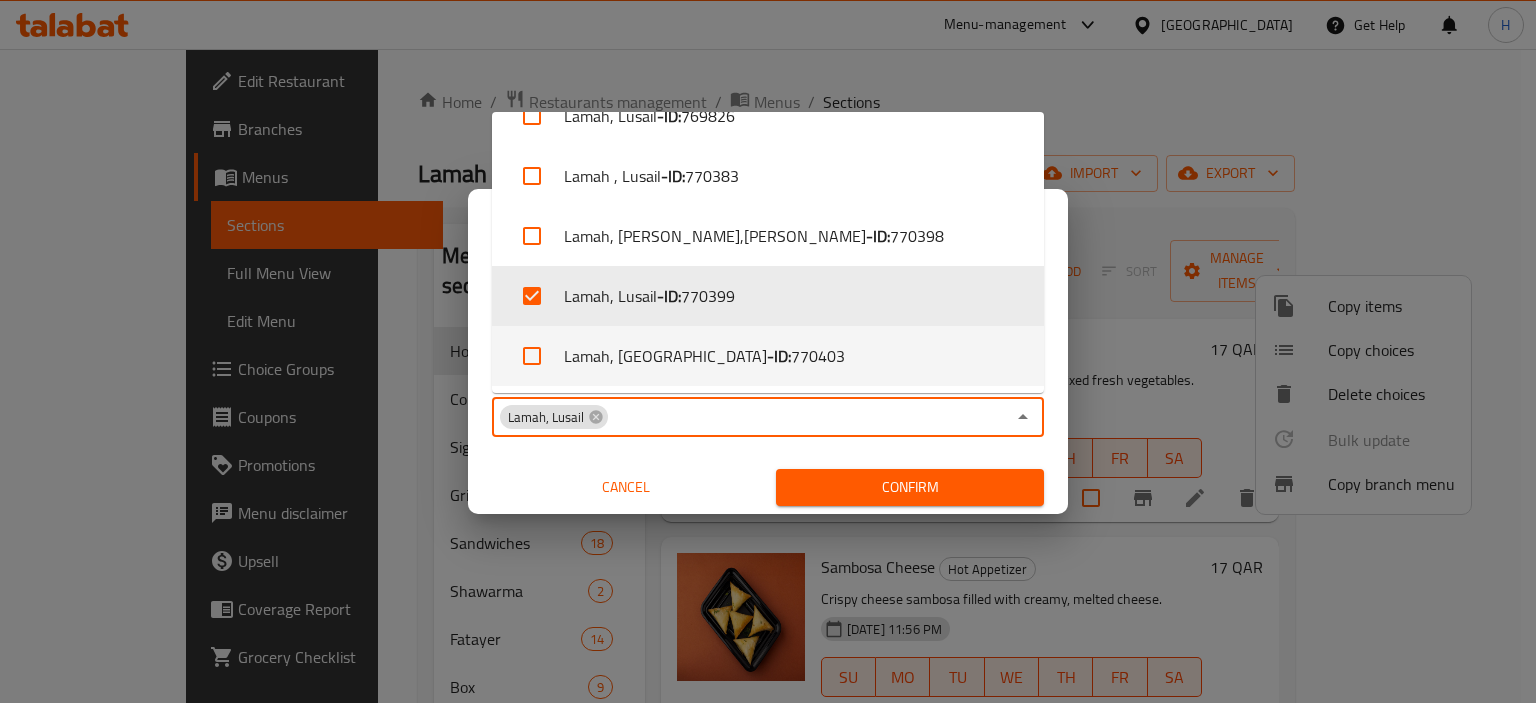 click on "Confirm" at bounding box center [910, 487] 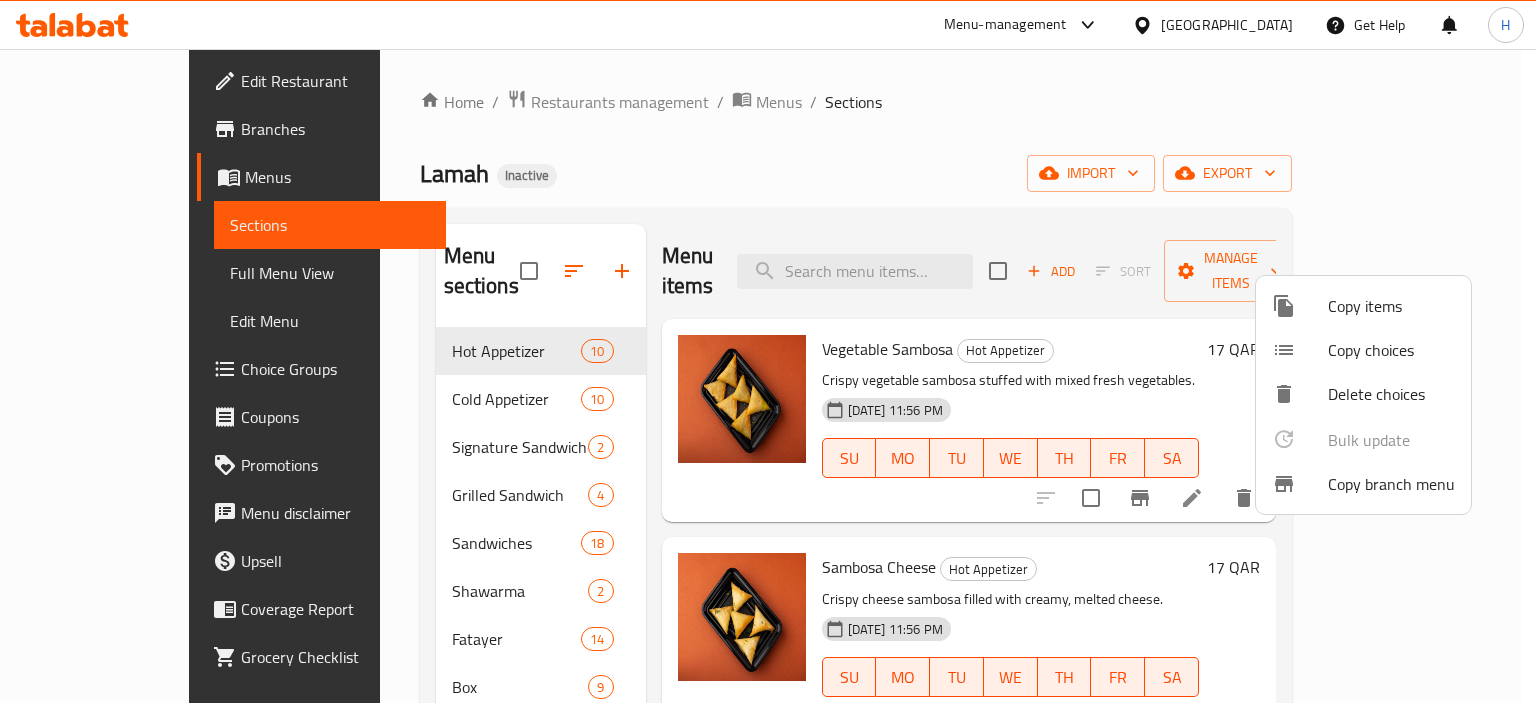 click at bounding box center (768, 351) 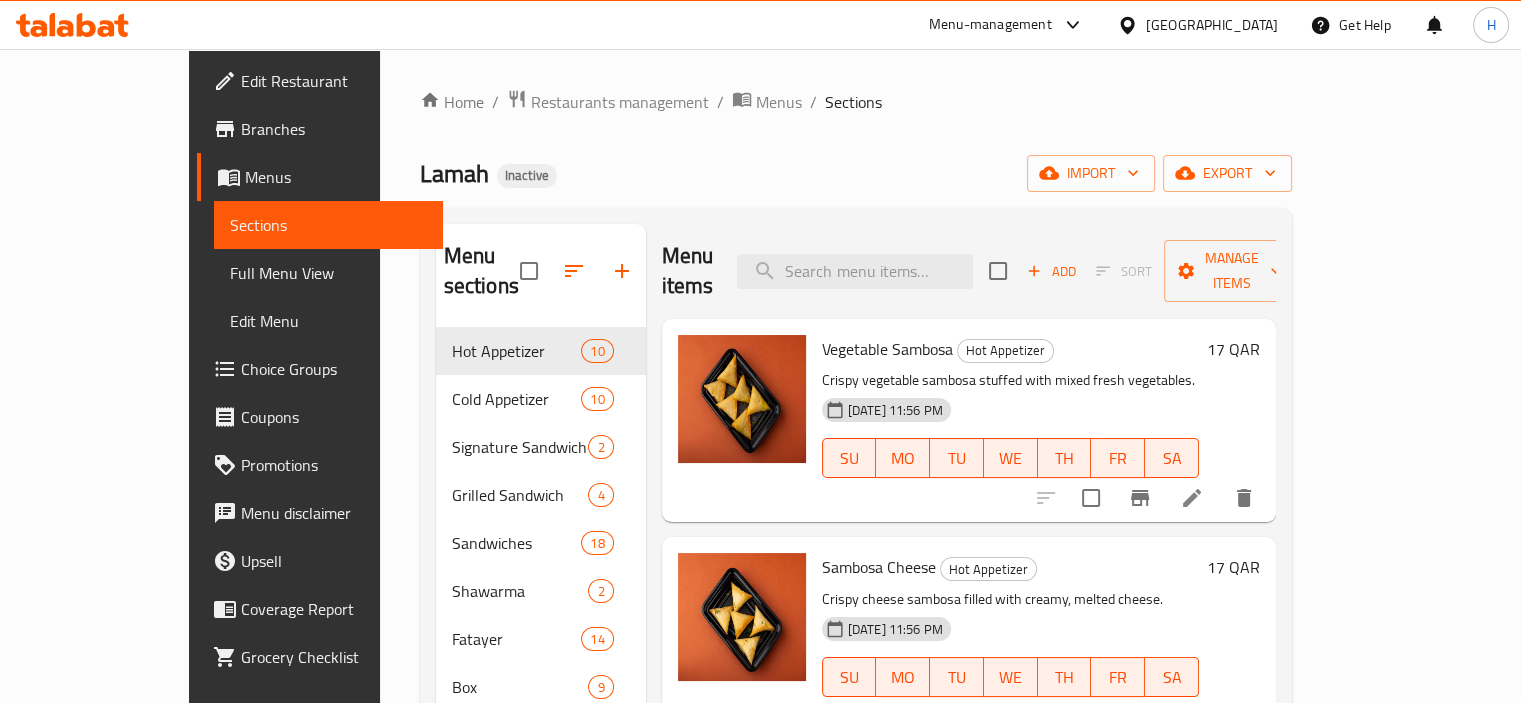 click on "Branches" at bounding box center [320, 129] 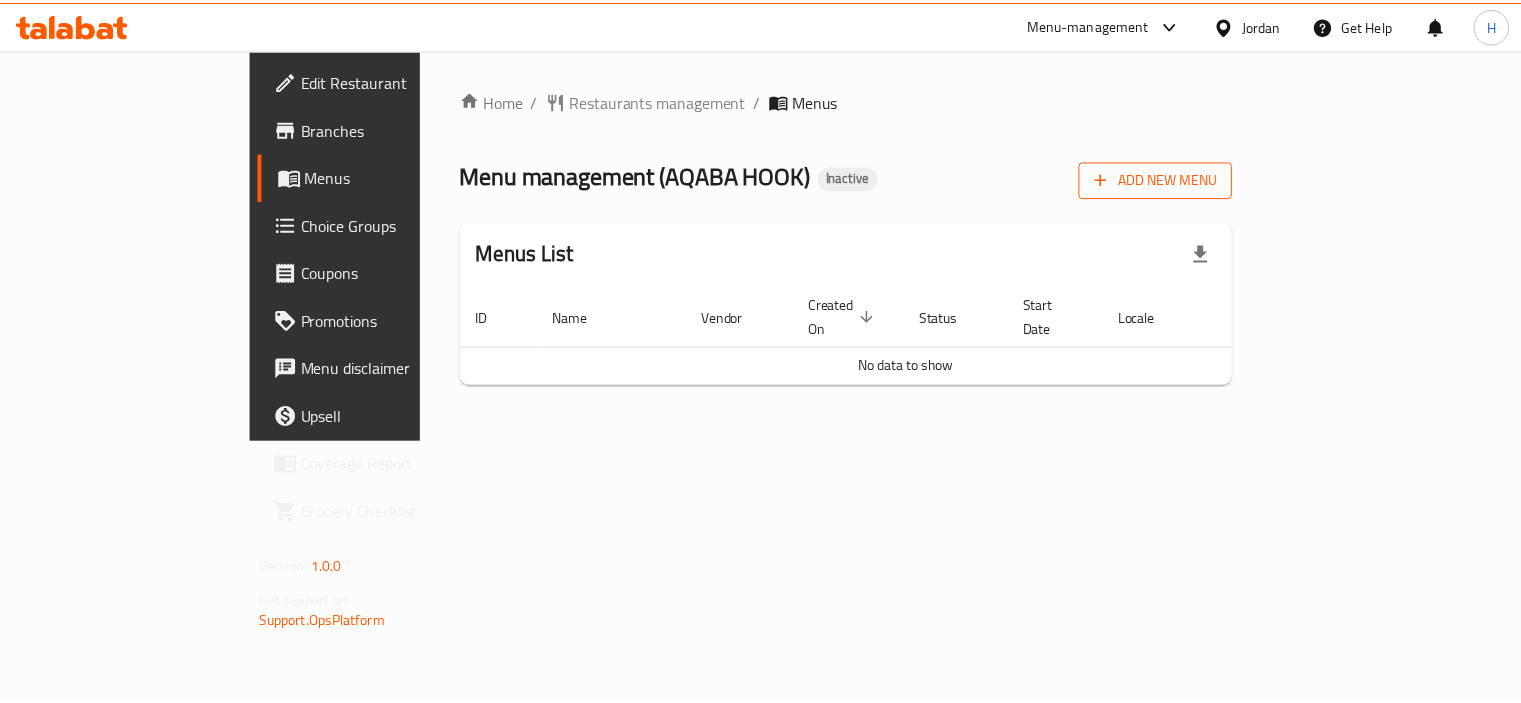 scroll, scrollTop: 0, scrollLeft: 0, axis: both 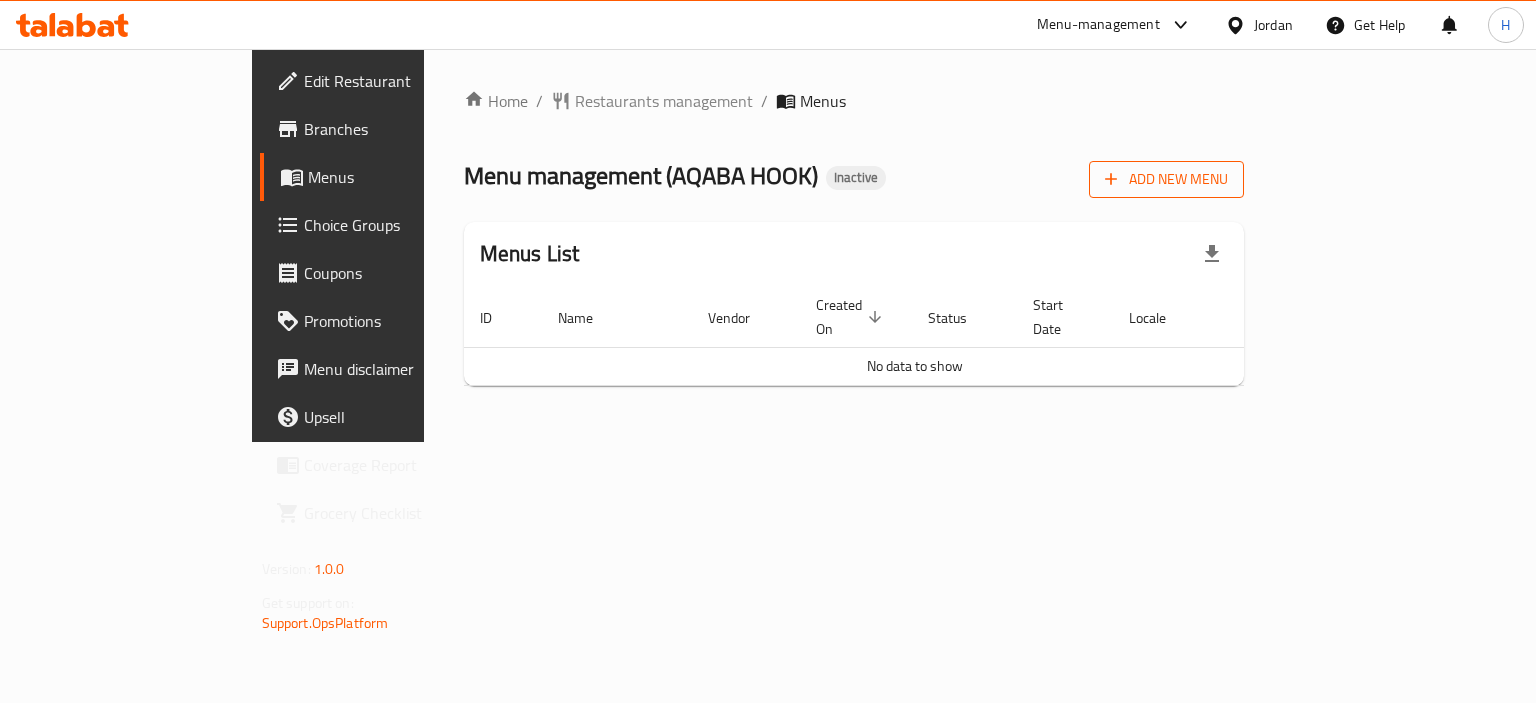 click on "Add New Menu" at bounding box center (1166, 179) 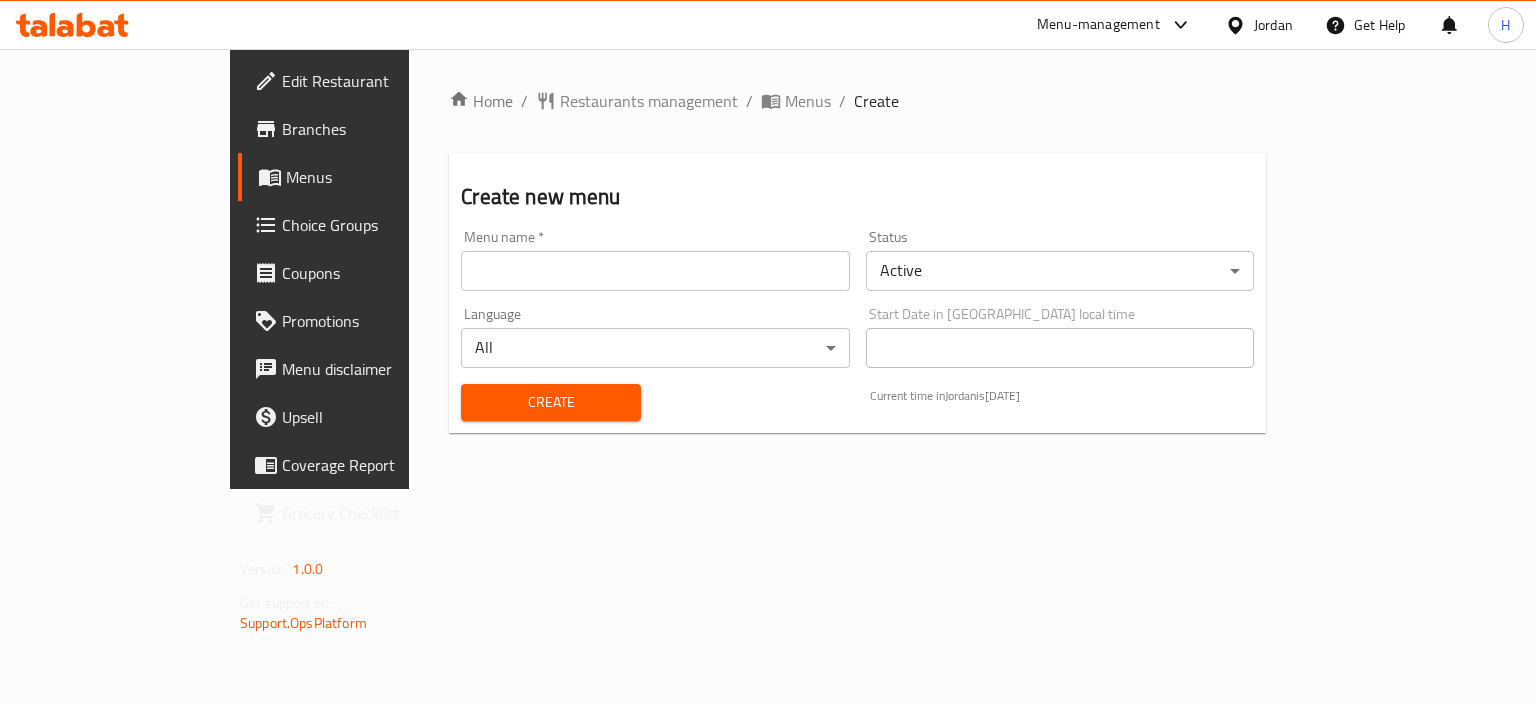 click on "Menu name   * Menu name  *" at bounding box center (655, 260) 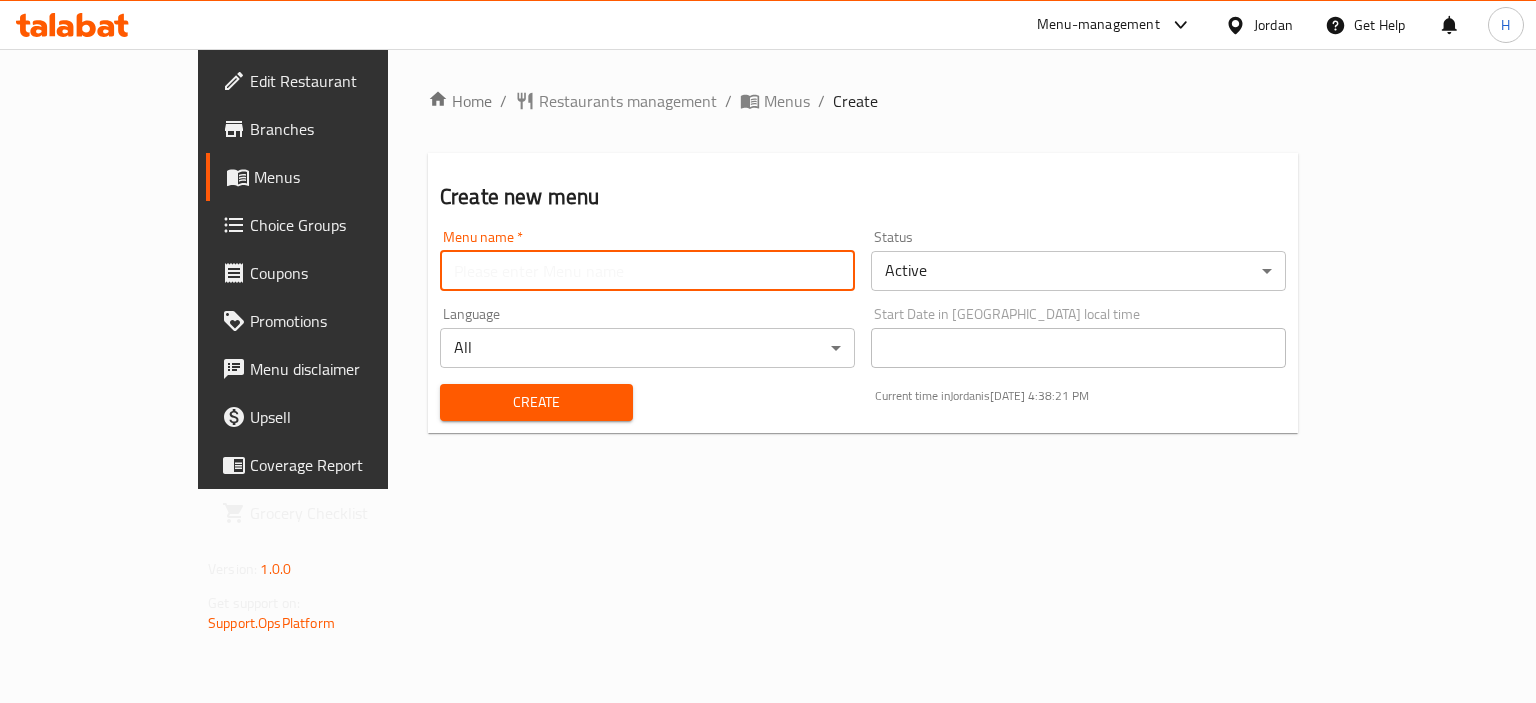 type on "Menu" 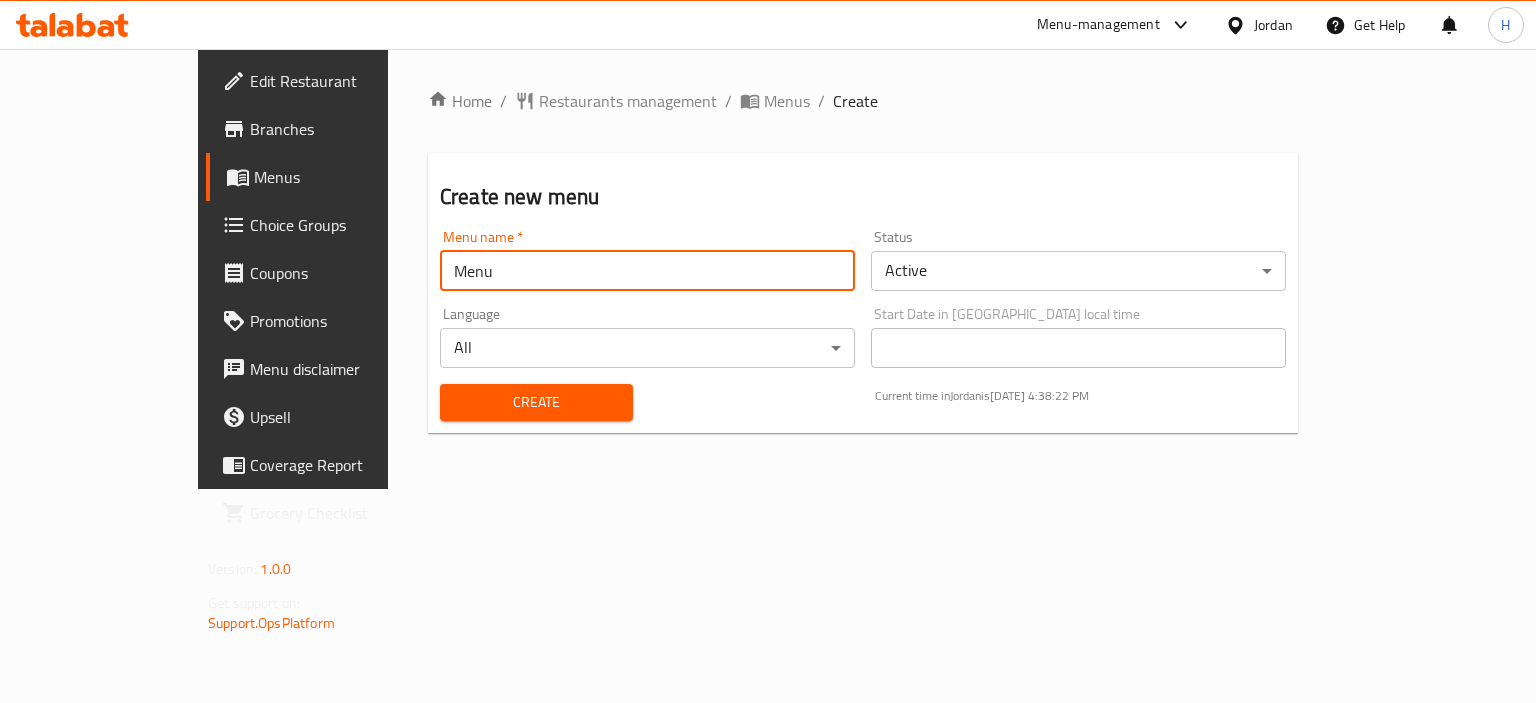click on "Create" at bounding box center [536, 402] 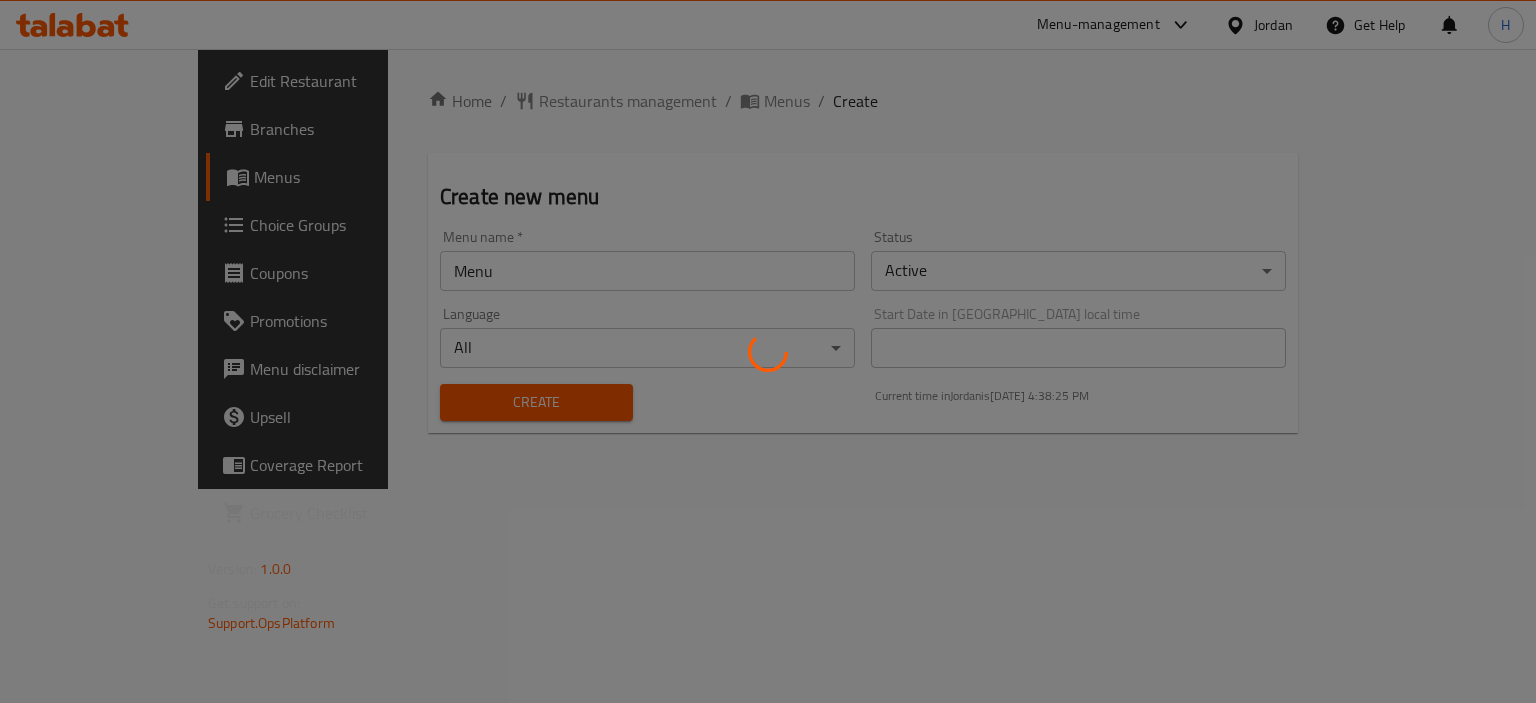 type 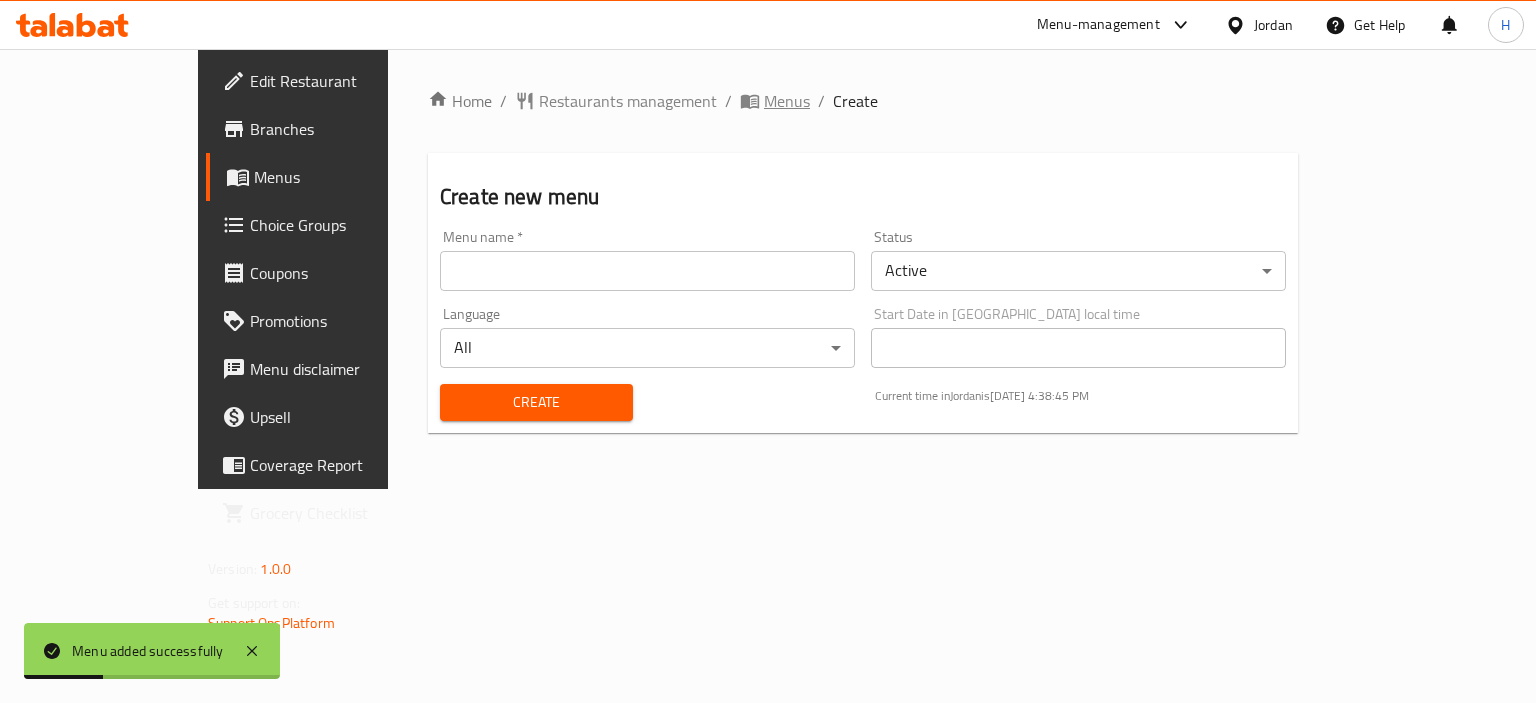 click on "Menus" at bounding box center (787, 101) 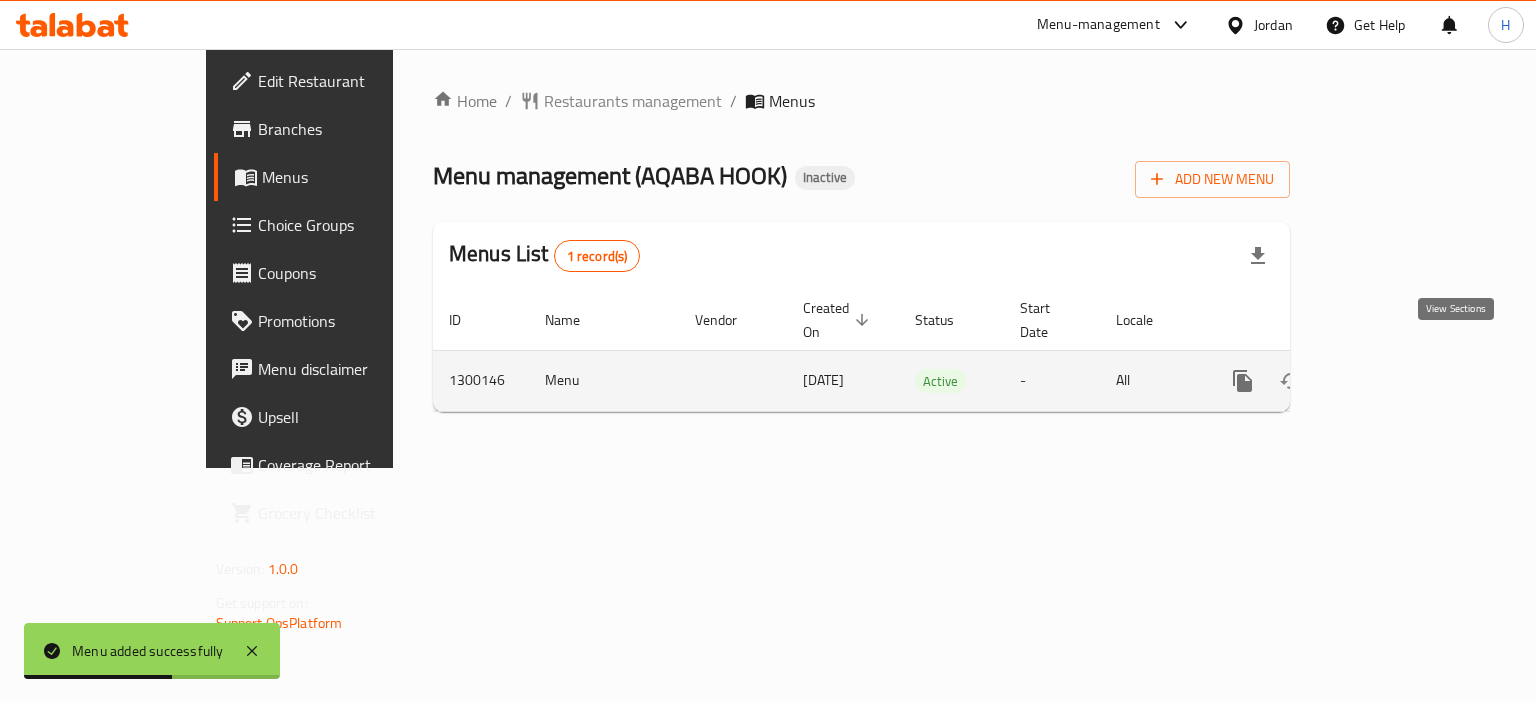 click 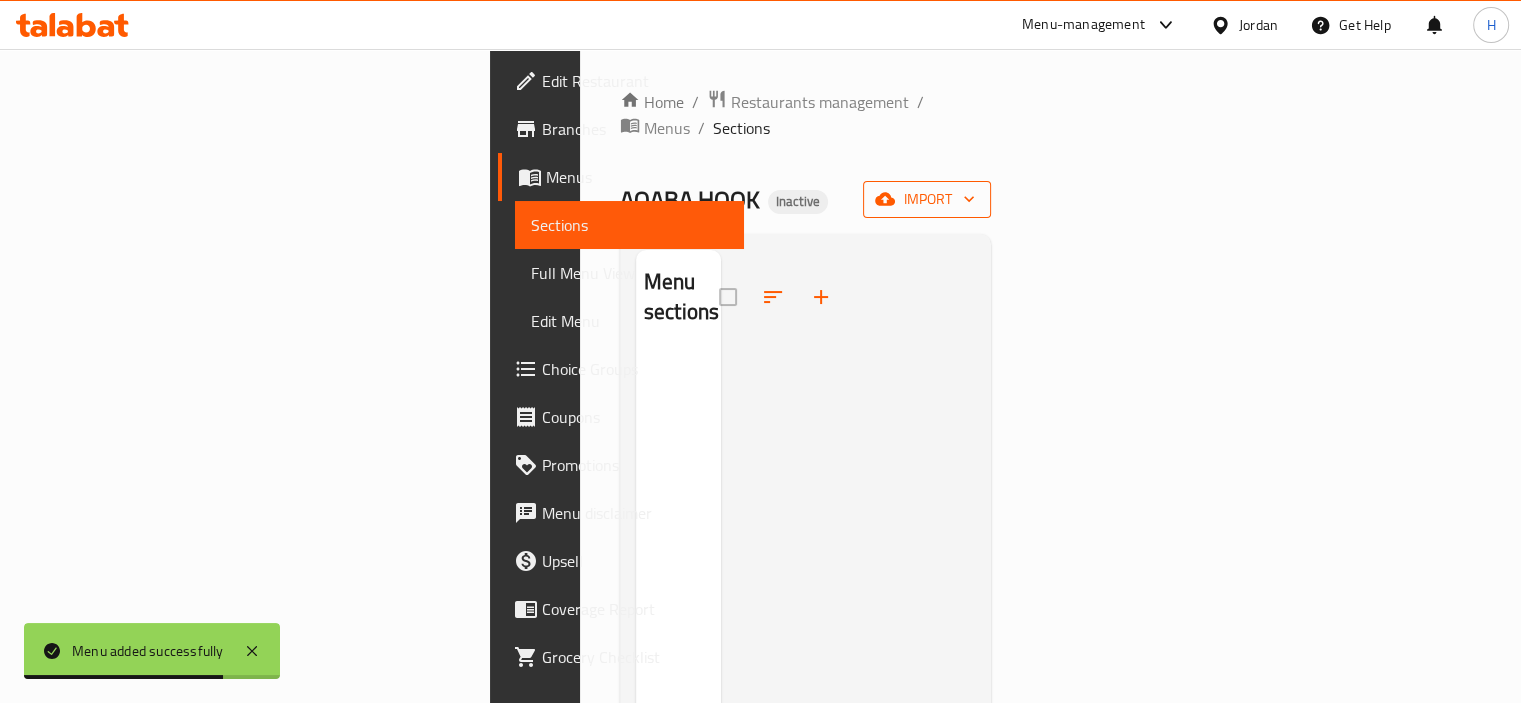 click on "import" at bounding box center (927, 199) 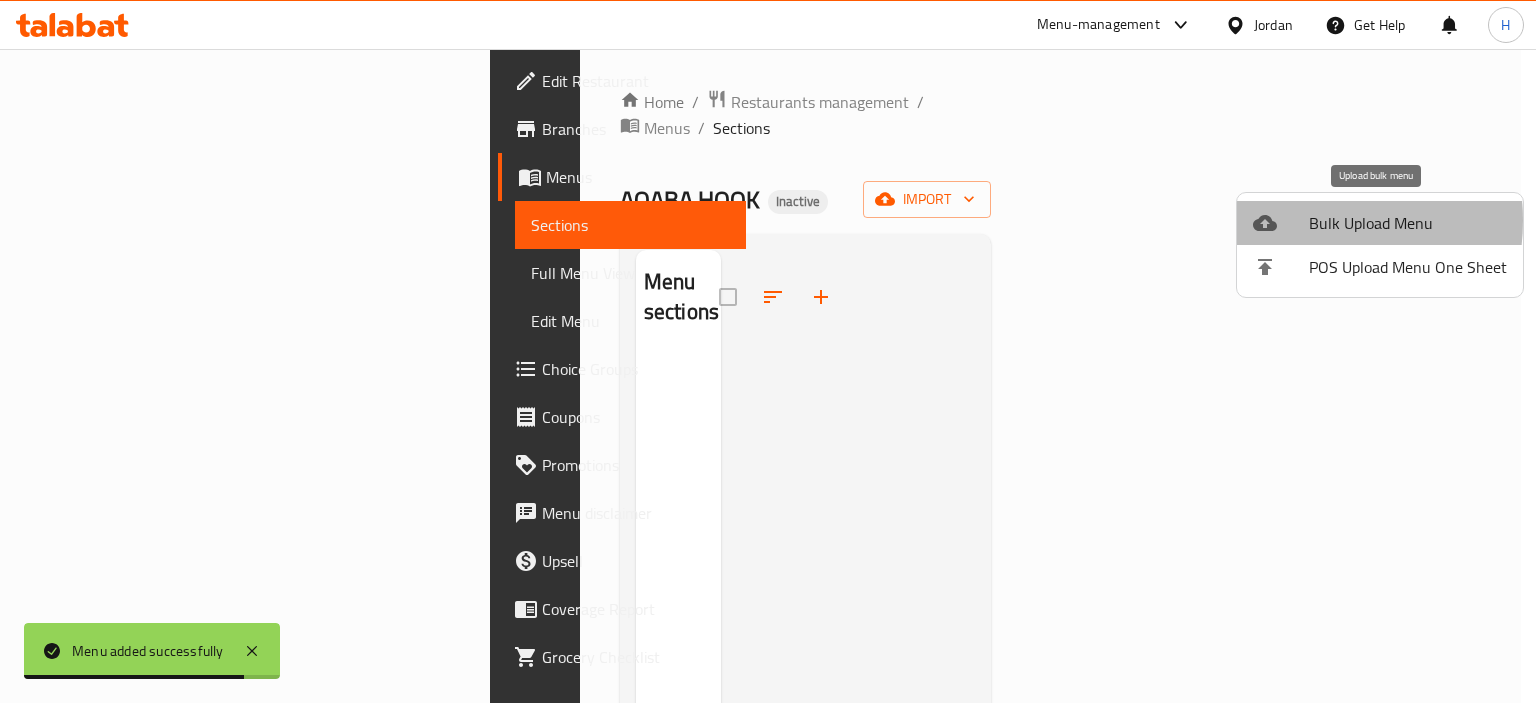 click at bounding box center (1281, 223) 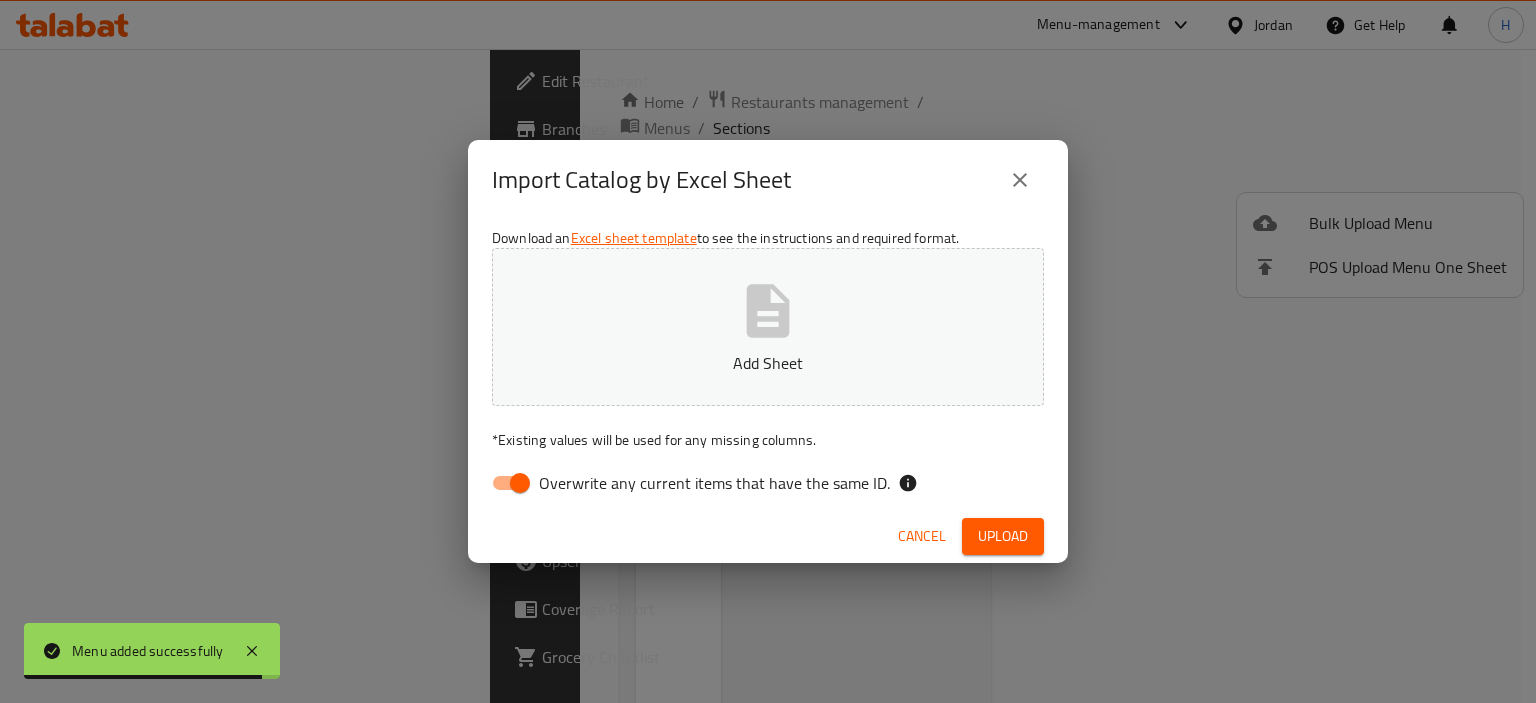 click on "Overwrite any current items that have the same ID." at bounding box center [714, 483] 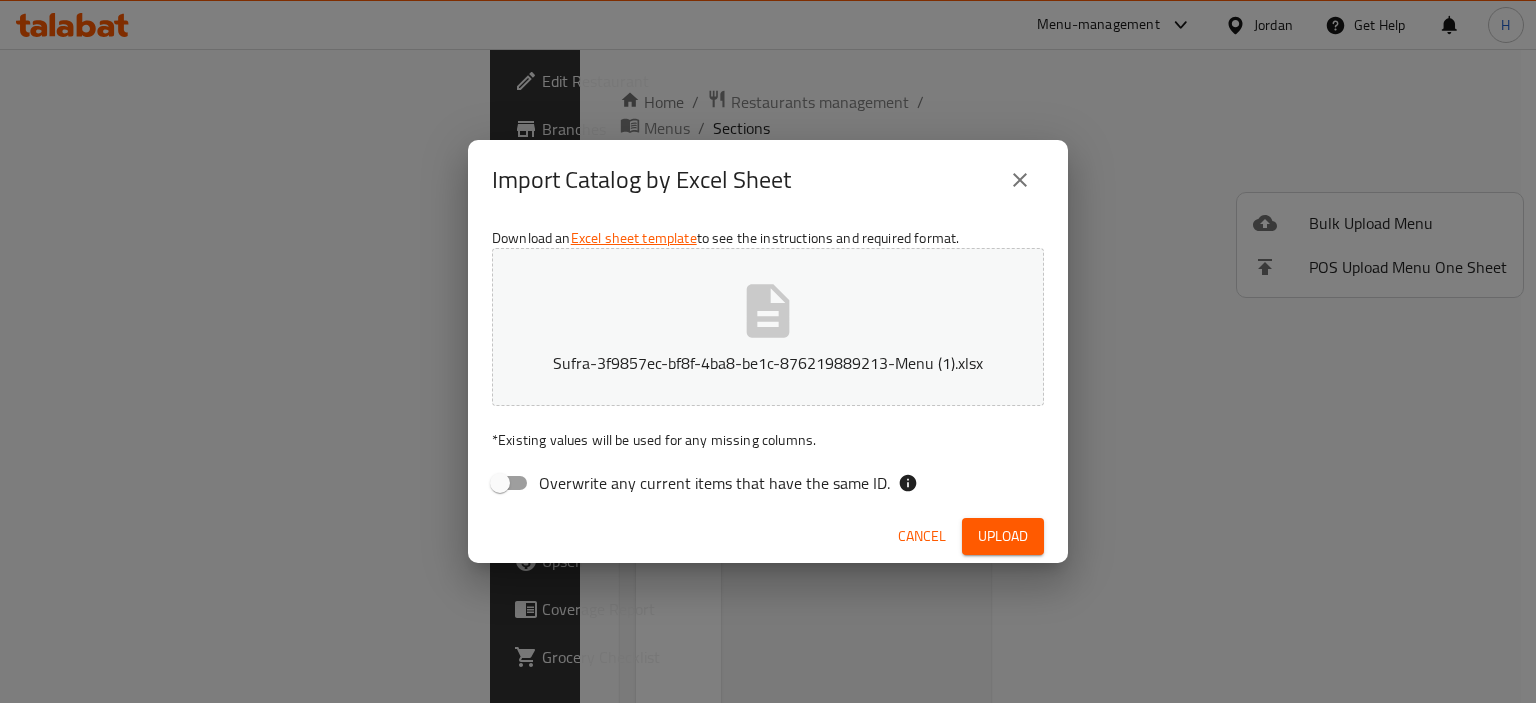 click on "Upload" at bounding box center [1003, 536] 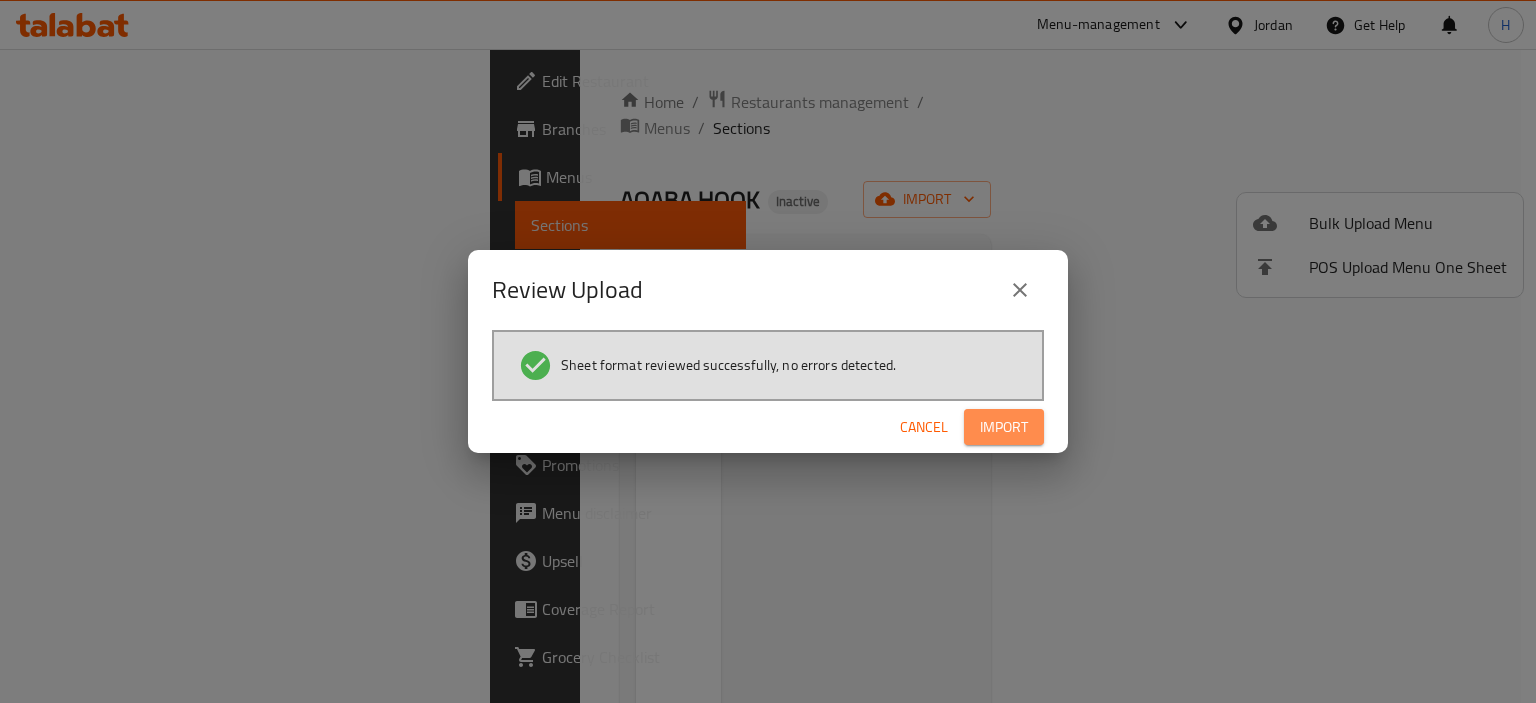 click on "Import" at bounding box center [1004, 427] 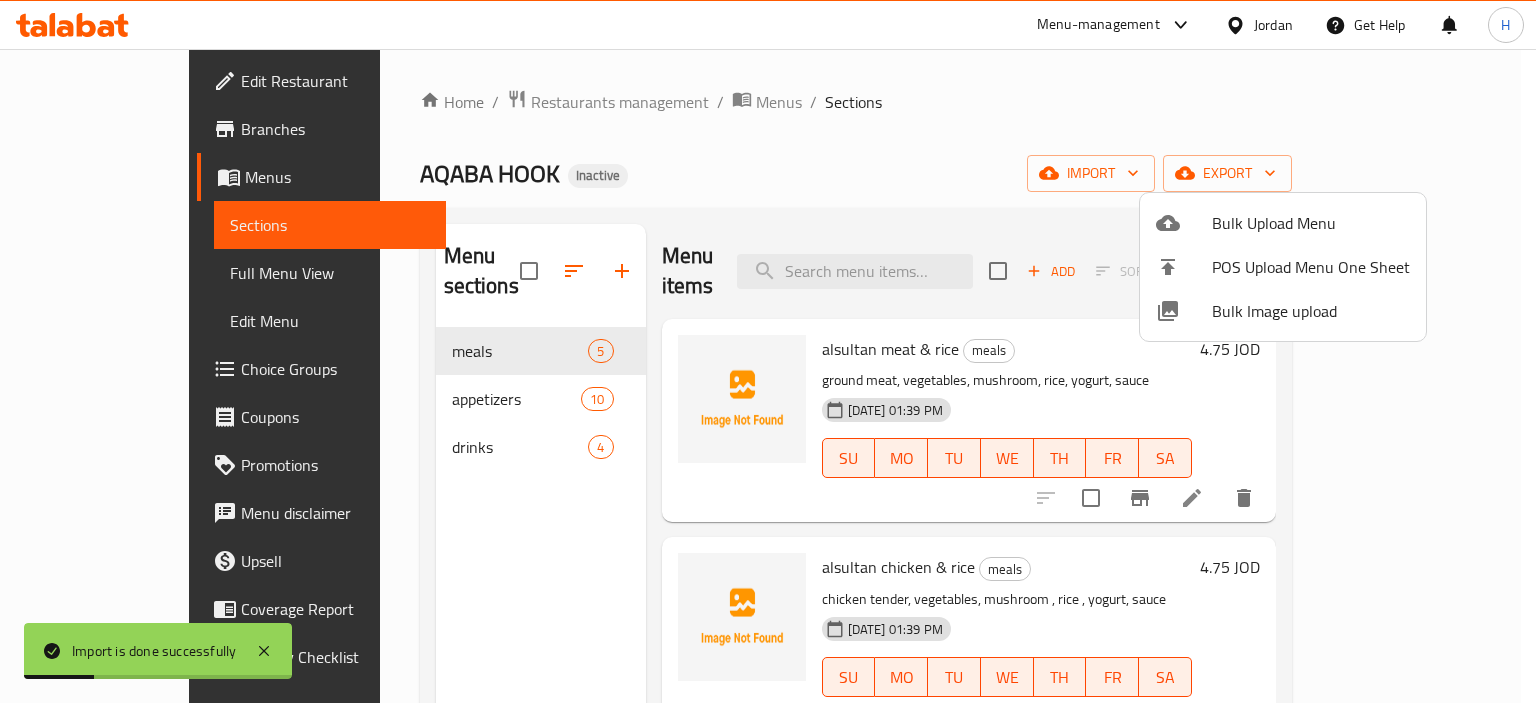 click at bounding box center (768, 351) 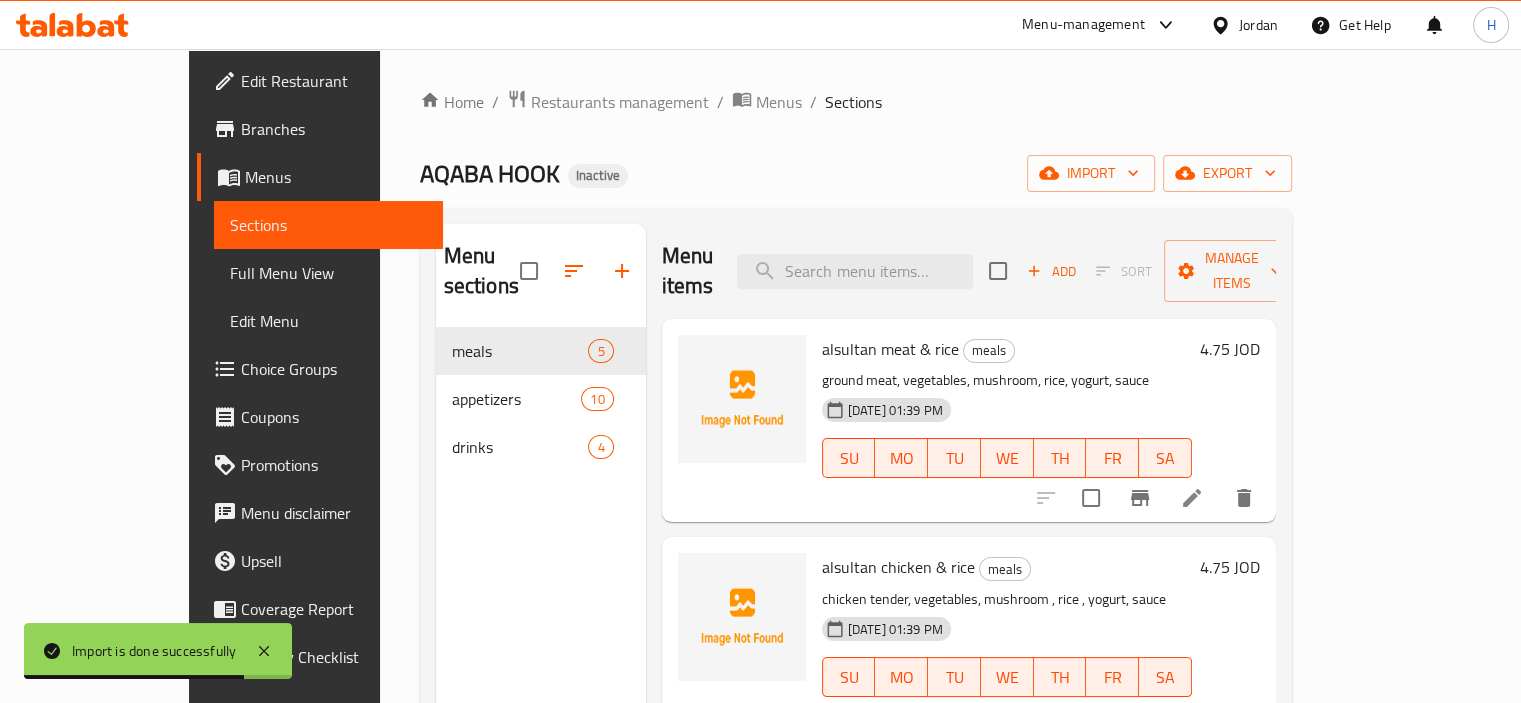 click on "Full Menu View" at bounding box center [328, 273] 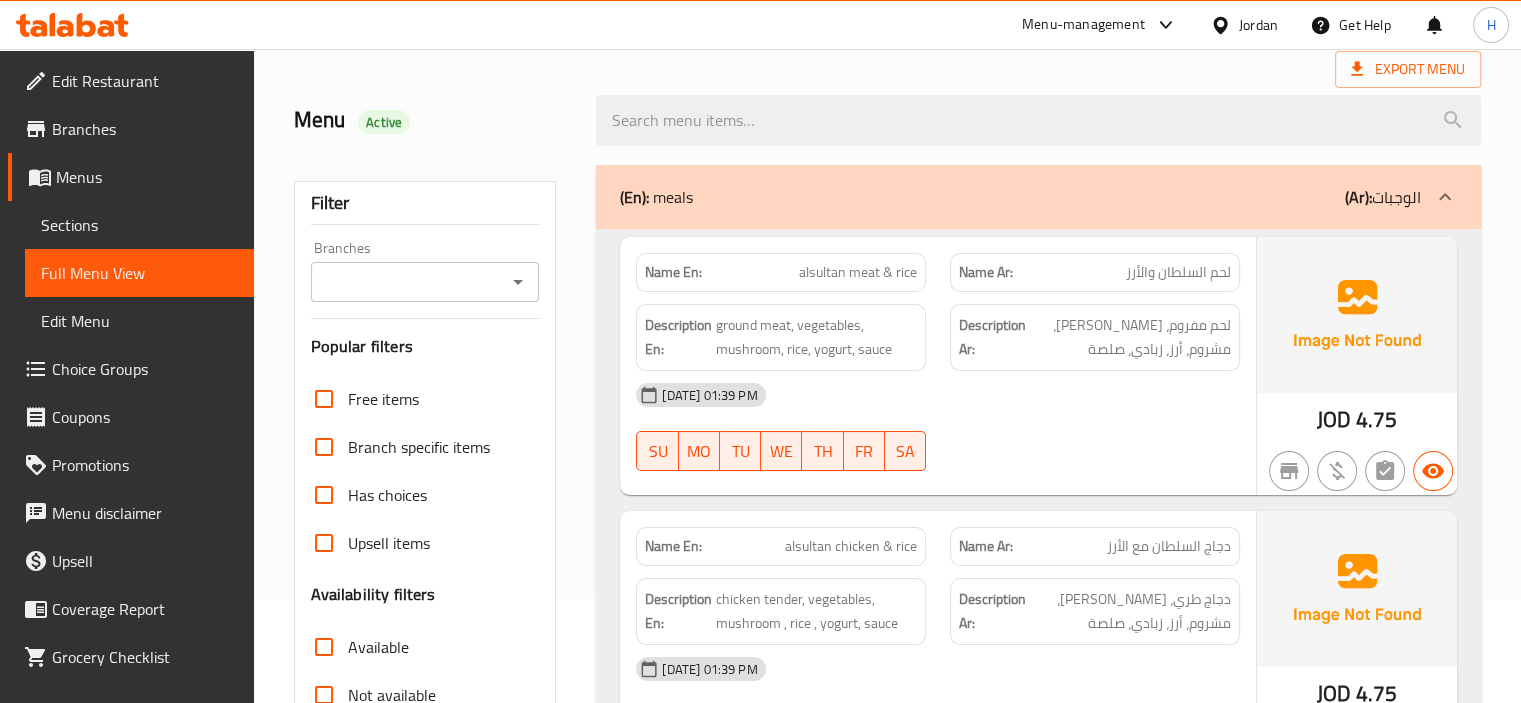scroll, scrollTop: 100, scrollLeft: 0, axis: vertical 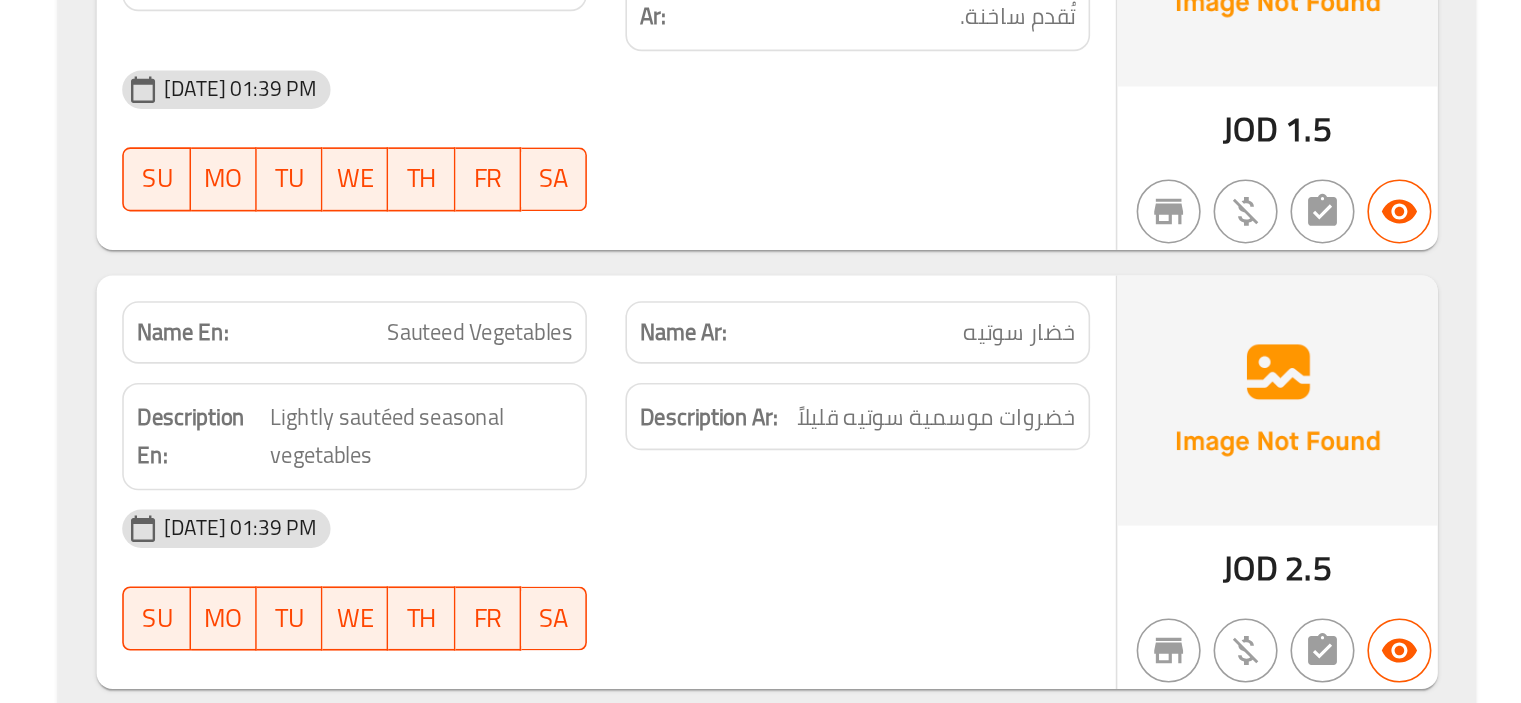 click on "Sauteed Vegetables" at bounding box center [859, 471] 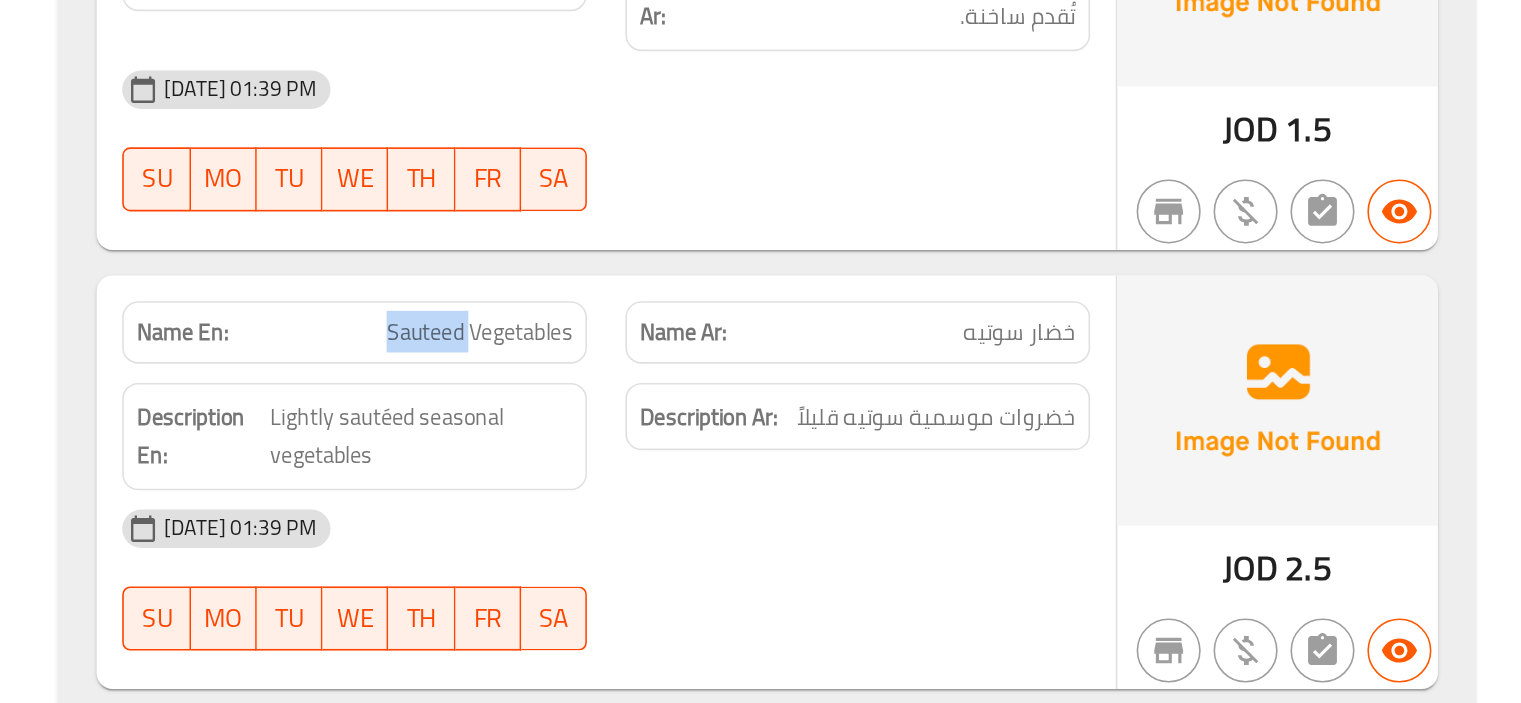 click on "Sauteed Vegetables" at bounding box center [859, 471] 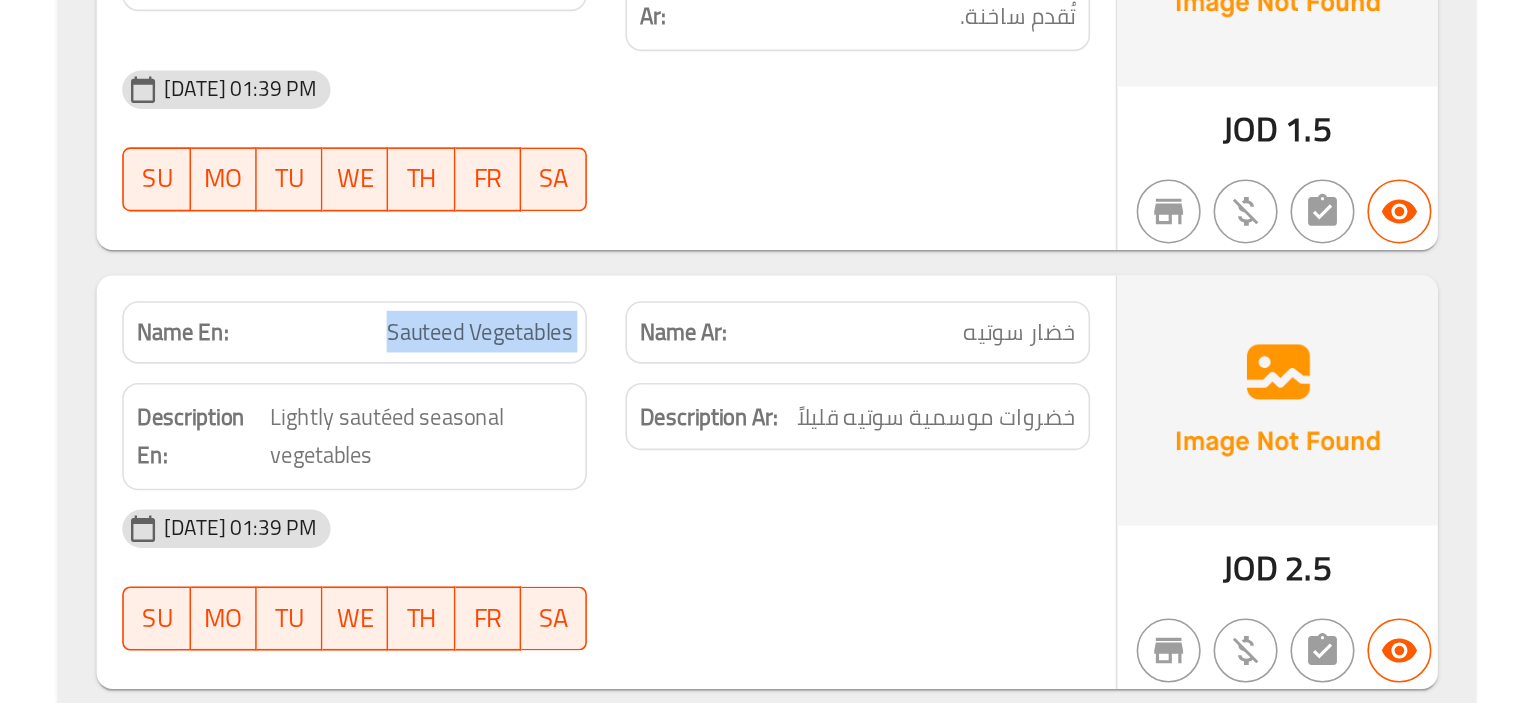 click on "Sauteed Vegetables" at bounding box center [859, 471] 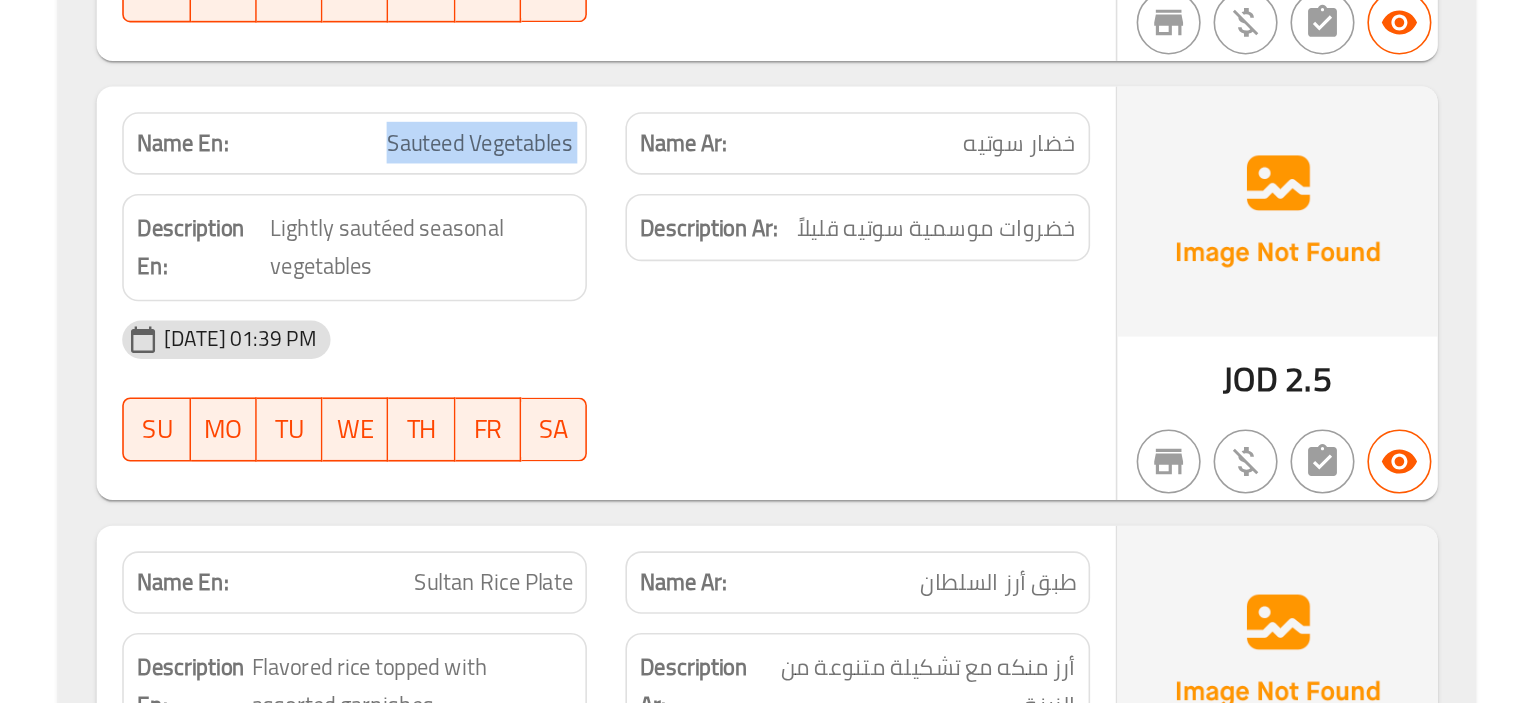scroll, scrollTop: 2835, scrollLeft: 0, axis: vertical 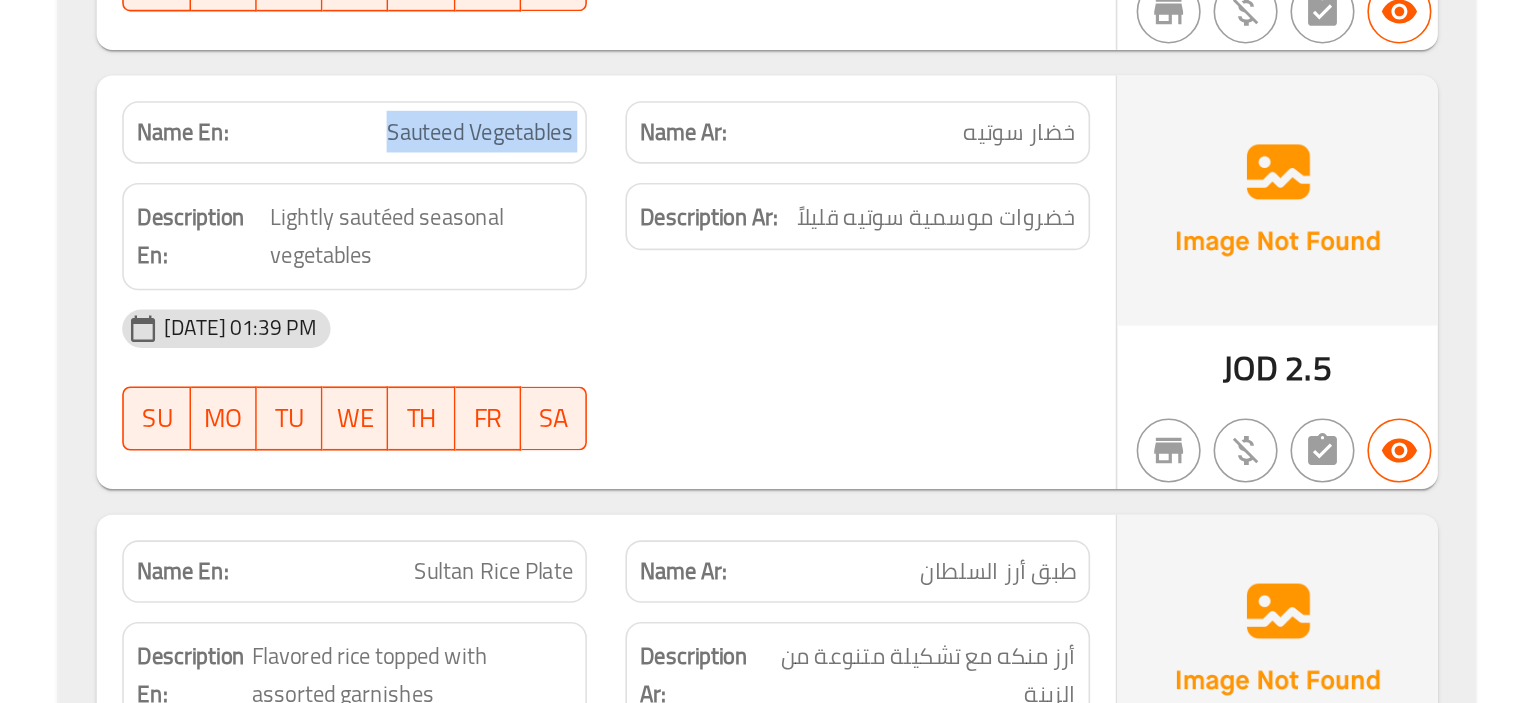 click on "[DATE] 01:39 PM" at bounding box center [938, 469] 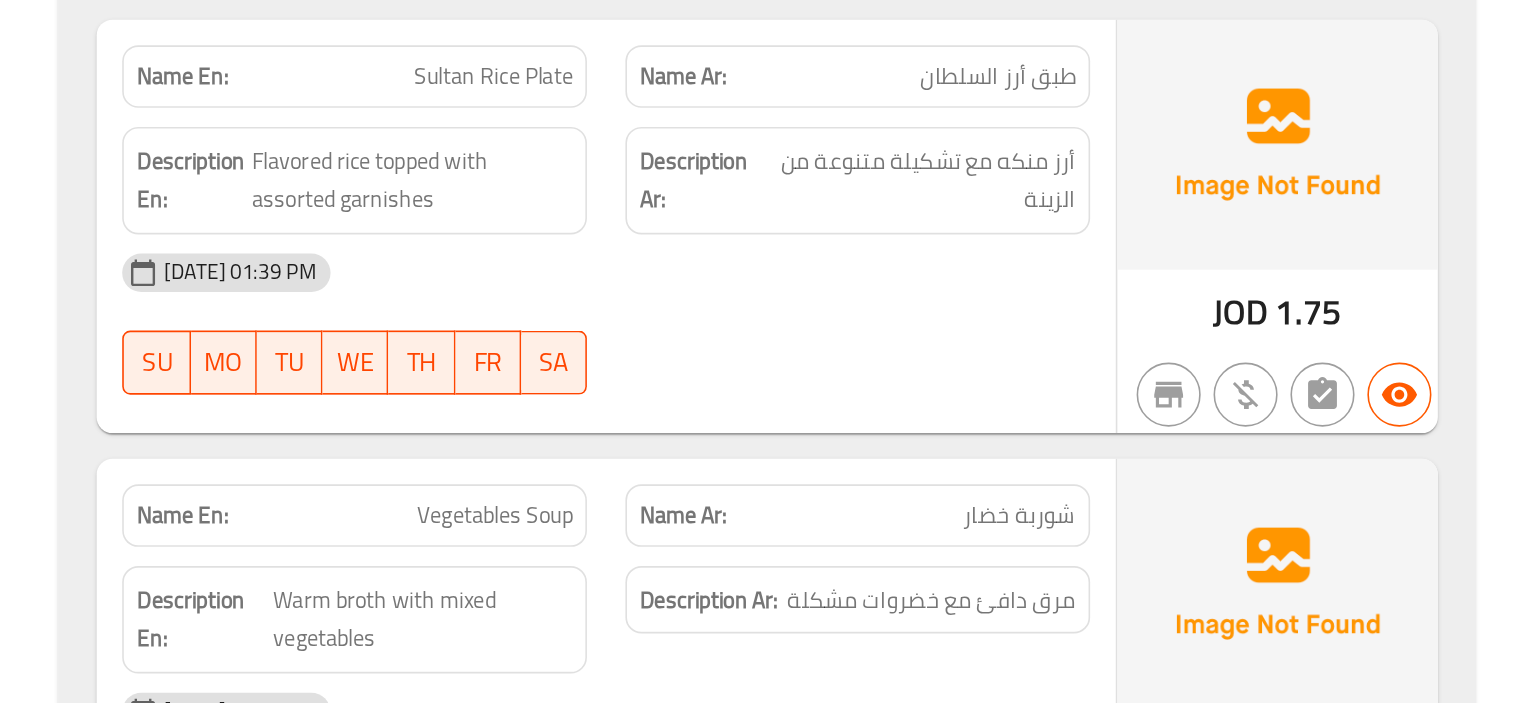 scroll, scrollTop: 3147, scrollLeft: 0, axis: vertical 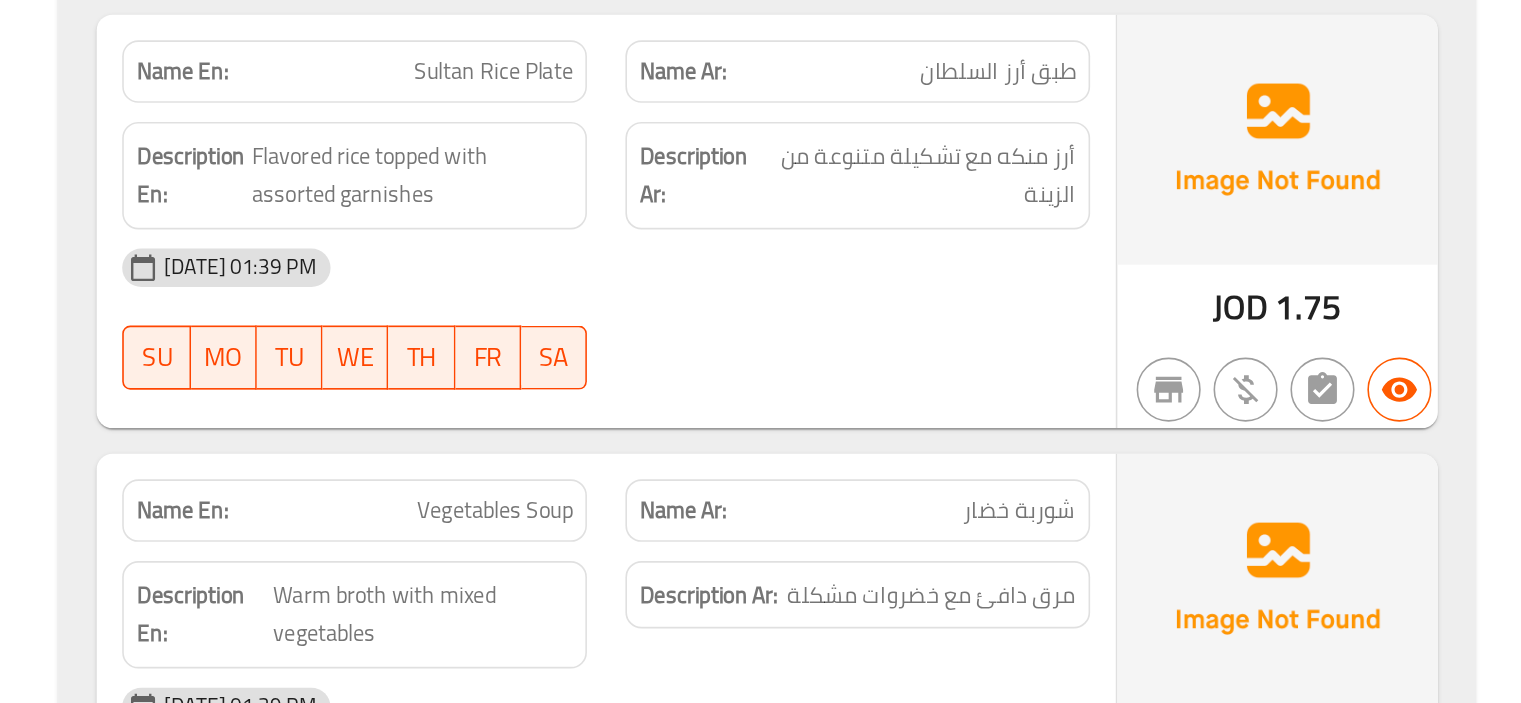 click on "Sultan Rice Plate" at bounding box center (867, 308) 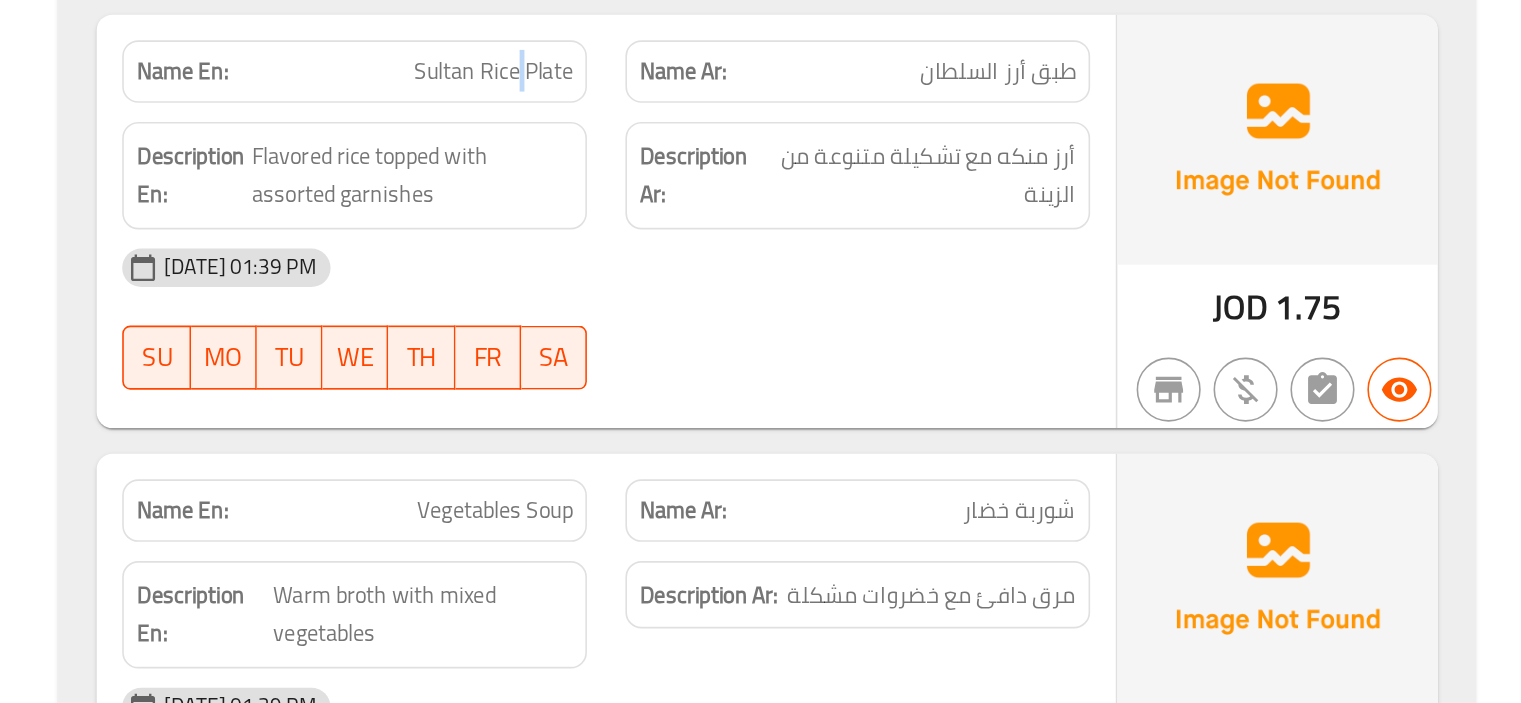 click on "Sultan Rice Plate" at bounding box center (867, 308) 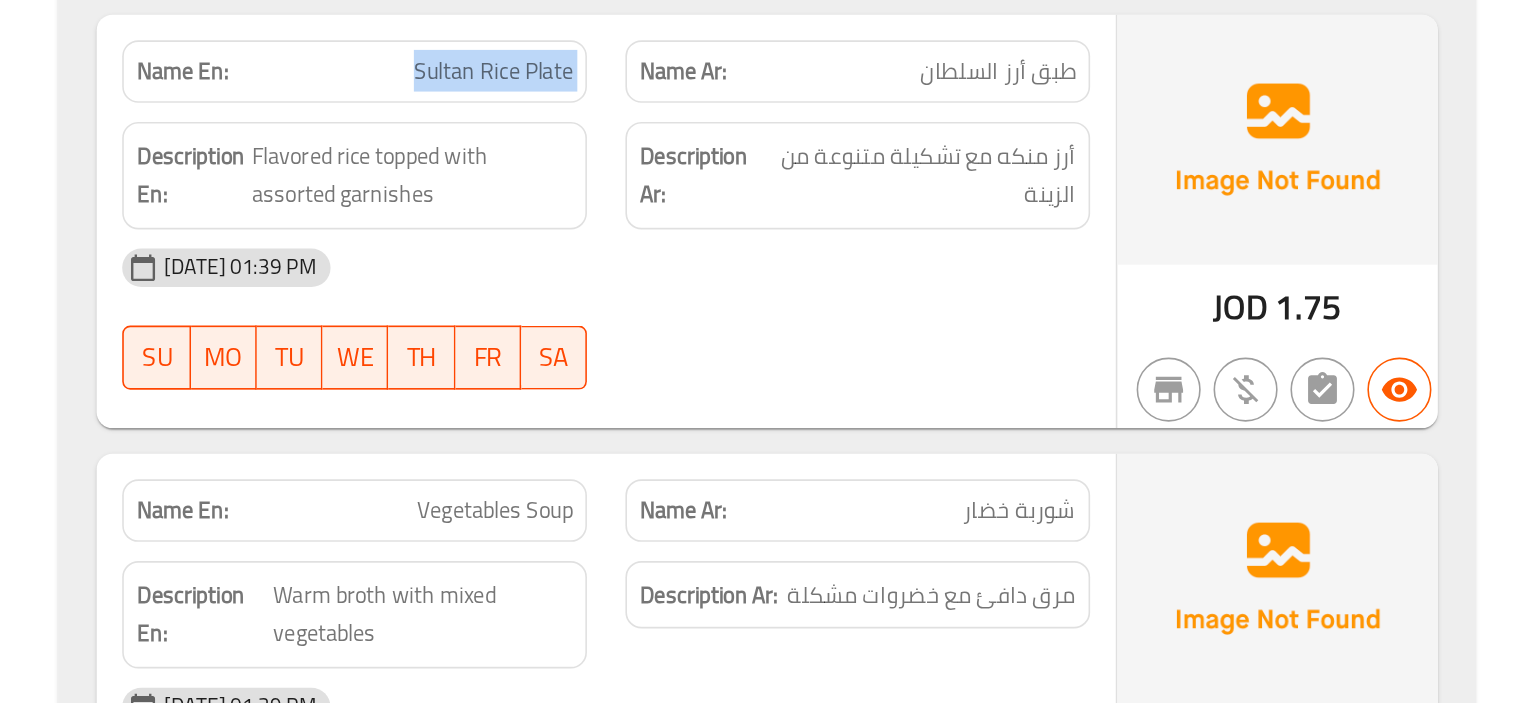 click on "Sultan Rice Plate" at bounding box center (867, 308) 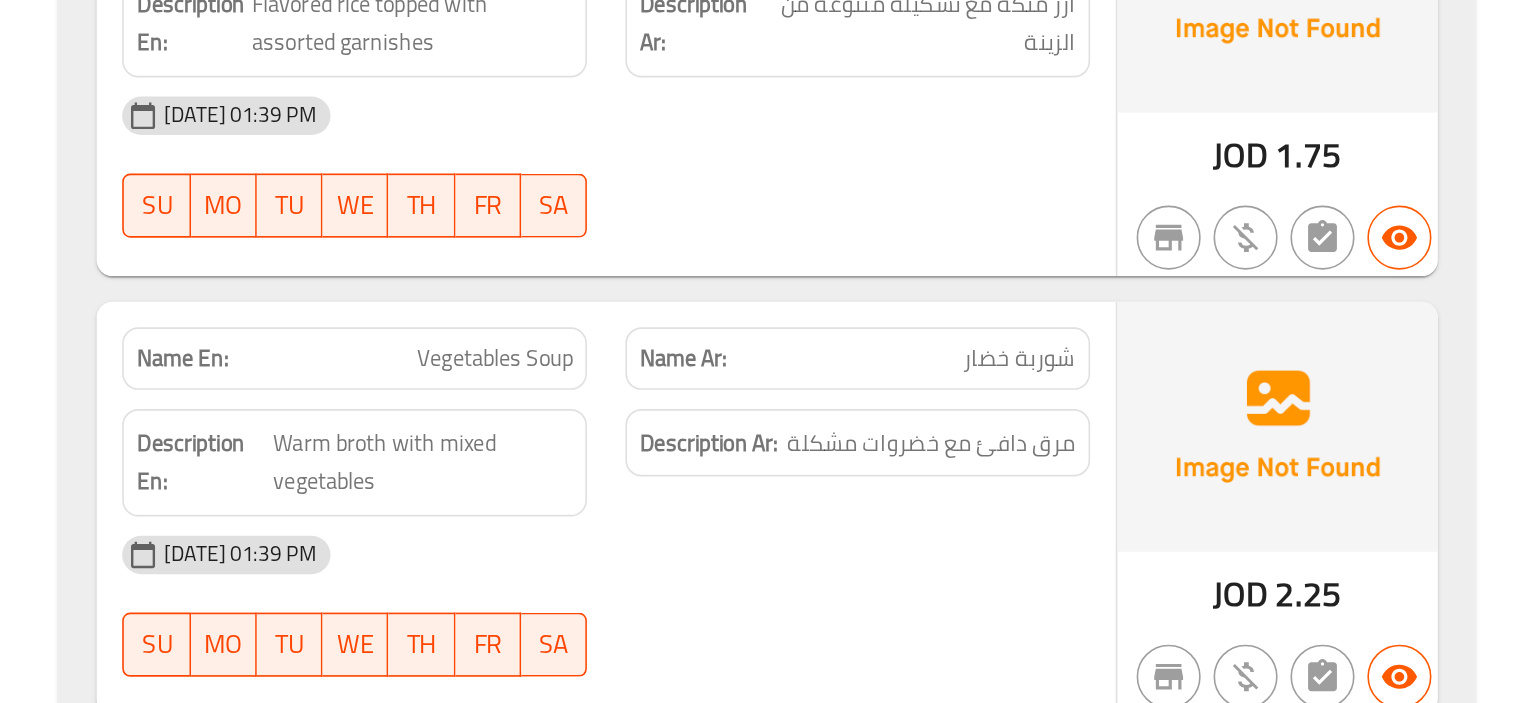 scroll, scrollTop: 3335, scrollLeft: 0, axis: vertical 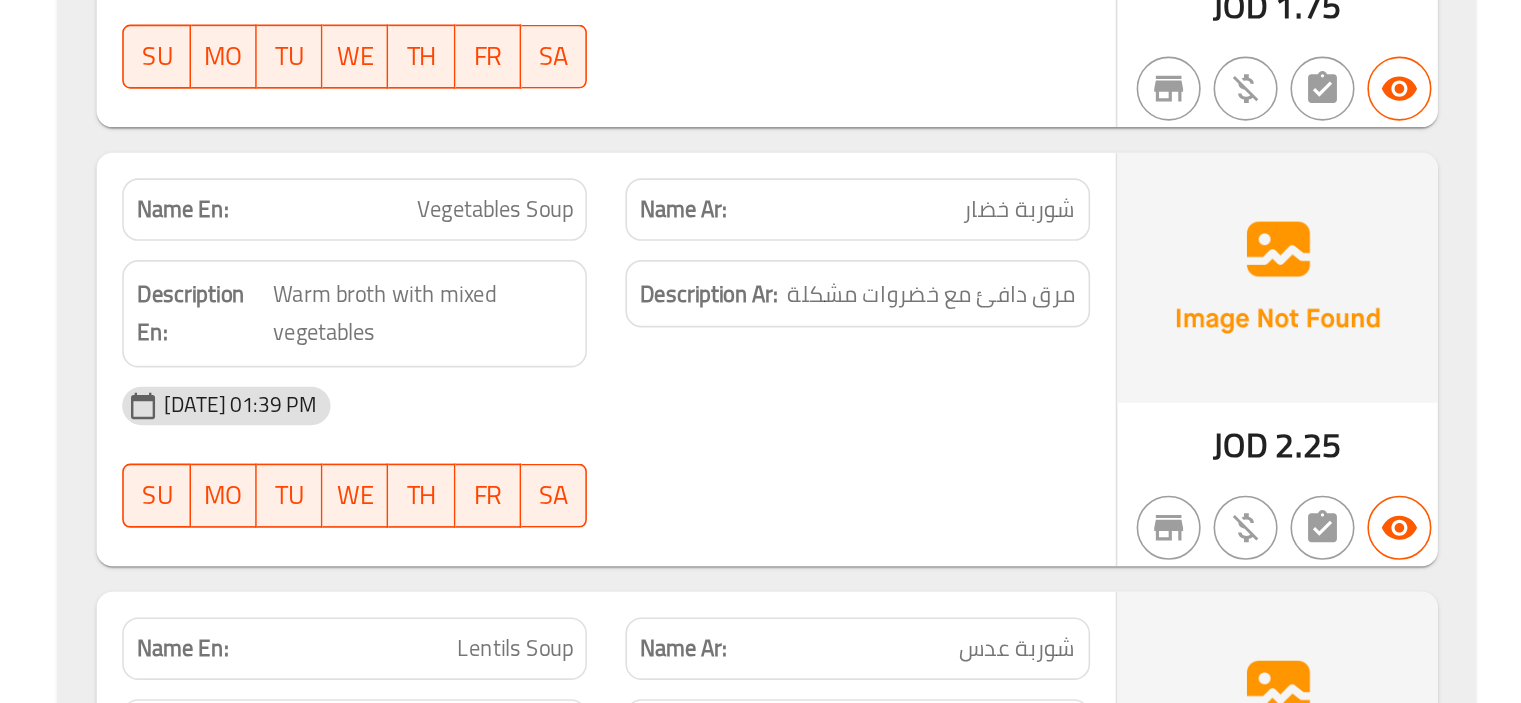click on "Vegetables Soup" at bounding box center [868, 394] 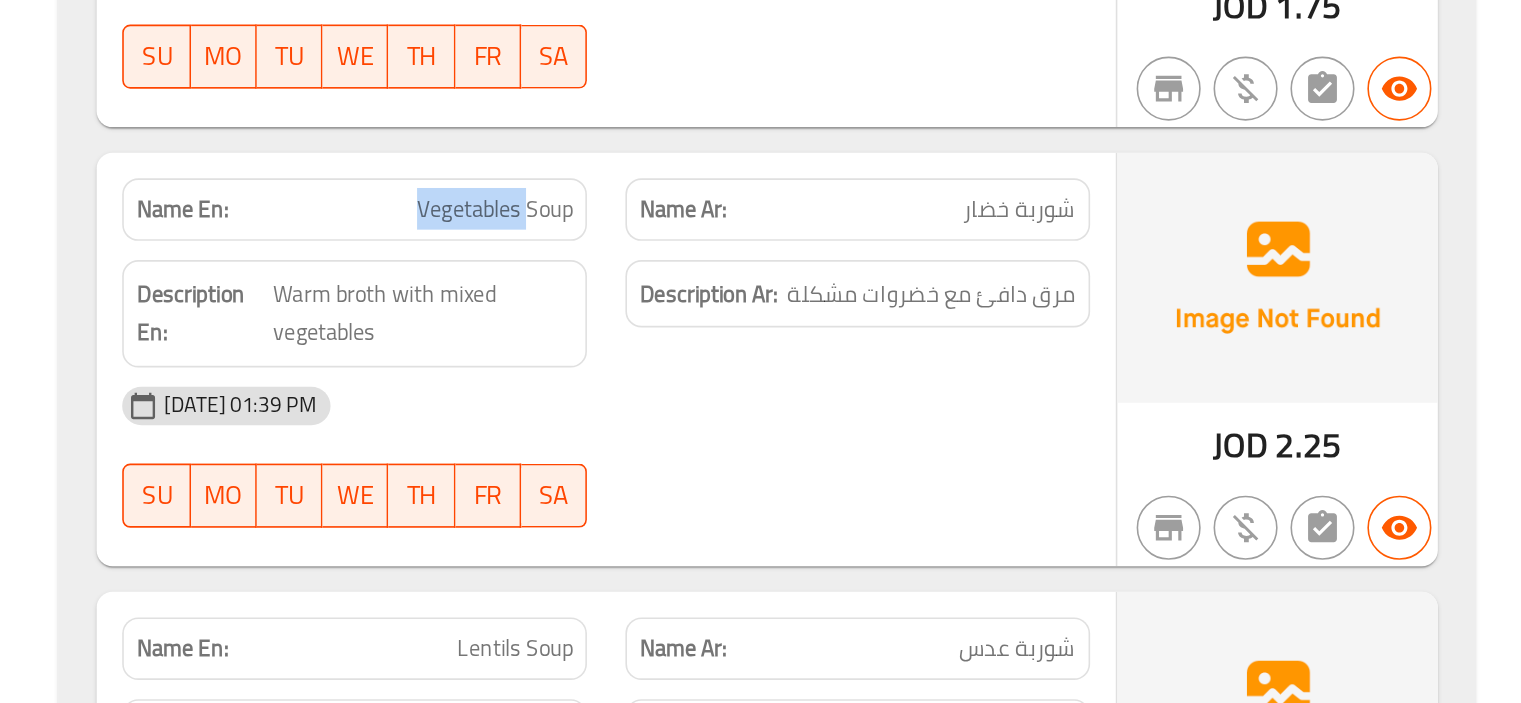 click on "Vegetables Soup" at bounding box center [868, 394] 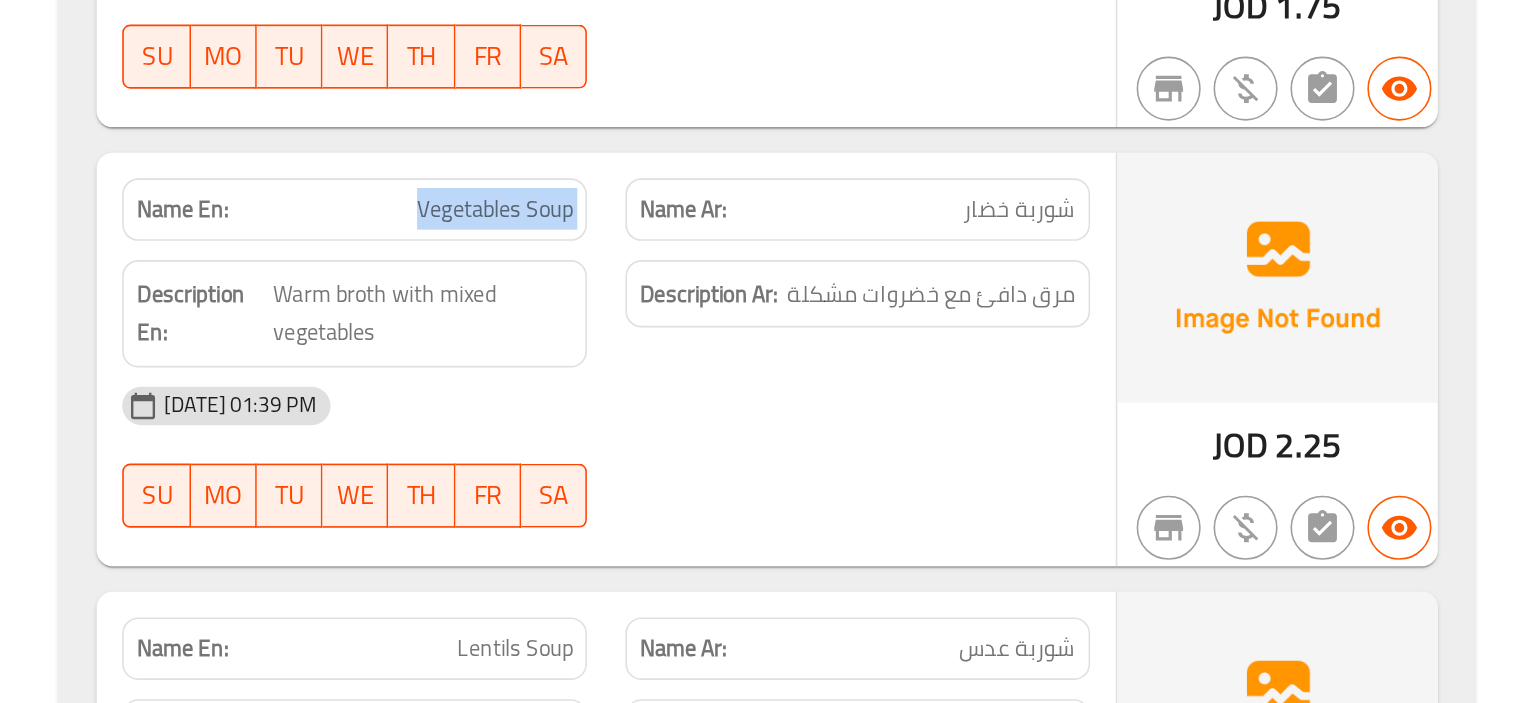 copy on "Vegetables Soup" 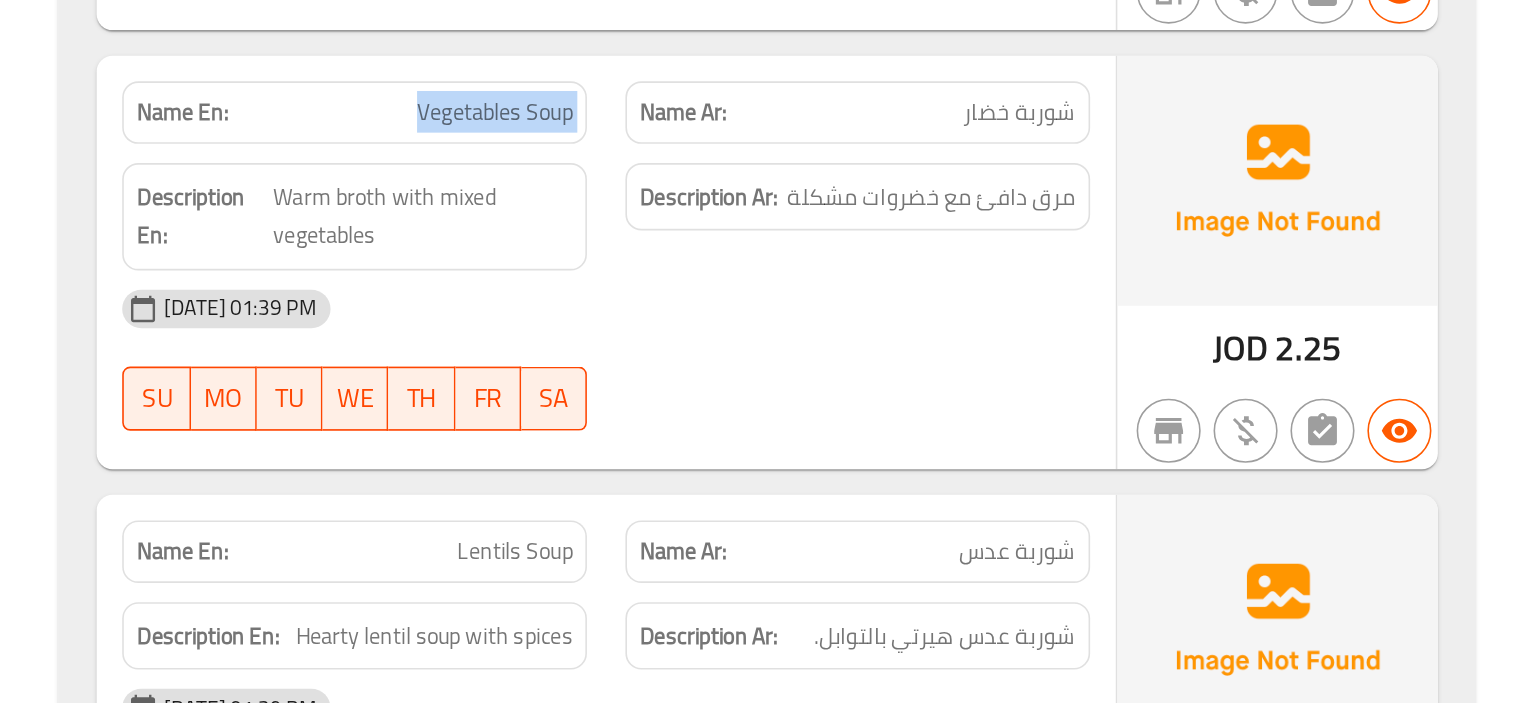 scroll, scrollTop: 3397, scrollLeft: 0, axis: vertical 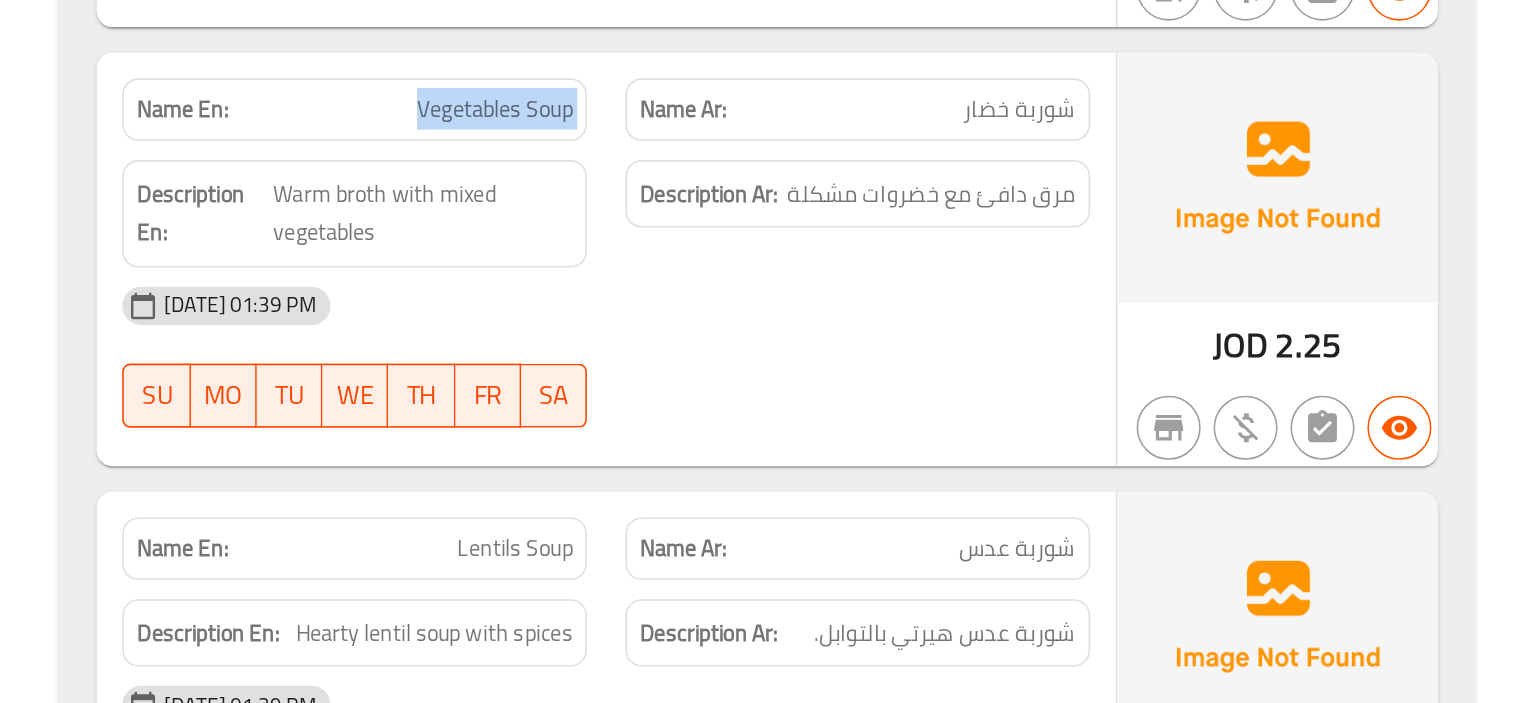 click on "Name En: Vegetables Soup" at bounding box center (781, 332) 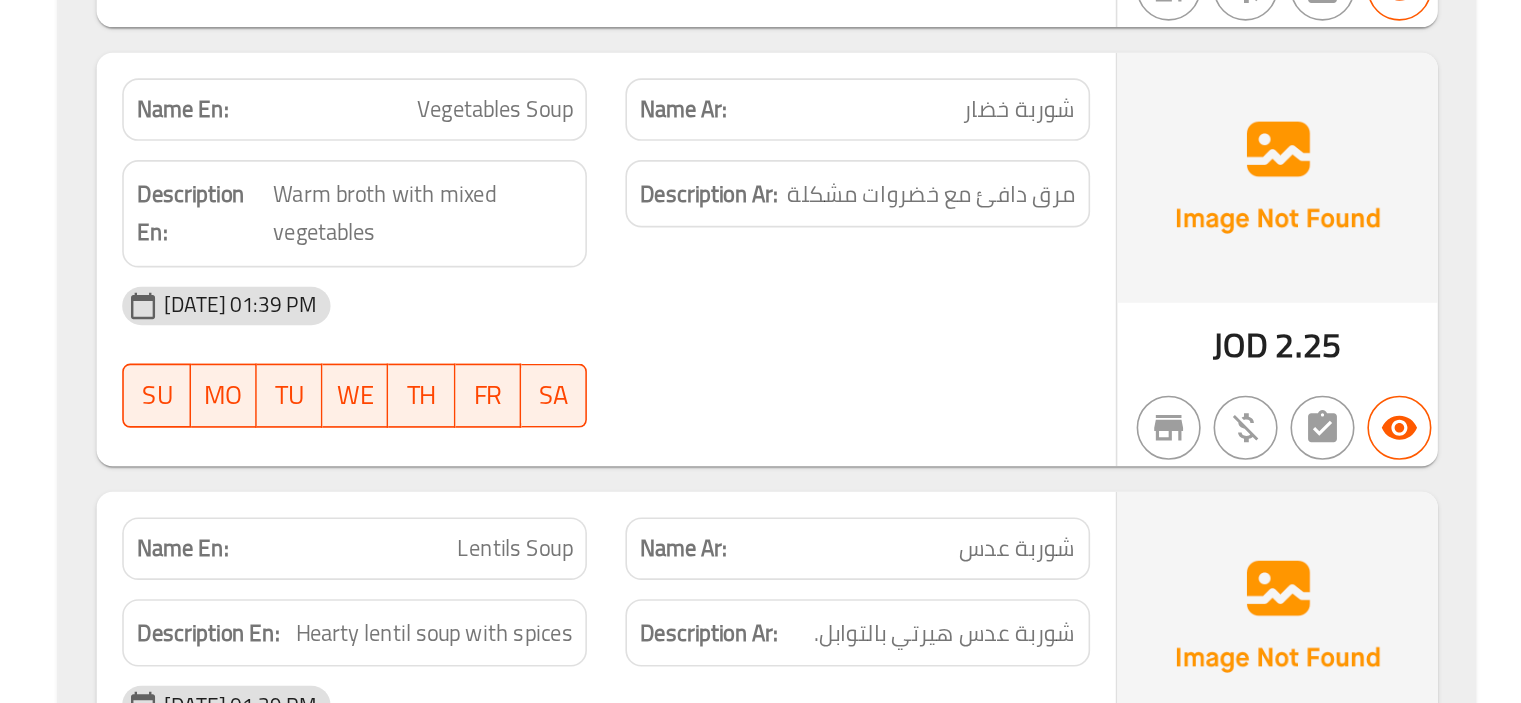 click on "Name En: Vegetables Soup" at bounding box center (781, 332) 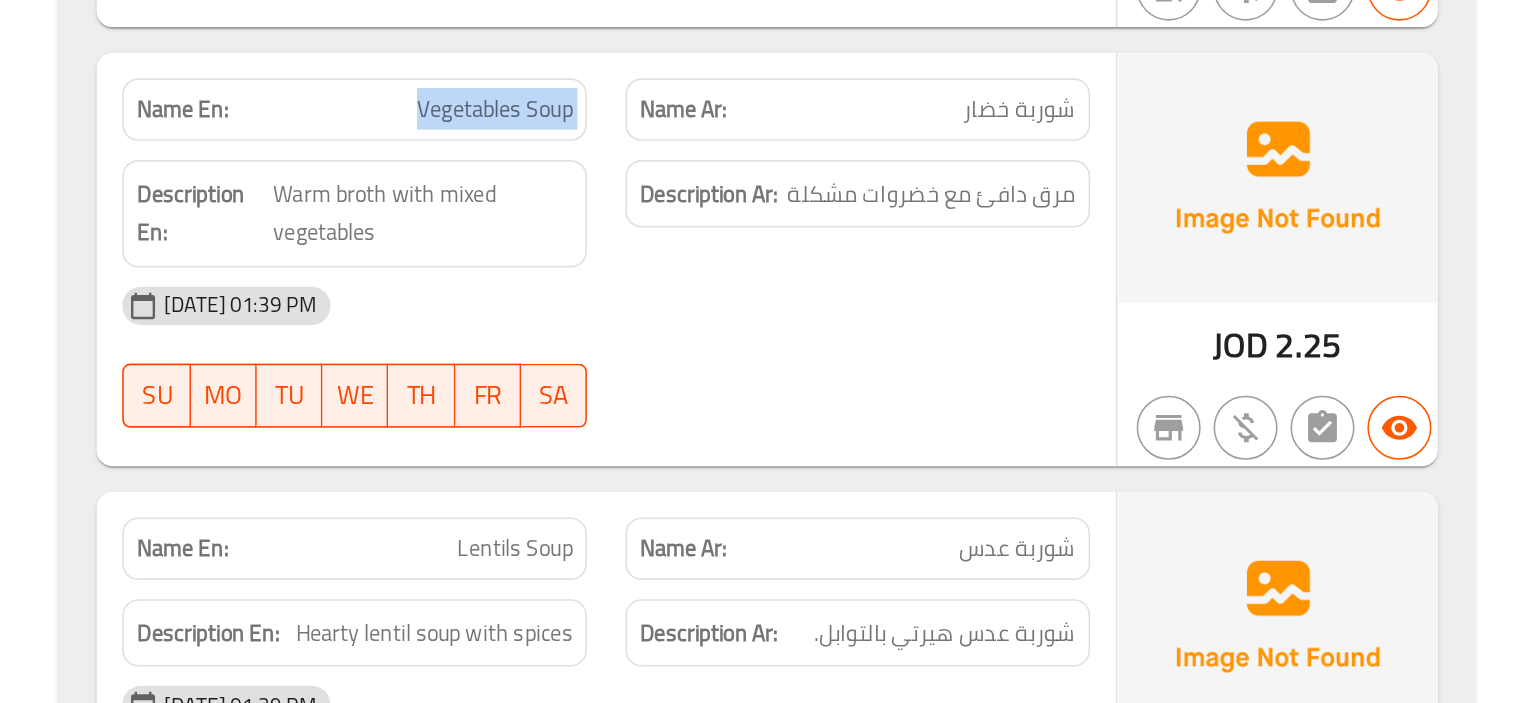 click on "Name En: Vegetables Soup" at bounding box center (781, 332) 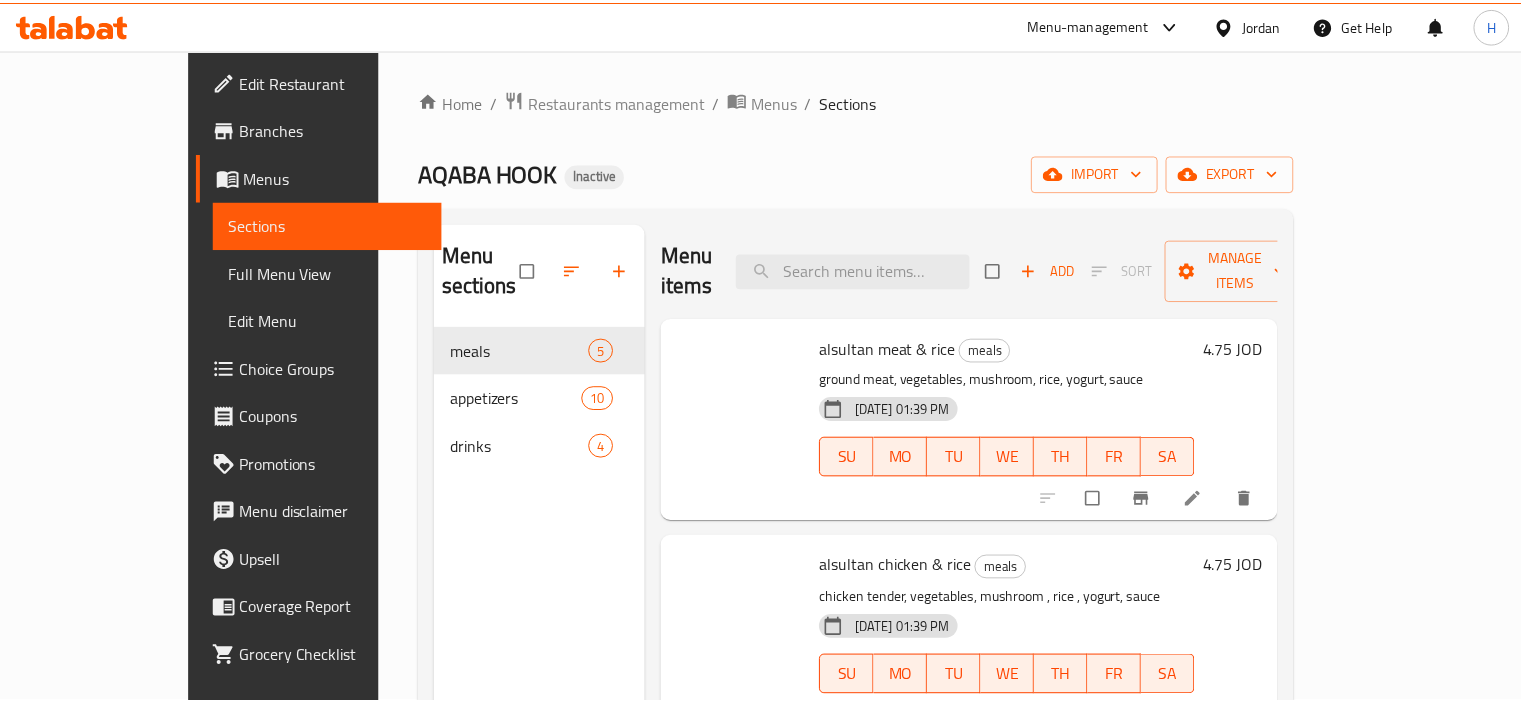 scroll, scrollTop: 0, scrollLeft: 0, axis: both 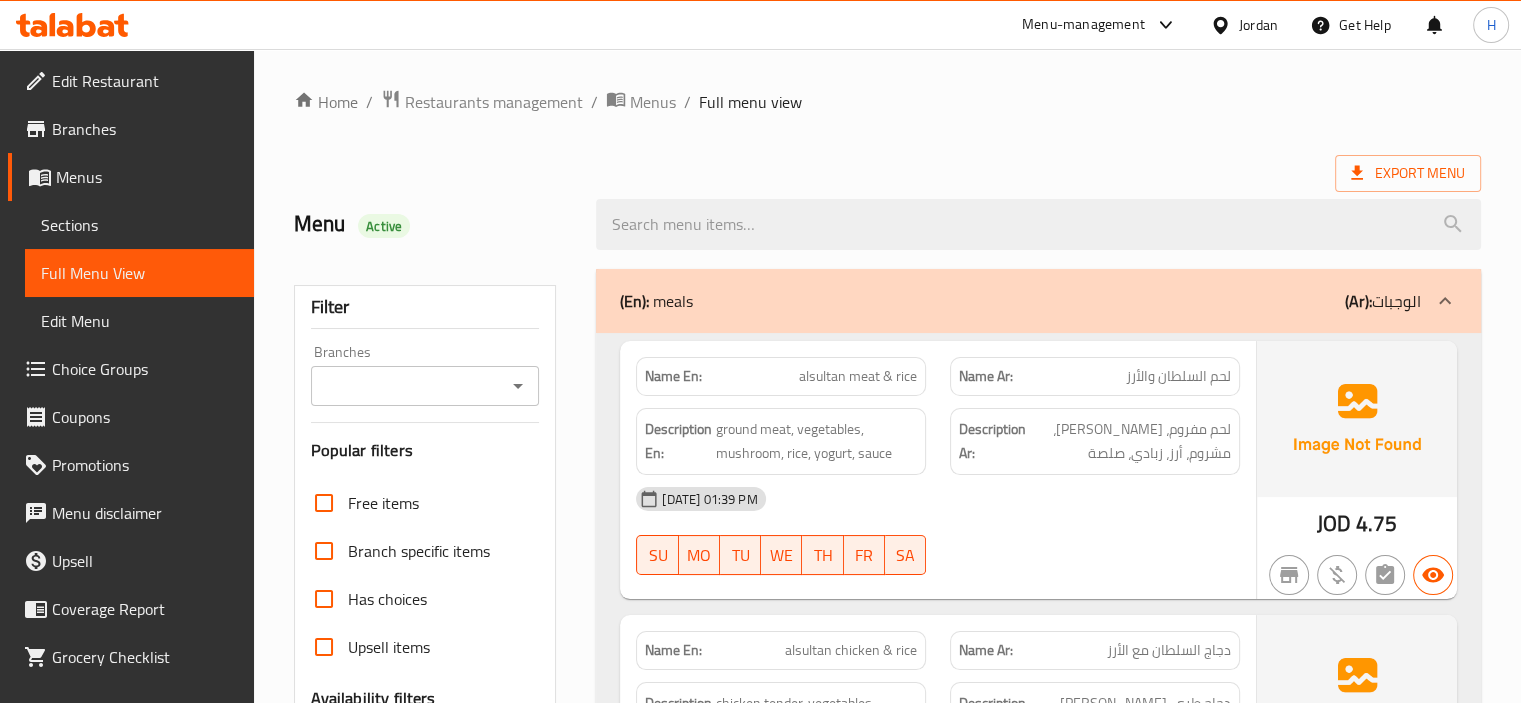 click on "Full Menu View" at bounding box center (139, 273) 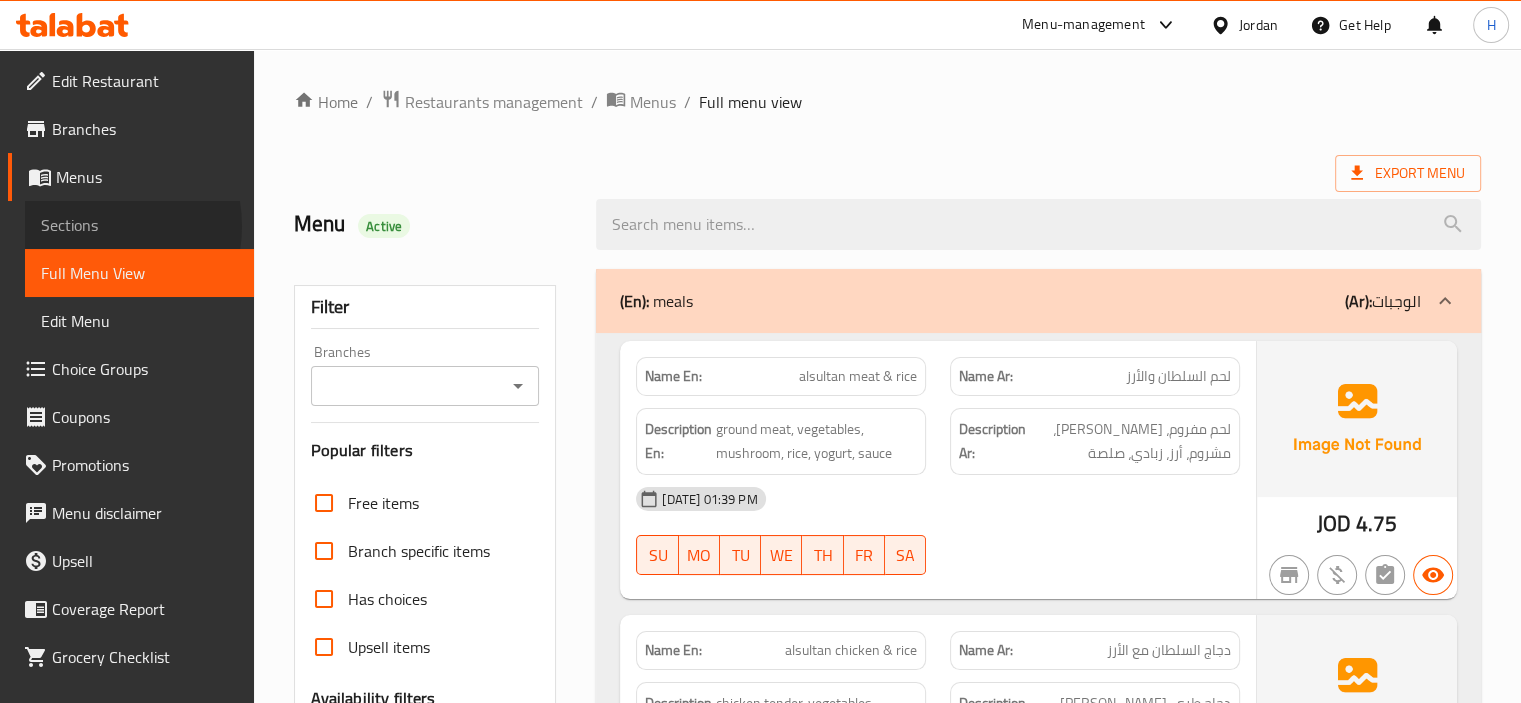 click on "Sections" at bounding box center (139, 225) 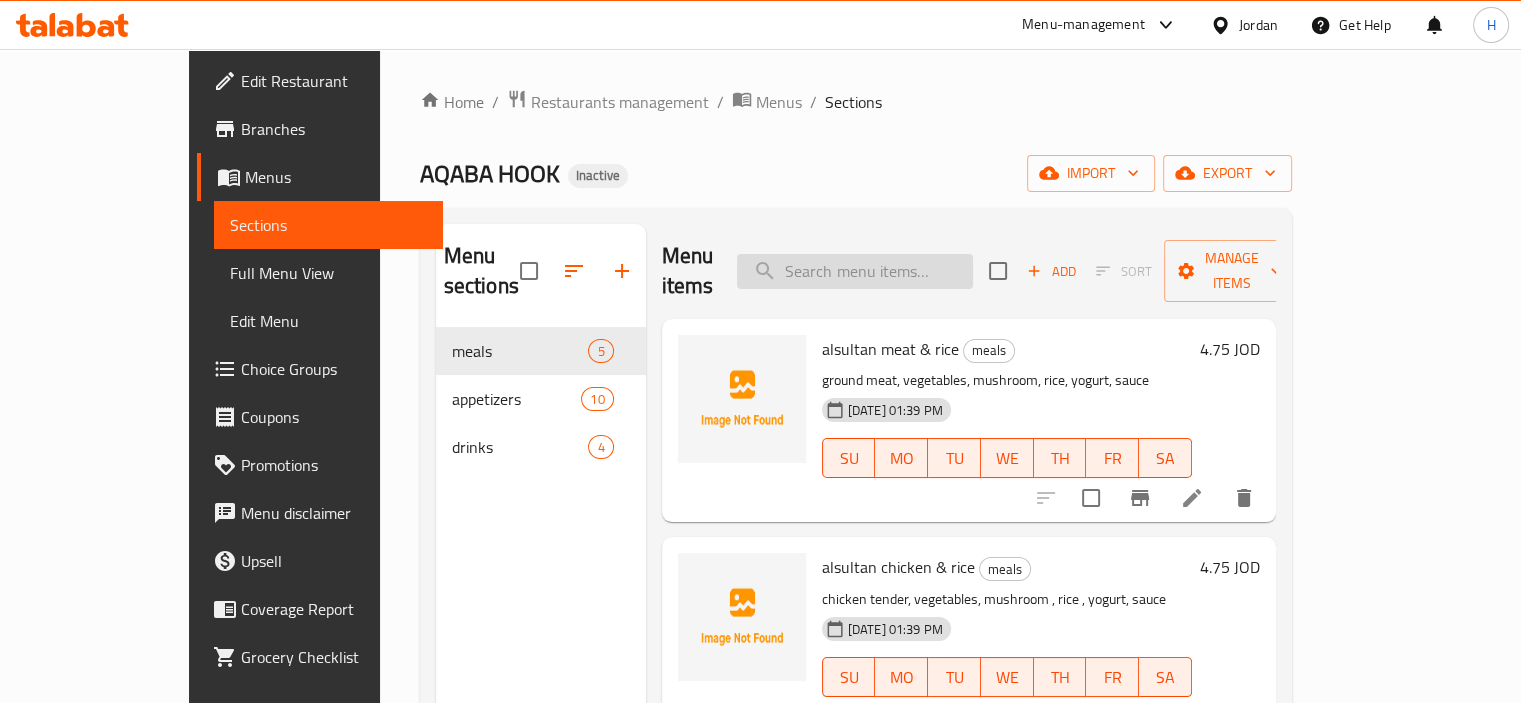 click at bounding box center [855, 271] 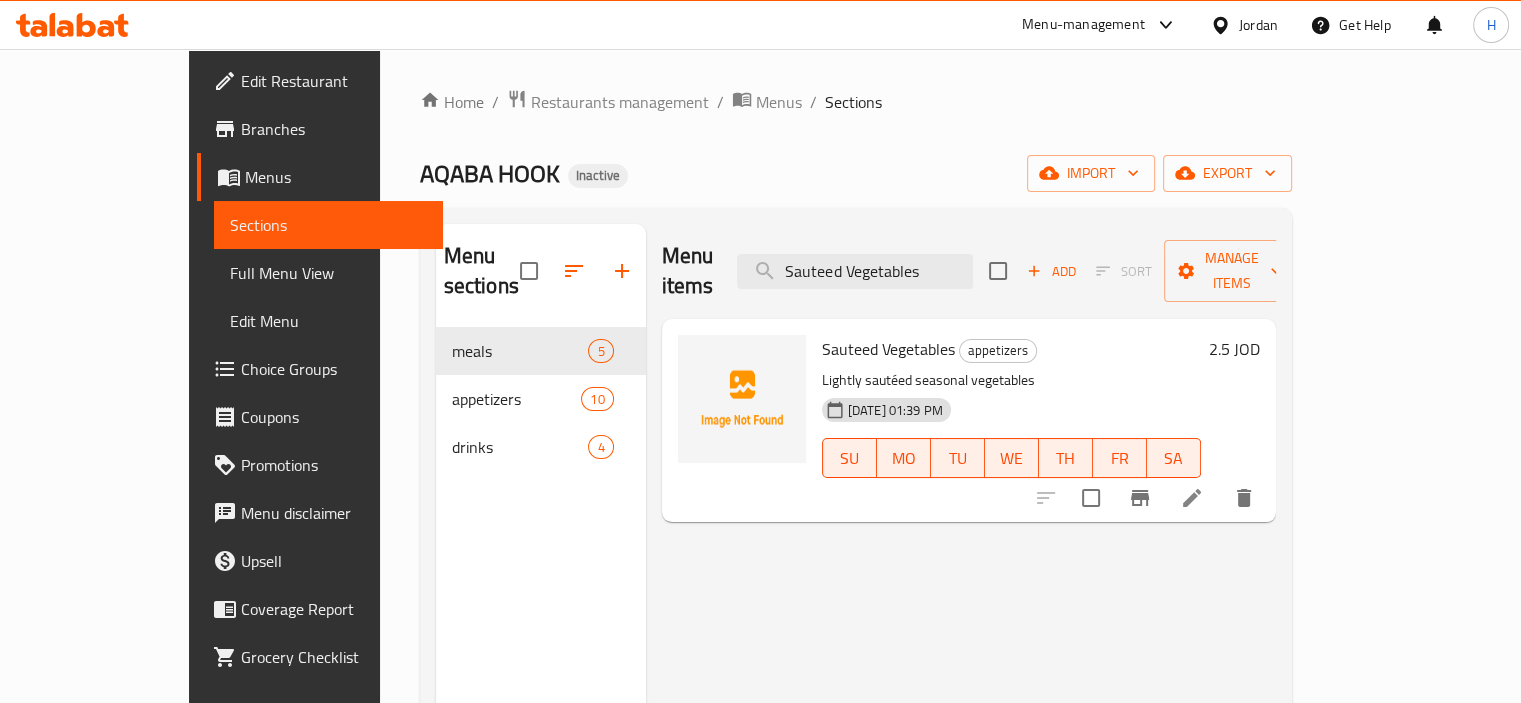 type on "Sauteed Vegetables" 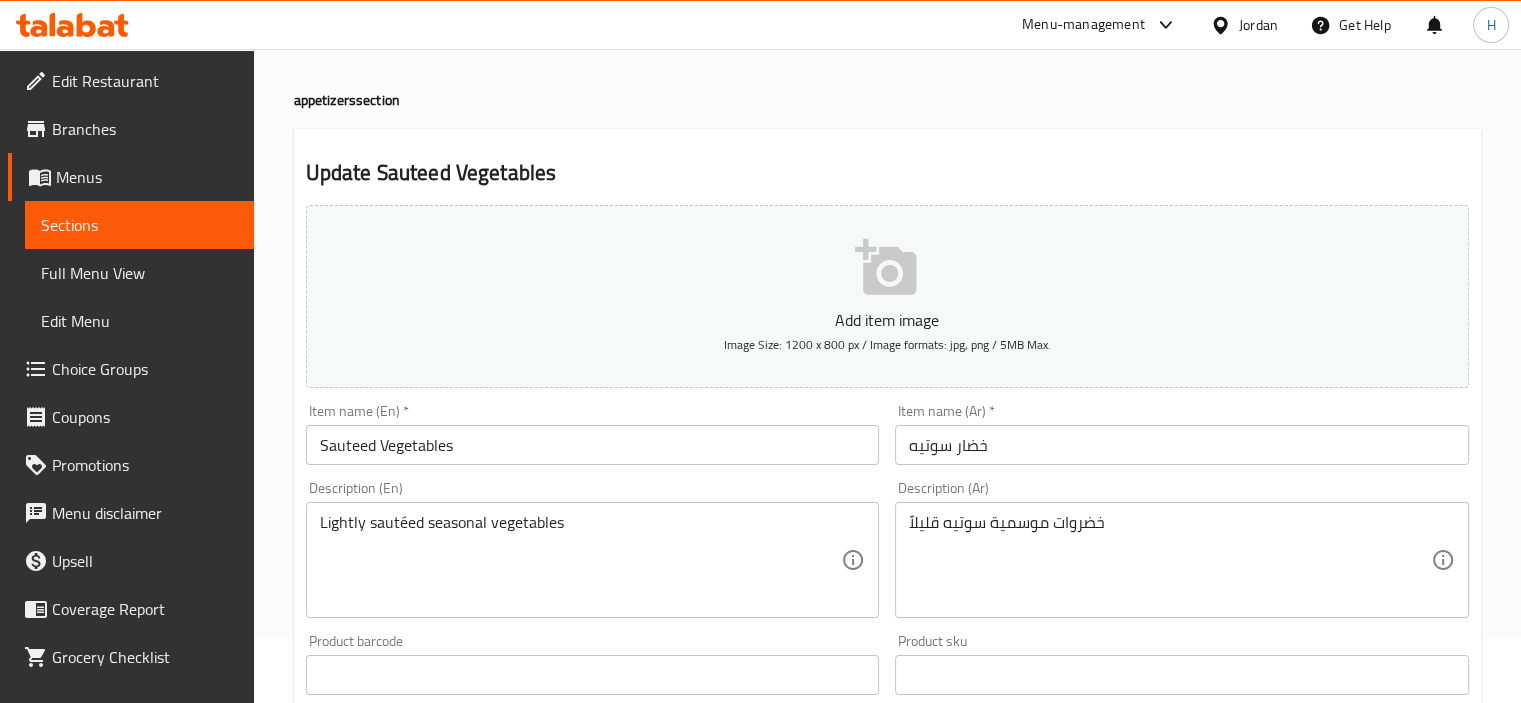 scroll, scrollTop: 100, scrollLeft: 0, axis: vertical 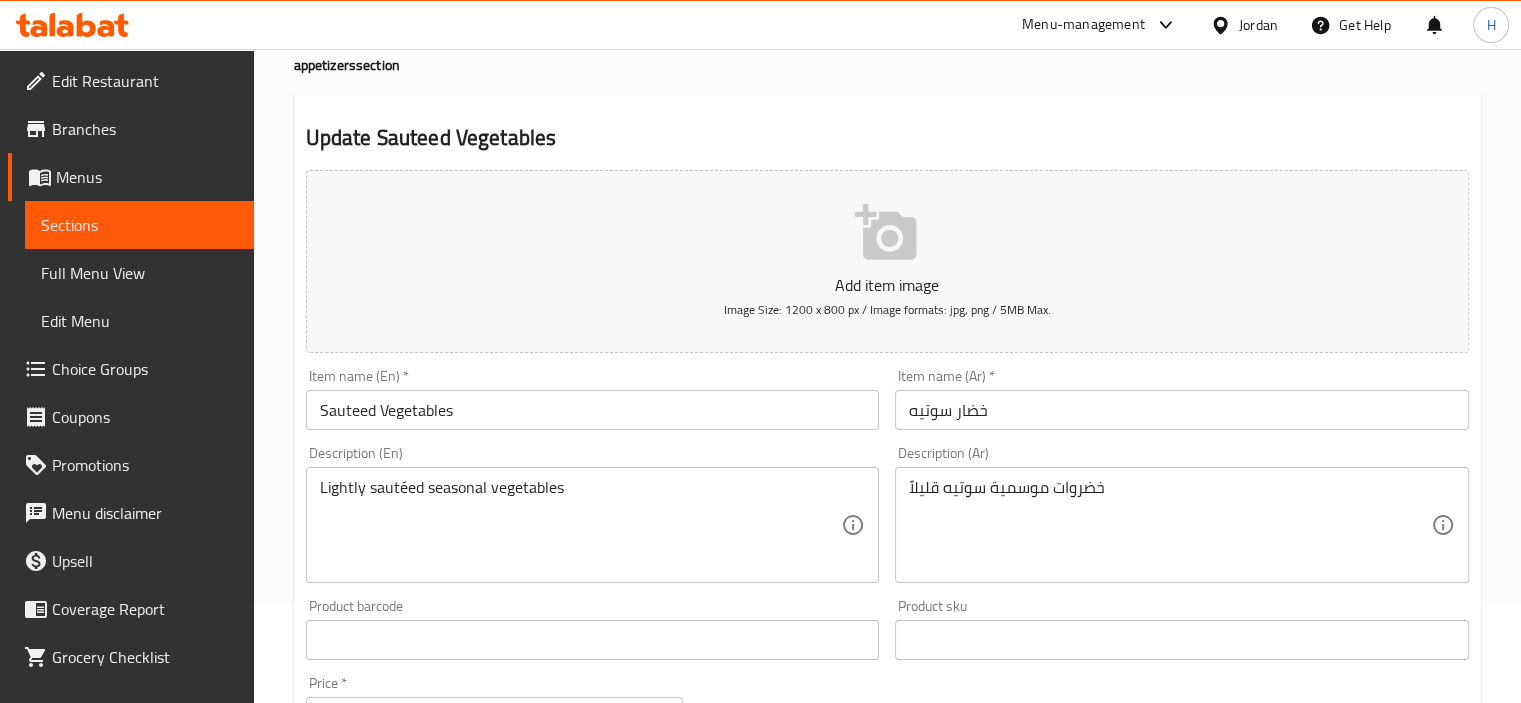 click on "خضروات موسمية سوتيه قليلاً" at bounding box center (1170, 525) 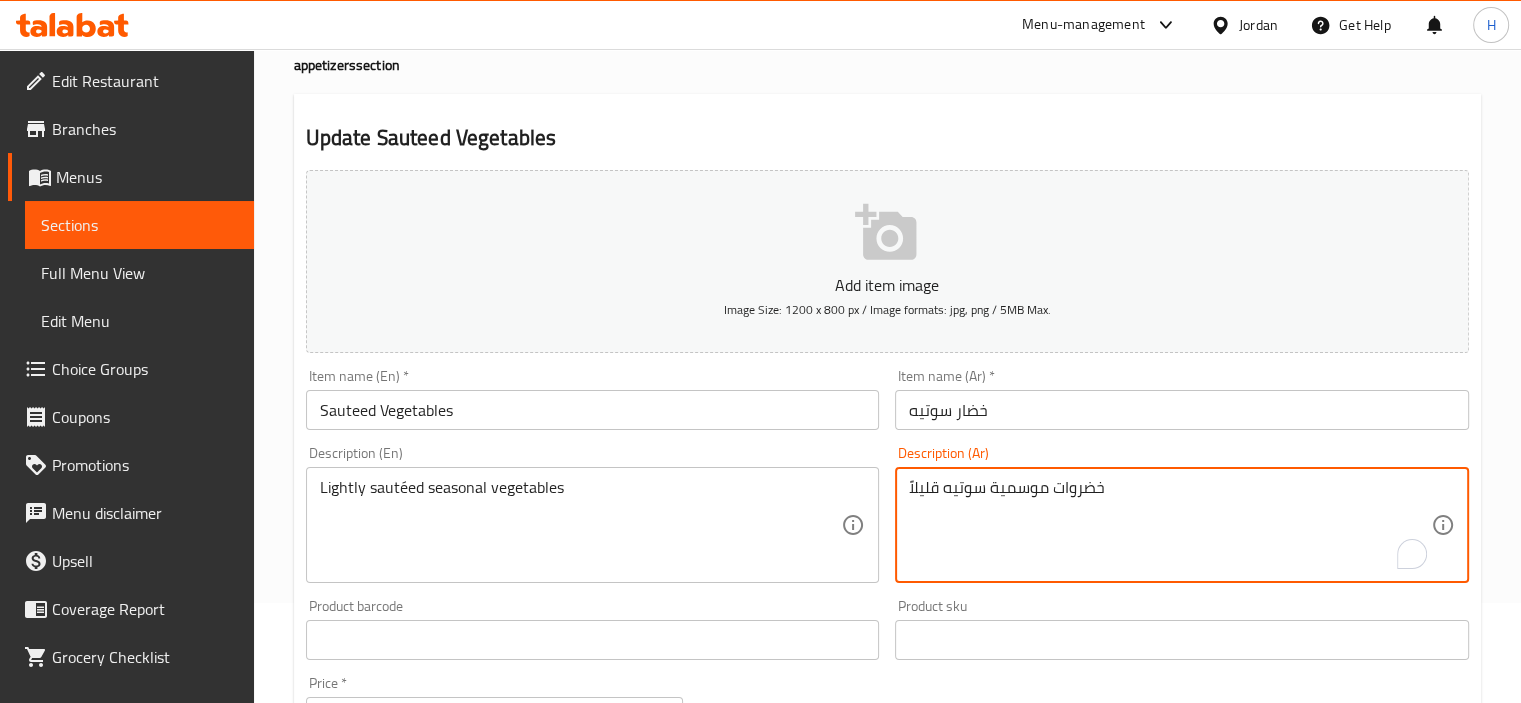 click on "خضار سوتيه" at bounding box center (1182, 410) 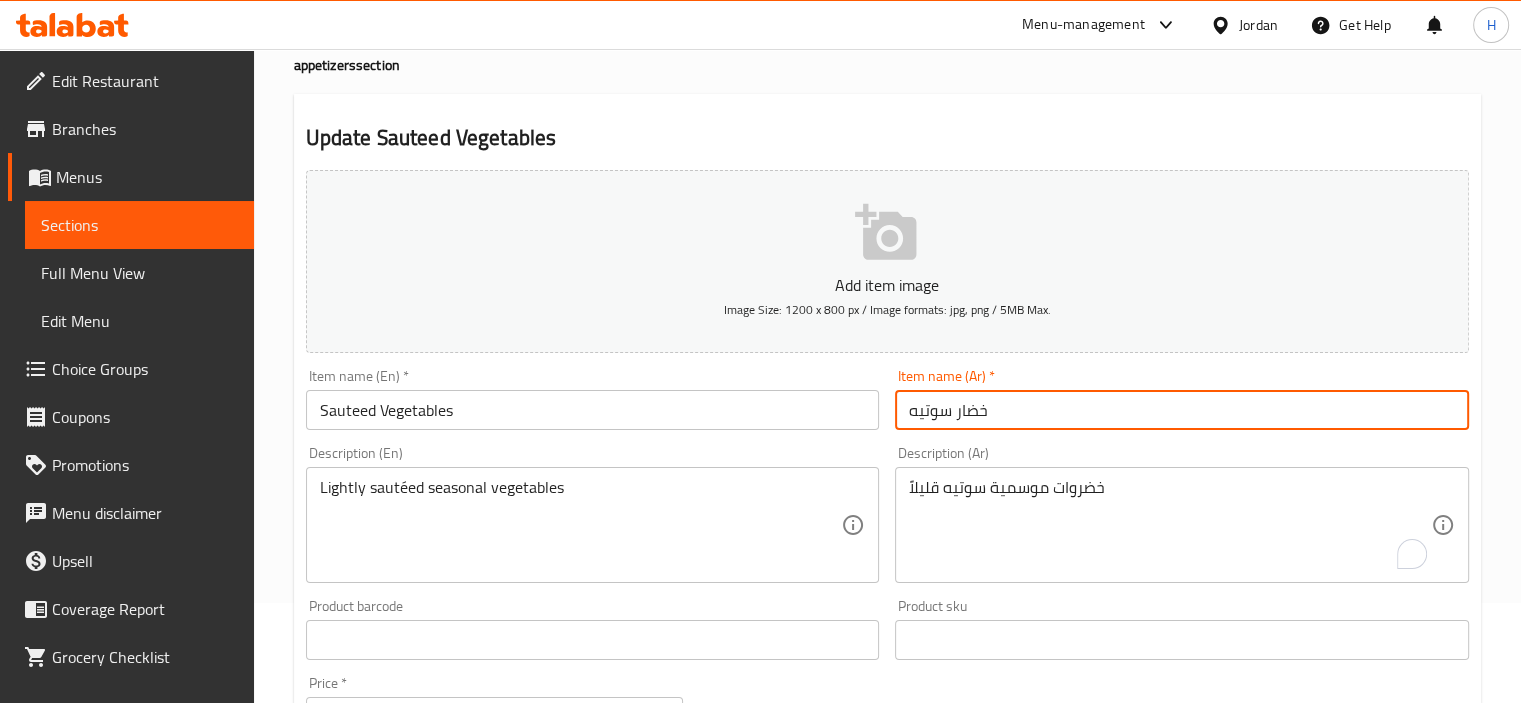 click on "خضار سوتيه" at bounding box center (1182, 410) 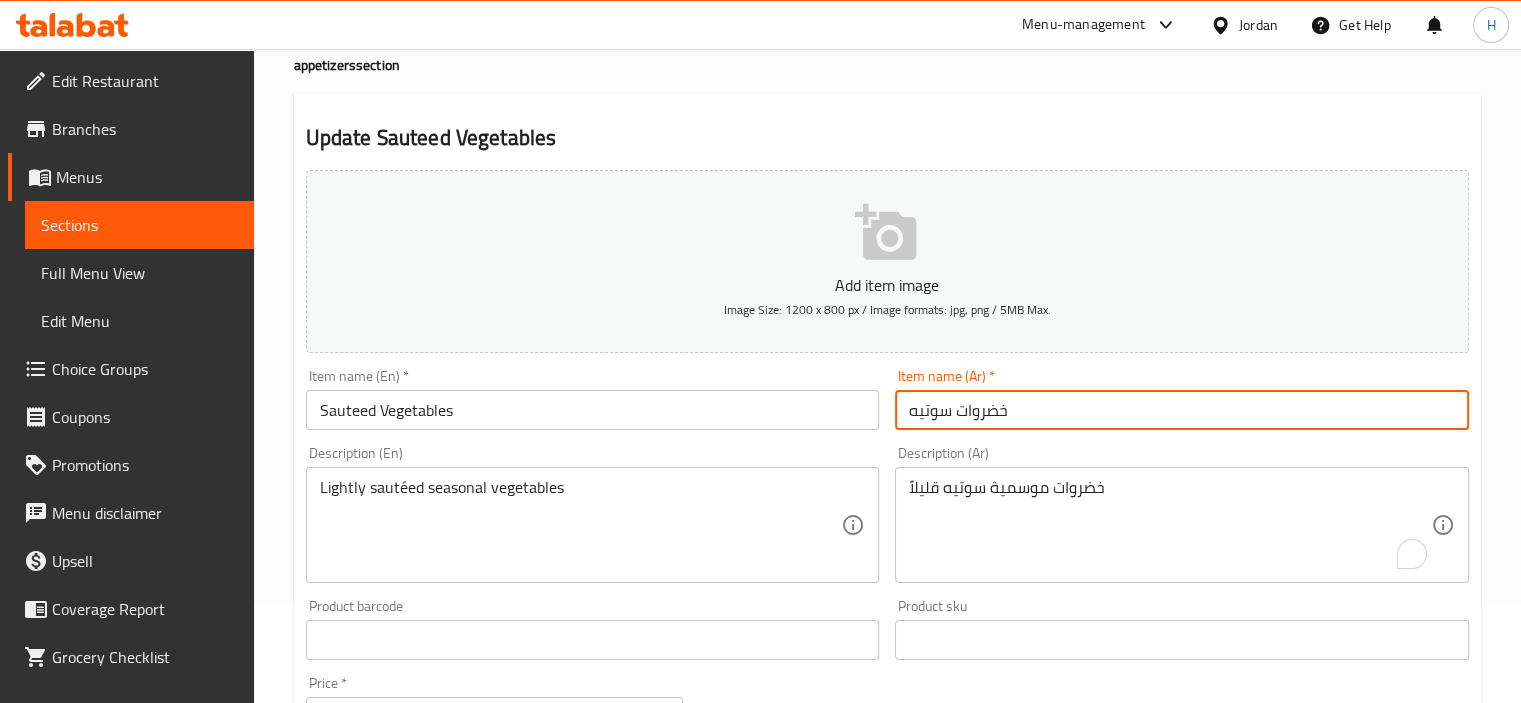 type on "خضروات سوتيه" 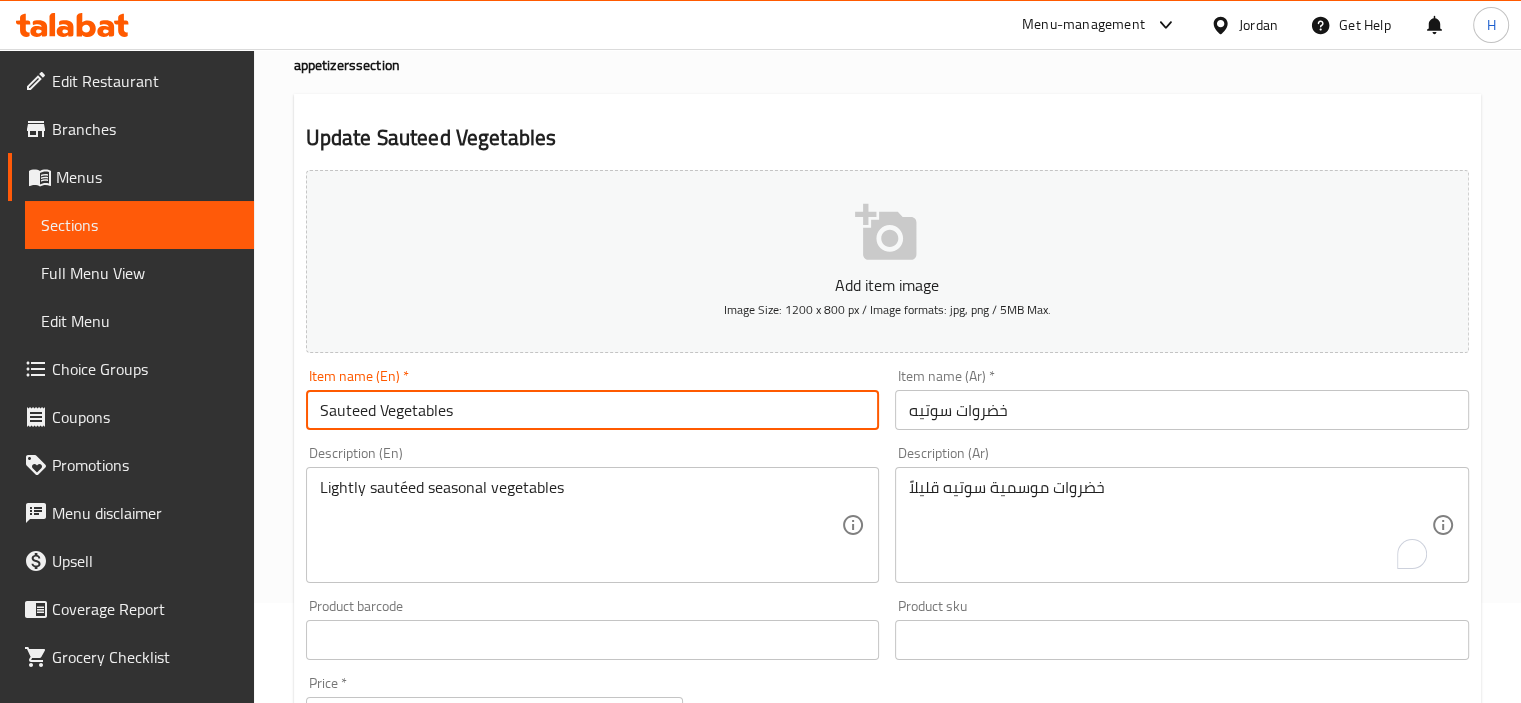 click on "Update" at bounding box center (445, 1226) 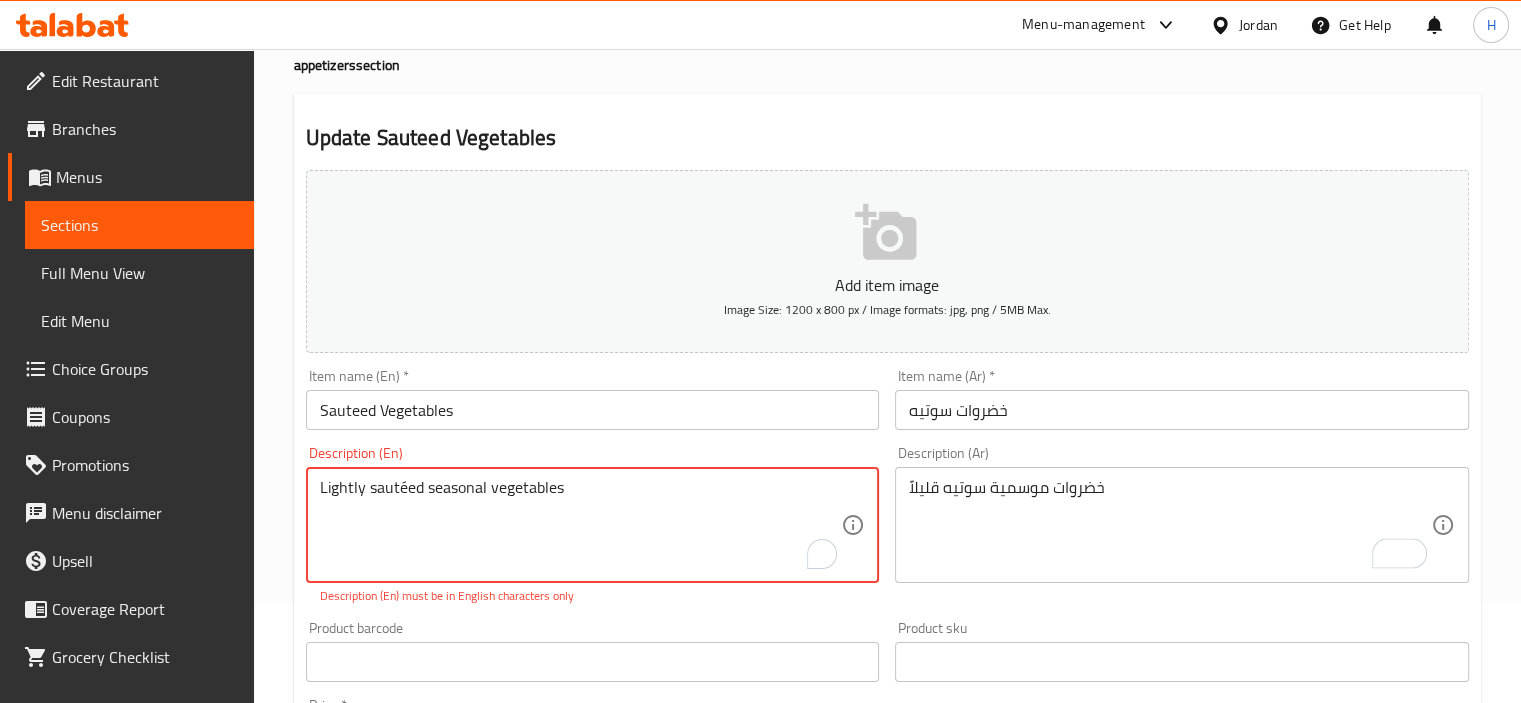 click on "Lightly sautéed seasonal vegetables" at bounding box center [581, 525] 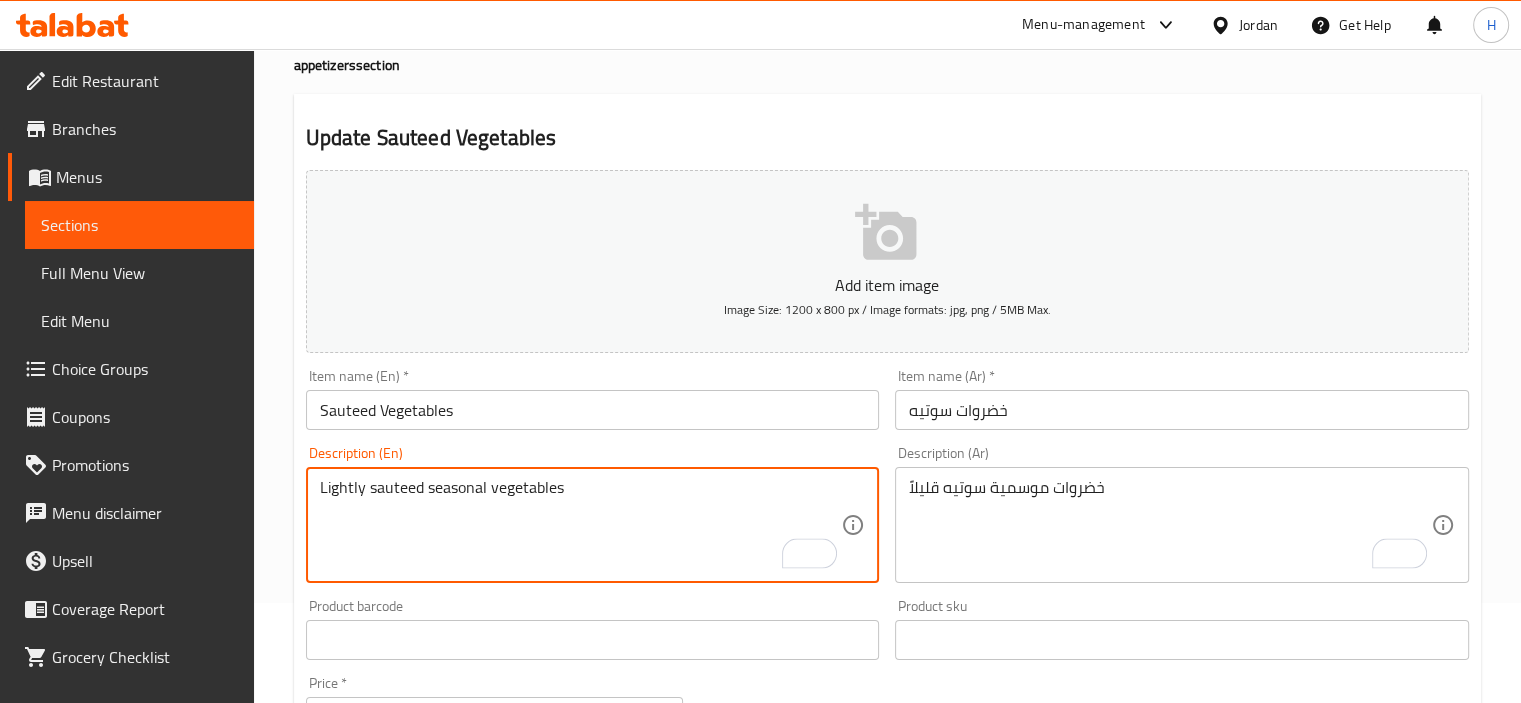 type on "Lightly sauteed seasonal vegetables" 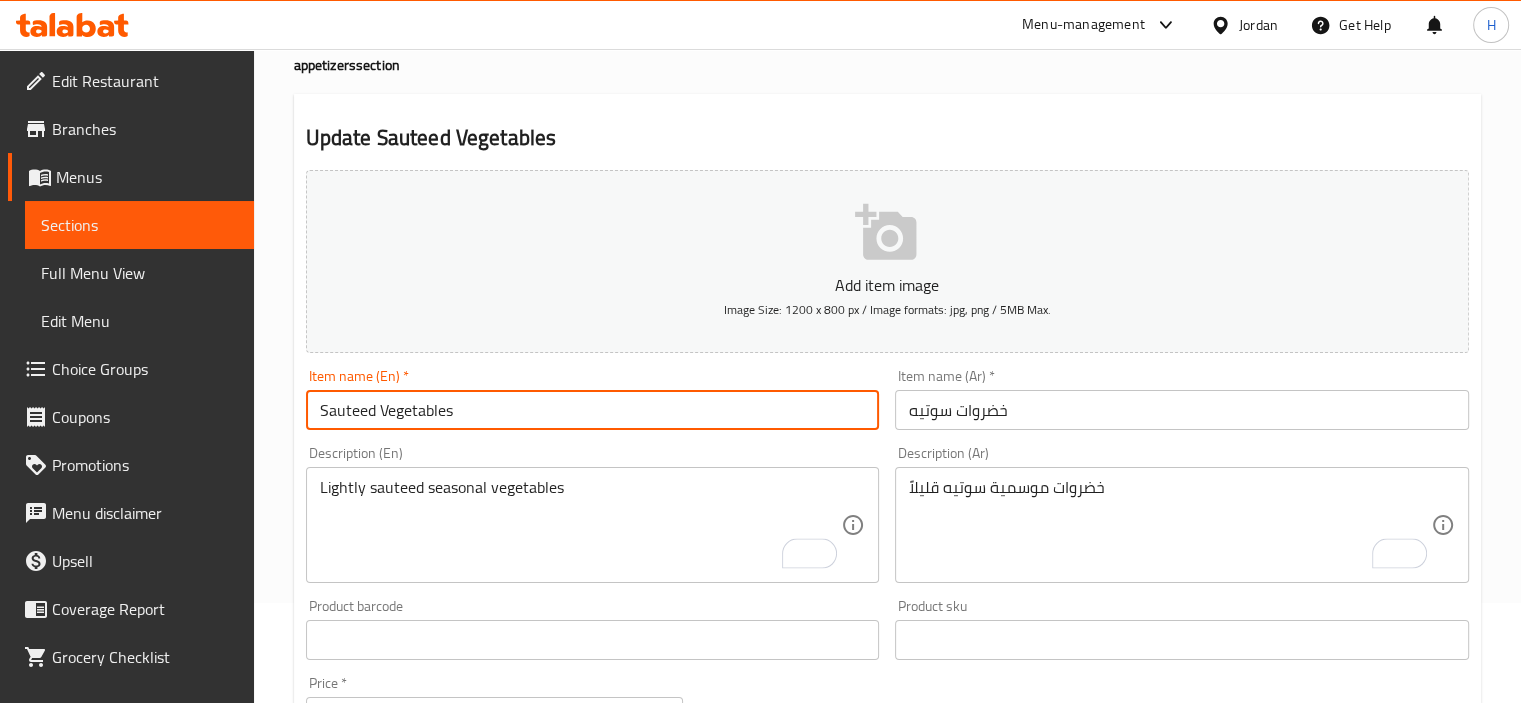 click on "Update" at bounding box center (445, 1226) 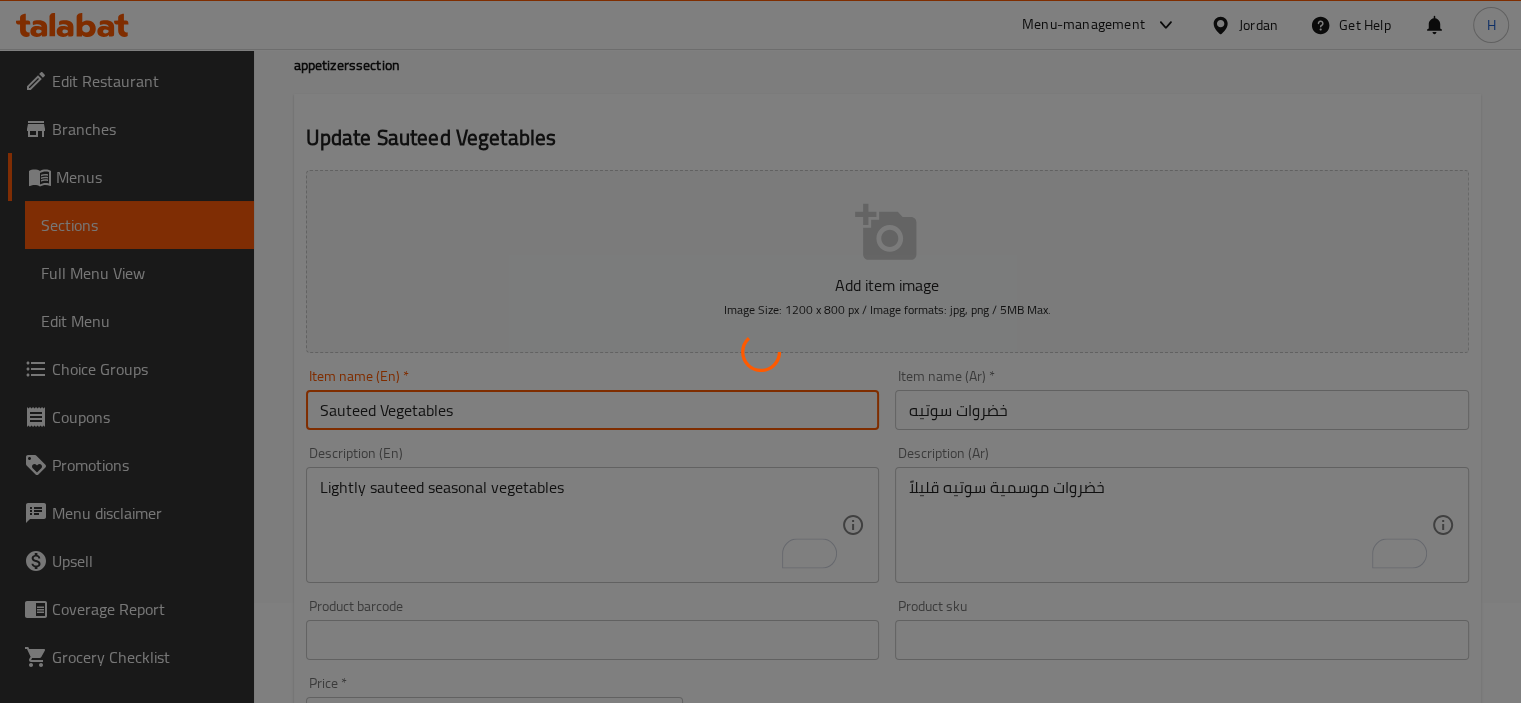 scroll, scrollTop: 0, scrollLeft: 0, axis: both 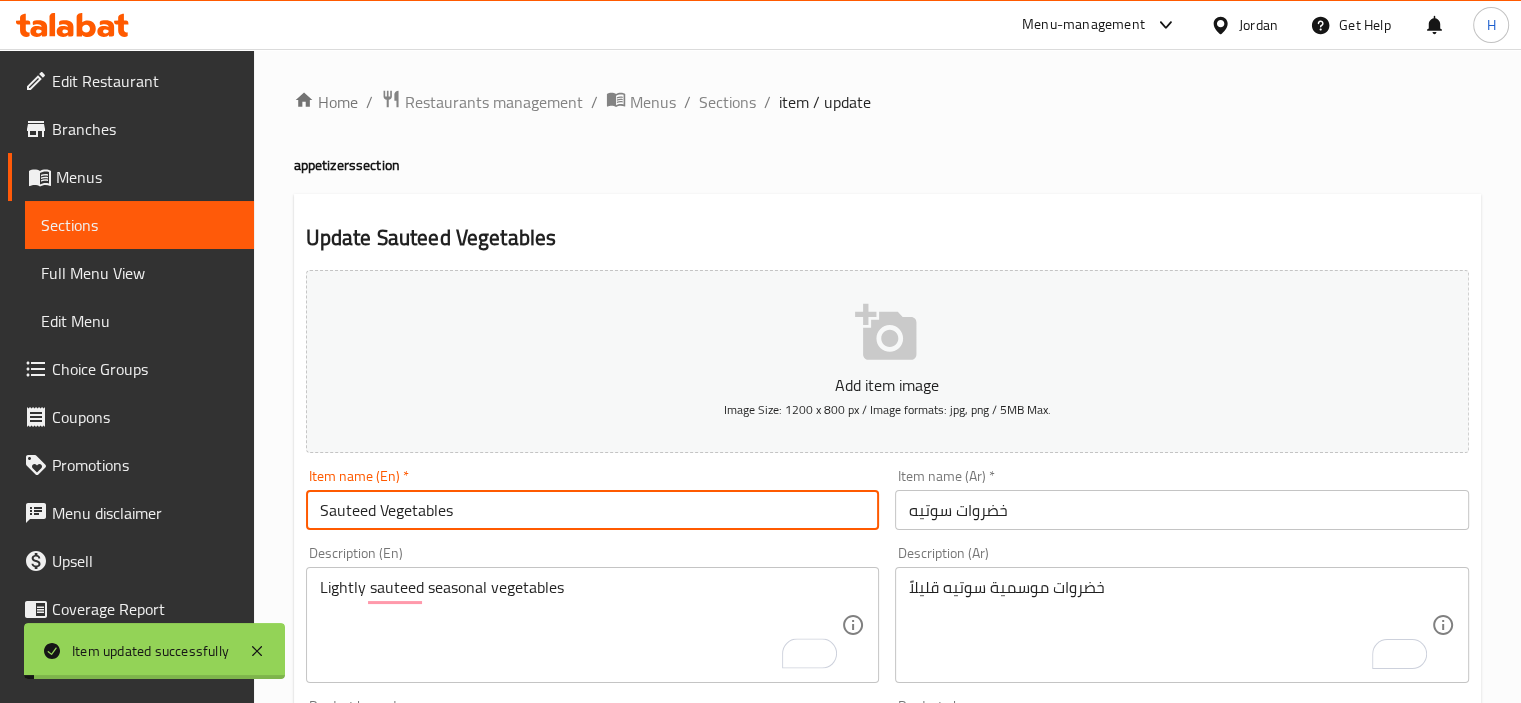 click on "Sections" at bounding box center (727, 102) 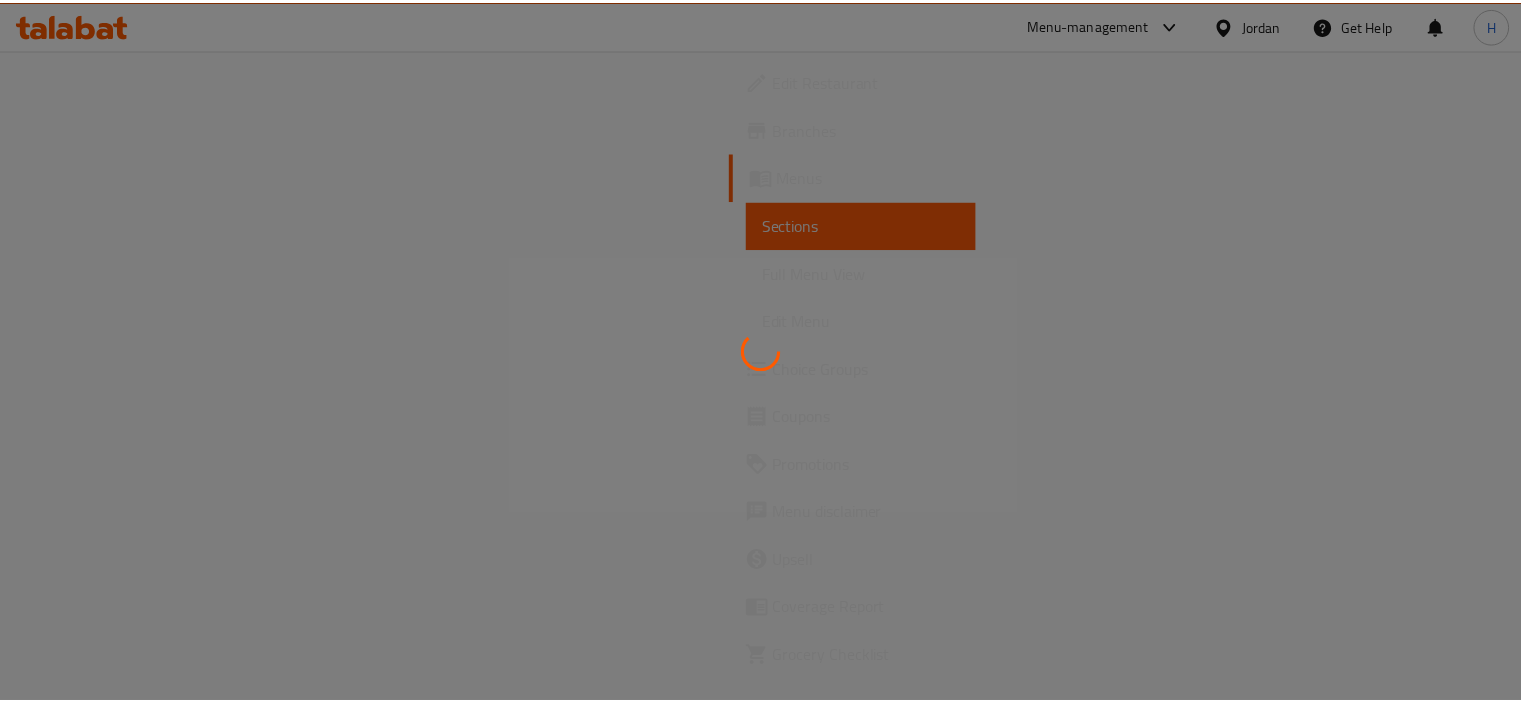 scroll, scrollTop: 0, scrollLeft: 0, axis: both 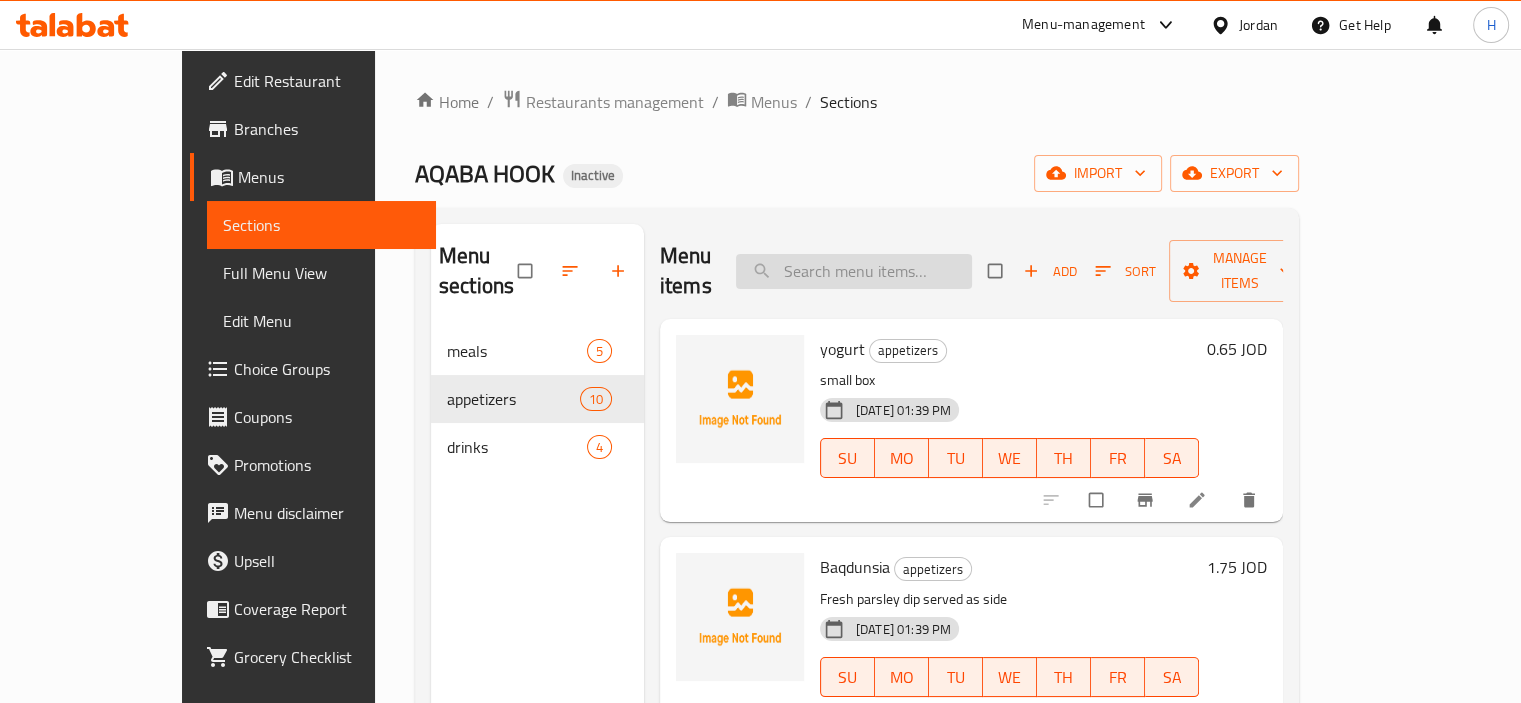 click at bounding box center [854, 271] 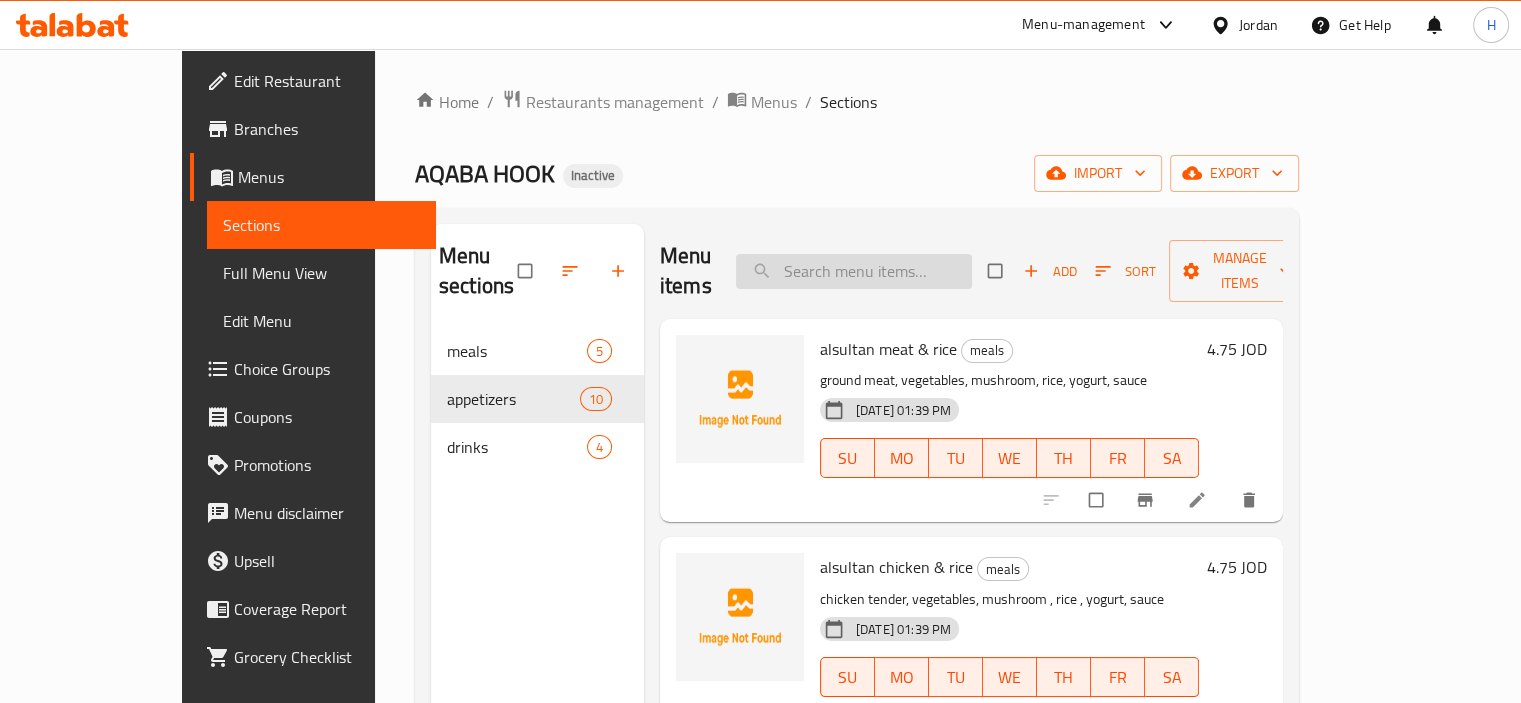 paste on "Sultan Rice Plate" 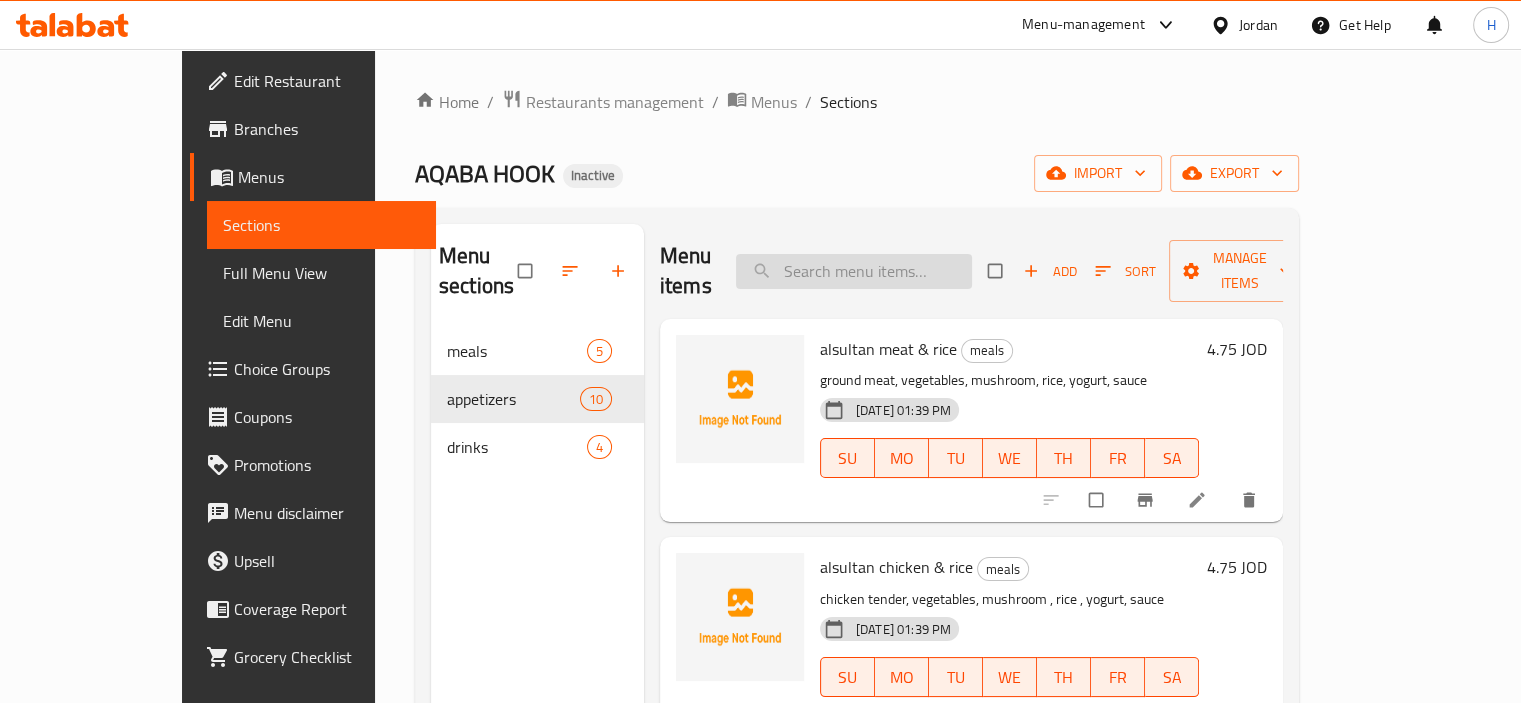 type on "Sultan Rice Plate" 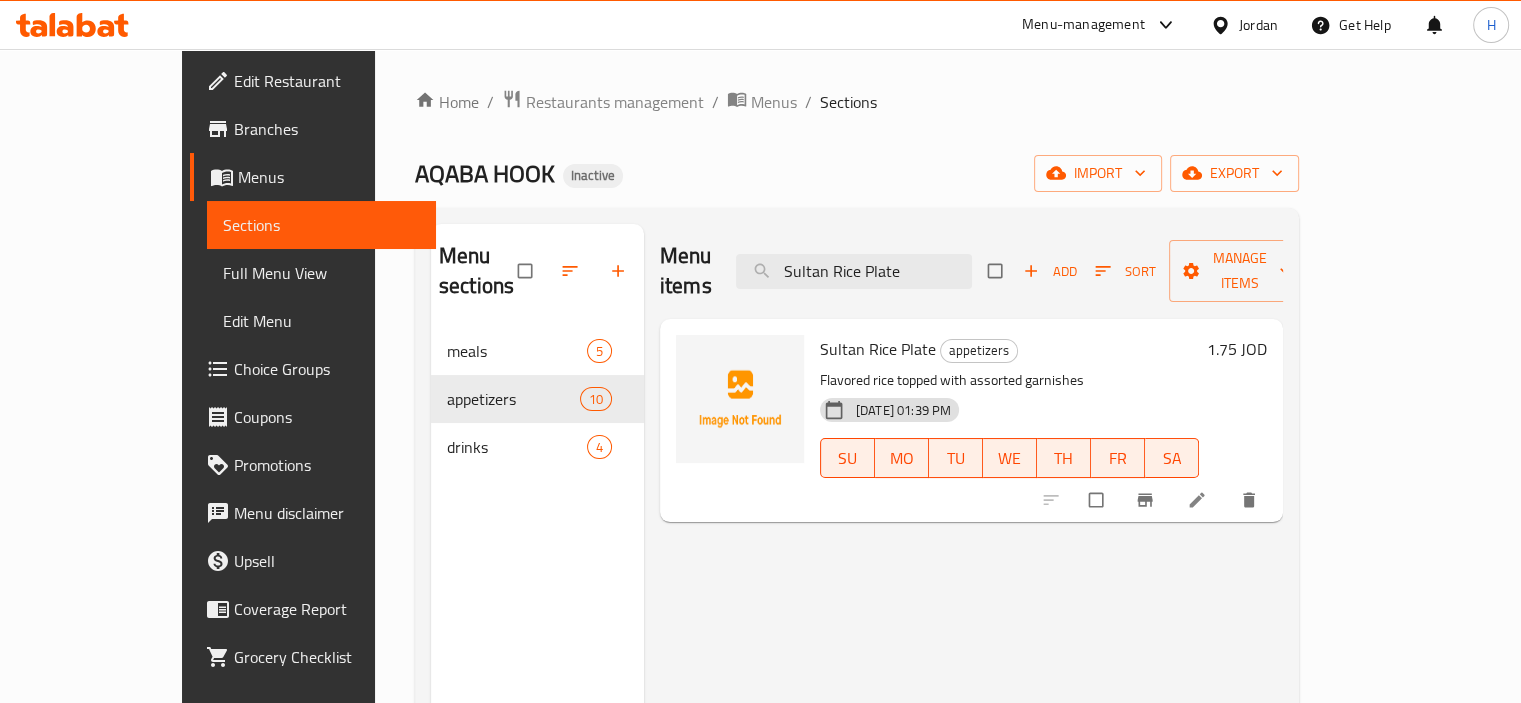 click at bounding box center (1199, 500) 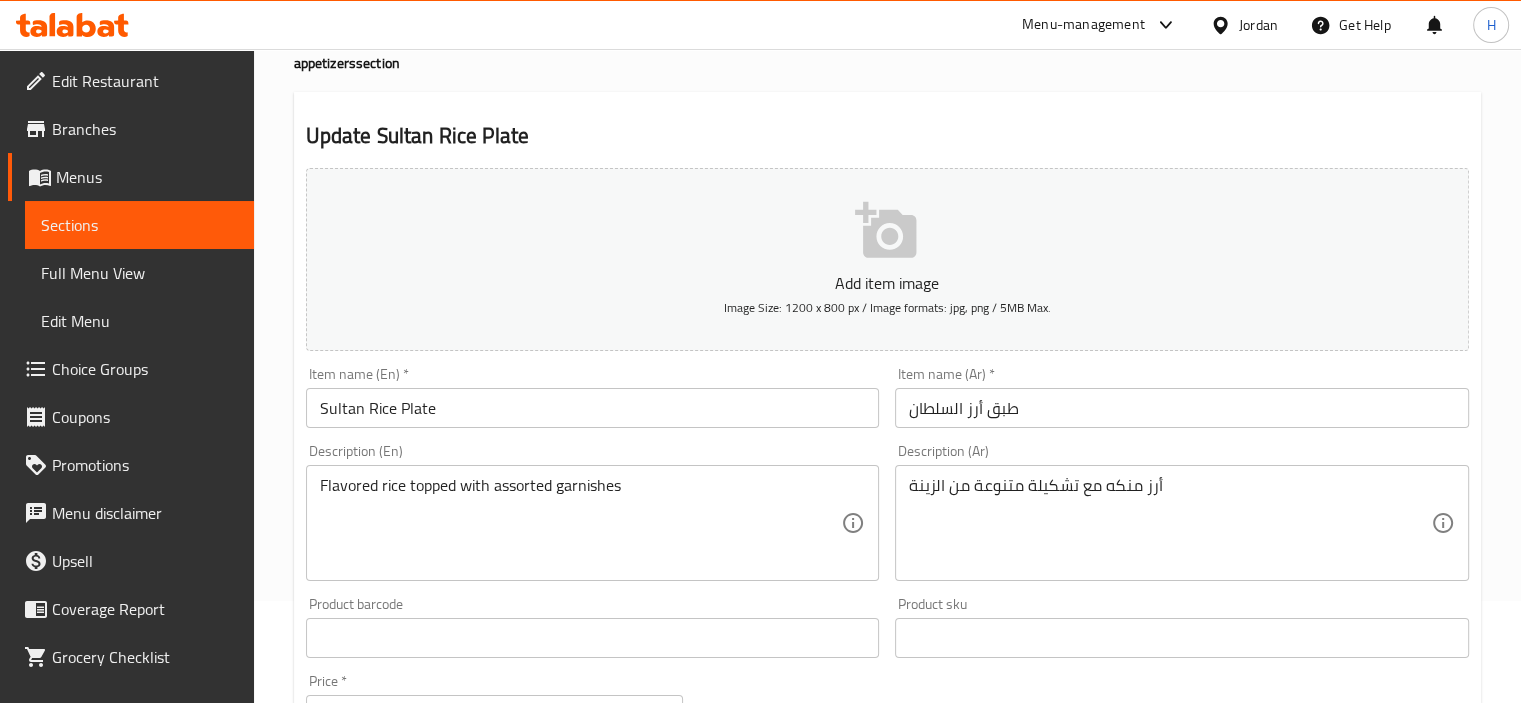 scroll, scrollTop: 200, scrollLeft: 0, axis: vertical 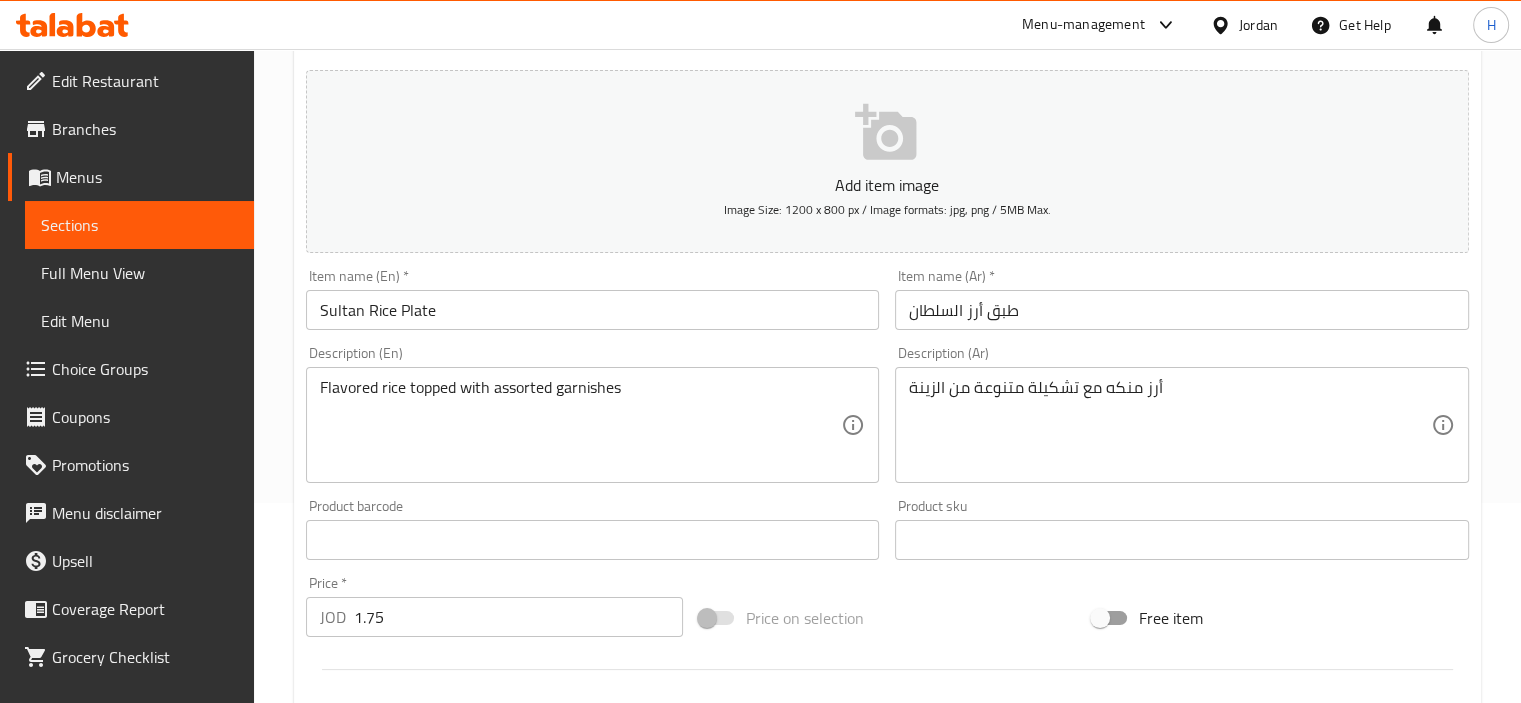click on "أرز منكه مع تشكيلة متنوعة من الزينة" at bounding box center (1170, 425) 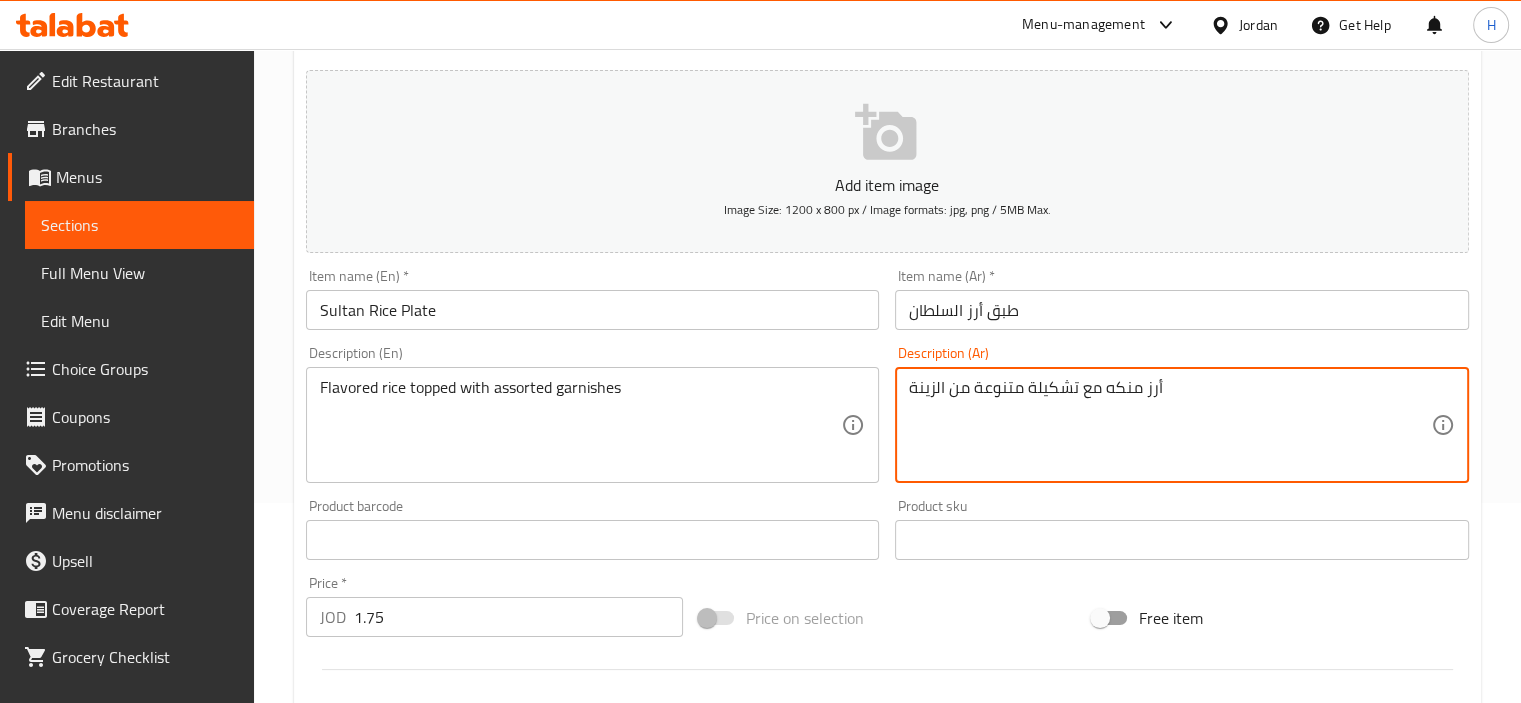 click on "أرز منكه مع تشكيلة متنوعة من الزينة" at bounding box center [1170, 425] 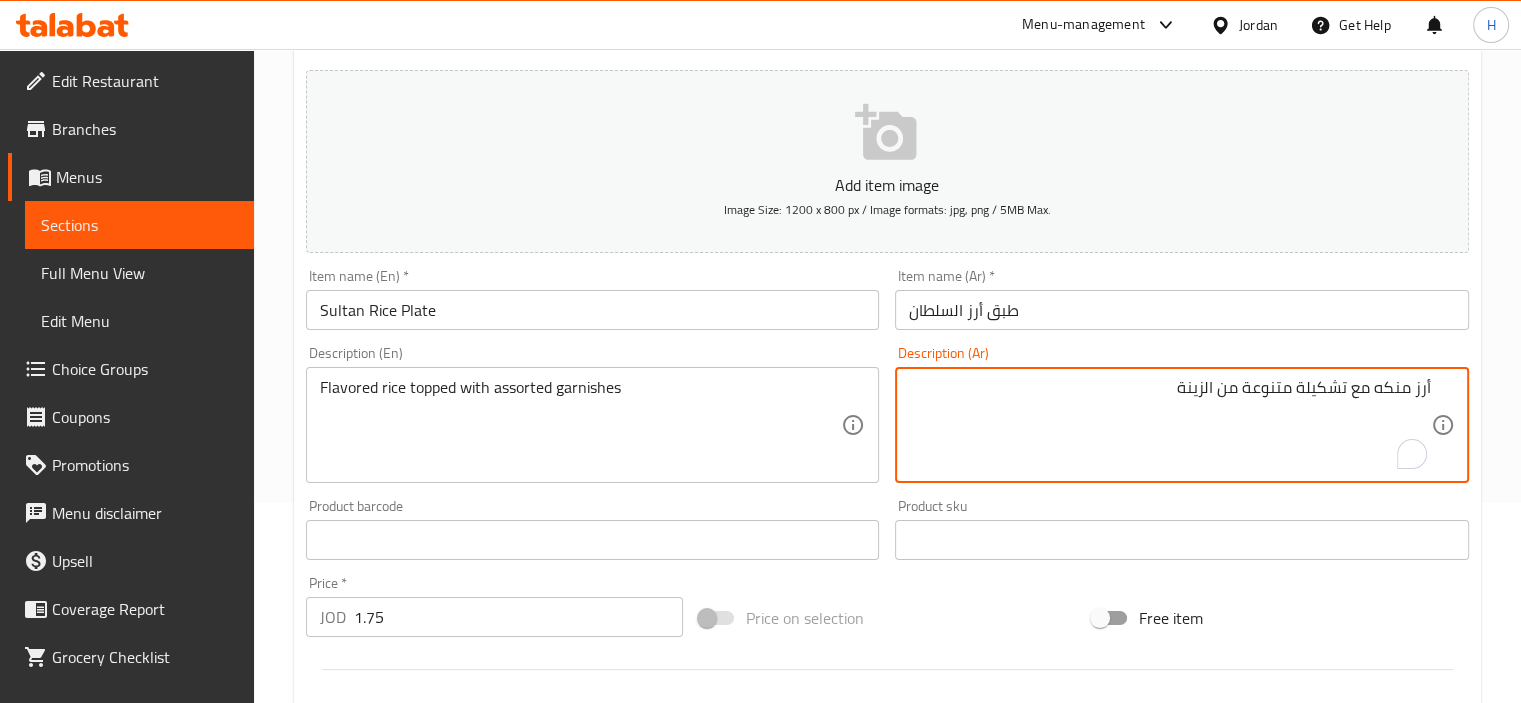 drag, startPoint x: 1221, startPoint y: 439, endPoint x: 1088, endPoint y: 427, distance: 133.54025 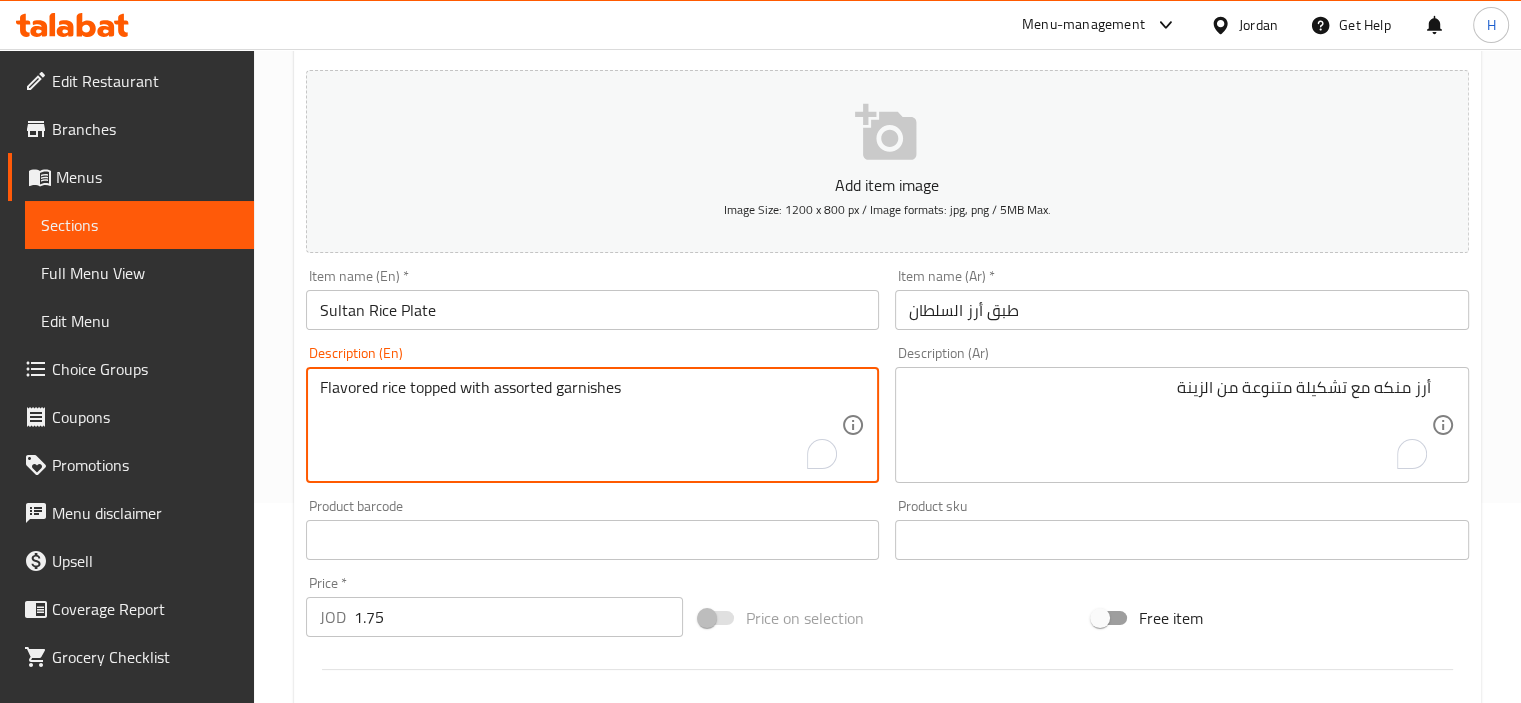 click on "Flavored rice topped with assorted garnishes" at bounding box center [581, 425] 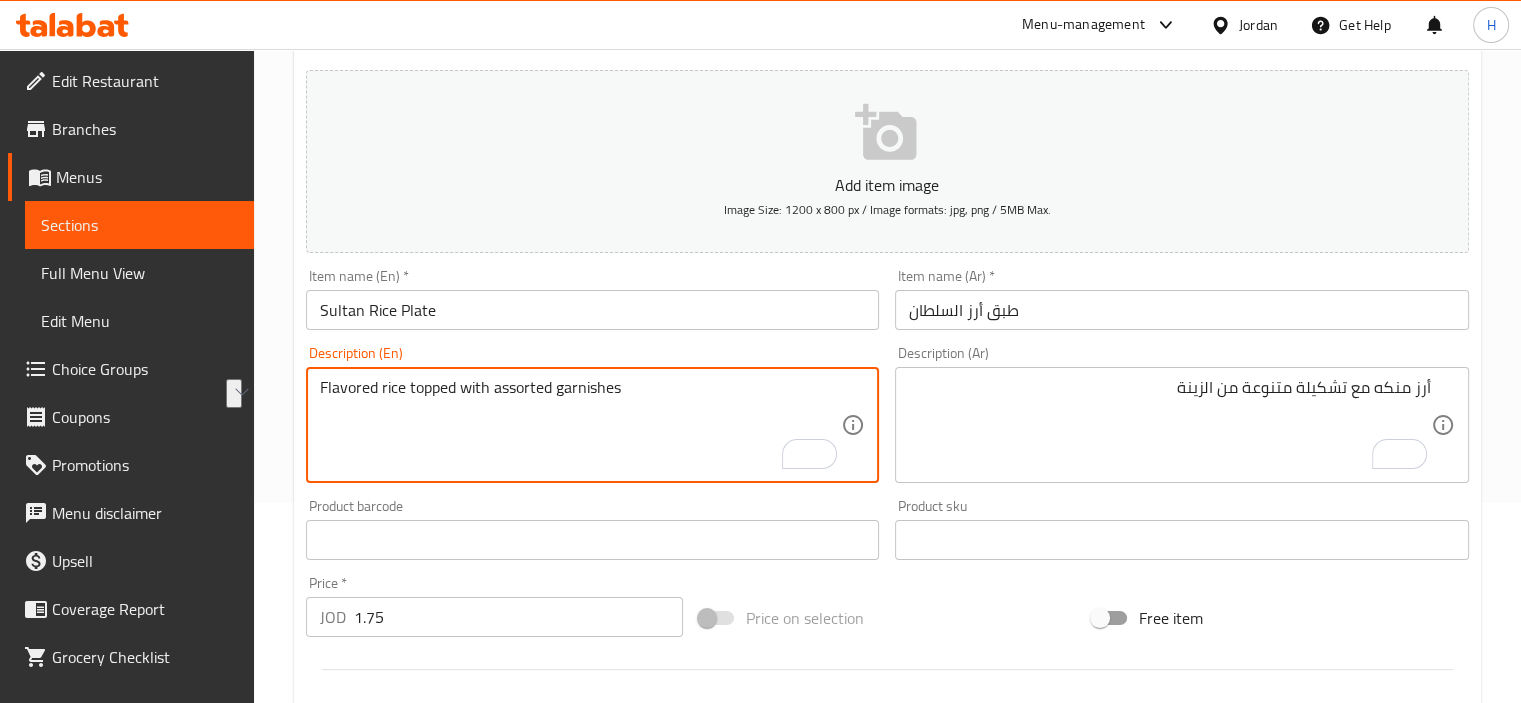 click on "أرز منكه مع تشكيلة متنوعة من الزينة" at bounding box center (1170, 425) 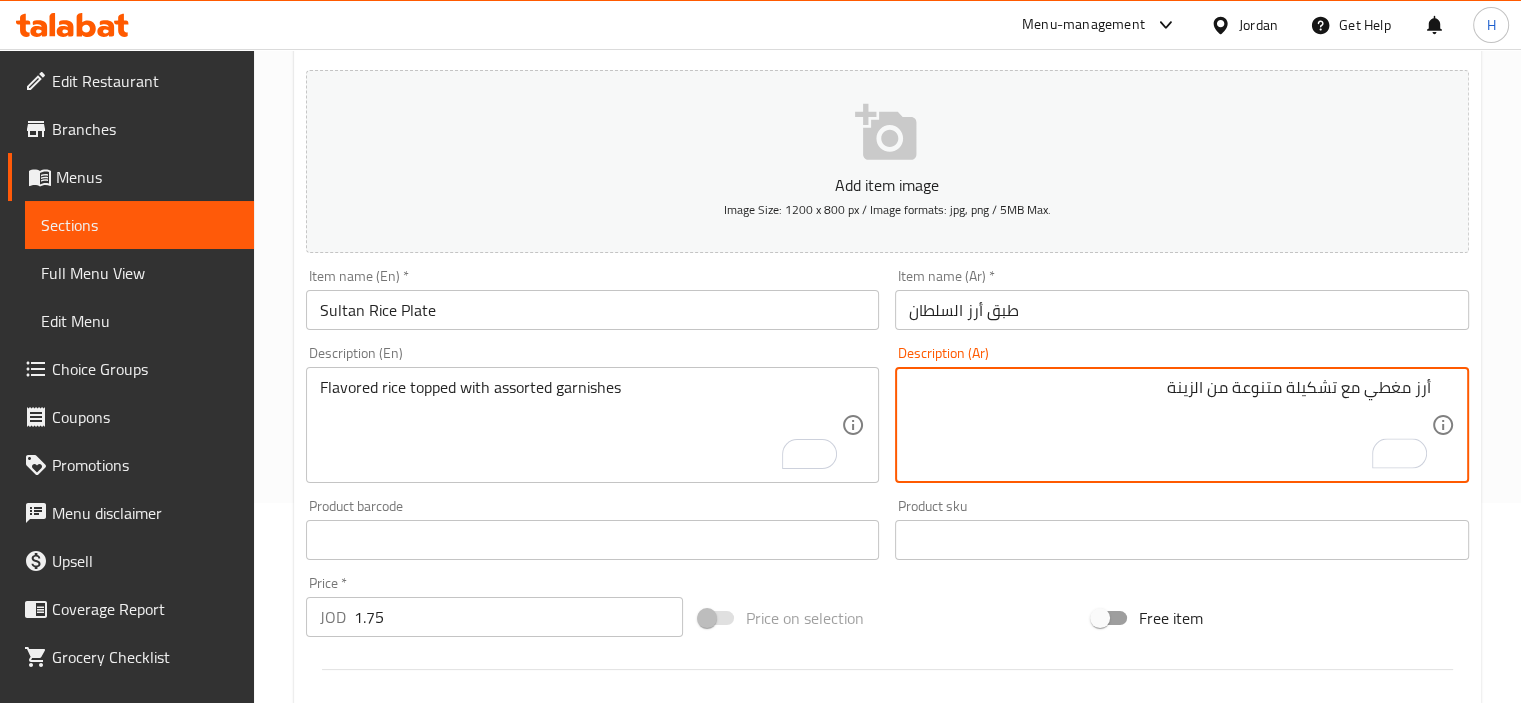 type on "أرز مغطي مع تشكيلة متنوعة من الزينة" 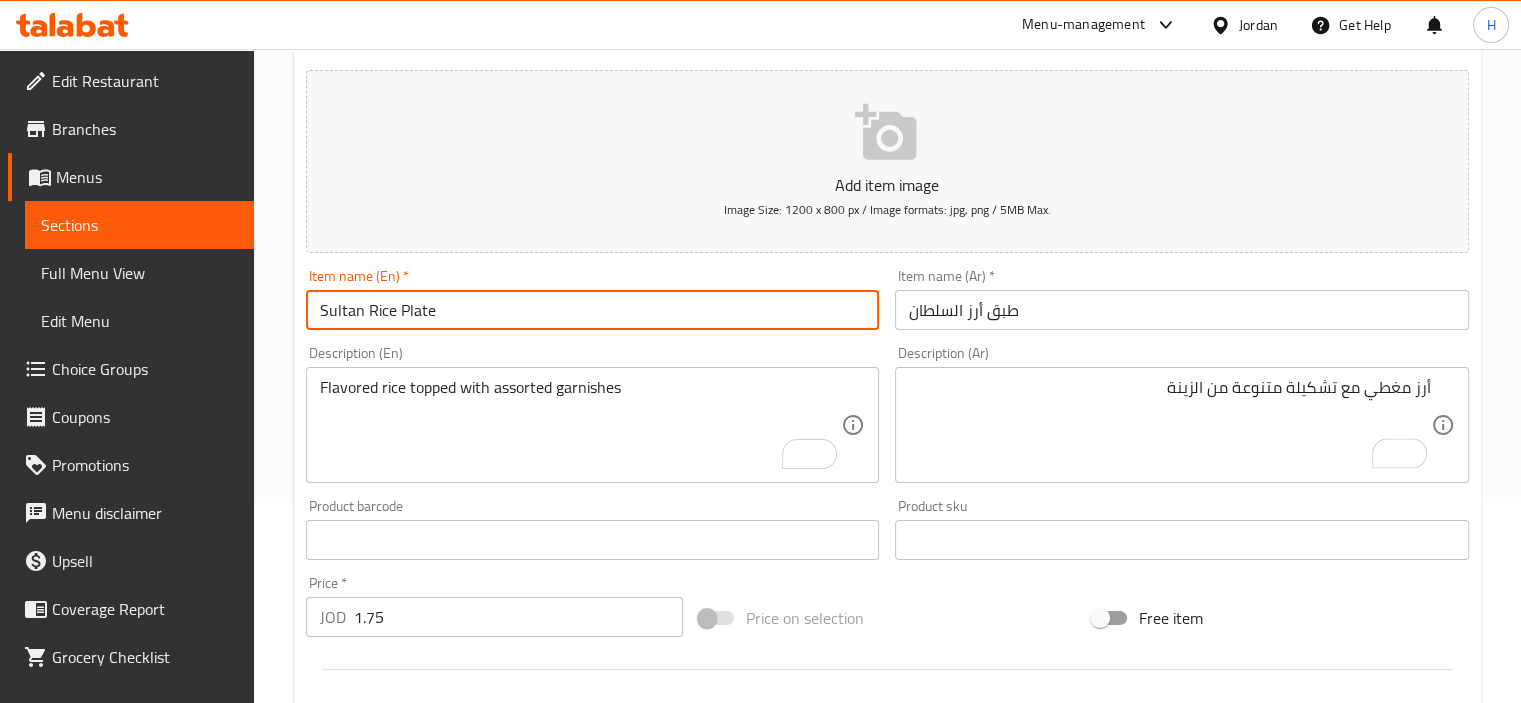 click on "Update" at bounding box center (445, 1126) 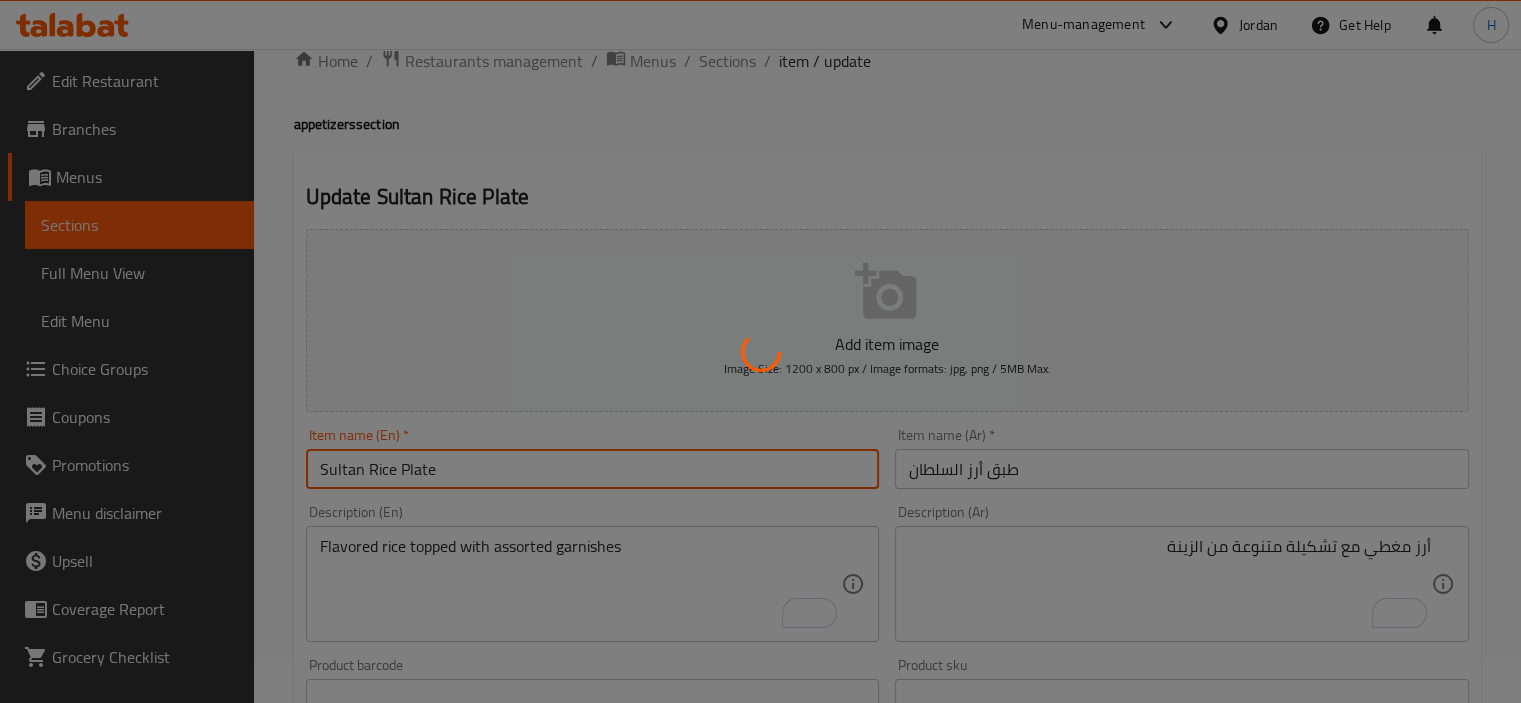 scroll, scrollTop: 0, scrollLeft: 0, axis: both 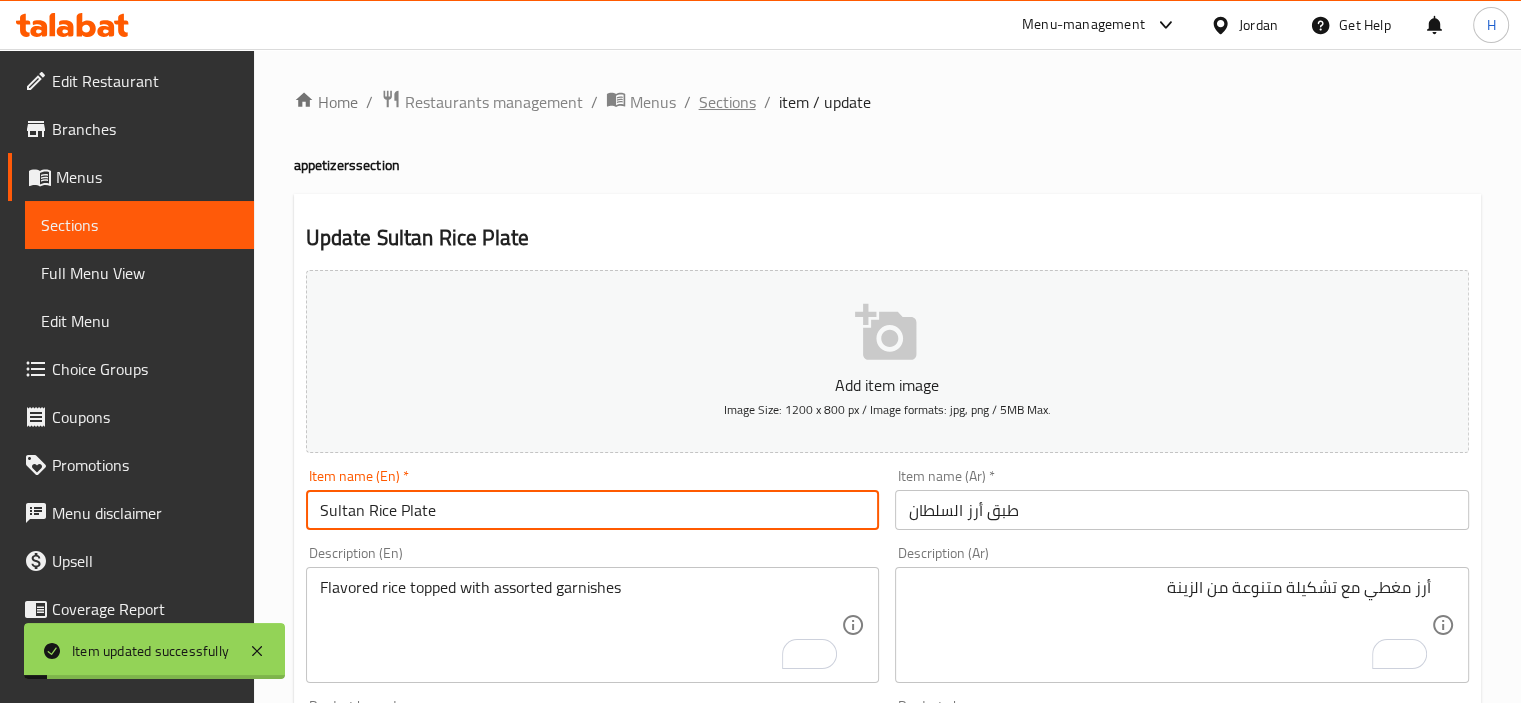 click on "Sections" at bounding box center [727, 102] 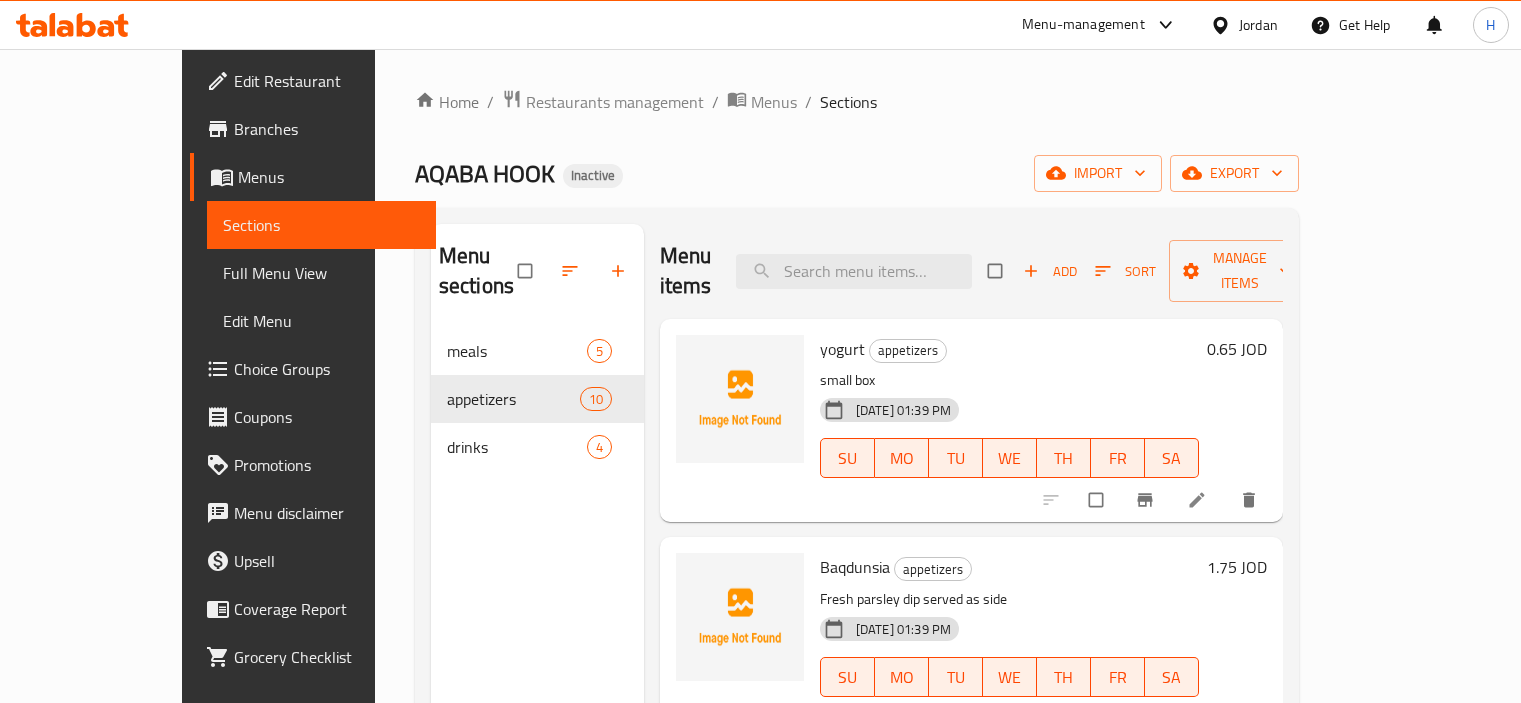scroll, scrollTop: 0, scrollLeft: 0, axis: both 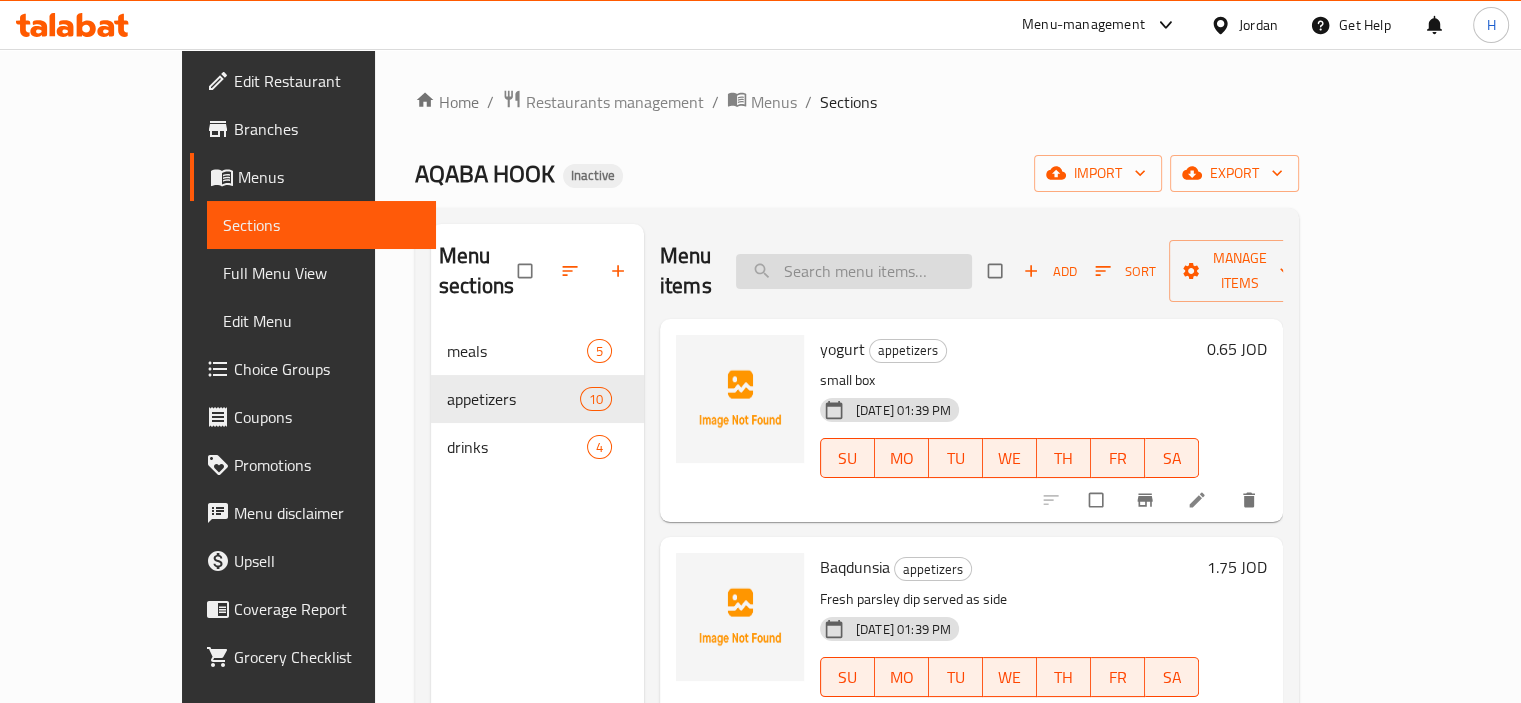 click at bounding box center [854, 271] 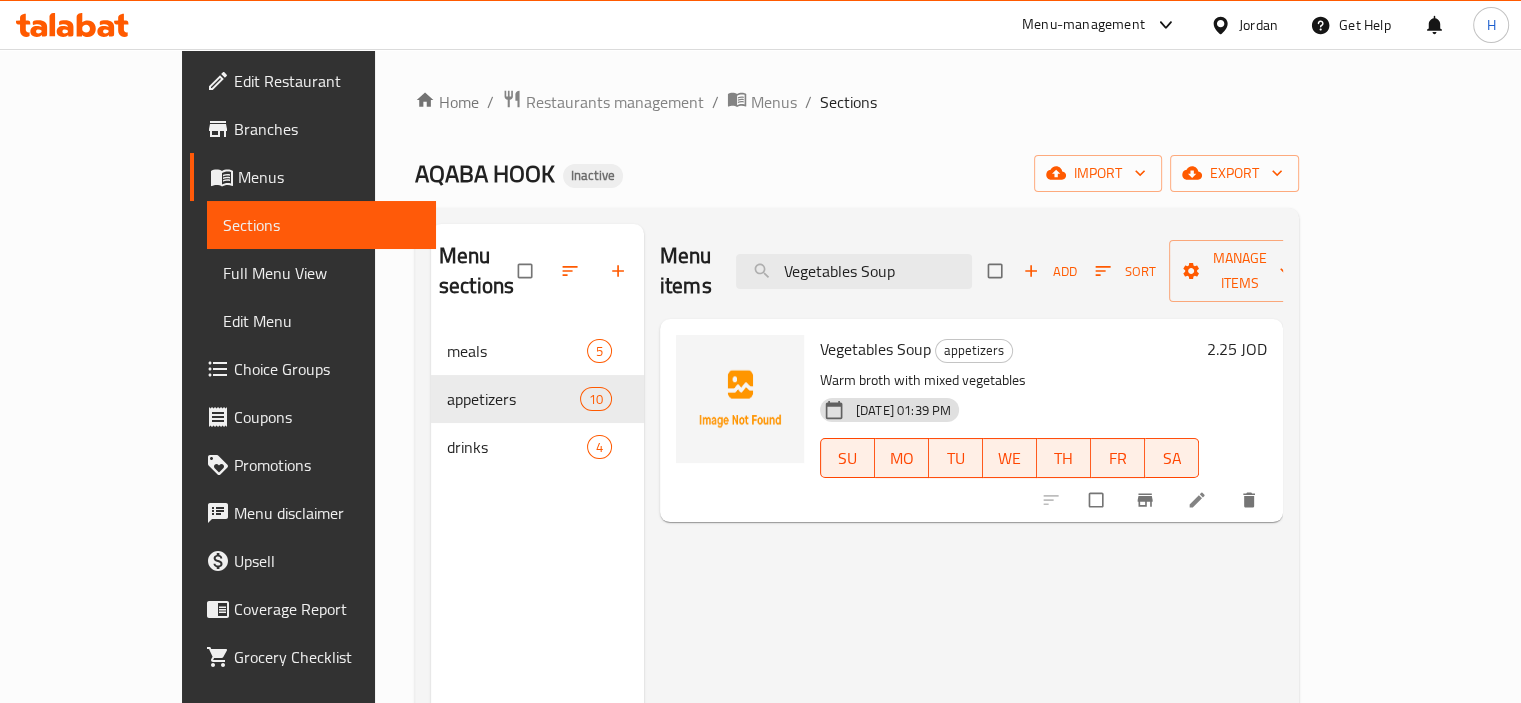 type on "Vegetables Soup" 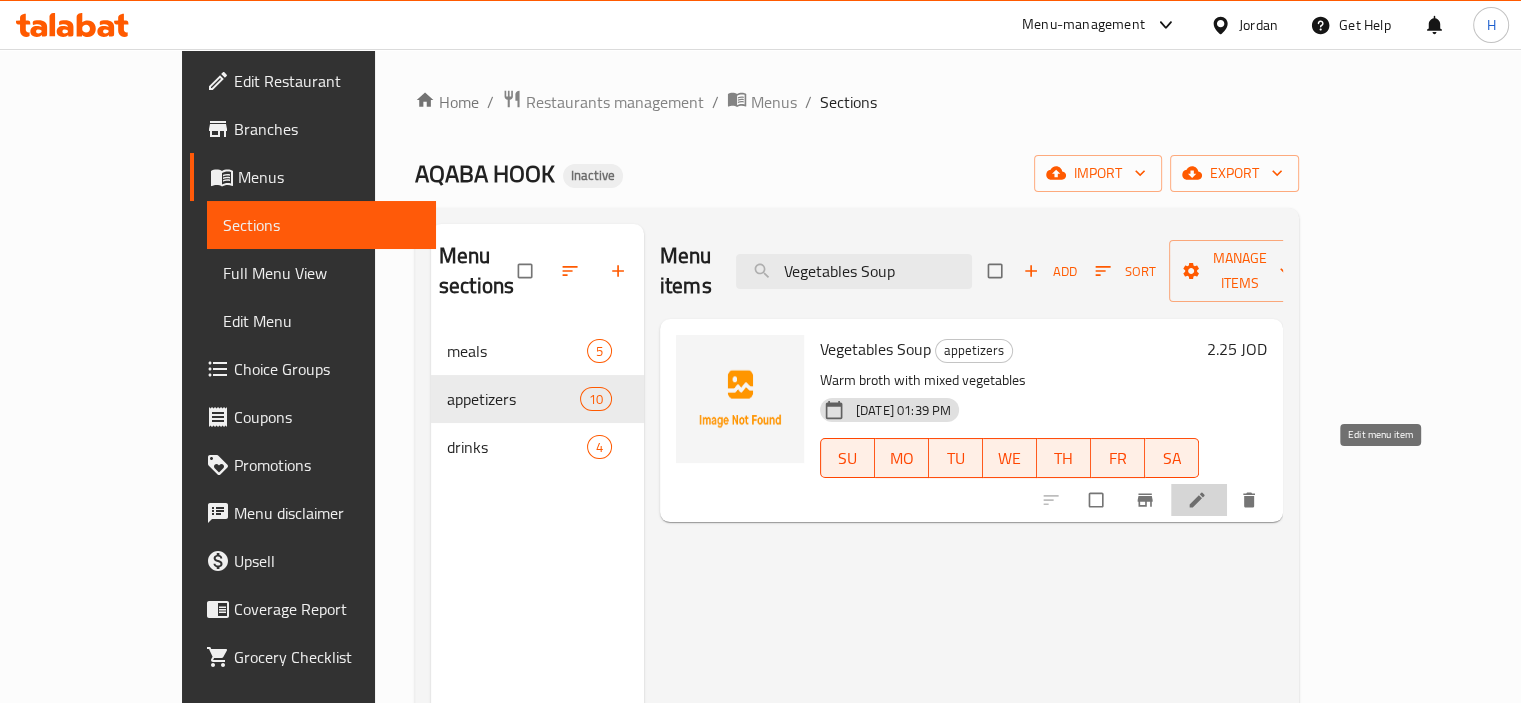 click 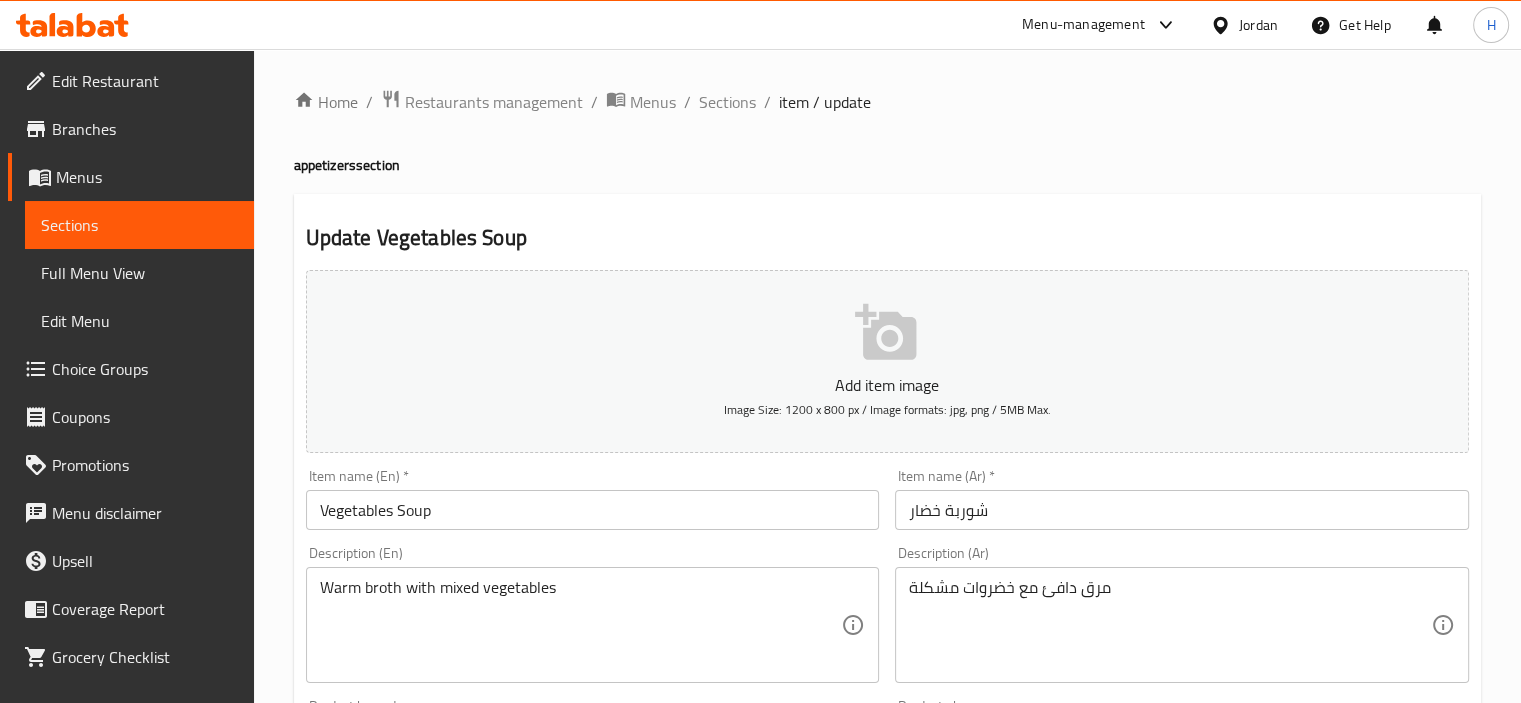 click on "مرق دافئ مع خضروات مشكلة" at bounding box center (1170, 625) 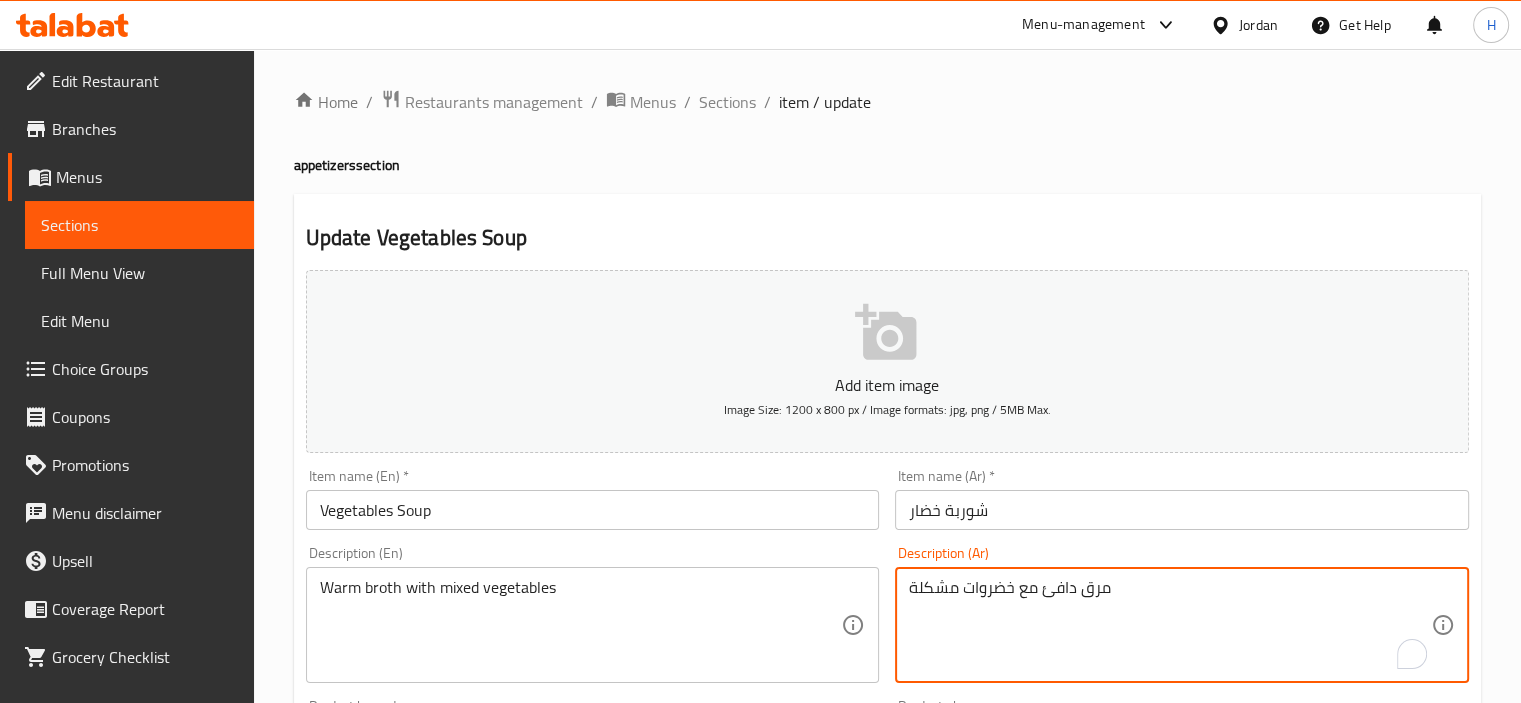 drag, startPoint x: 920, startPoint y: 483, endPoint x: 920, endPoint y: 499, distance: 16 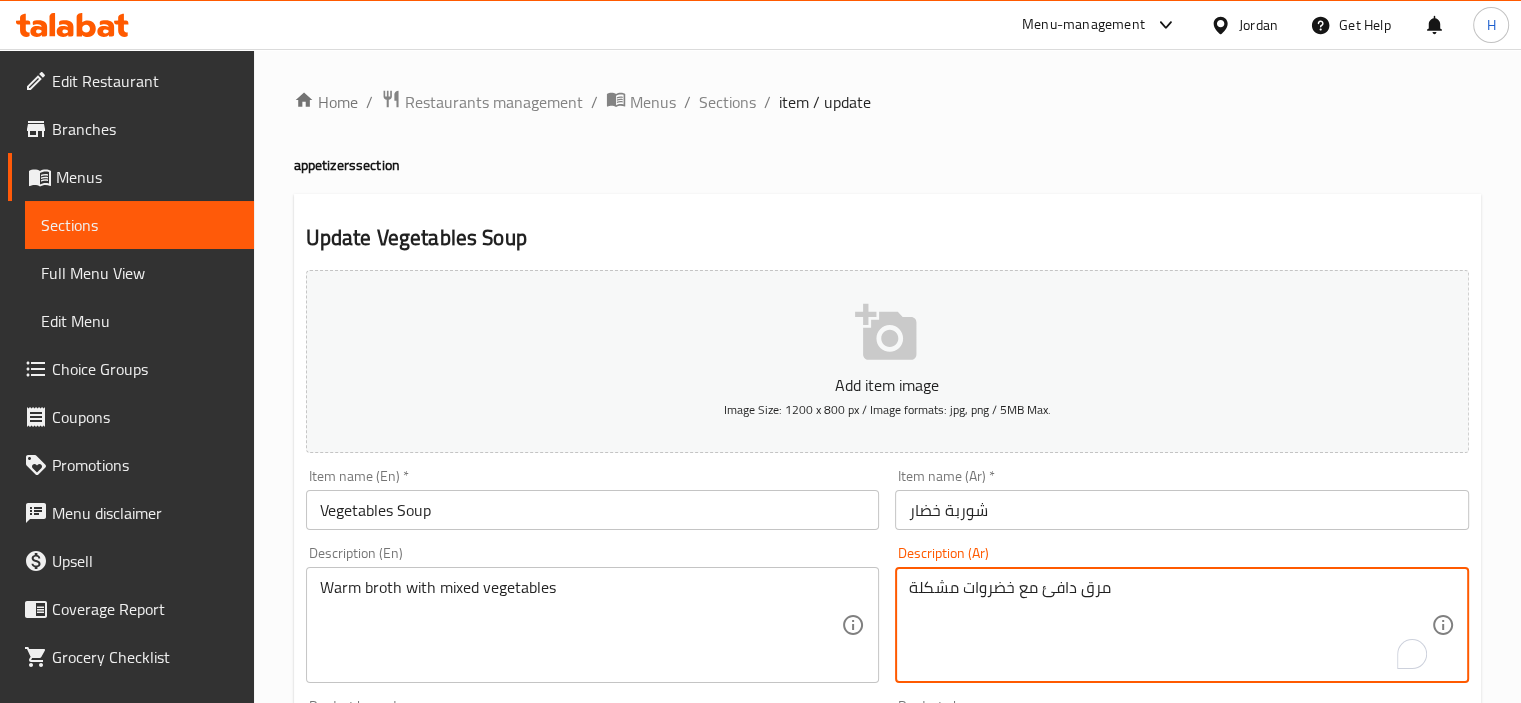 click on "Item name (Ar)   * شوربة خضار Item name (Ar)  *" at bounding box center (1182, 499) 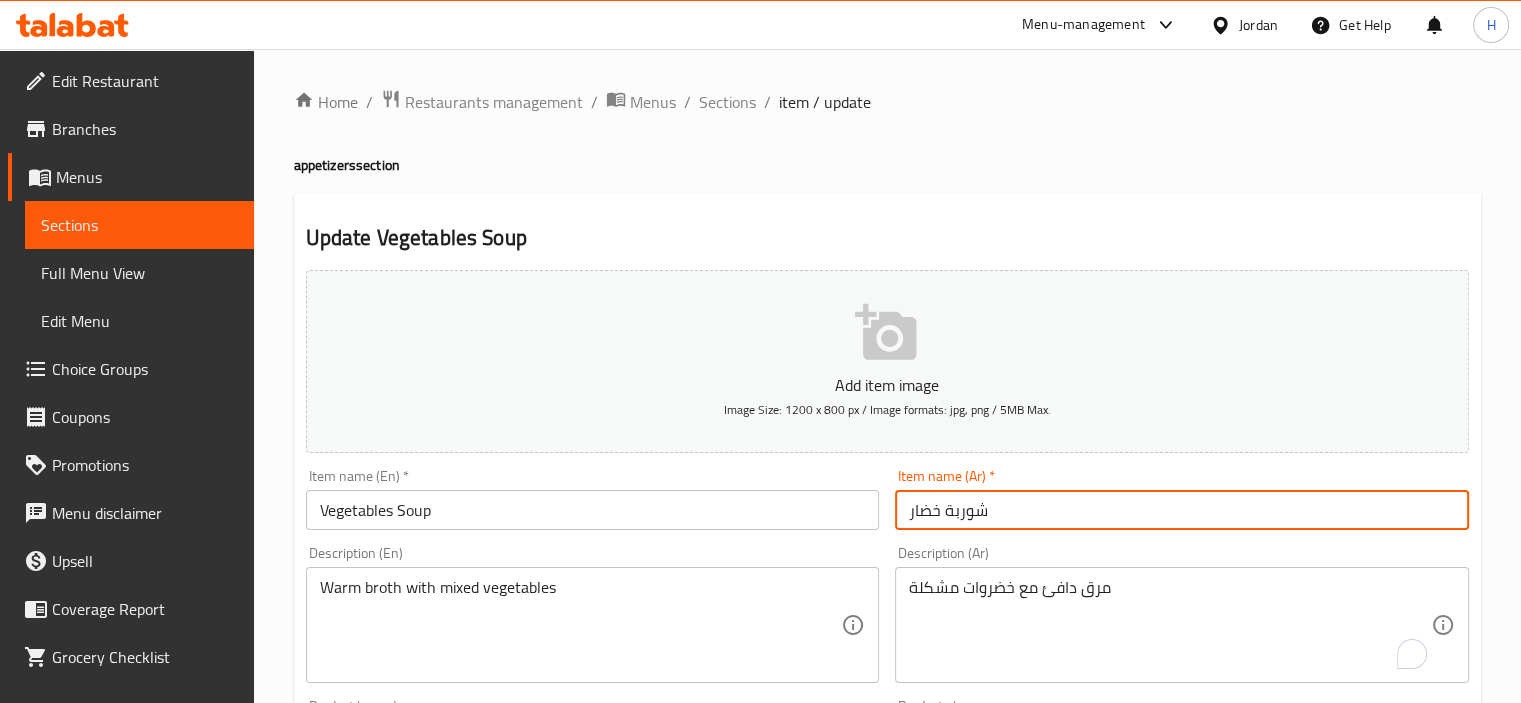 click on "شوربة خضار" at bounding box center (1182, 510) 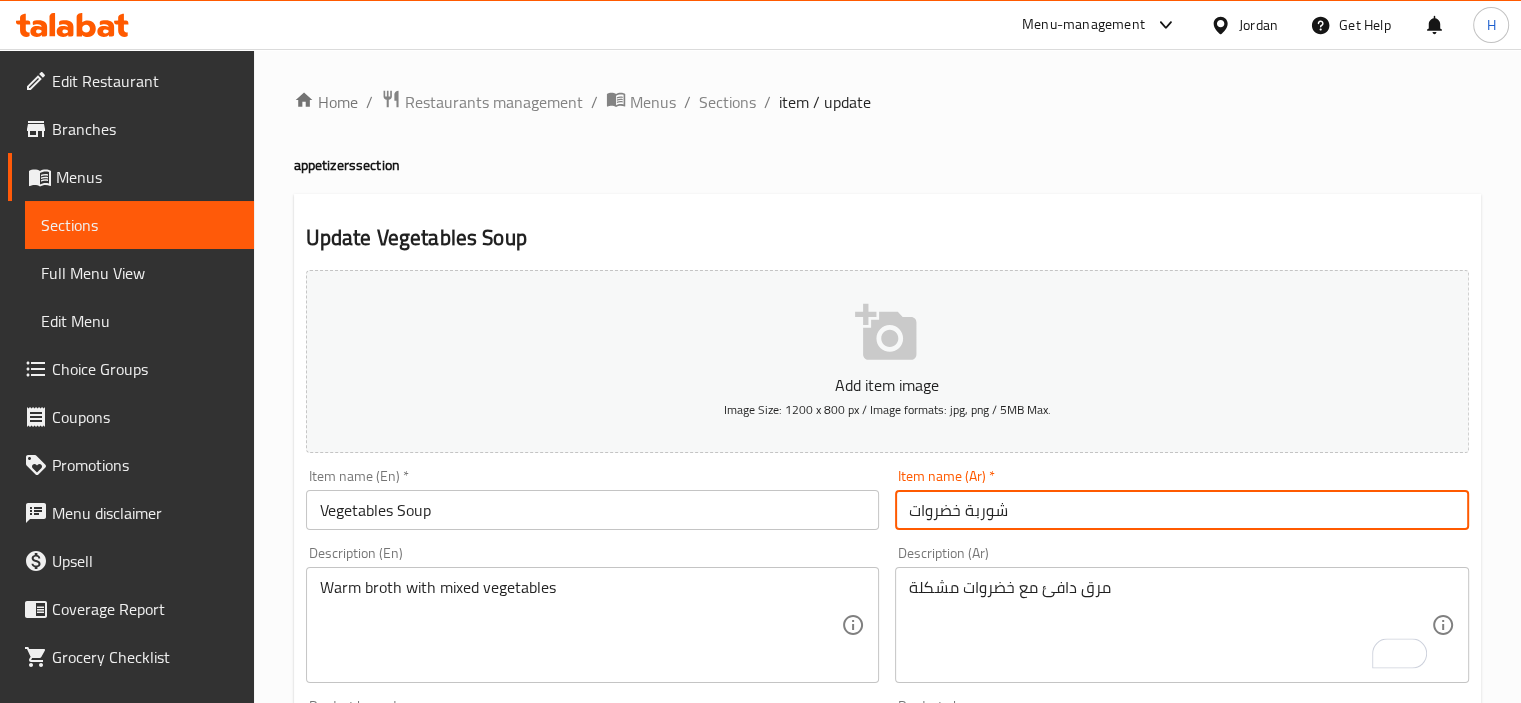 type on "شوربة خضروات" 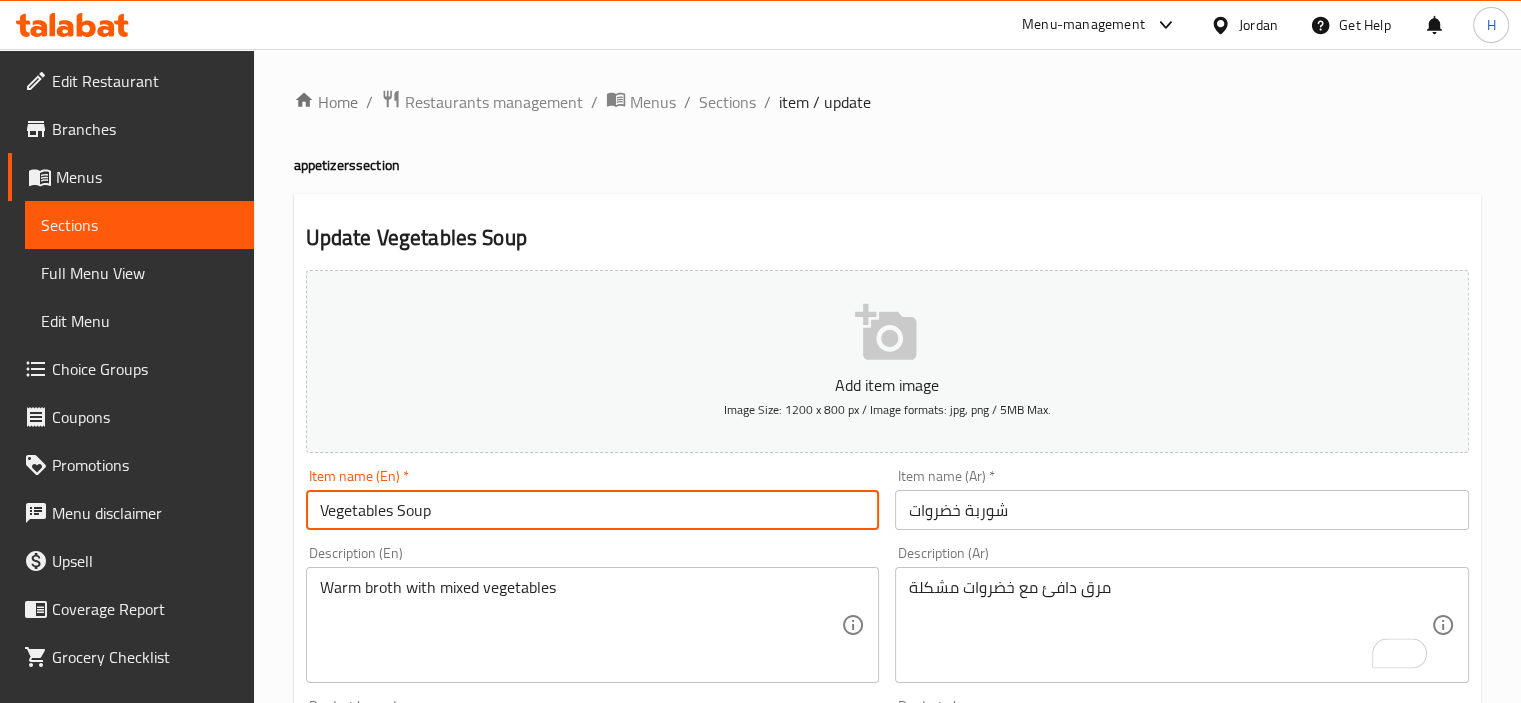 click on "Update" at bounding box center [445, 1326] 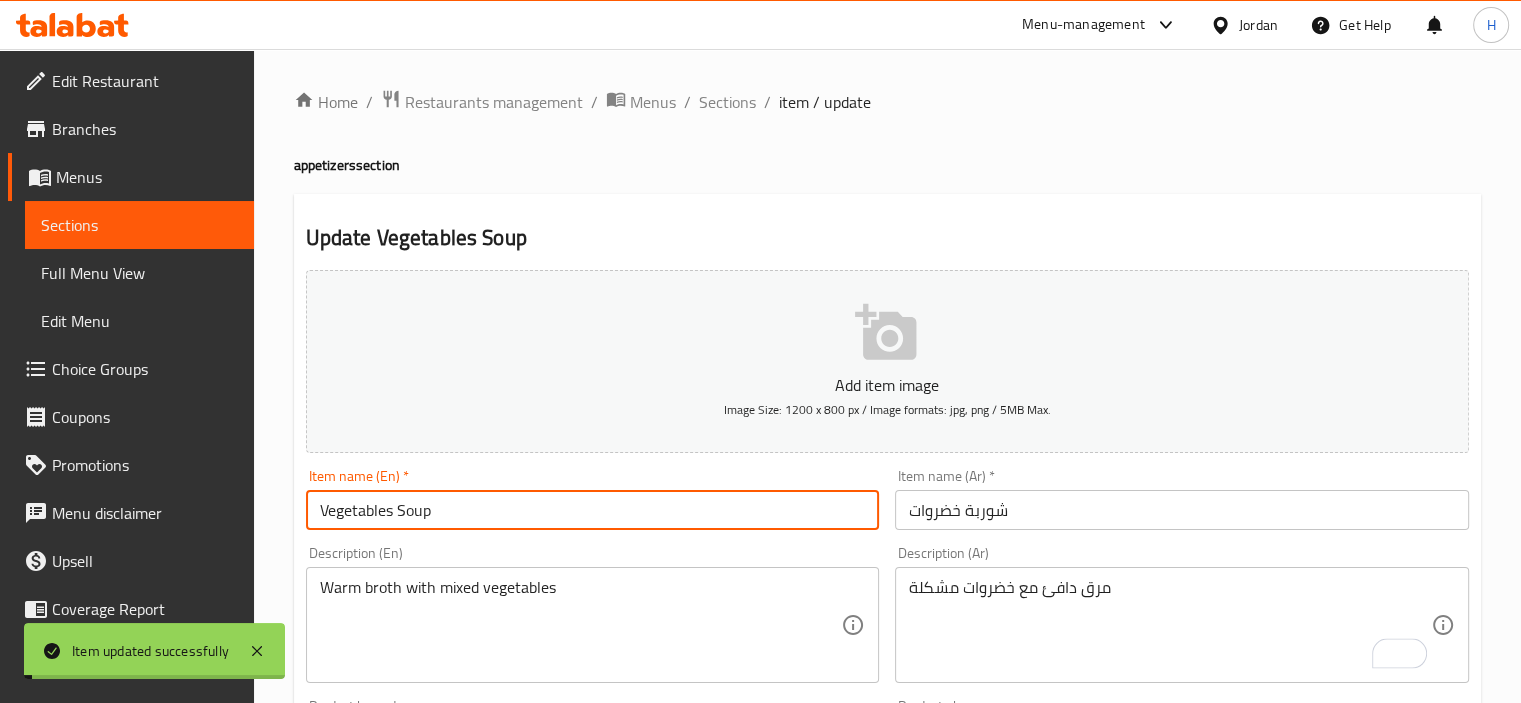 click on "Home / Restaurants management / Menus / Sections / item / update appetizers  section Update Vegetables Soup Add item image Image Size: 1200 x 800 px / Image formats: jpg, png / 5MB Max. Item name (En)   * Vegetables Soup Item name (En)  * Item name (Ar)   * شوربة خضروات Item name (Ar)  * Description (En) Warm broth with mixed vegetables Description (En) Description (Ar) مرق دافئ مع خضروات مشكلة Description (Ar) Product barcode Product barcode Product sku Product sku Price   * JOD 2.25 Price  * Price on selection Free item Start Date Start Date End Date End Date Available Days SU MO TU WE TH FR SA Available from ​ ​ Available to ​ ​ Status Active Inactive Exclude from GEM Variations & Choices Add variant ASSIGN CHOICE GROUP Update" at bounding box center [887, 731] 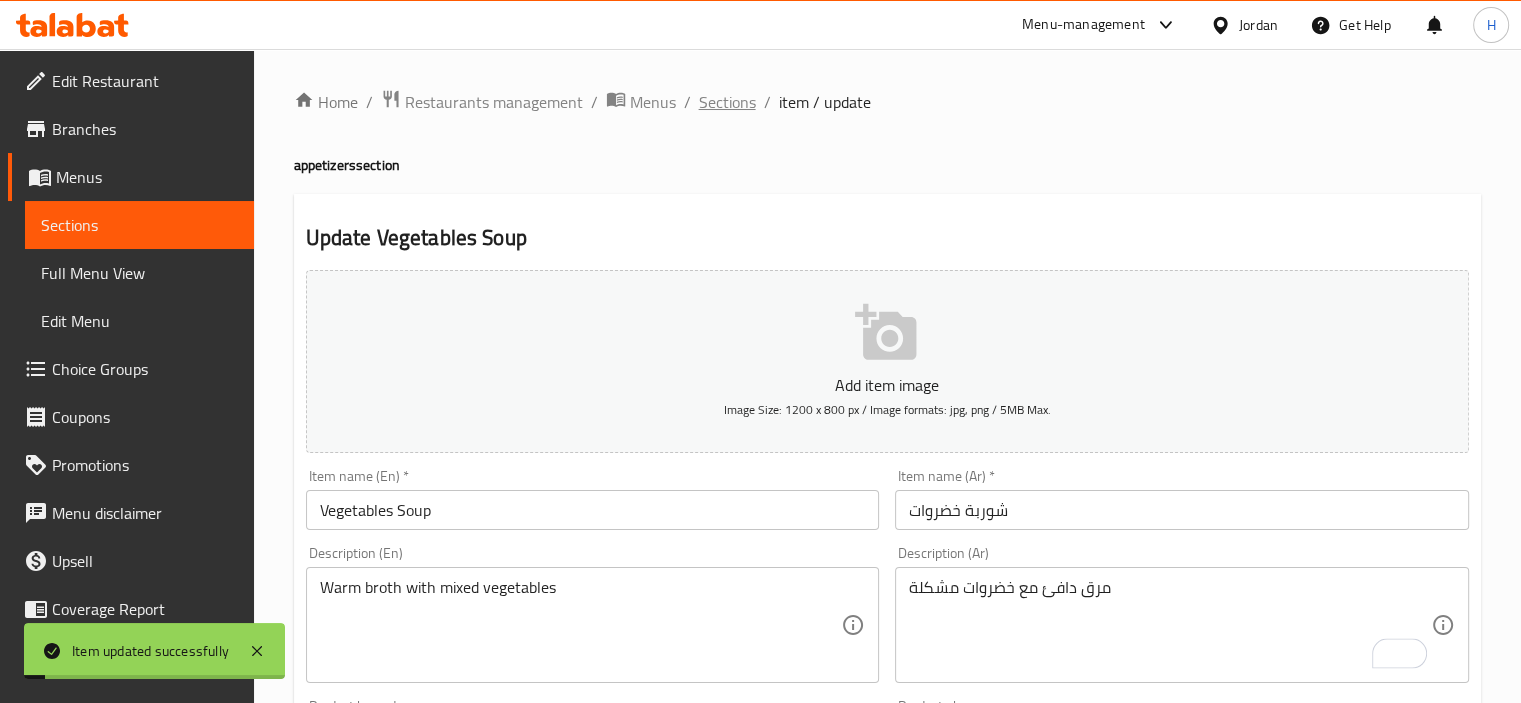 click on "Sections" at bounding box center [727, 102] 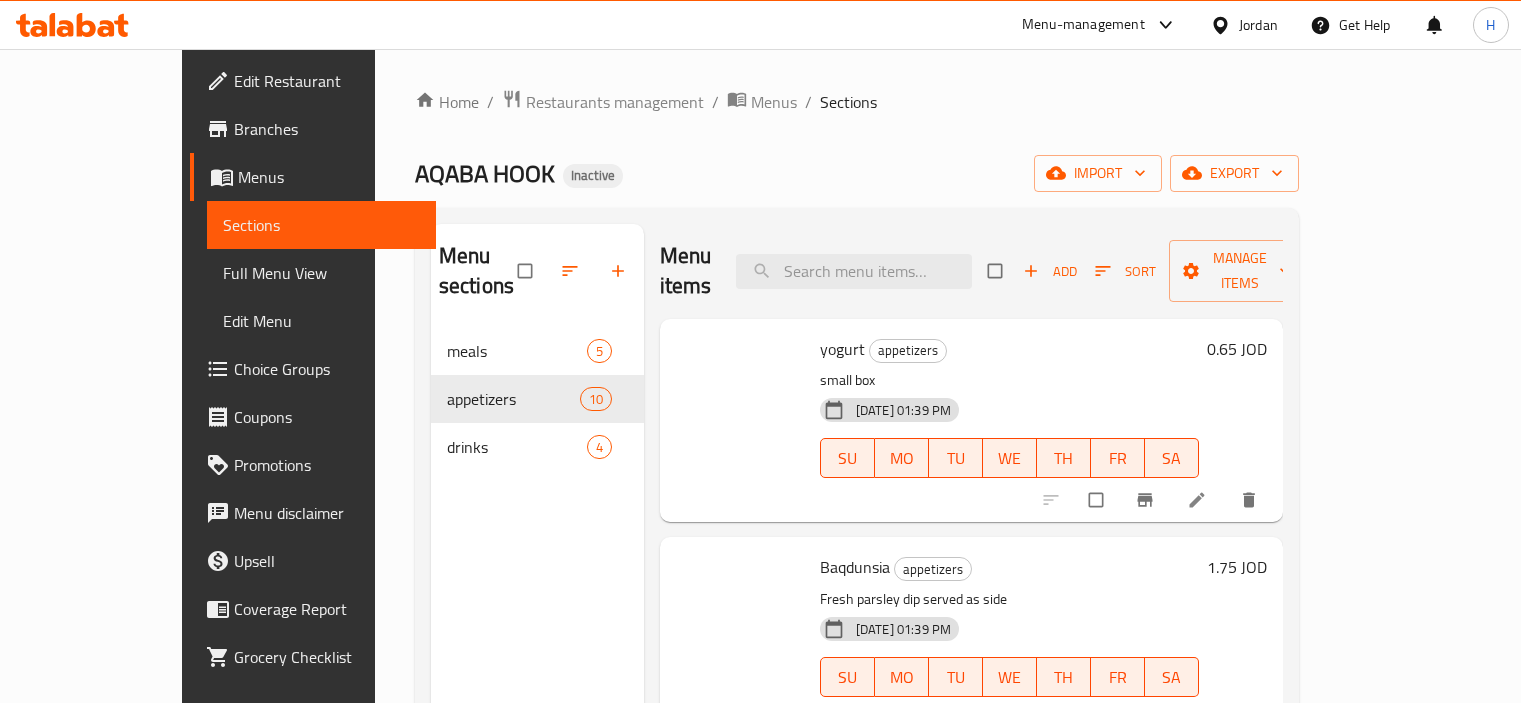 scroll, scrollTop: 0, scrollLeft: 0, axis: both 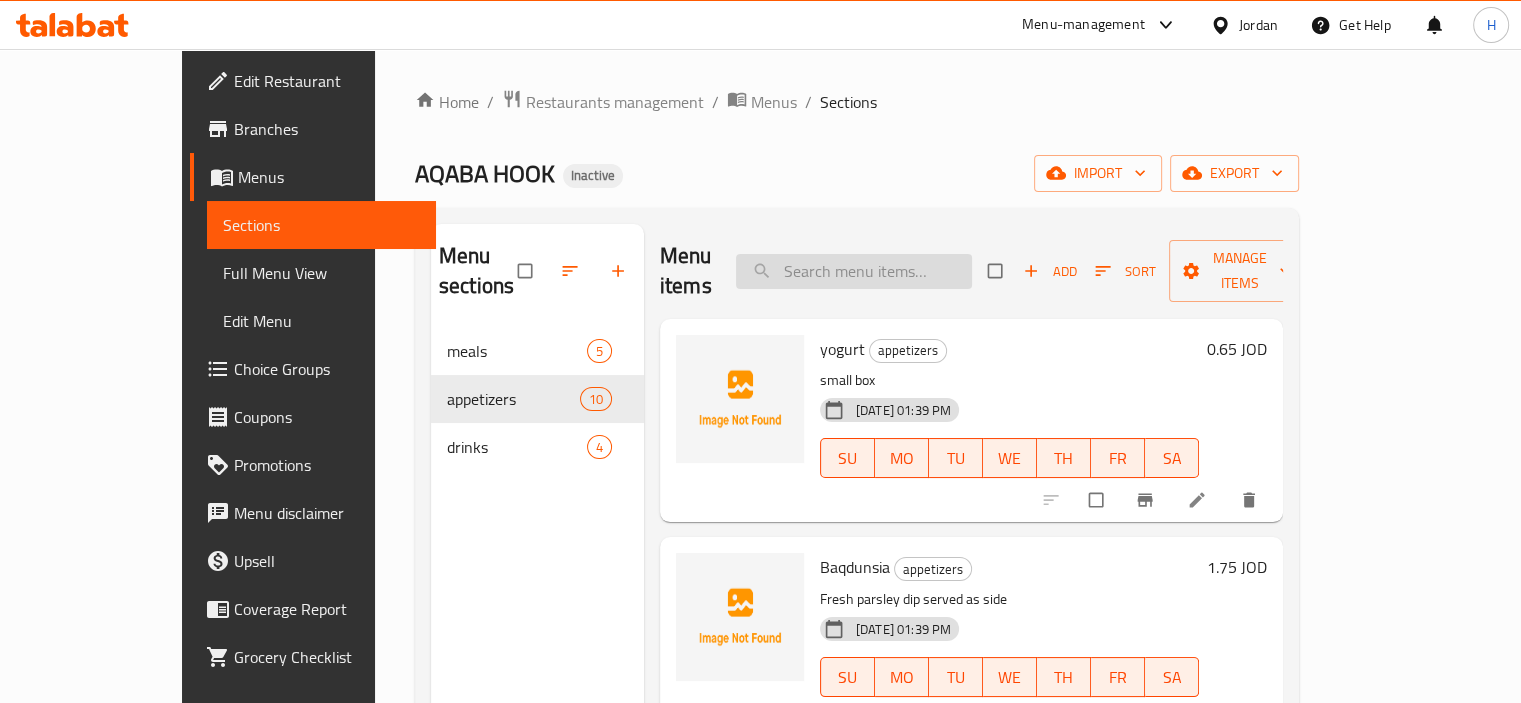 drag, startPoint x: 845, startPoint y: 227, endPoint x: 872, endPoint y: 251, distance: 36.124783 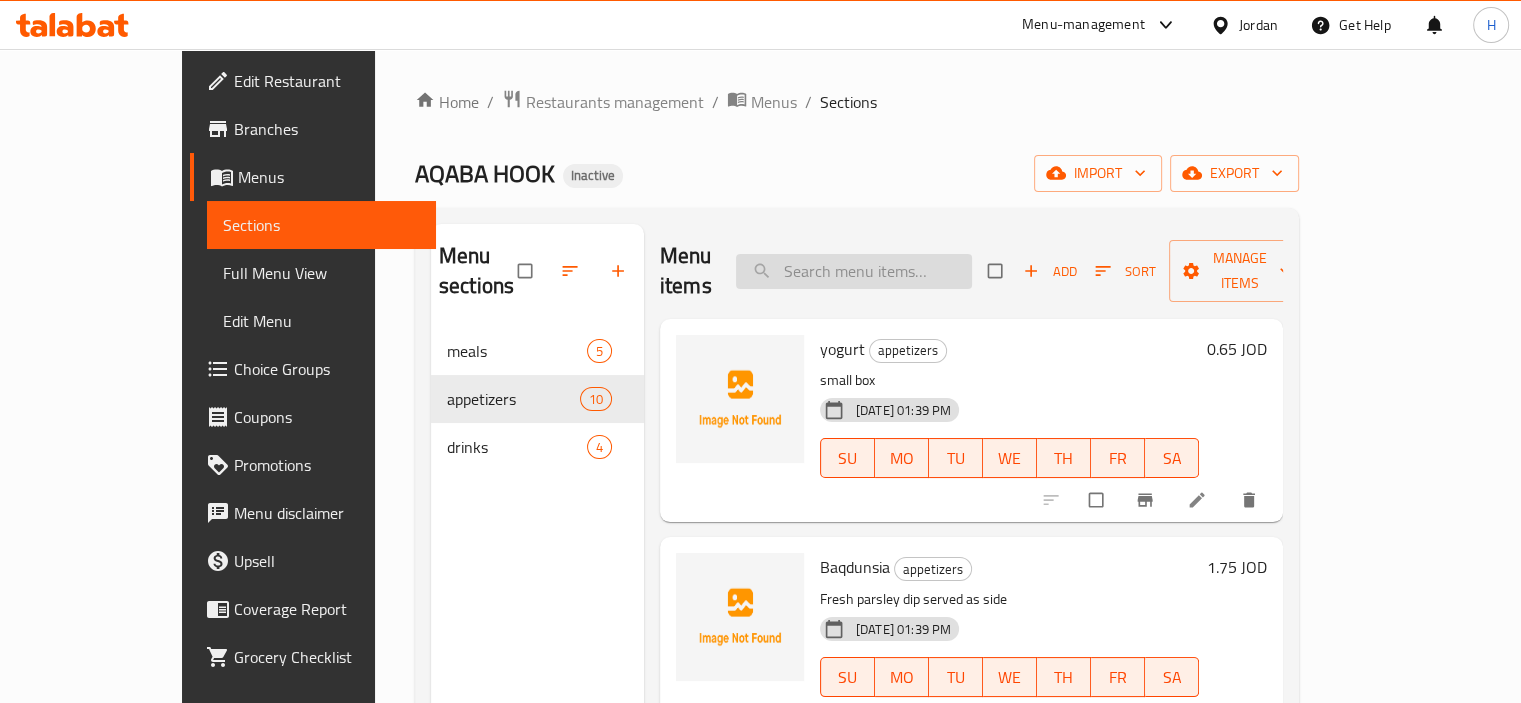 click at bounding box center (854, 271) 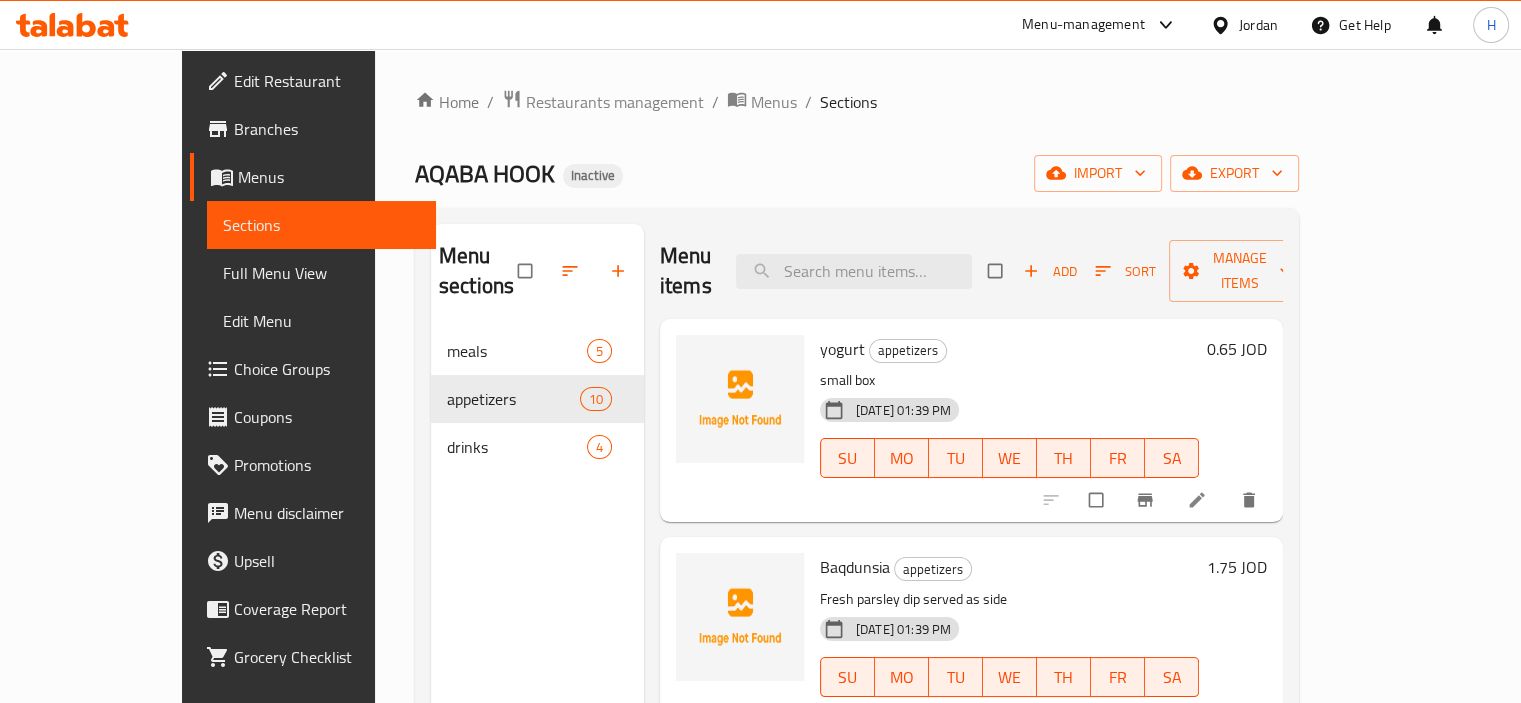 paste on "Sultan Rice Plate" 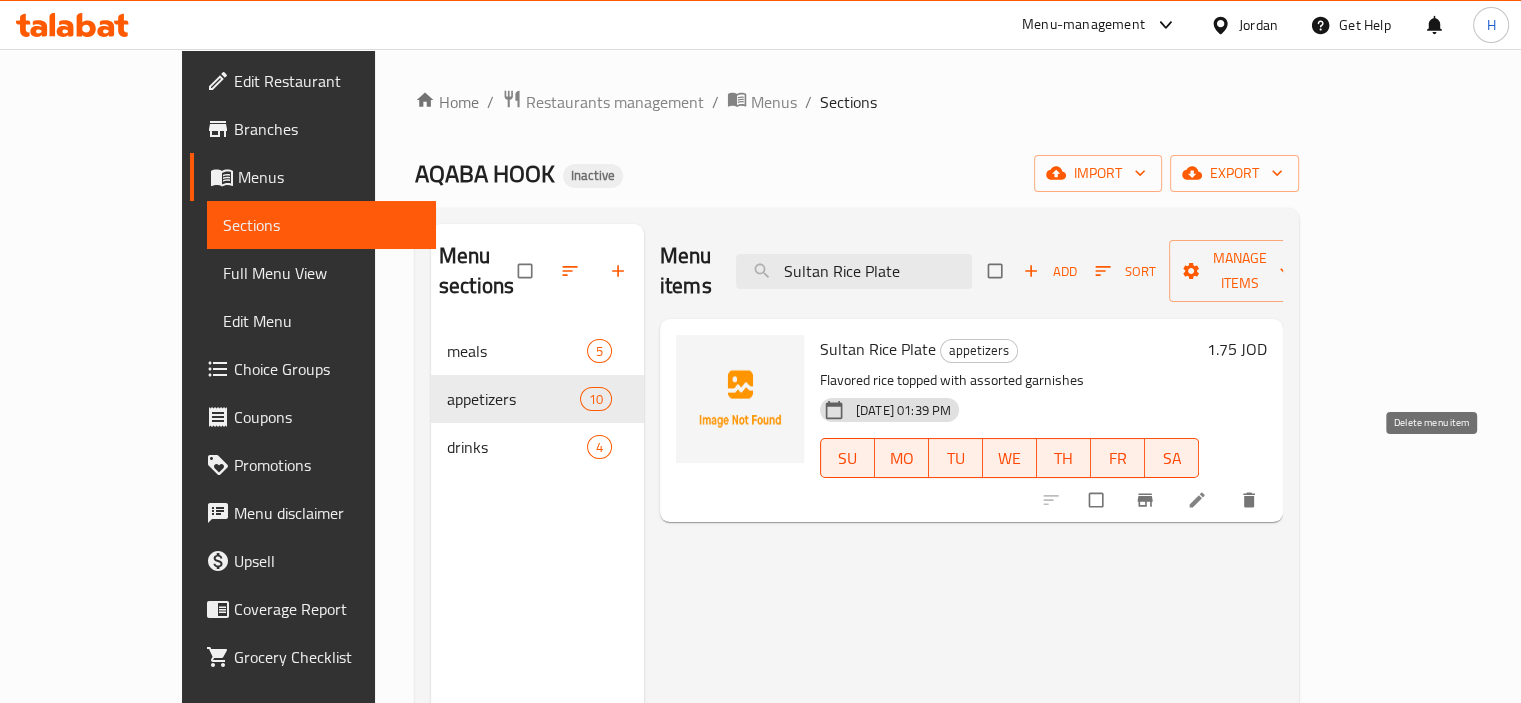 type on "Sultan Rice Plate" 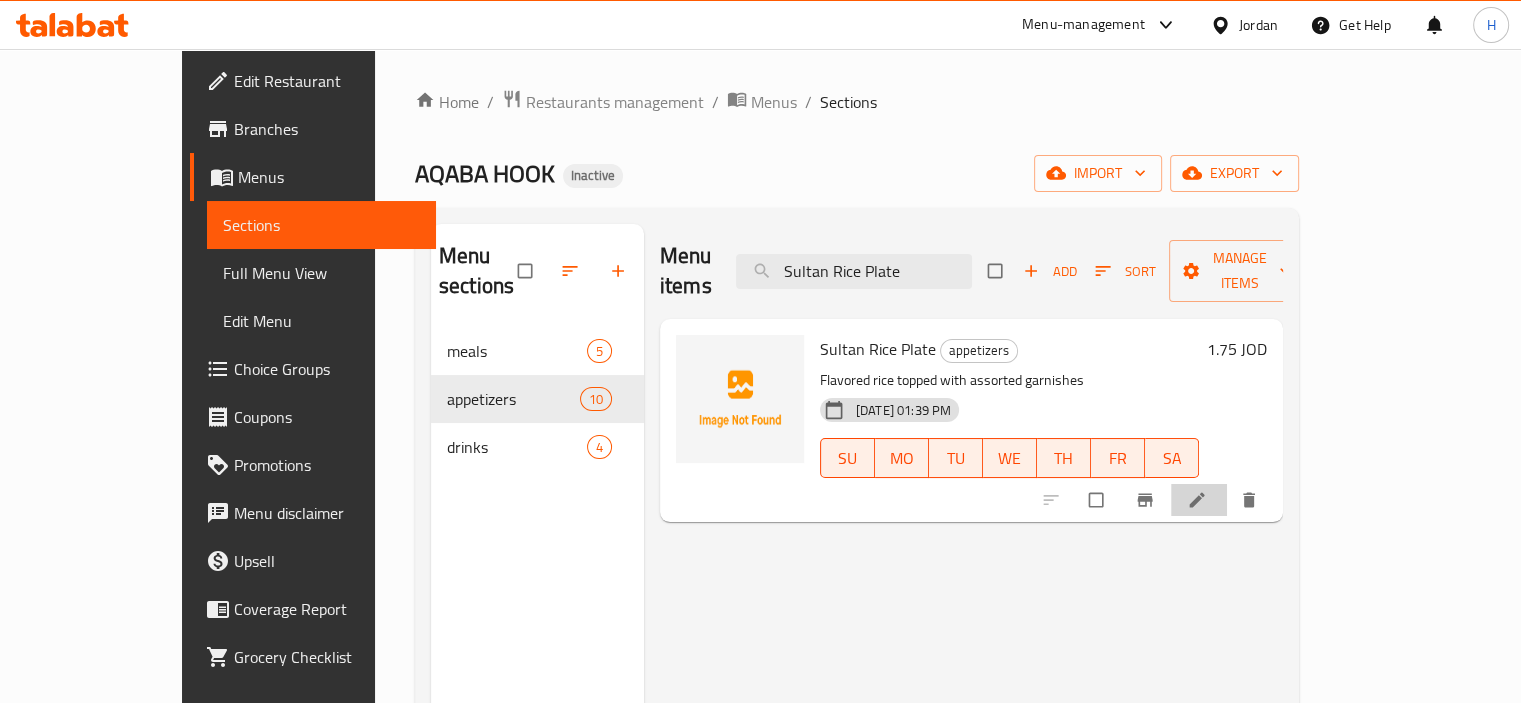 click at bounding box center (1199, 500) 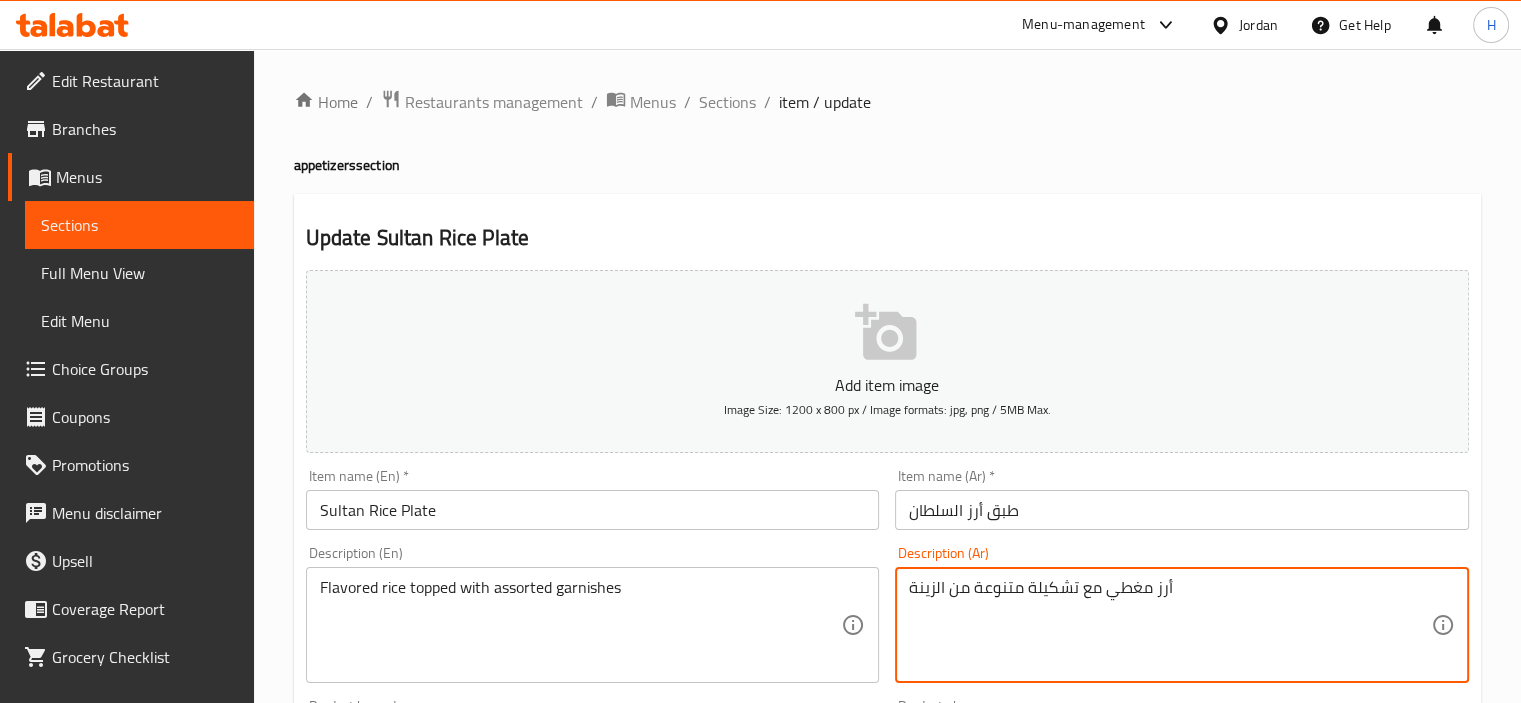 click on "أرز مغطي مع تشكيلة متنوعة من الزينة" at bounding box center [1170, 625] 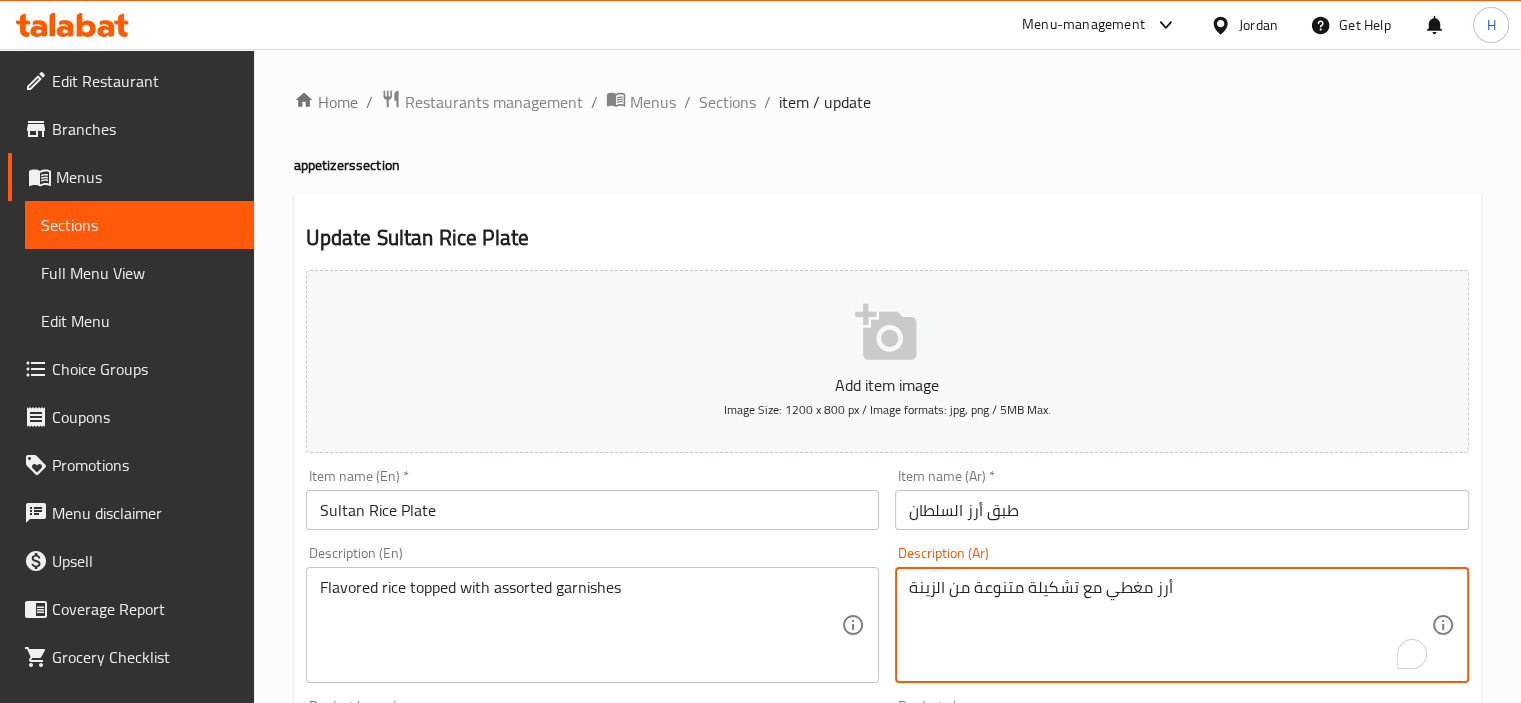 click on "أرز مغطي مع تشكيلة متنوعة من الزينة" at bounding box center (1170, 625) 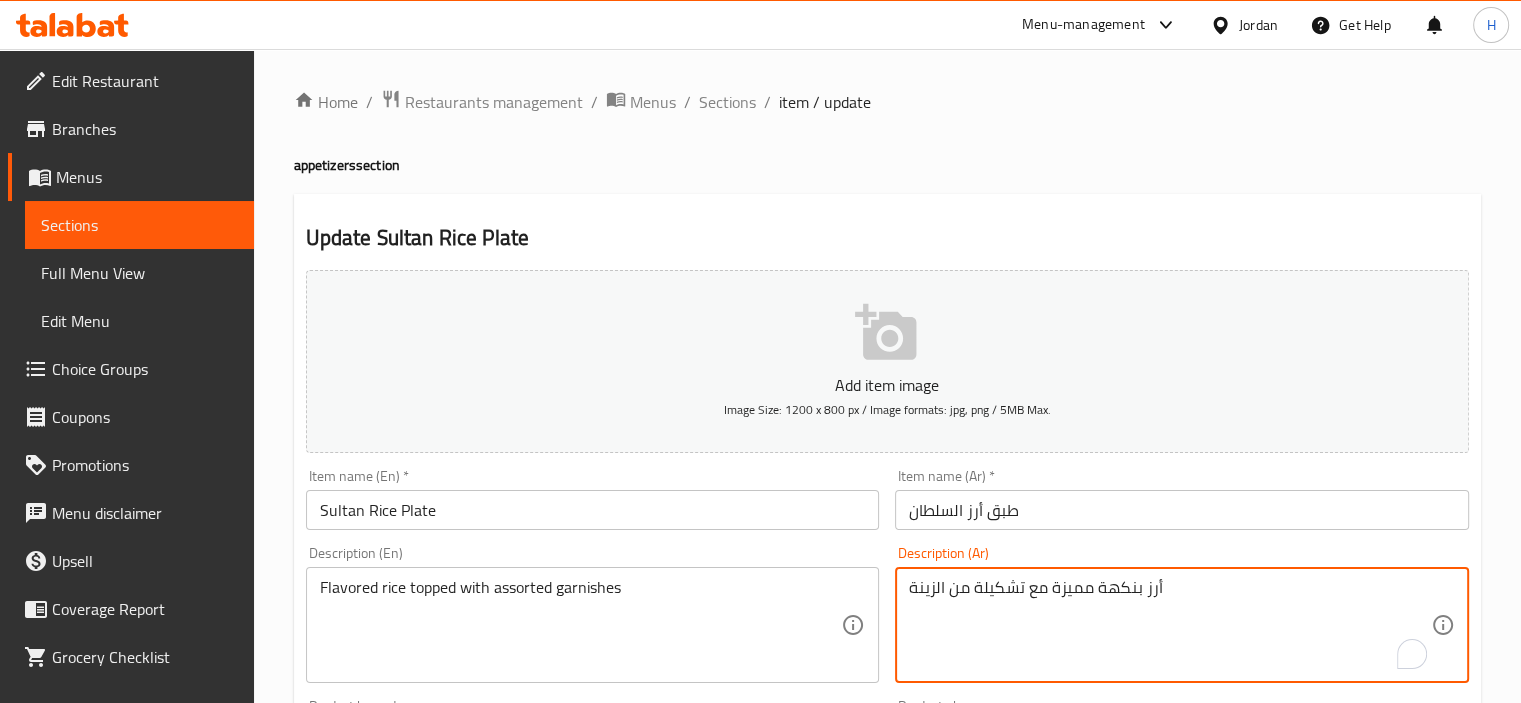 click on "أرز بنكهة مميزة مع تشكيلة من الزينة" at bounding box center (1170, 625) 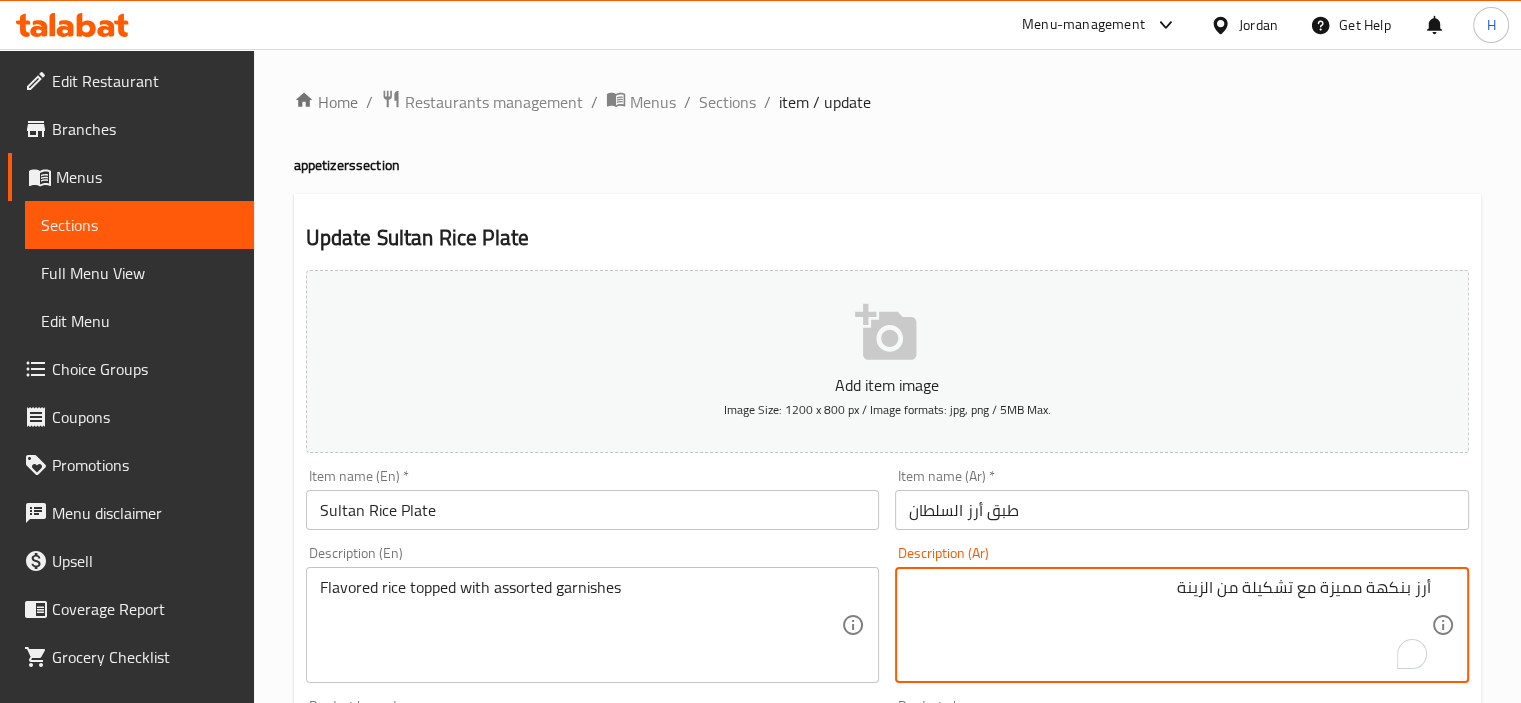 click on "أرز بنكهة مميزة مع تشكيلة من الزينة" at bounding box center [1170, 625] 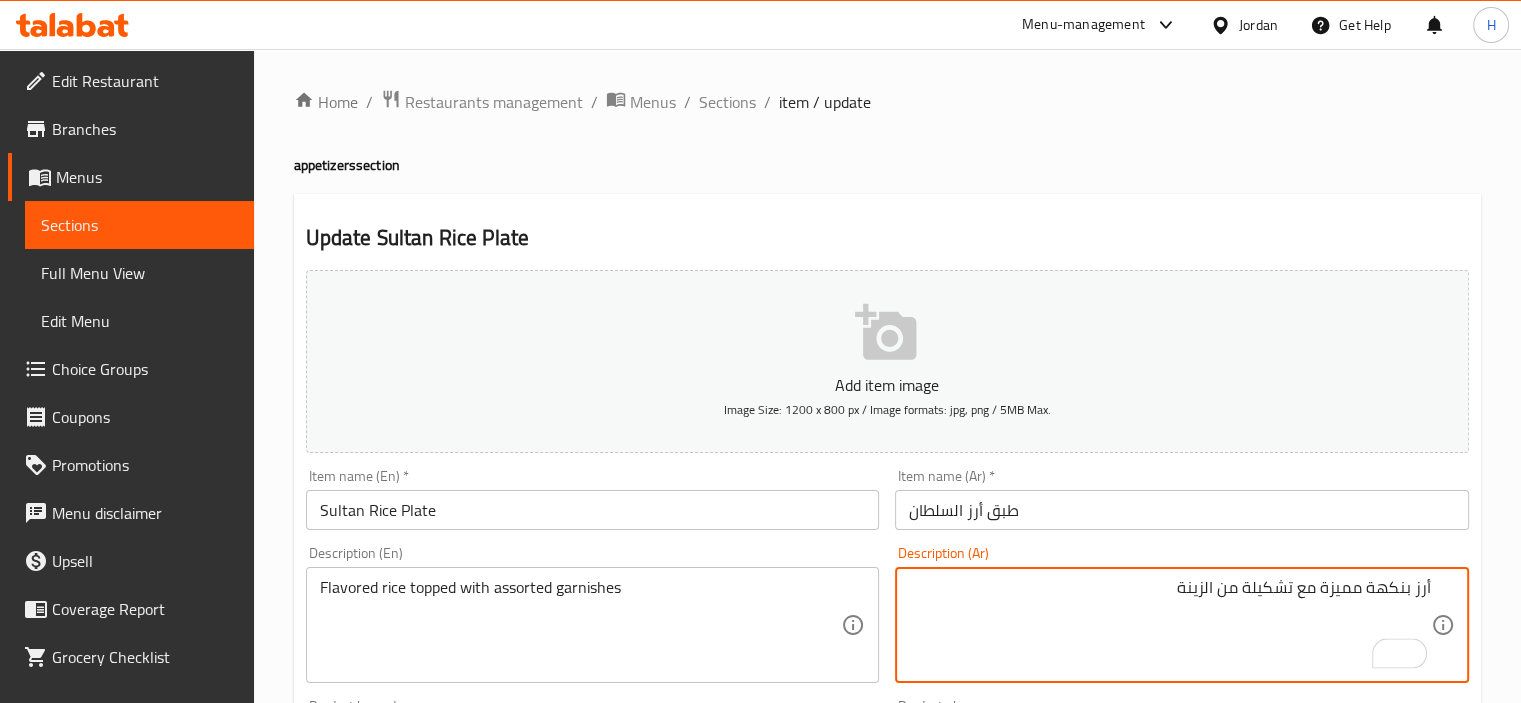 click on "أرز بنكهة مميزة مع تشكيلة من الزينة" at bounding box center (1170, 625) 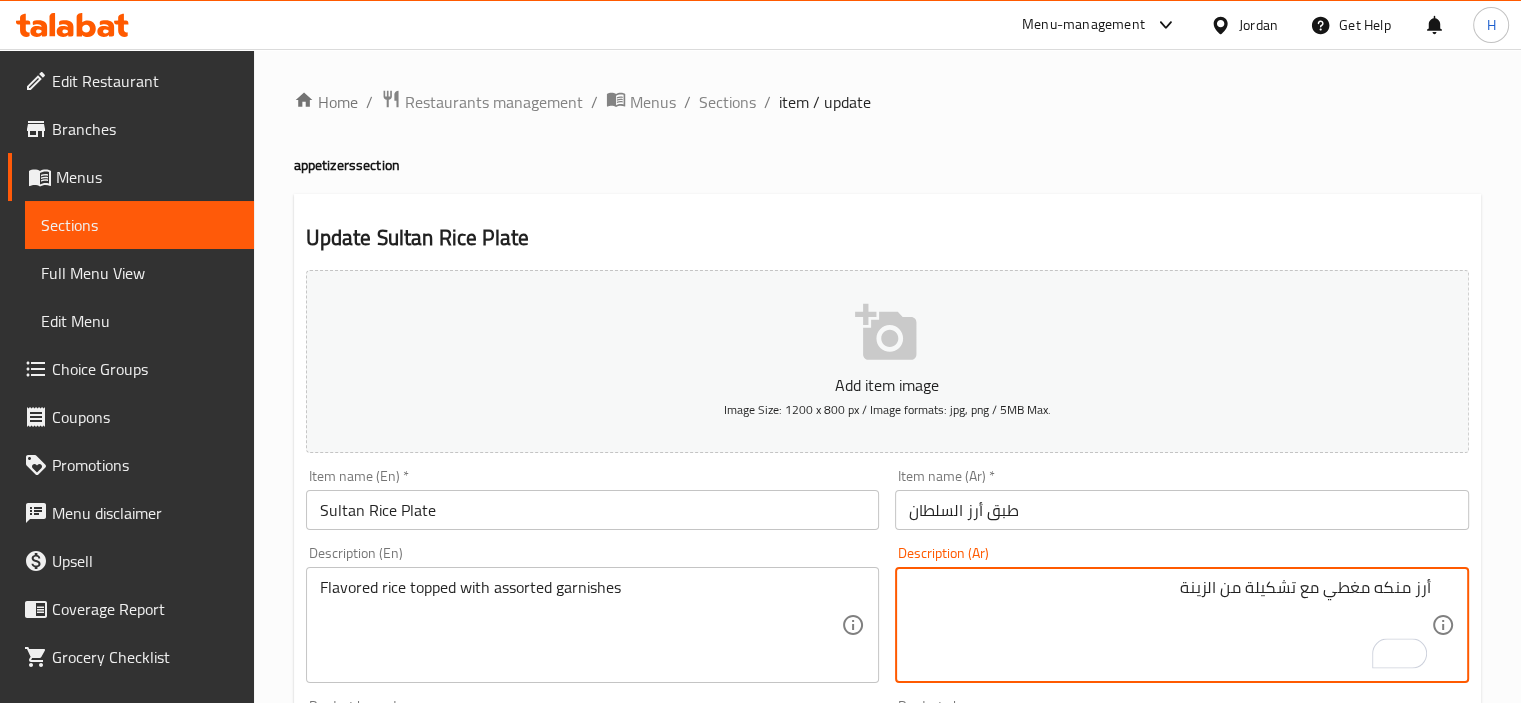 type on "أرز منكه مغطي مع تشكيلة من الزينة" 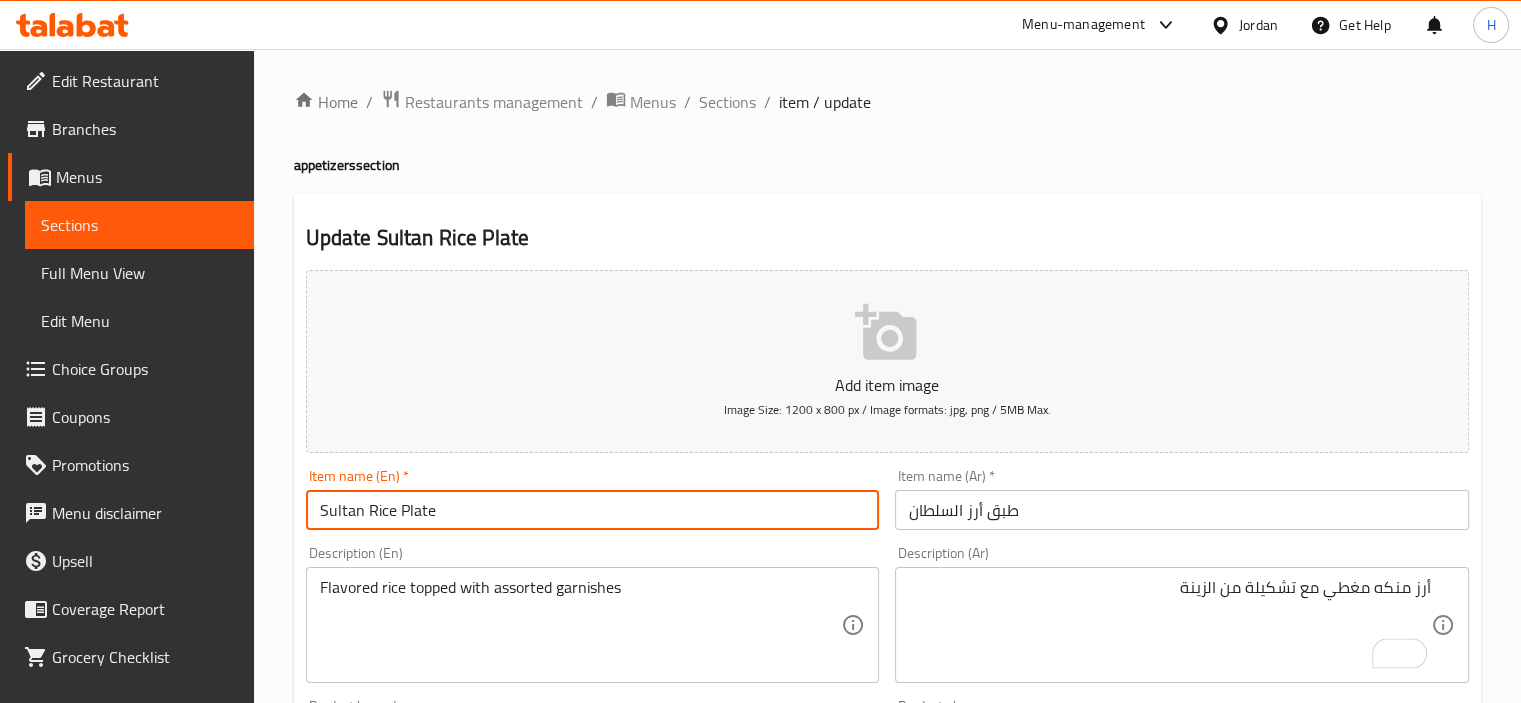 click on "Update" at bounding box center (445, 1326) 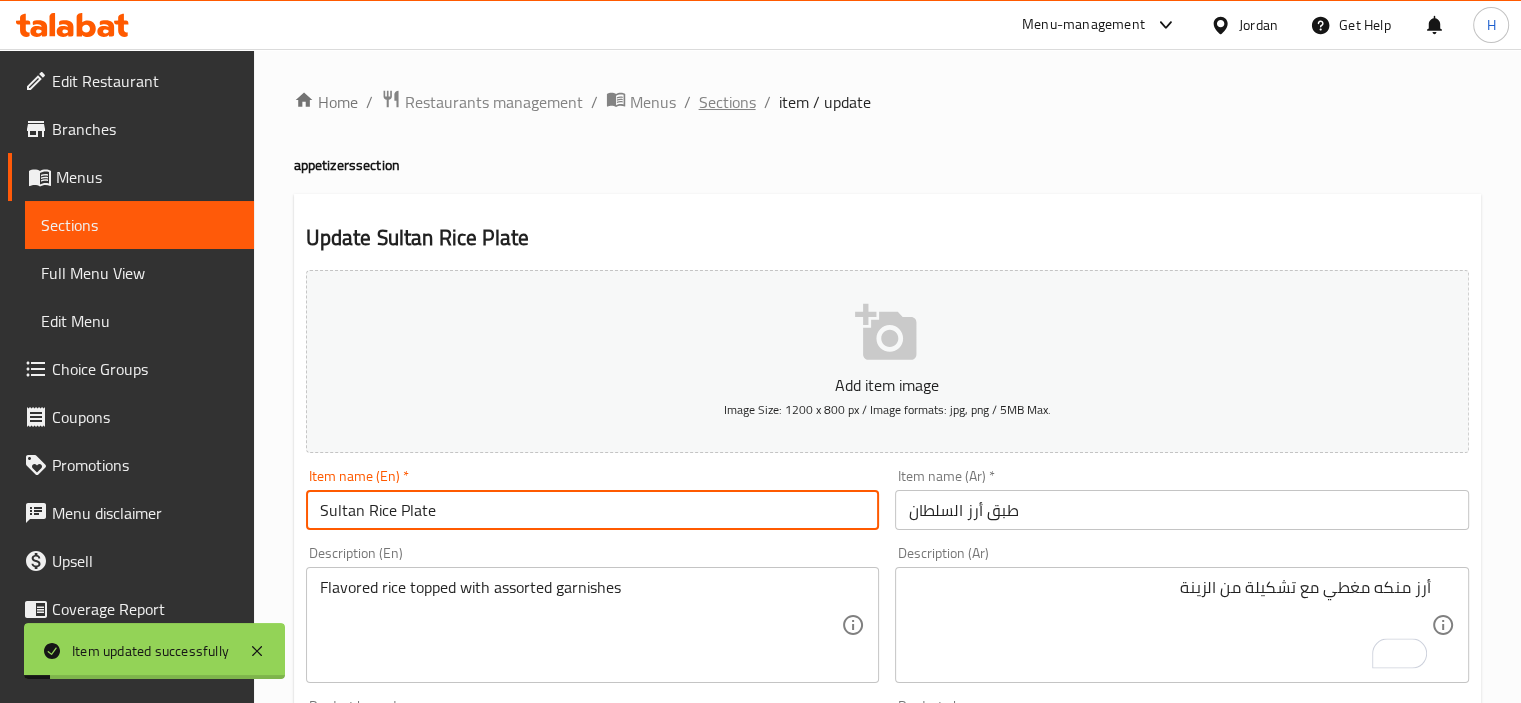 click on "Sections" at bounding box center [727, 102] 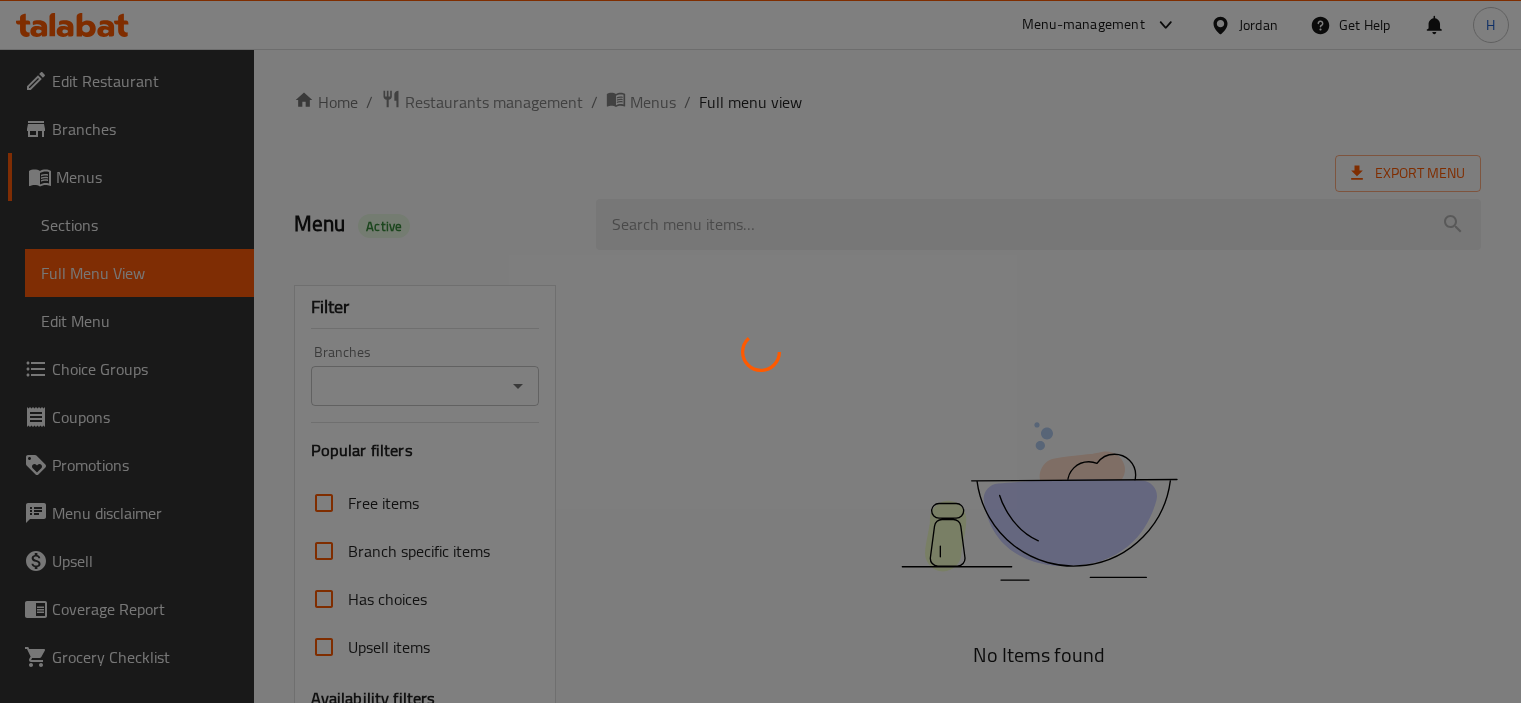 scroll, scrollTop: 0, scrollLeft: 0, axis: both 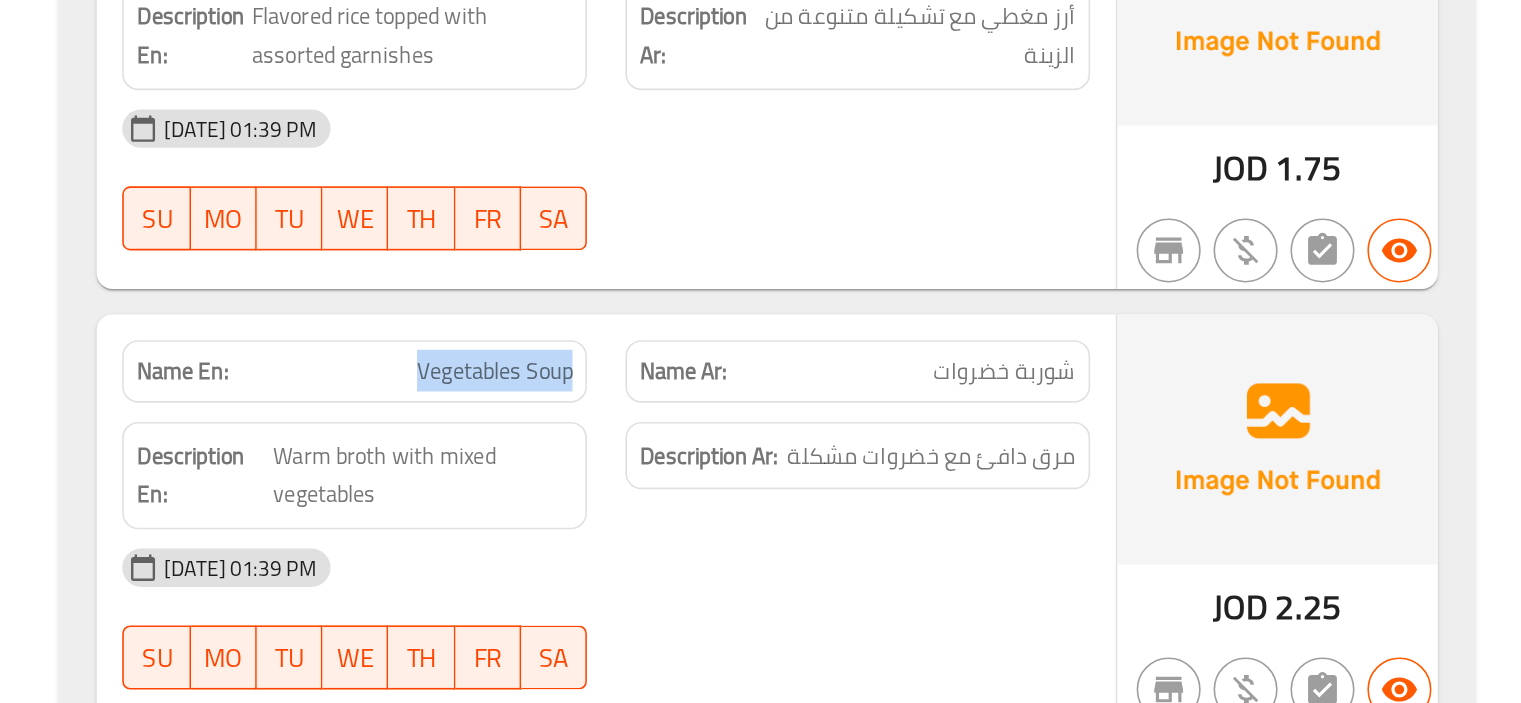 click on "Name Ar: شوربة خضروات" at bounding box center (1095, 495) 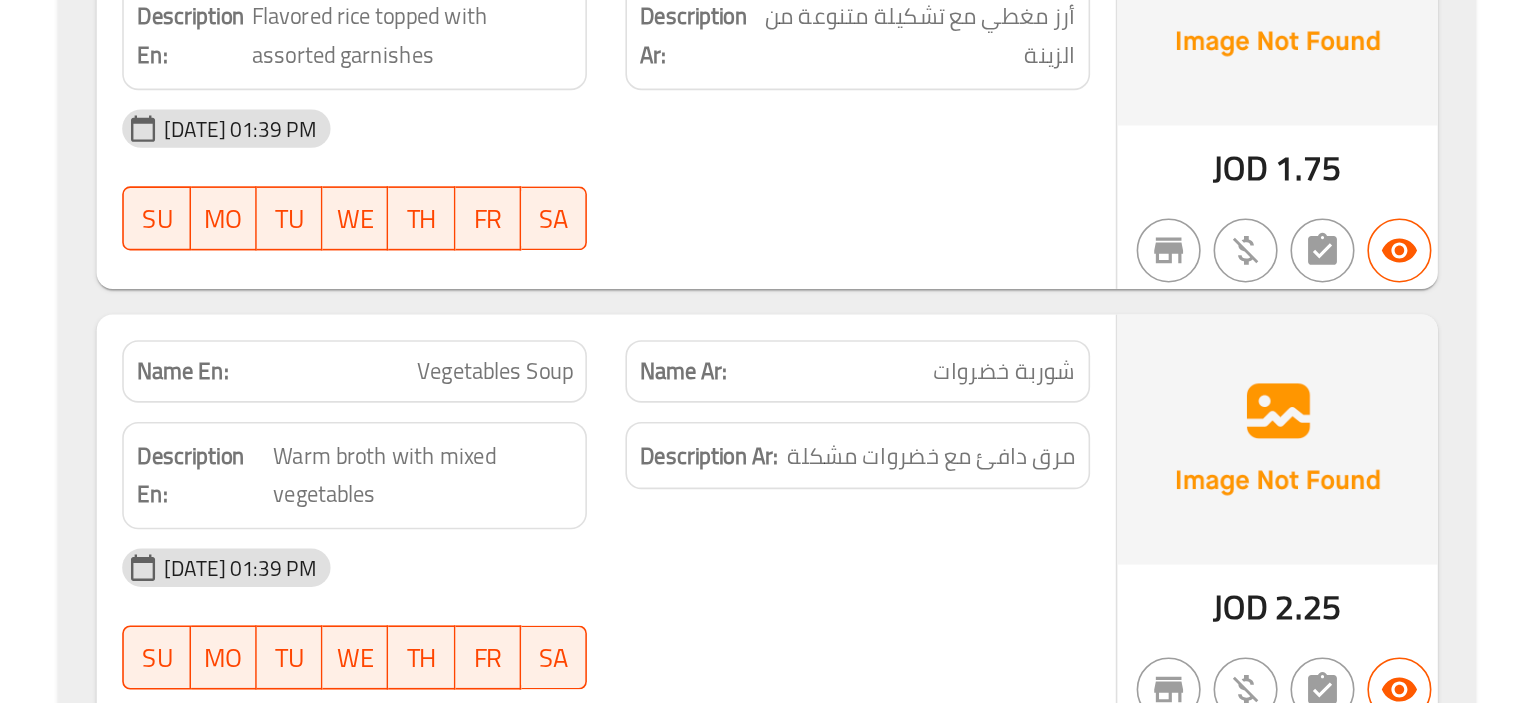 scroll, scrollTop: 3232, scrollLeft: 0, axis: vertical 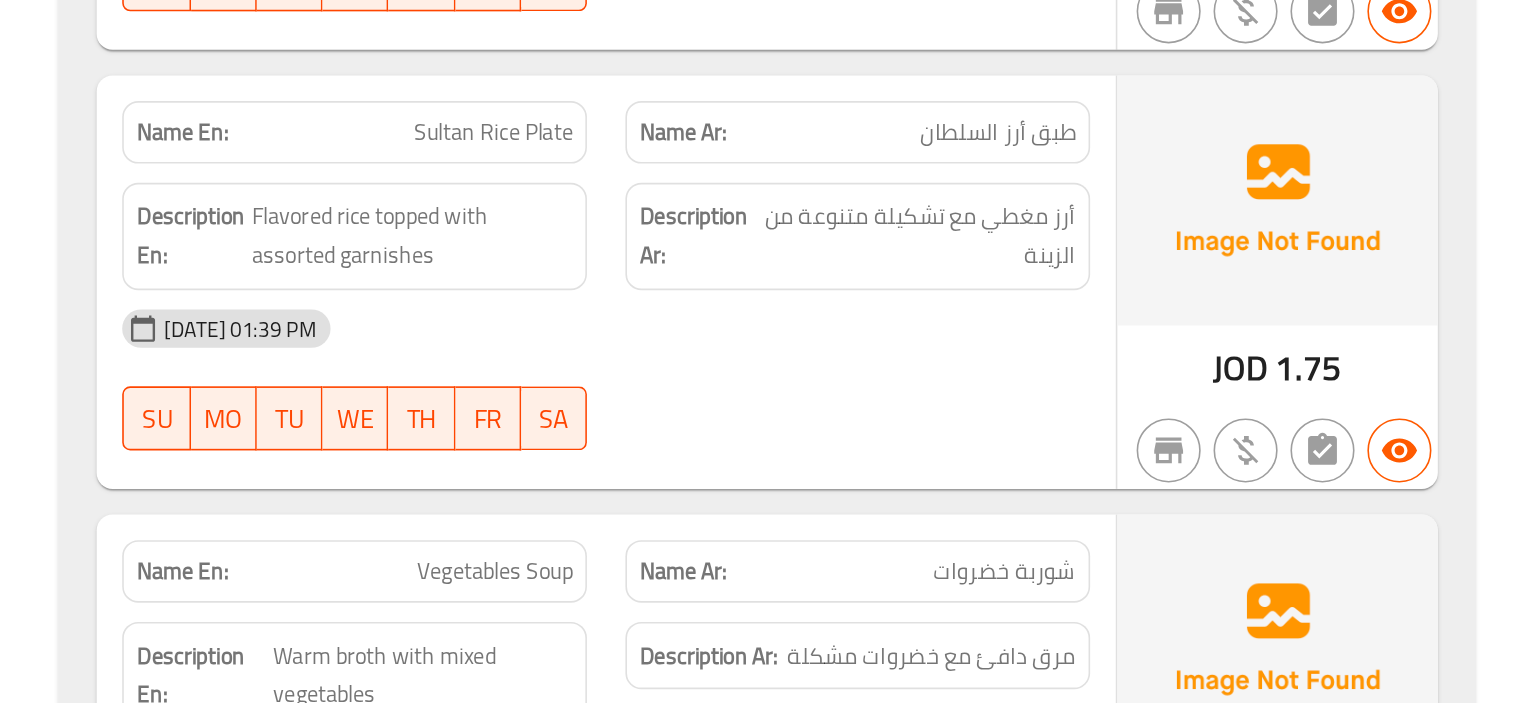 click on "Sultan Rice Plate" at bounding box center (867, 221) 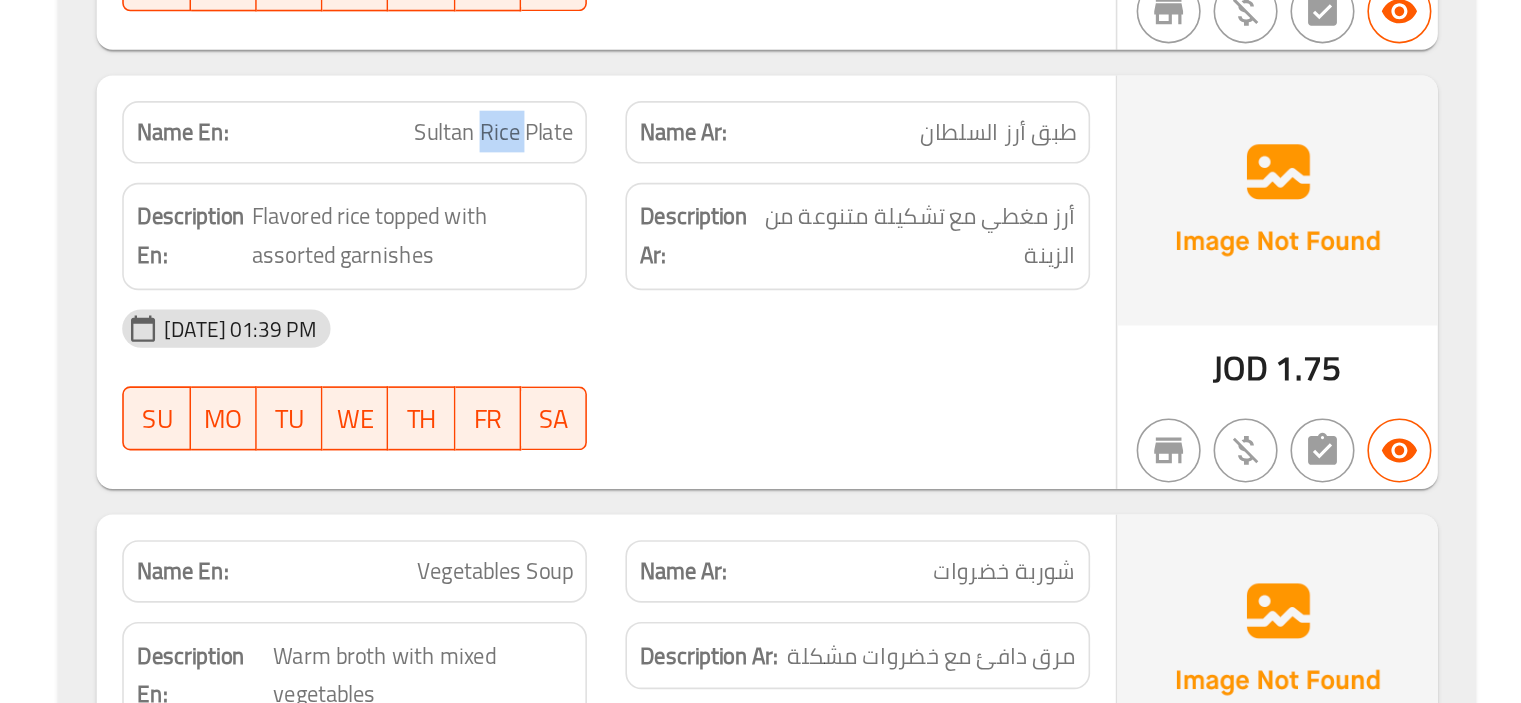 click on "Sultan Rice Plate" at bounding box center [867, 221] 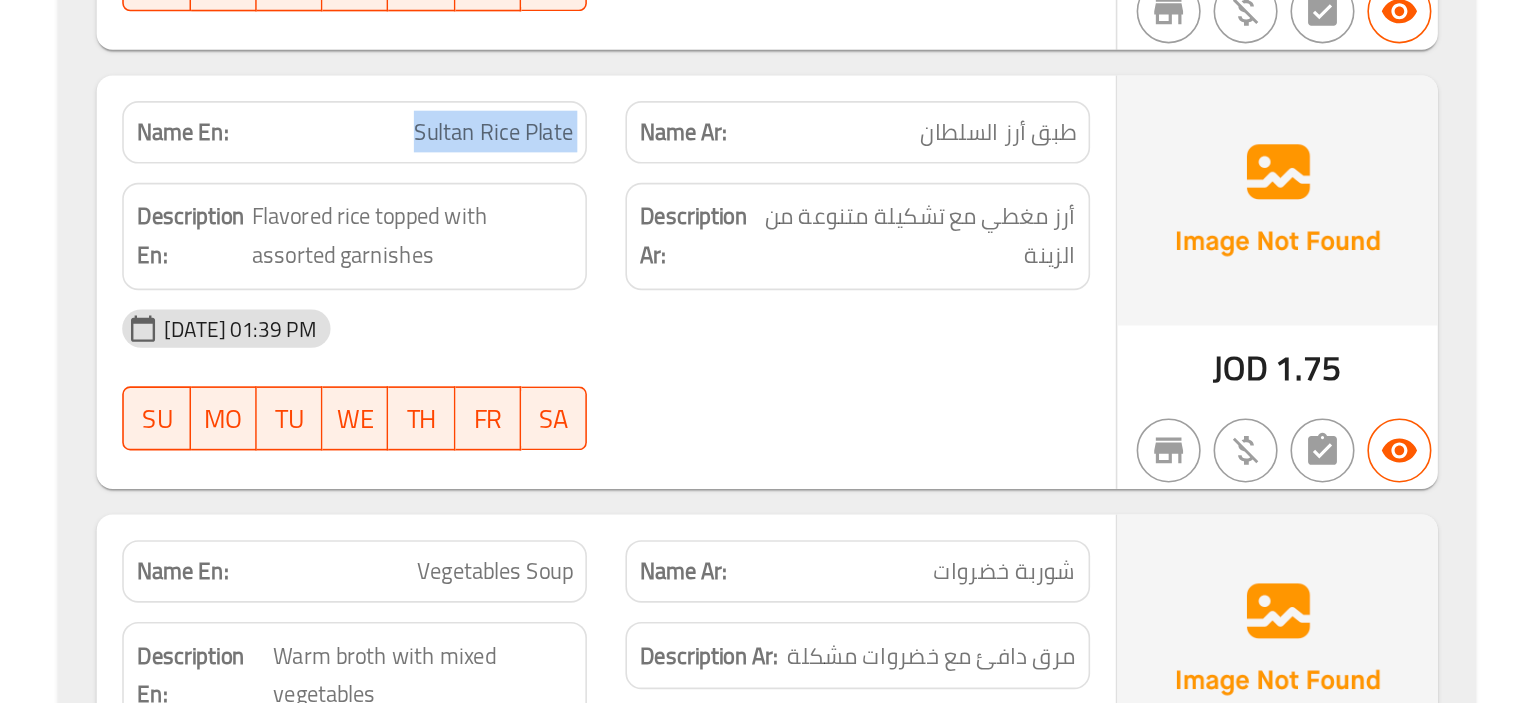 click on "Sultan Rice Plate" at bounding box center (867, 221) 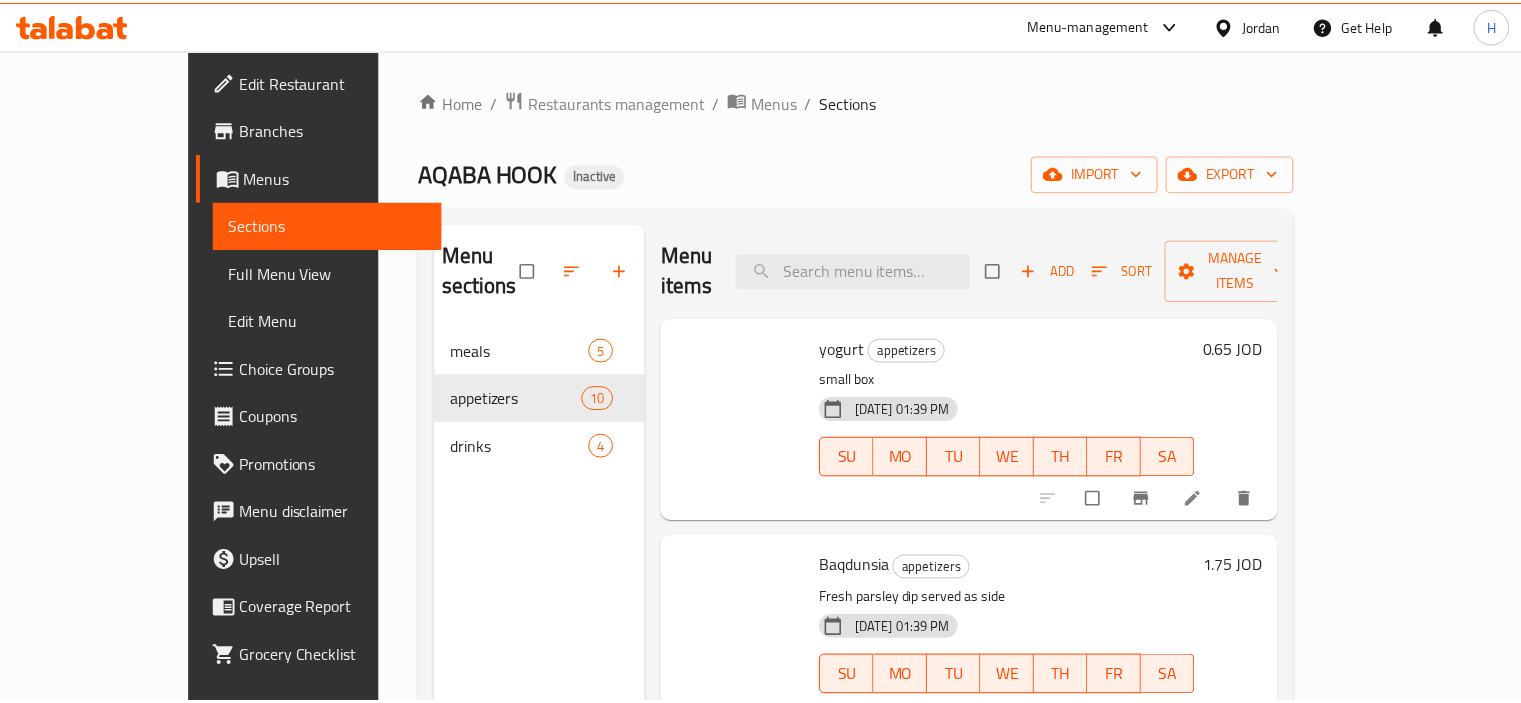 scroll, scrollTop: 0, scrollLeft: 0, axis: both 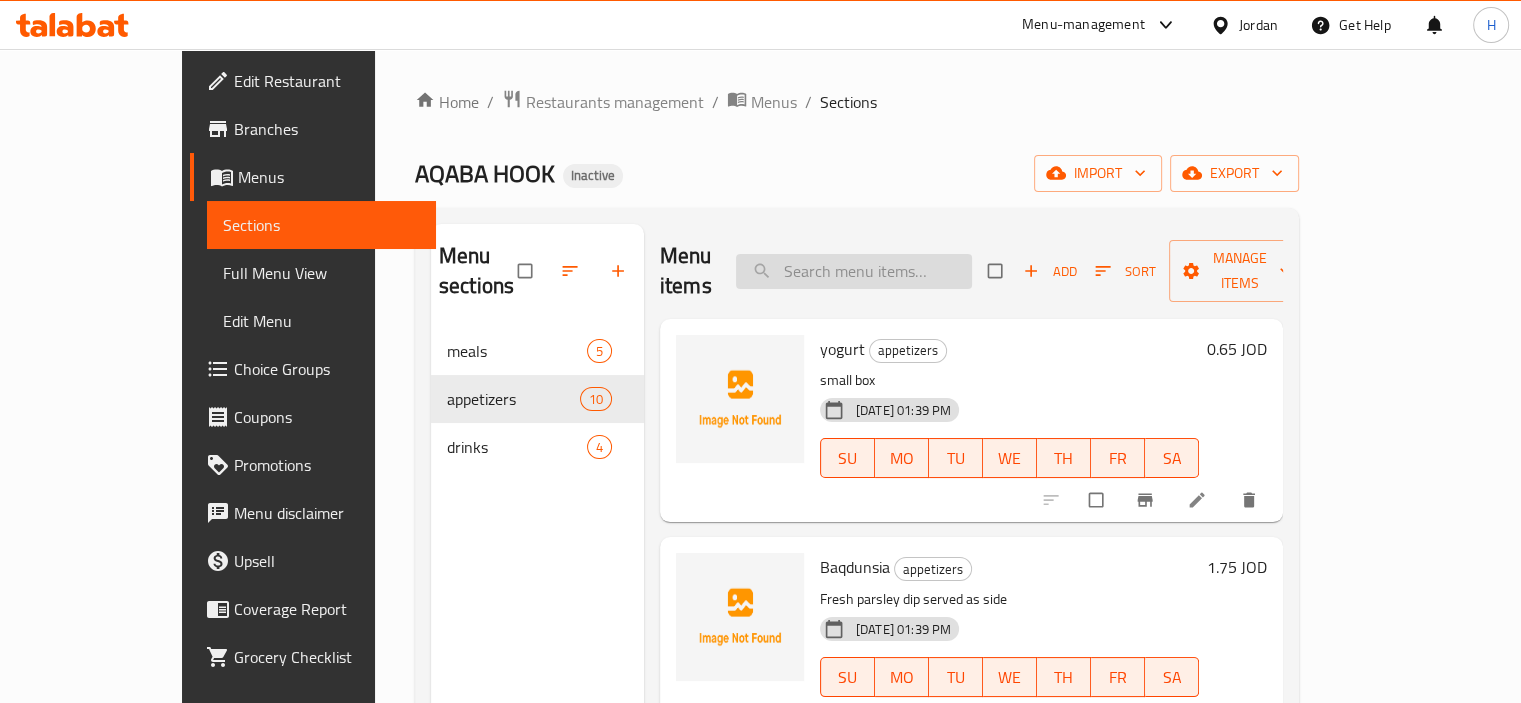 click at bounding box center (854, 271) 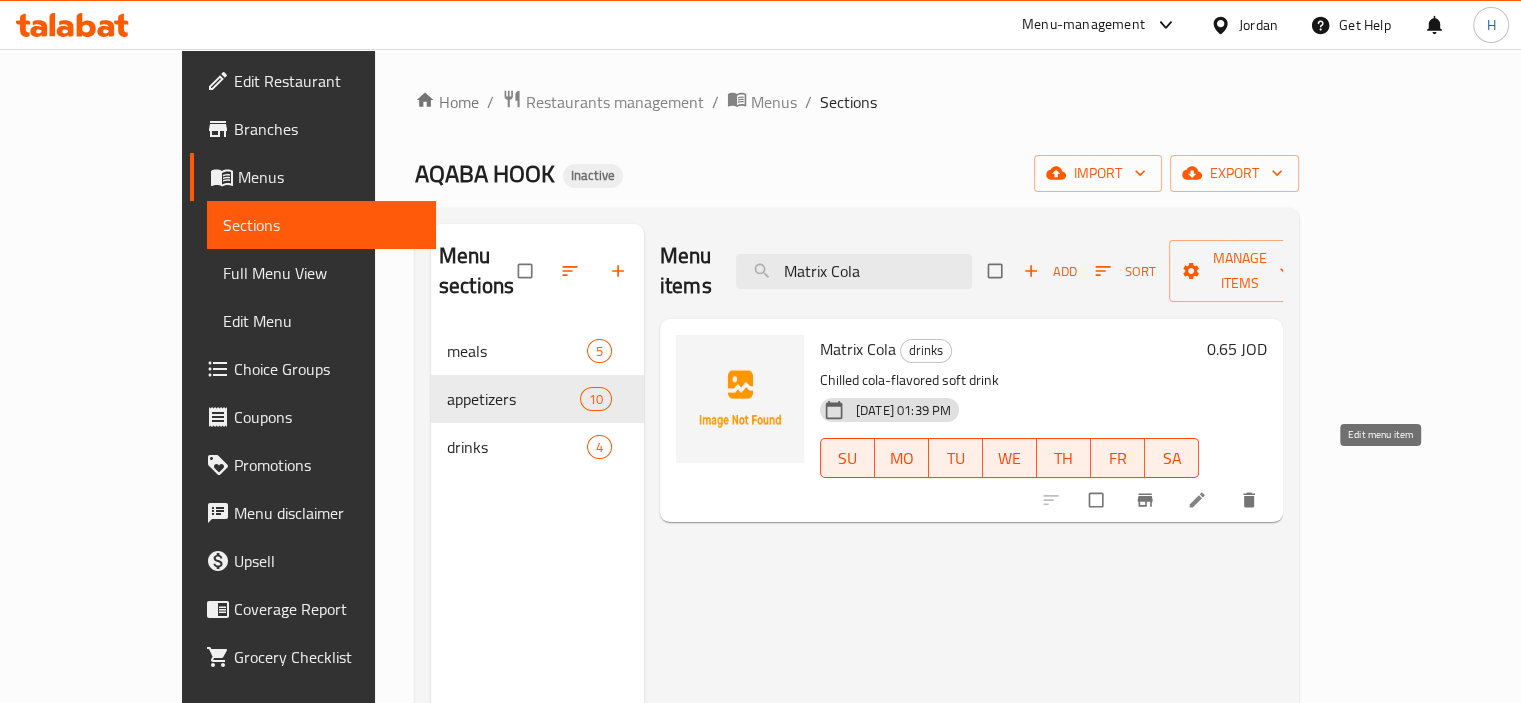 click 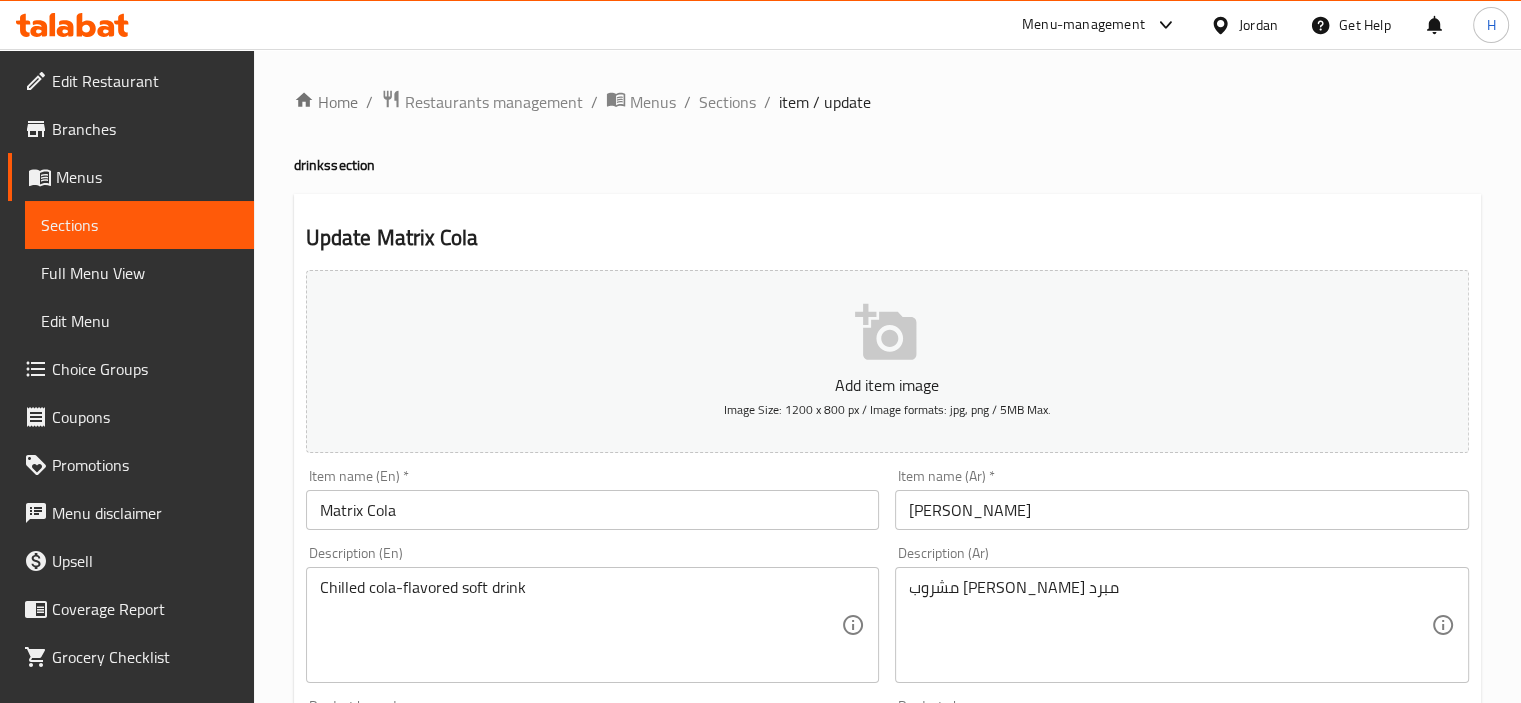 scroll, scrollTop: 200, scrollLeft: 0, axis: vertical 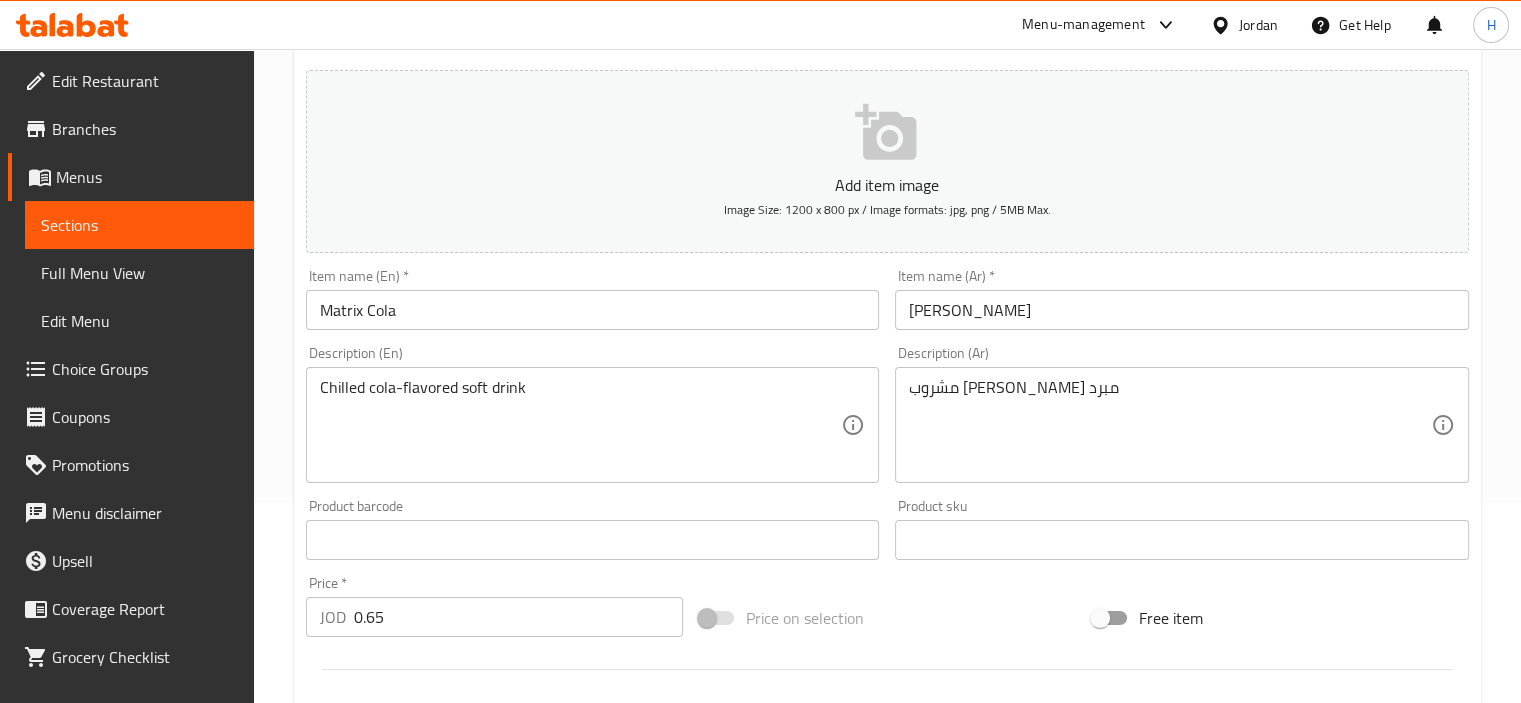 click on "Chilled cola-flavored soft drink" at bounding box center [581, 425] 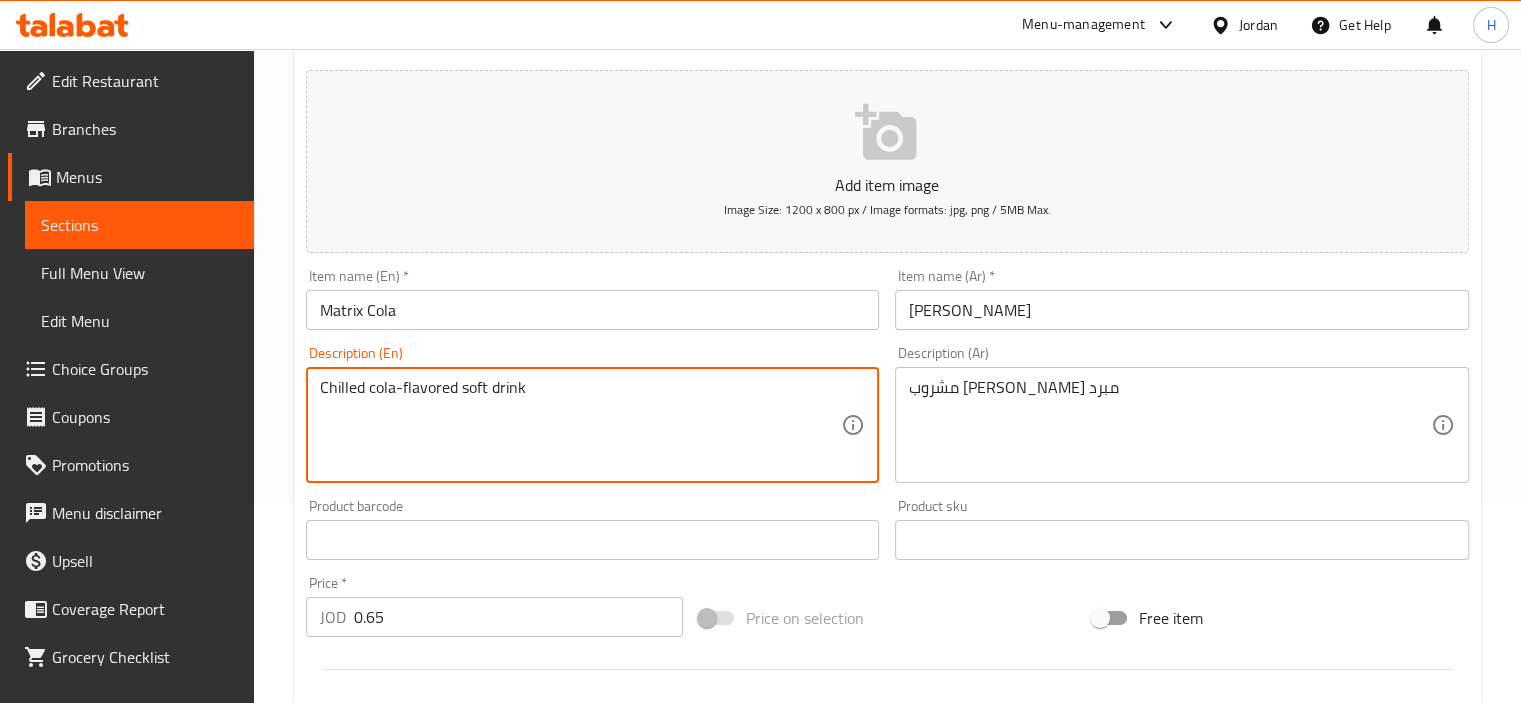 click on "Chilled cola-flavored soft drink" at bounding box center (581, 425) 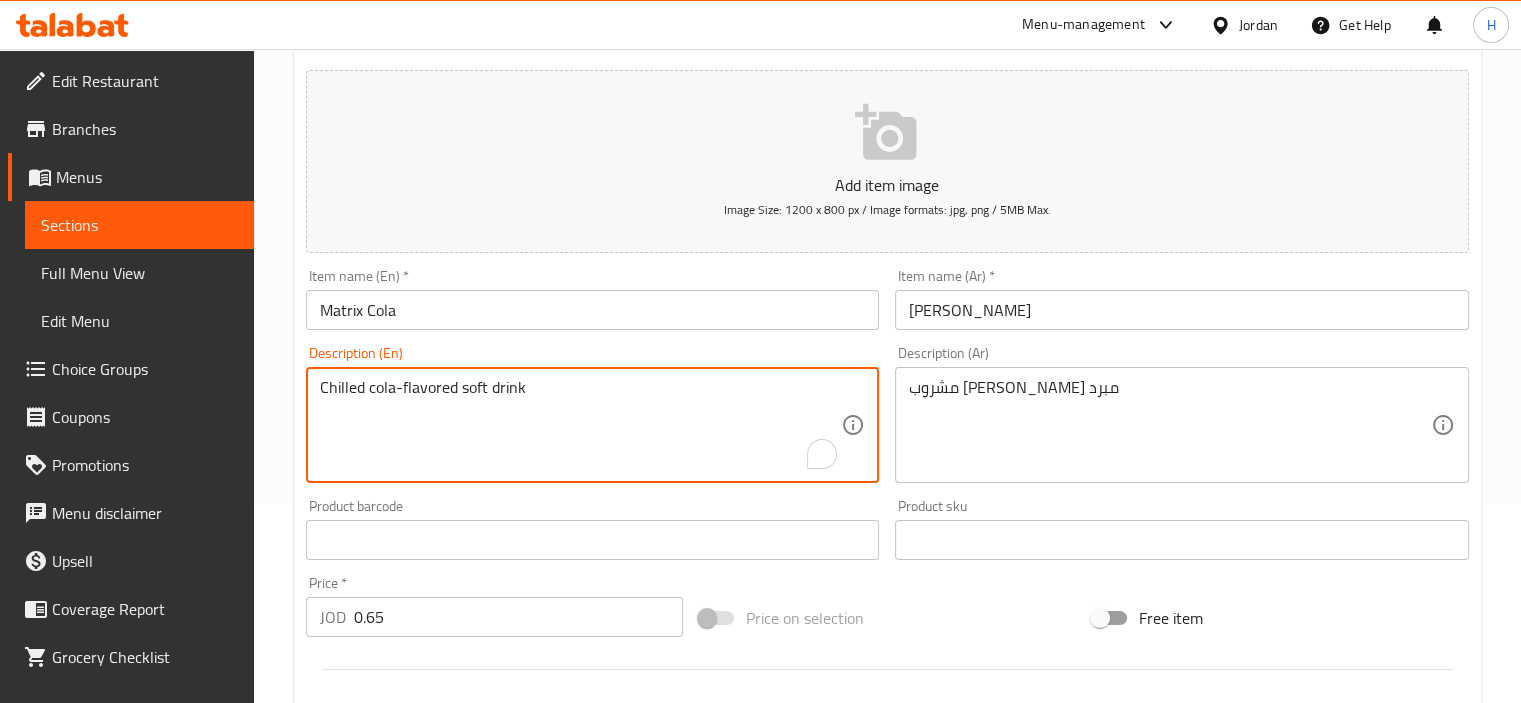 click on "Description (En) Chilled cola-flavored soft drink Description (En)" at bounding box center (593, 414) 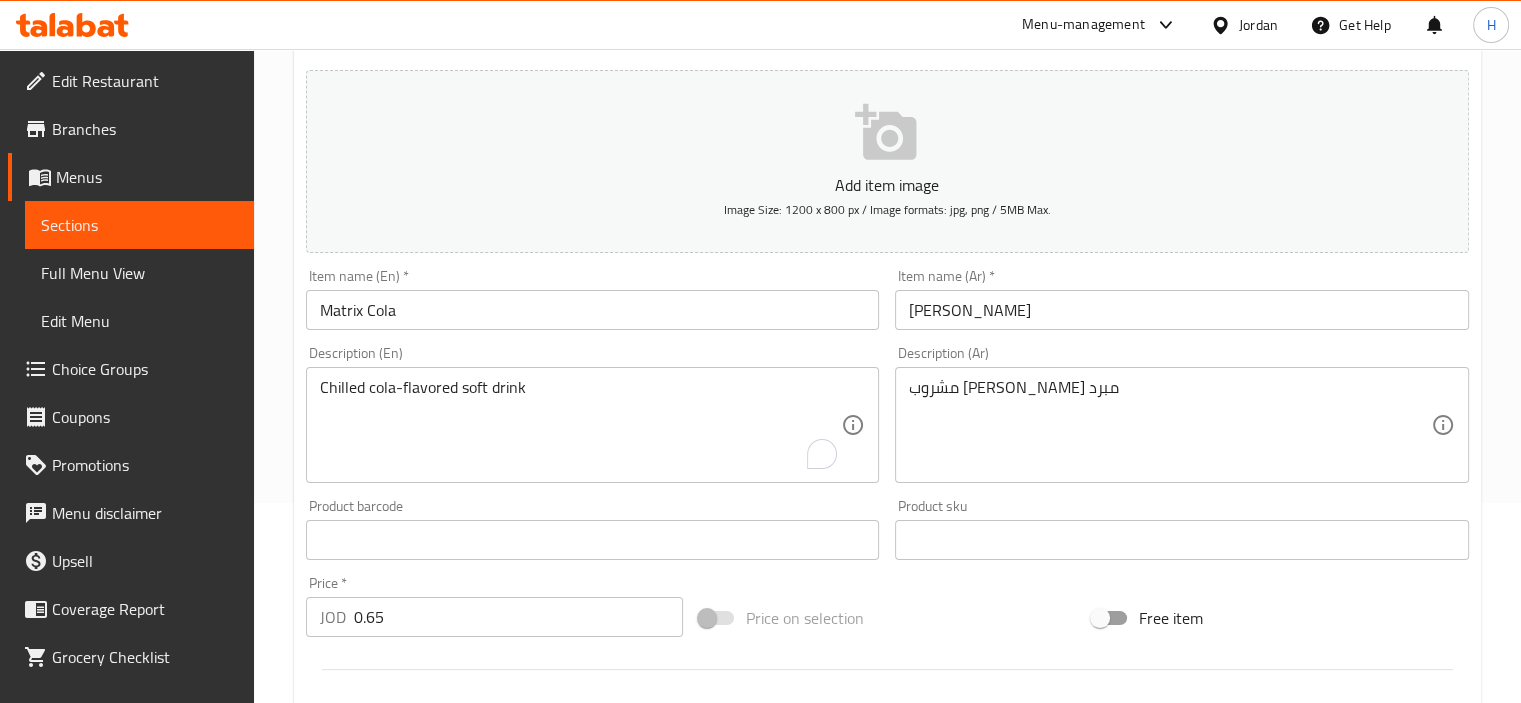 click on "Description (En) Chilled cola-flavored soft drink Description (En)" at bounding box center (593, 414) 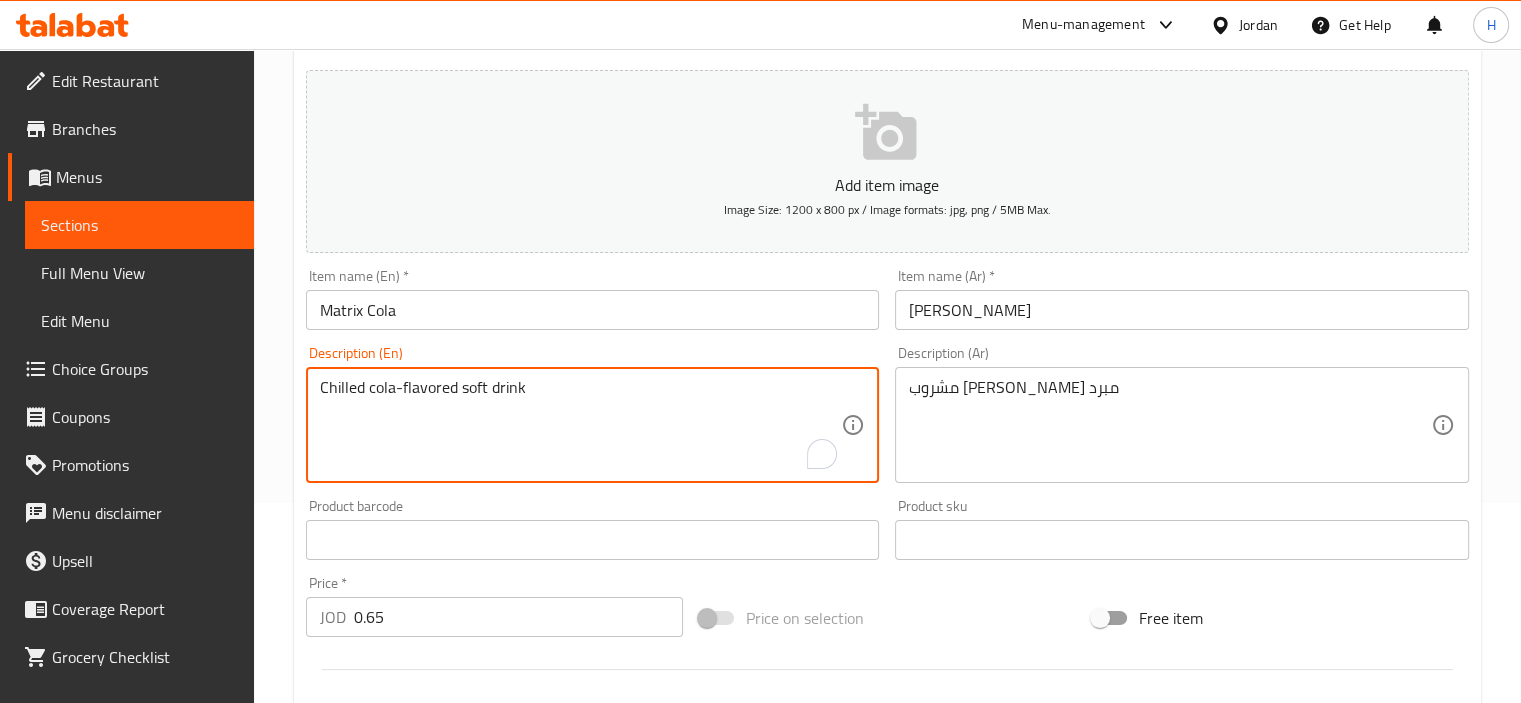 click on "Chilled cola-flavored soft drink" at bounding box center [581, 425] 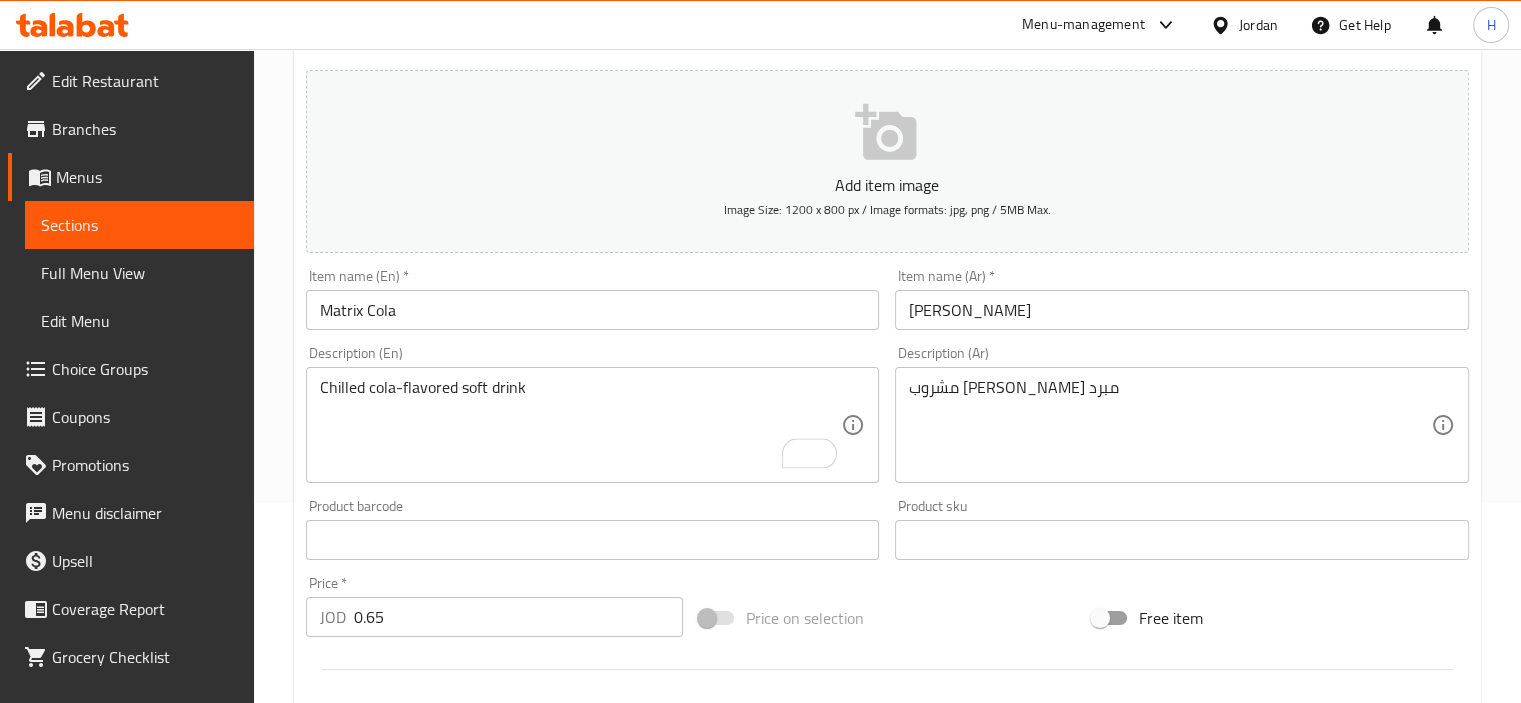 click on "مشروب غازي كولا مبرد Description (Ar)" at bounding box center (1182, 425) 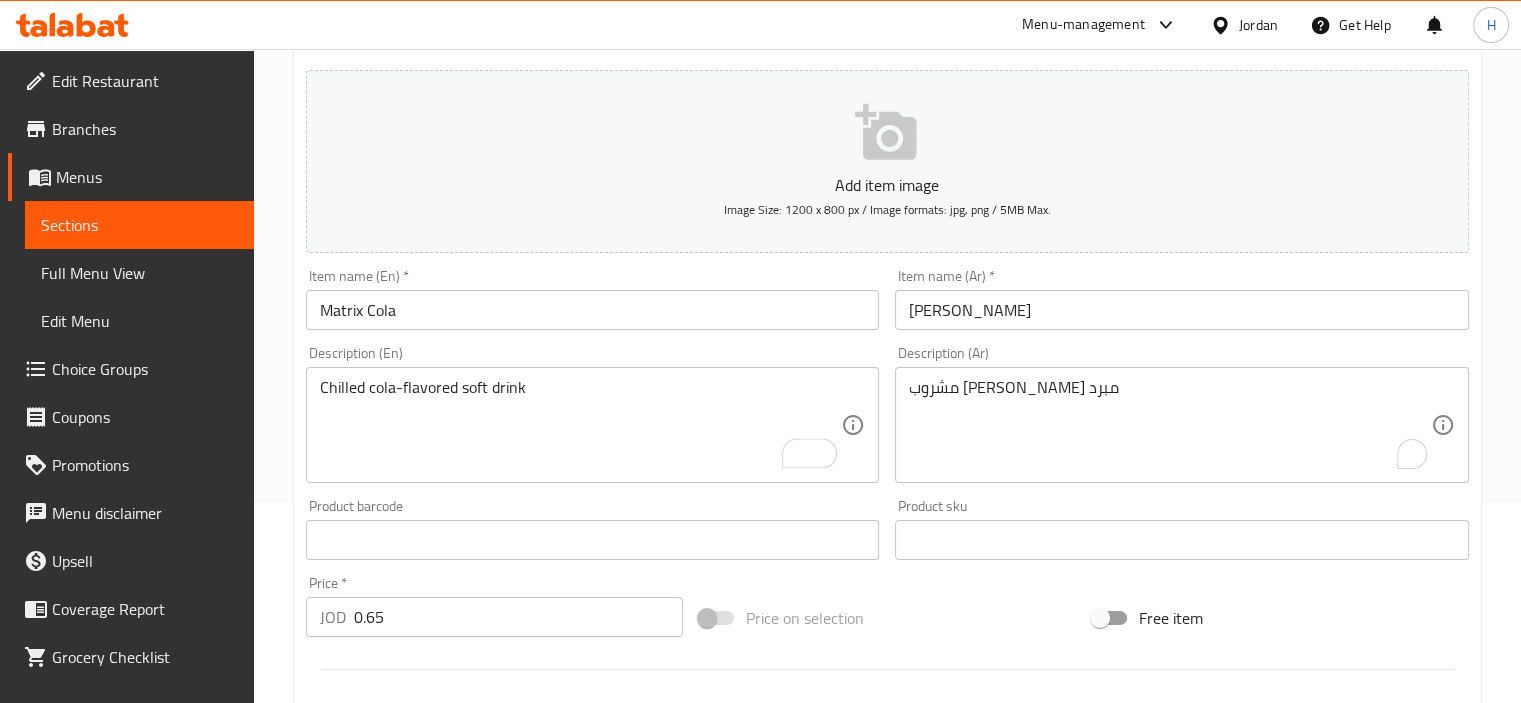 click on "مشروب غازي كولا مبرد Description (Ar)" at bounding box center [1182, 425] 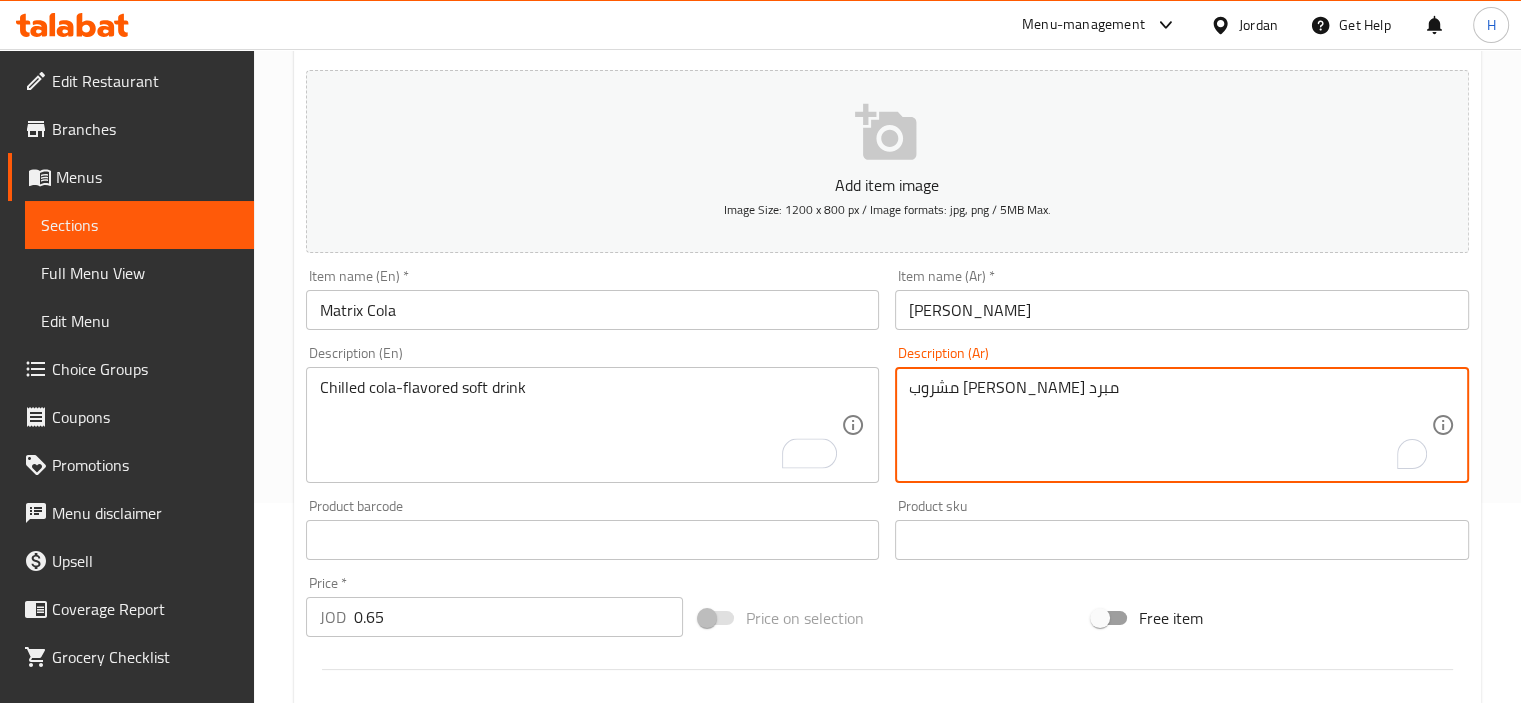 click on "مشروب غازي كولا مبرد" at bounding box center [1170, 425] 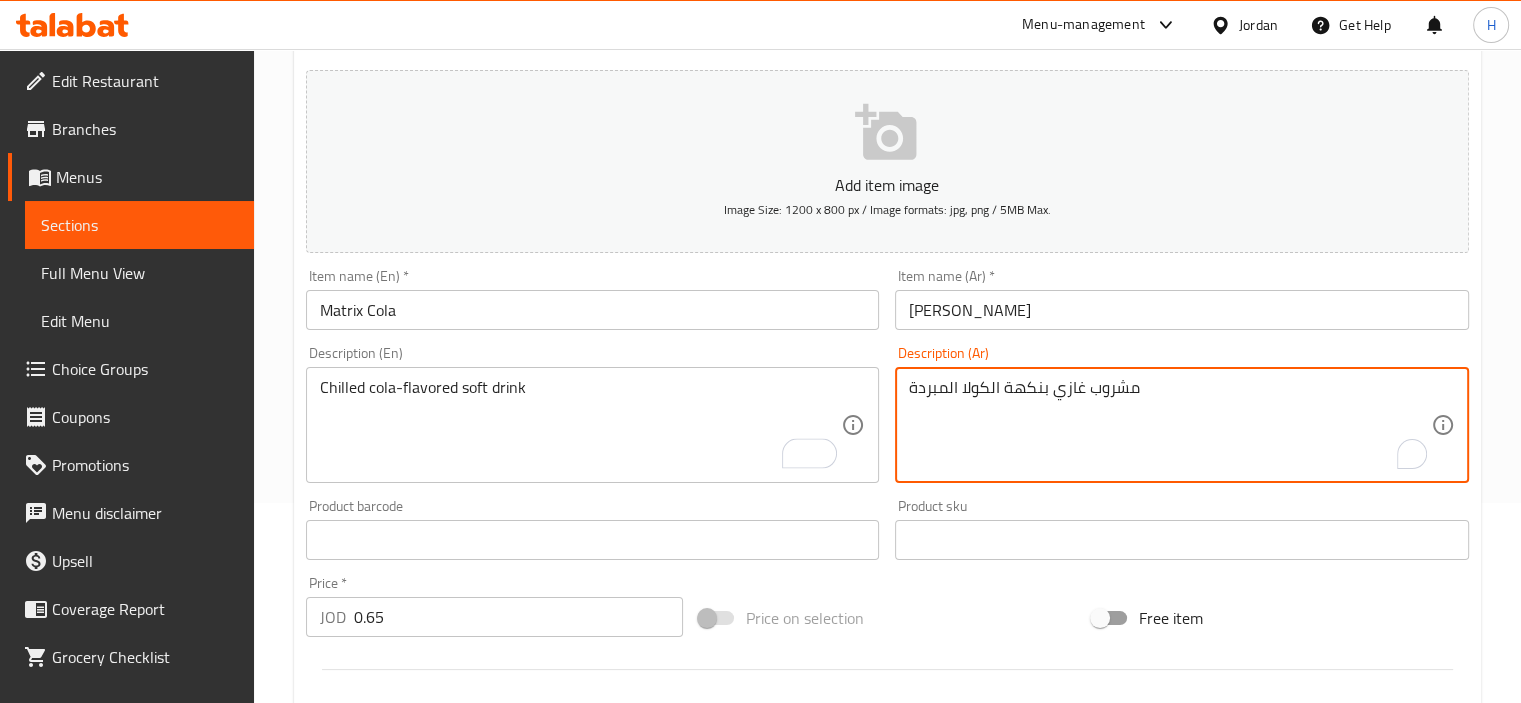 click on "مشروب غازي بنكهة الكولا المبردة" at bounding box center (1170, 425) 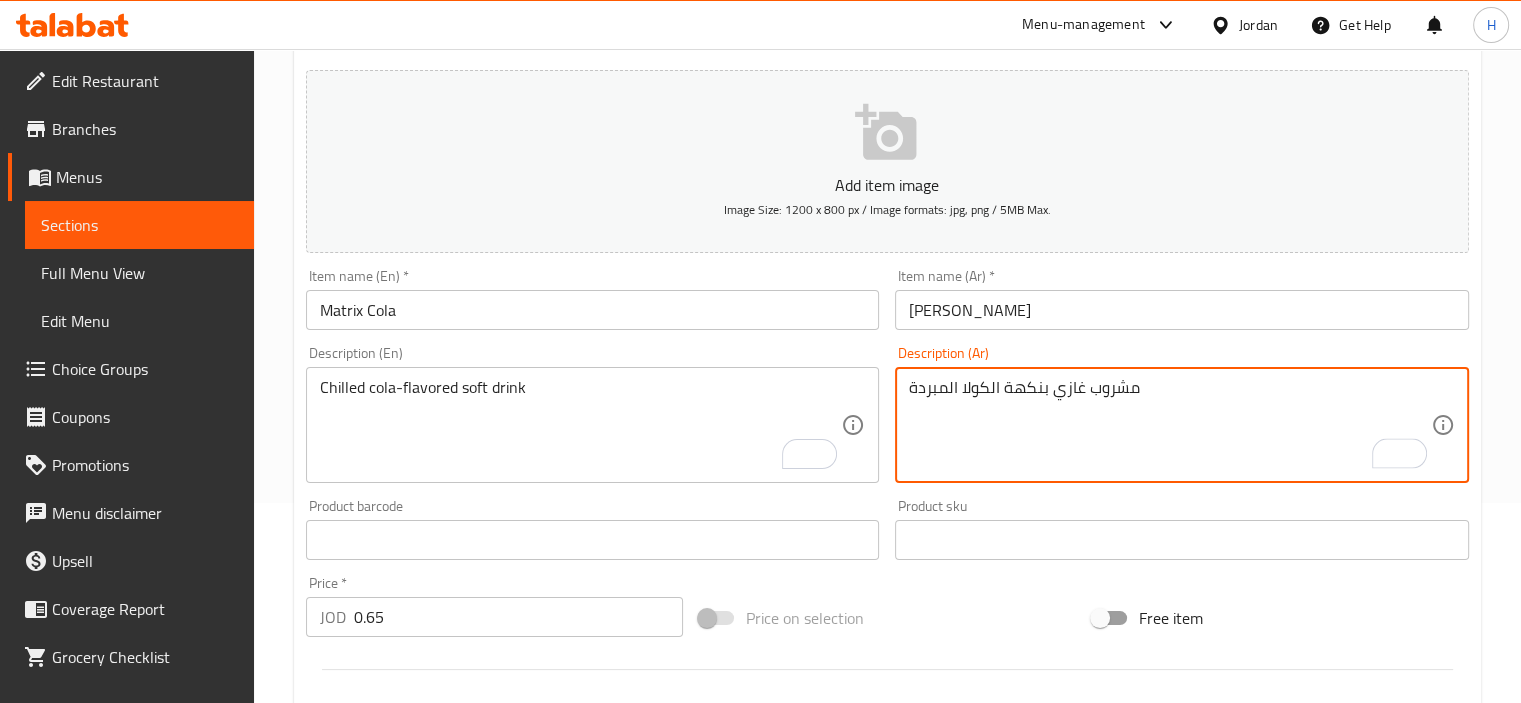 drag, startPoint x: 1044, startPoint y: 395, endPoint x: 1010, endPoint y: 417, distance: 40.496914 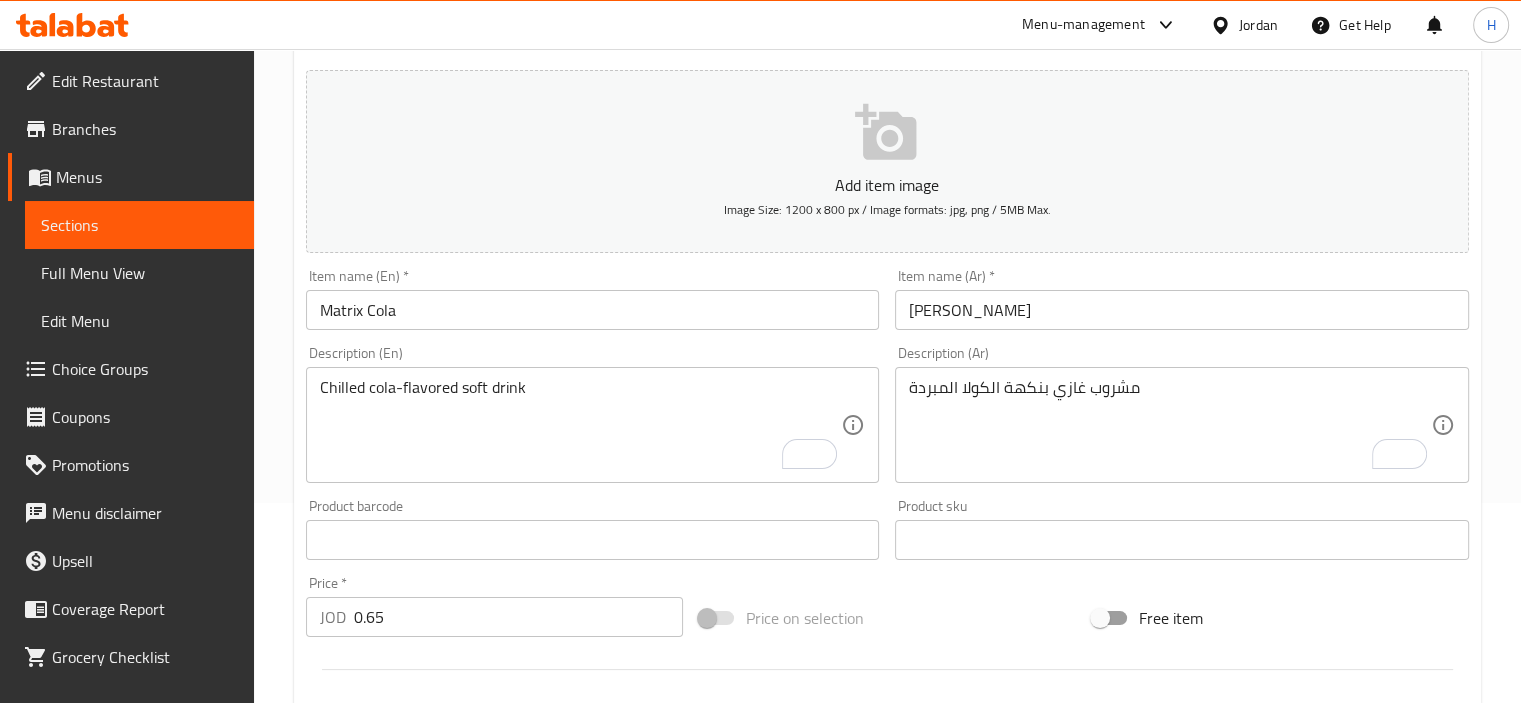 click on "Matrix Cola" at bounding box center (593, 310) 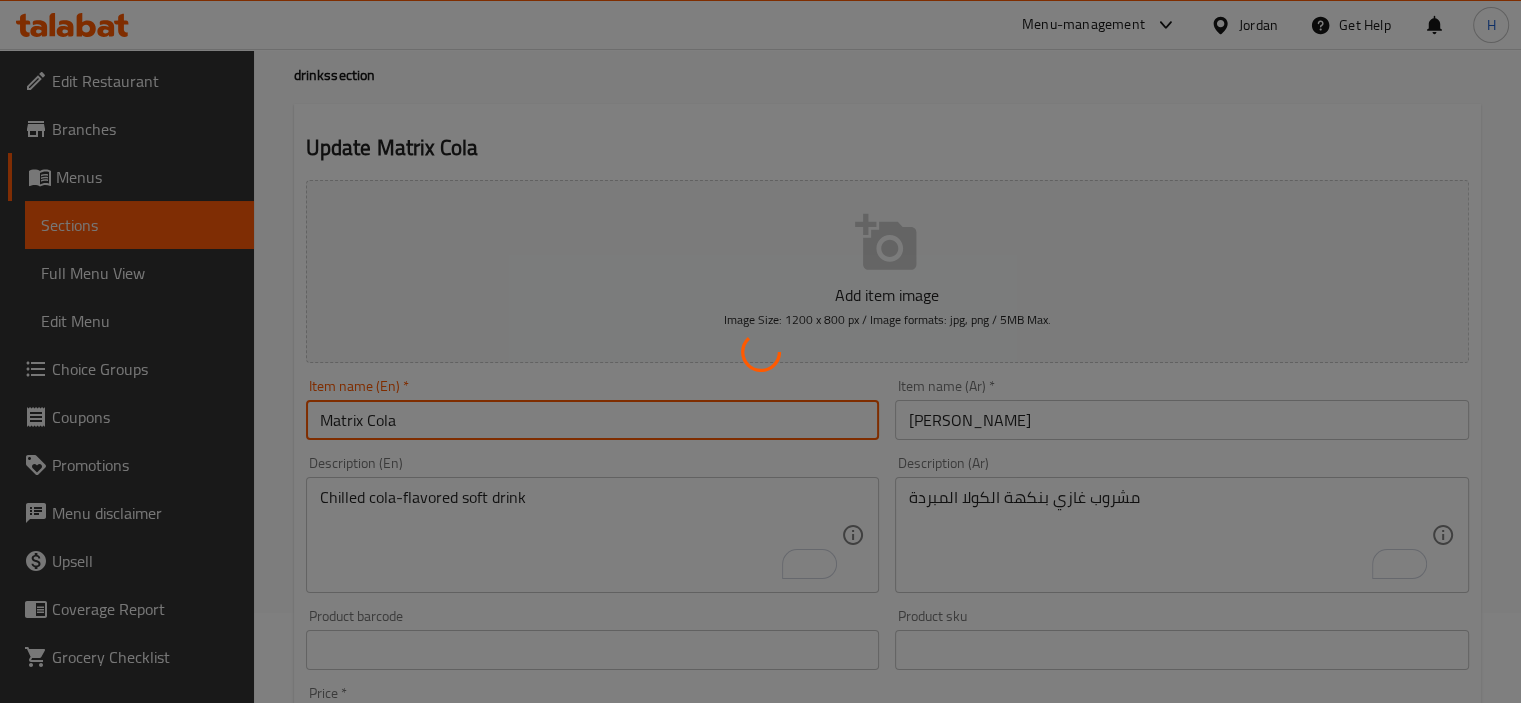 scroll, scrollTop: 0, scrollLeft: 0, axis: both 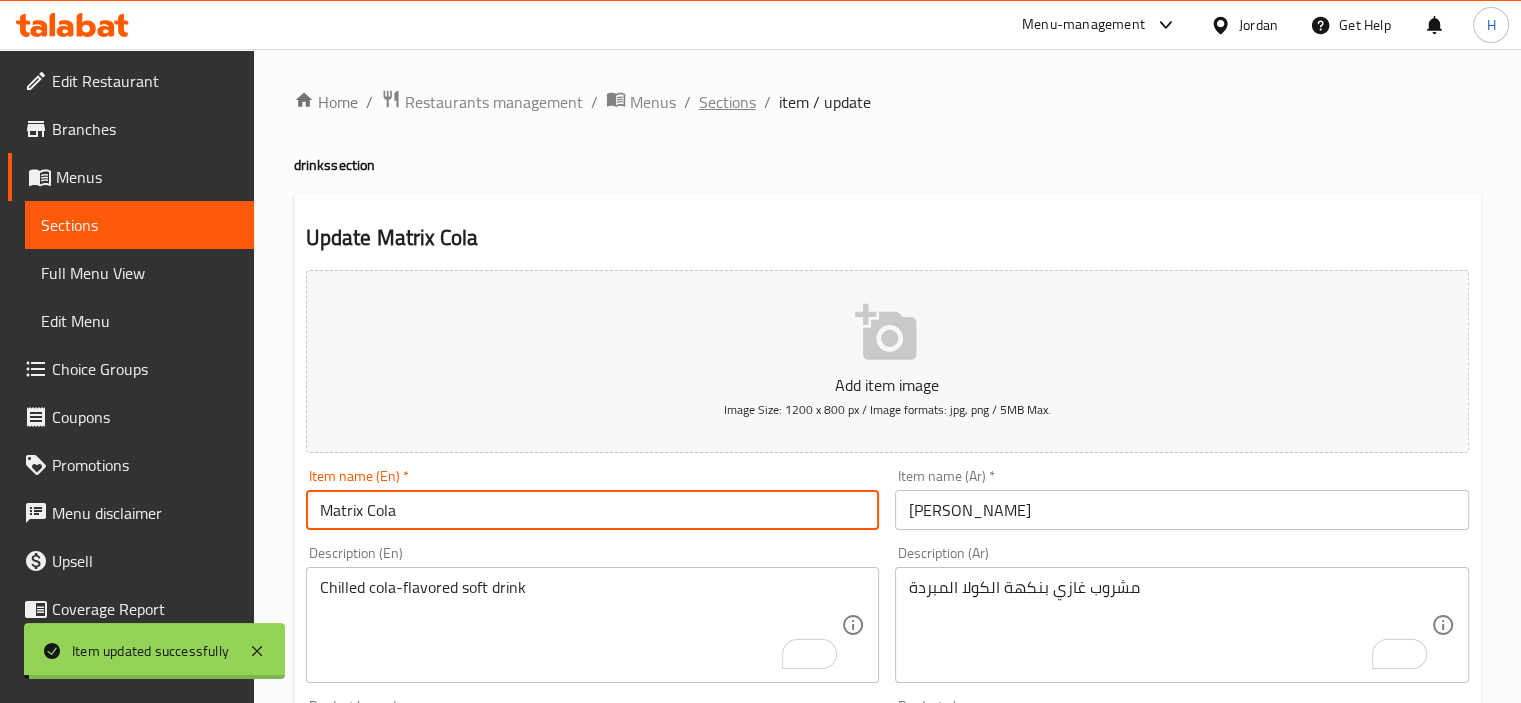 click on "Sections" at bounding box center [727, 102] 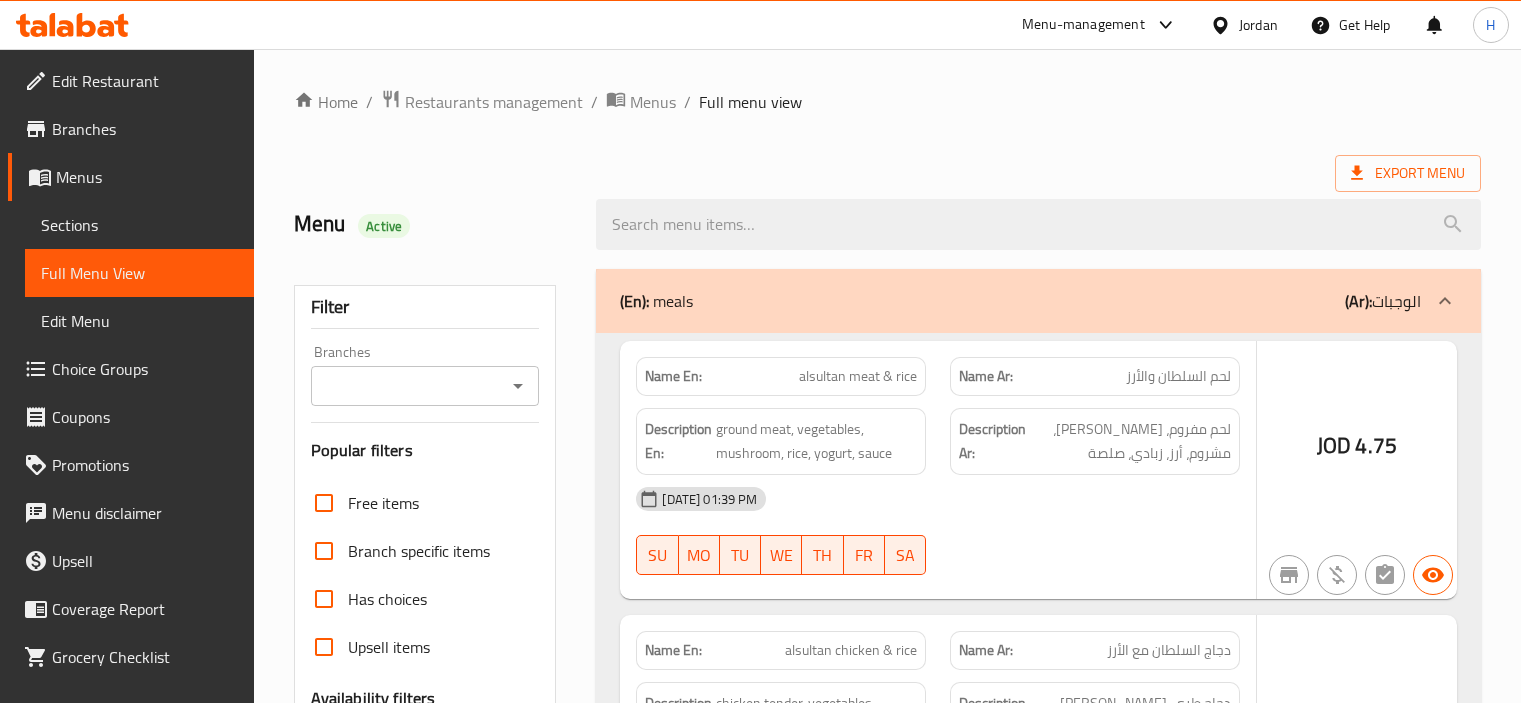 scroll, scrollTop: 0, scrollLeft: 0, axis: both 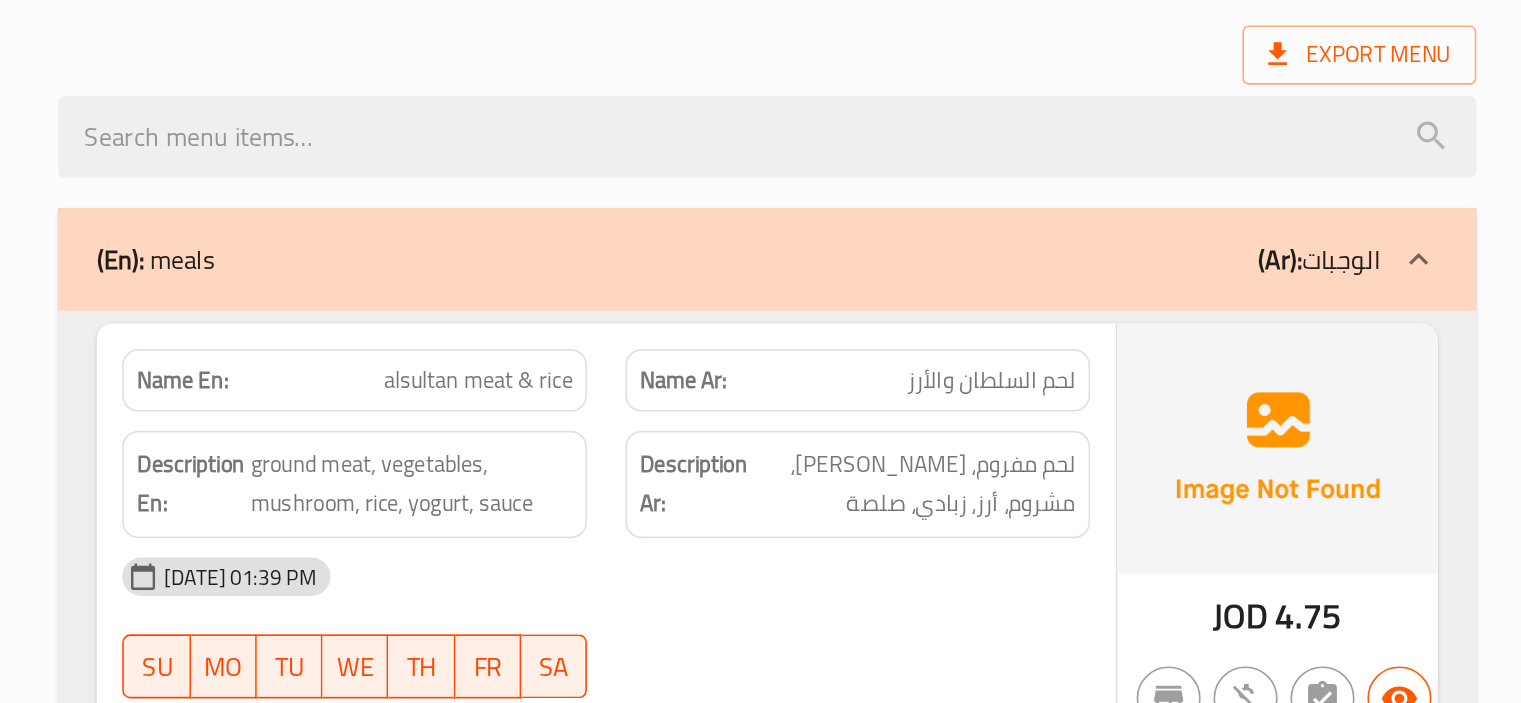 click on "[DATE] 01:39 PM" at bounding box center (938, 499) 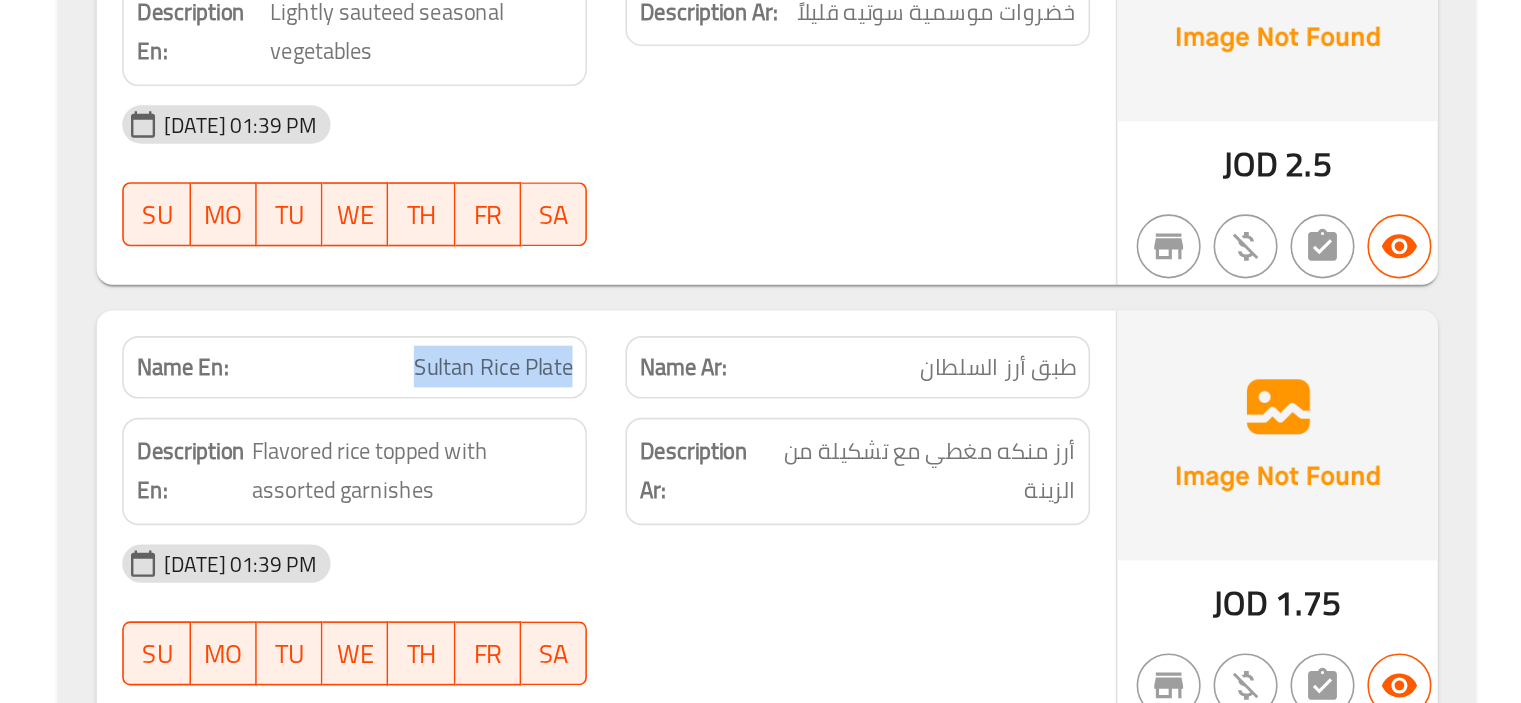 click on "Description Ar: أرز منكه مغطي مع تشكيلة من الزينة" at bounding box center (1095, 558) 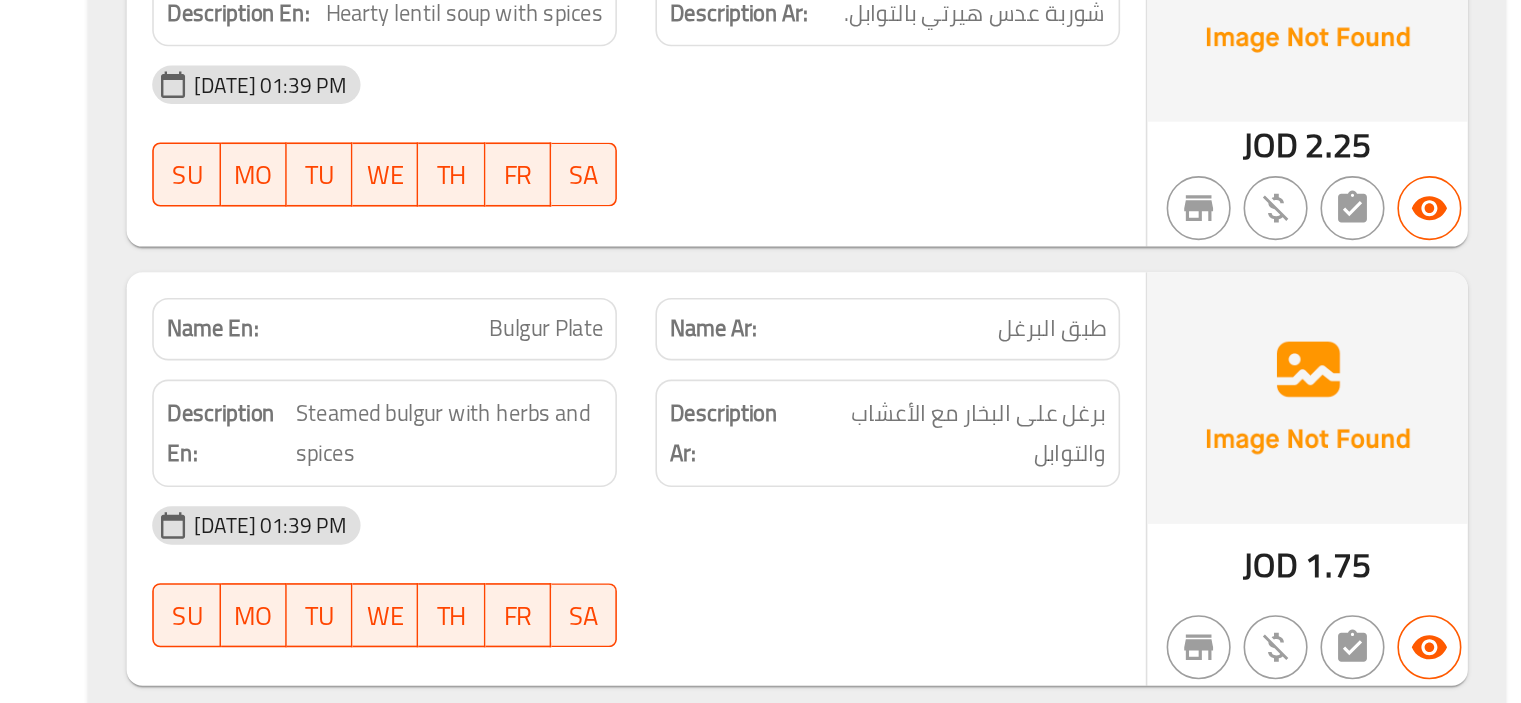 scroll, scrollTop: 3844, scrollLeft: 0, axis: vertical 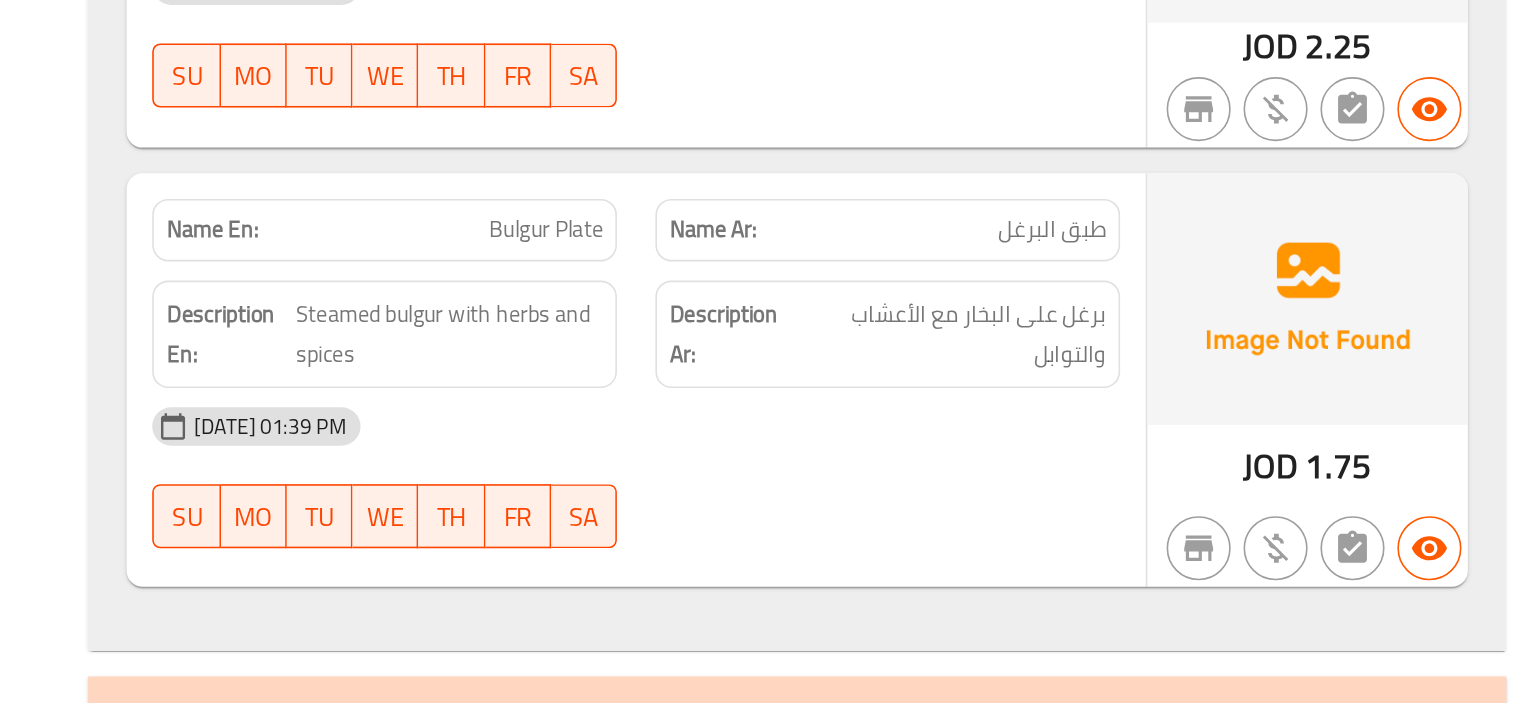 click on "Bulgur Plate" at bounding box center (881, 407) 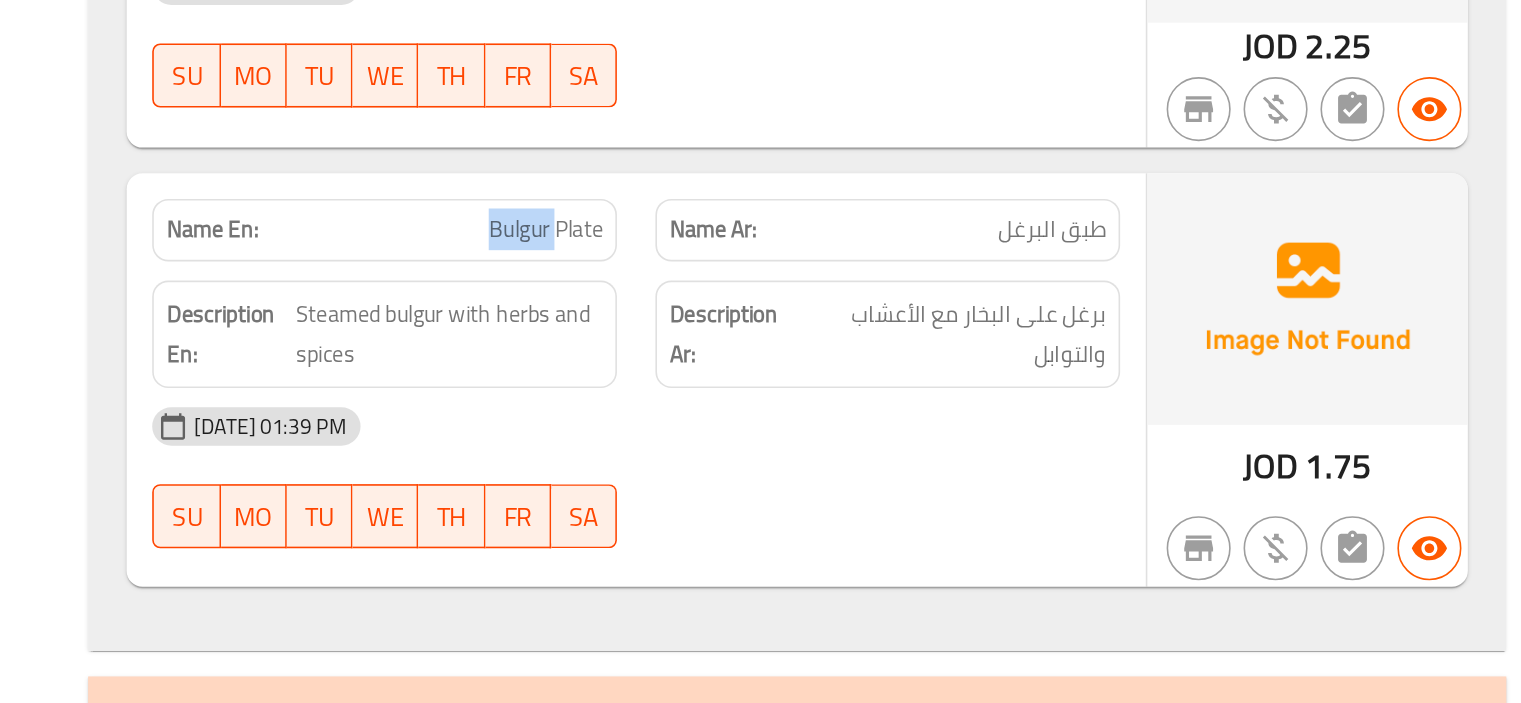 click on "Bulgur Plate" at bounding box center [881, 407] 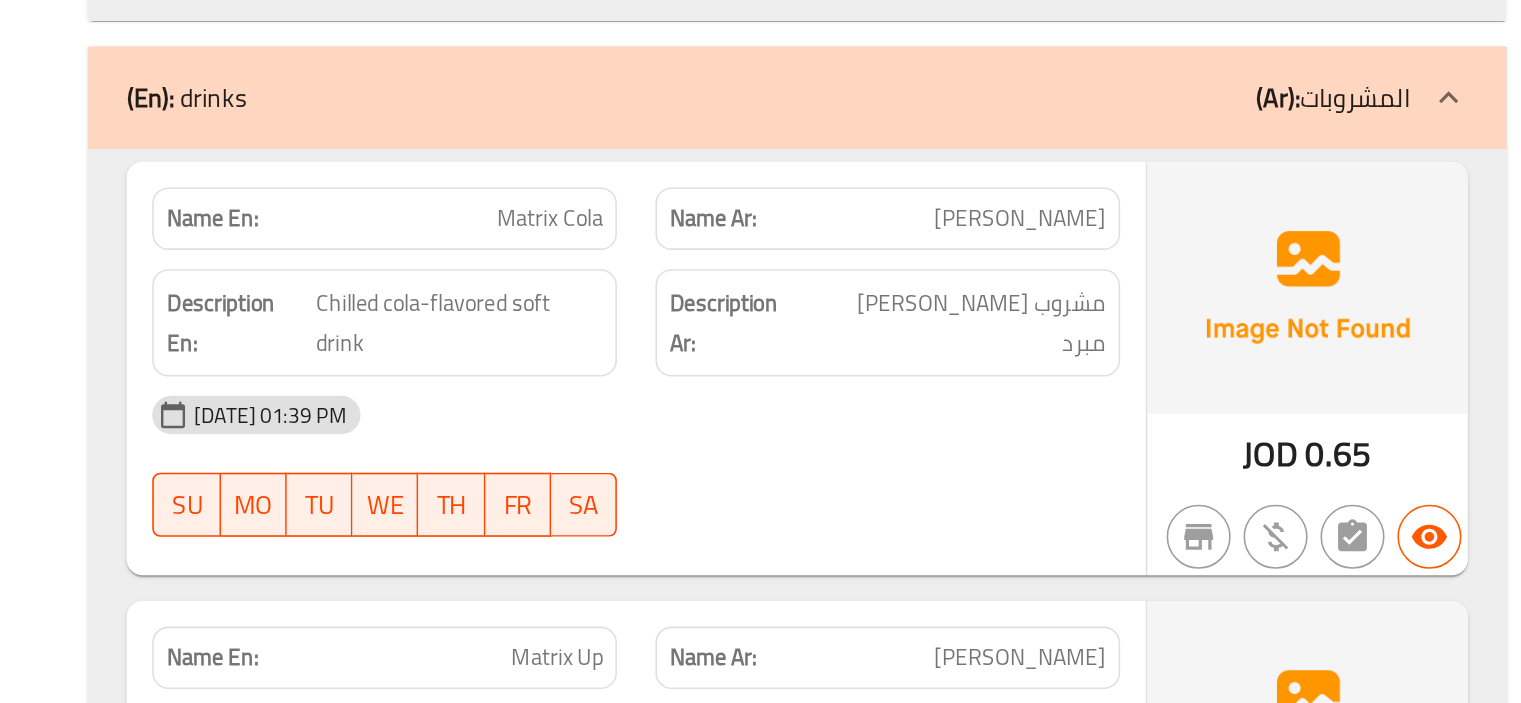 scroll, scrollTop: 4243, scrollLeft: 0, axis: vertical 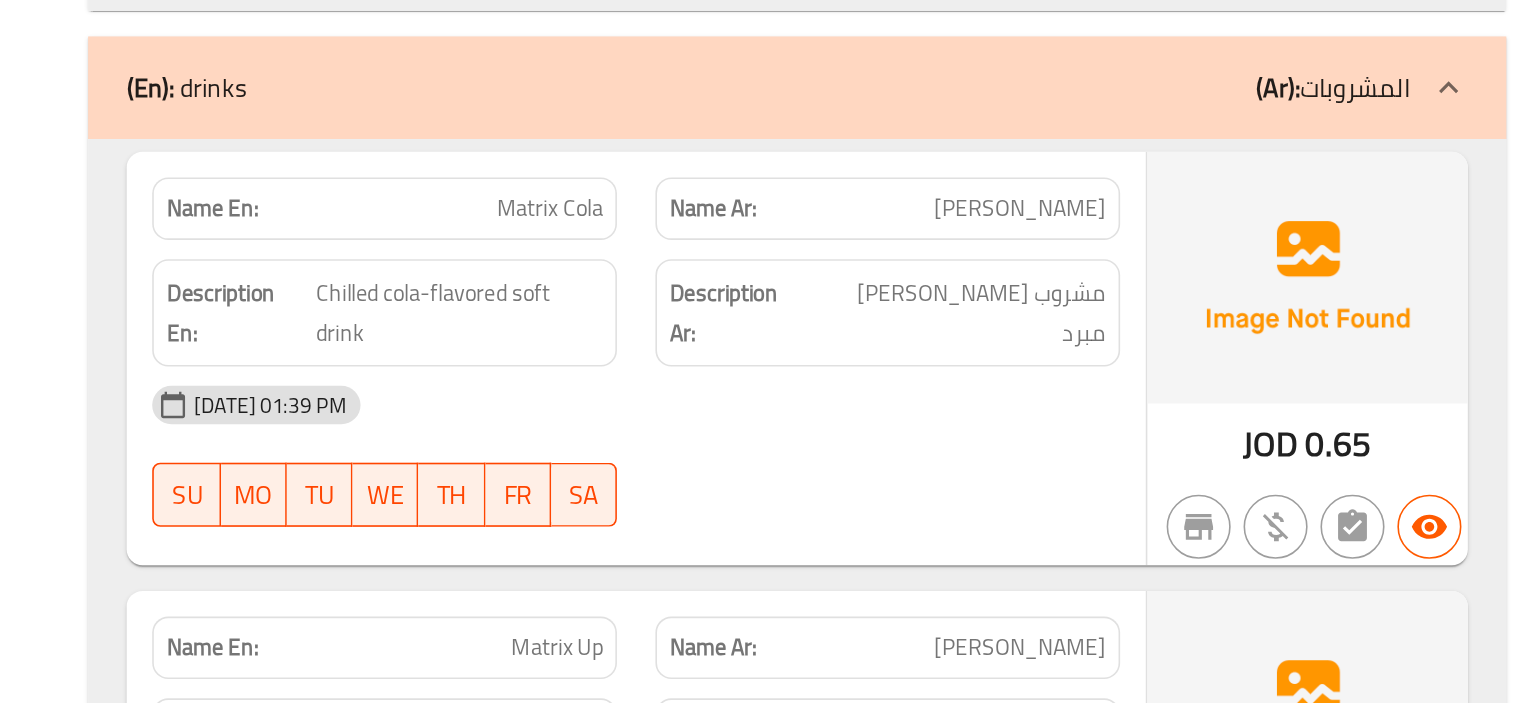 click on "Matrix Cola" at bounding box center (858, -3867) 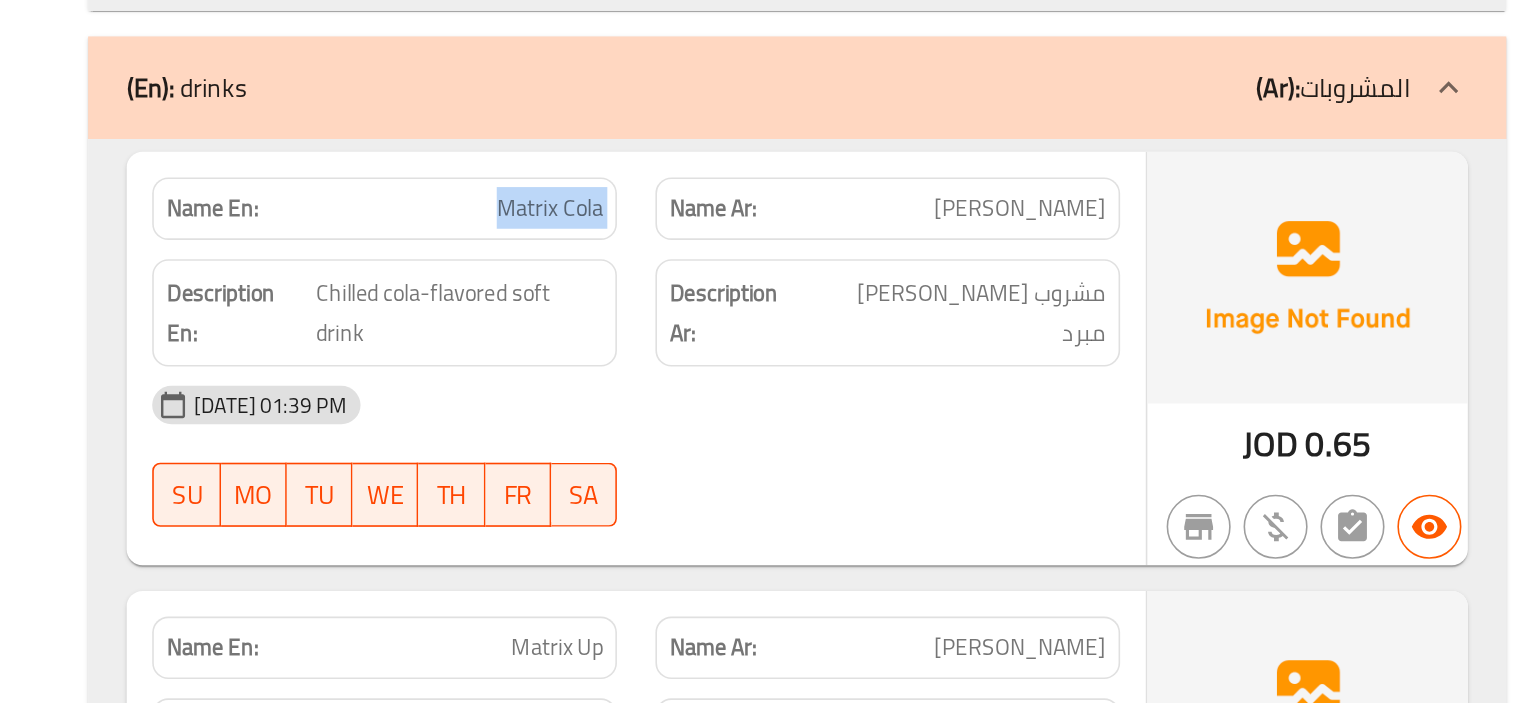 click on "Matrix Cola" at bounding box center [858, -3867] 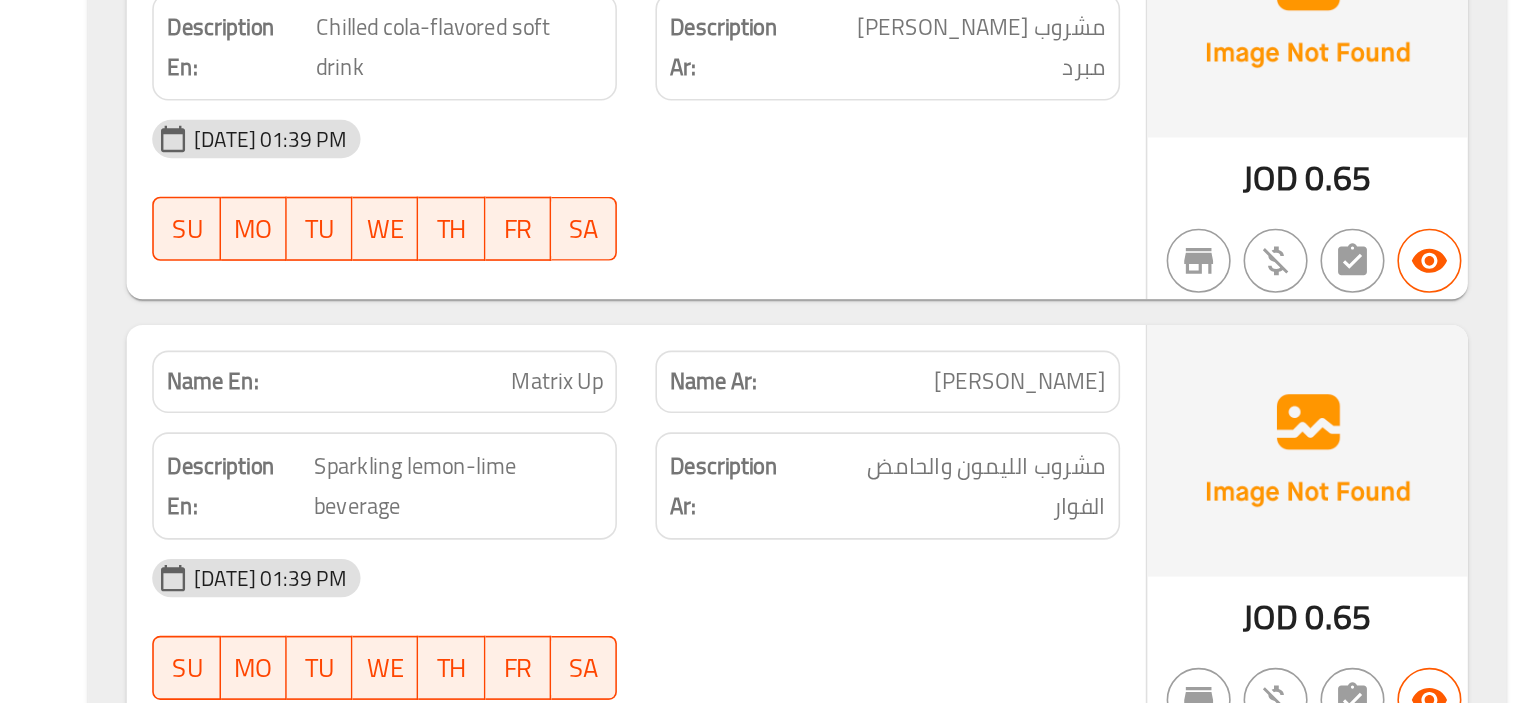 scroll, scrollTop: 4430, scrollLeft: 0, axis: vertical 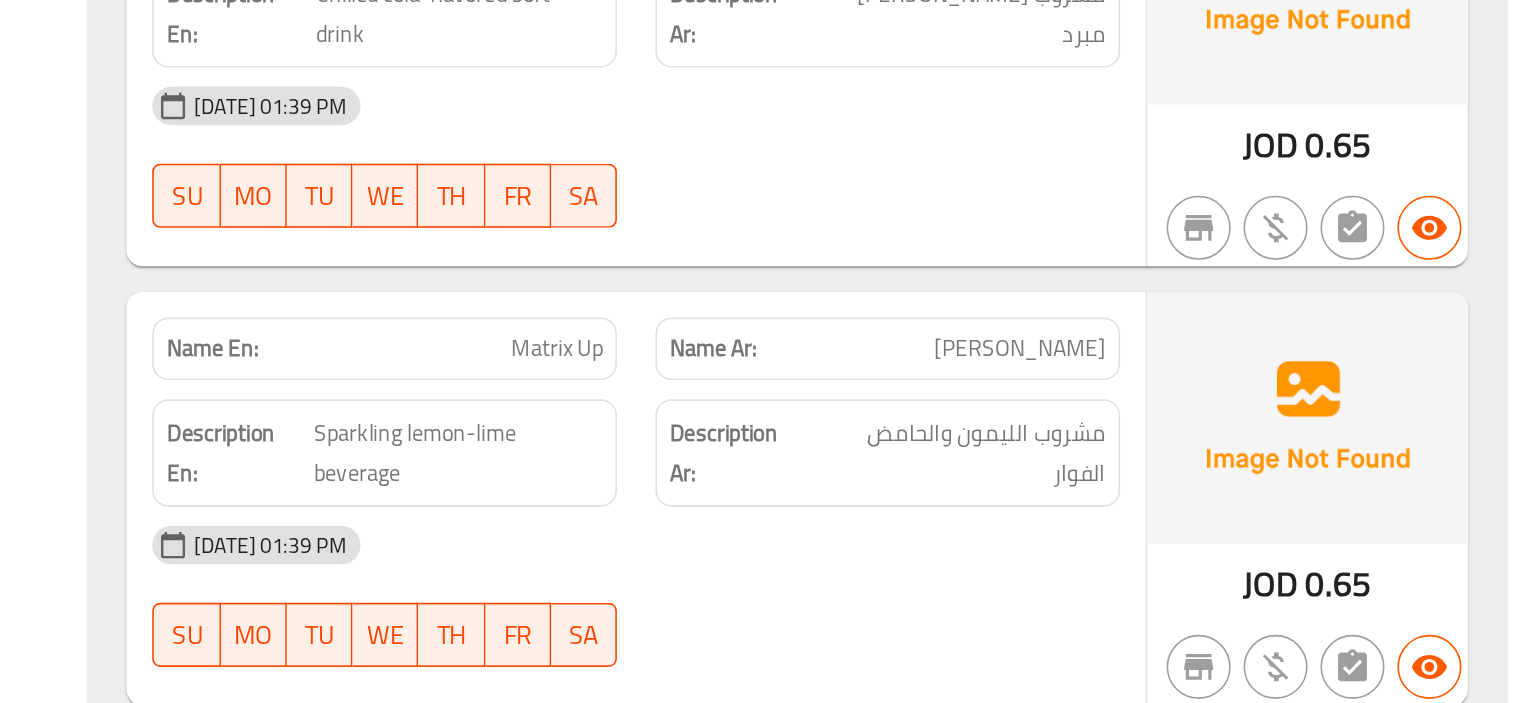 click on "[DATE] 01:39 PM" at bounding box center (938, -3657) 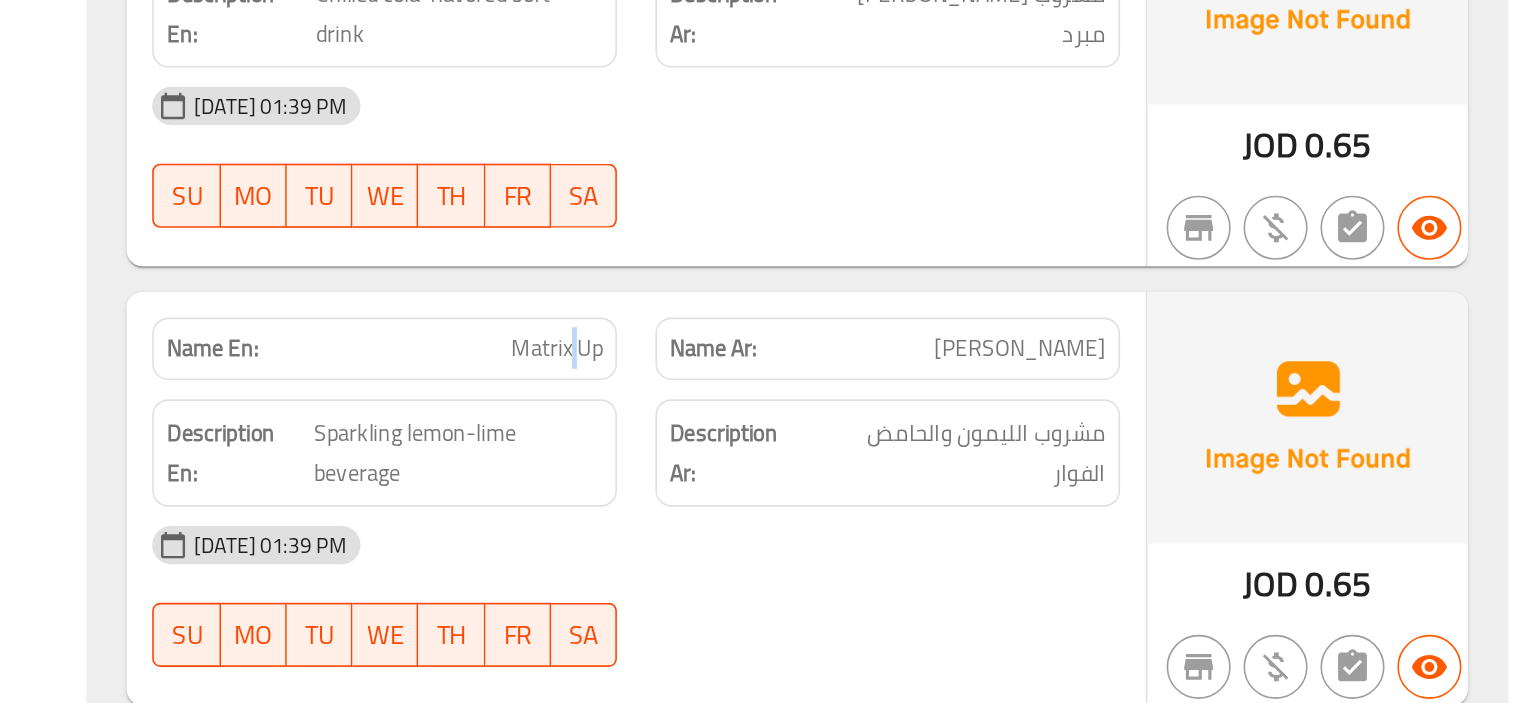 click on "Matrix Up" at bounding box center (851, -3780) 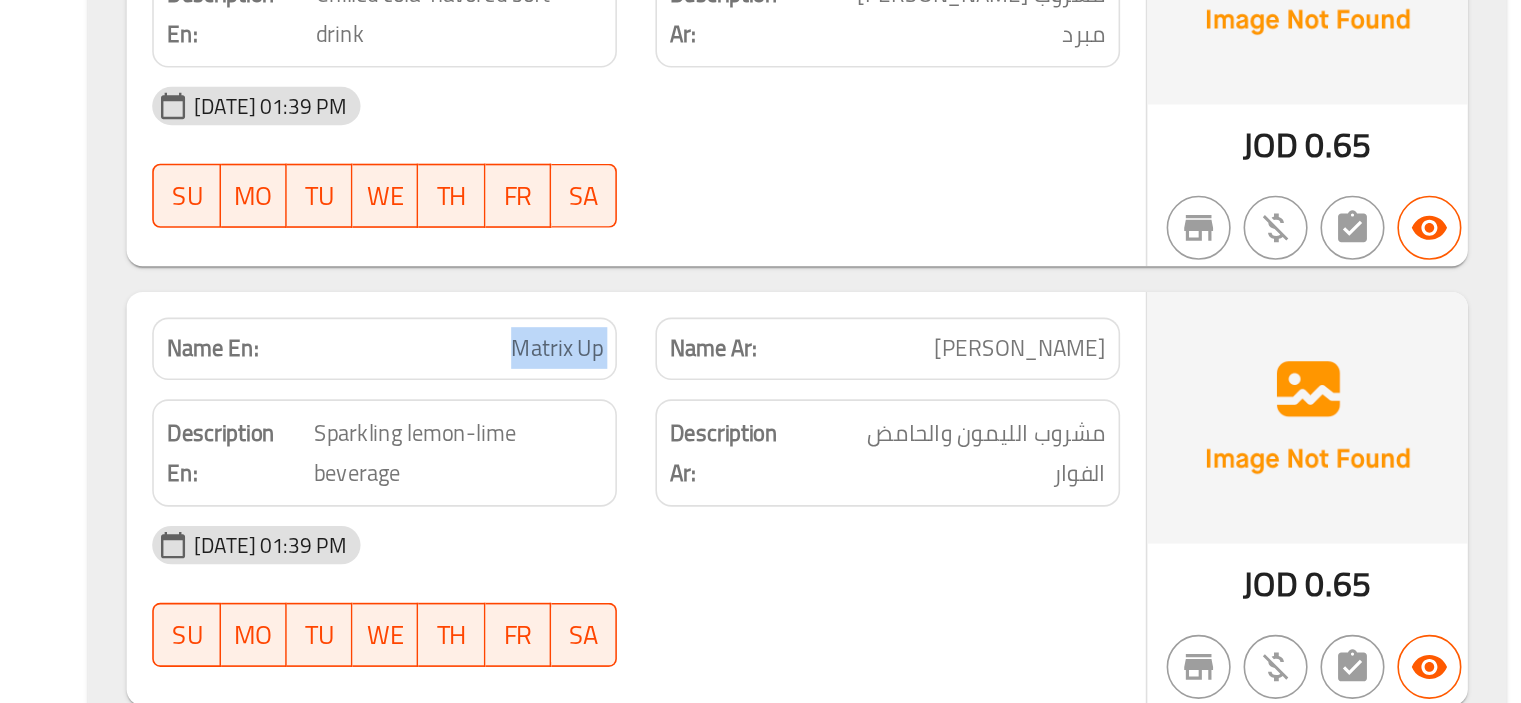 copy on "Matrix Up" 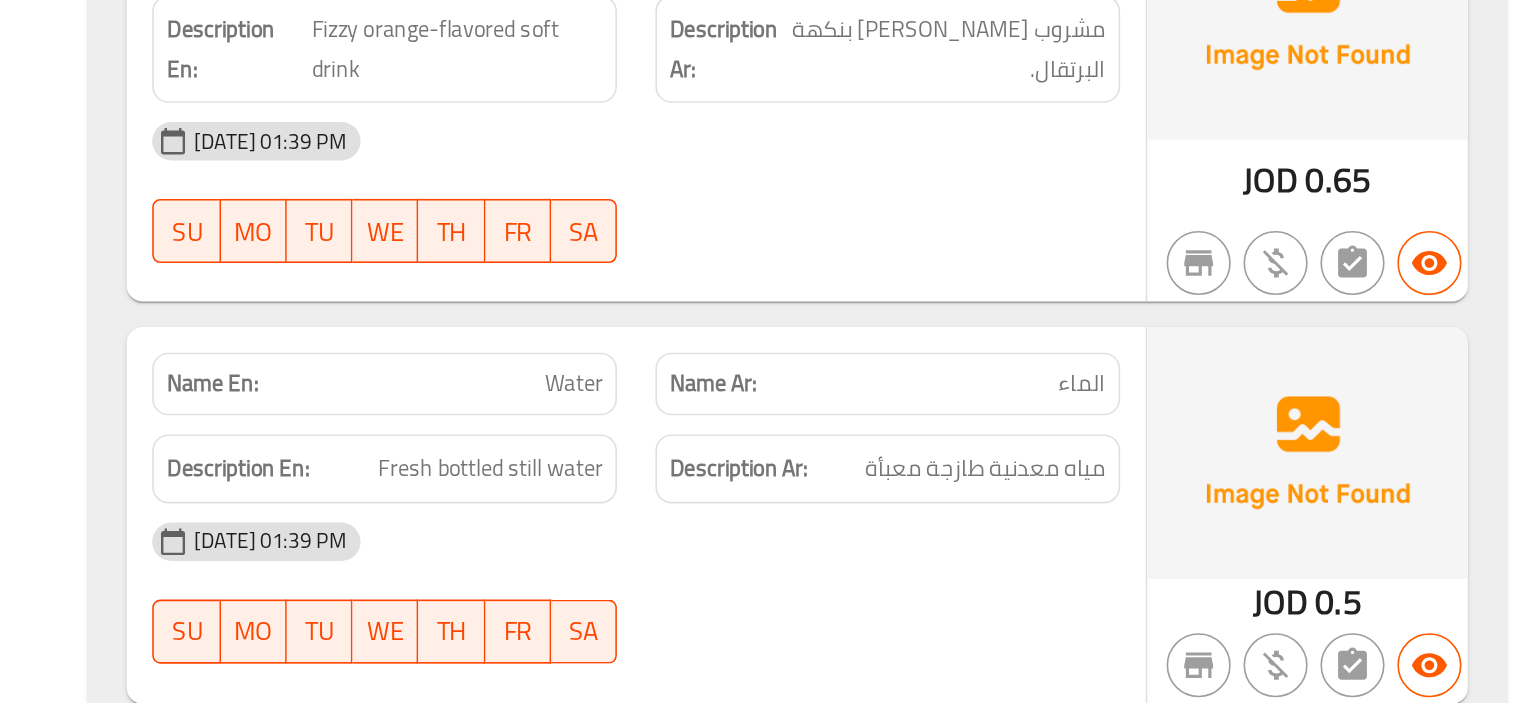 scroll, scrollTop: 4959, scrollLeft: 0, axis: vertical 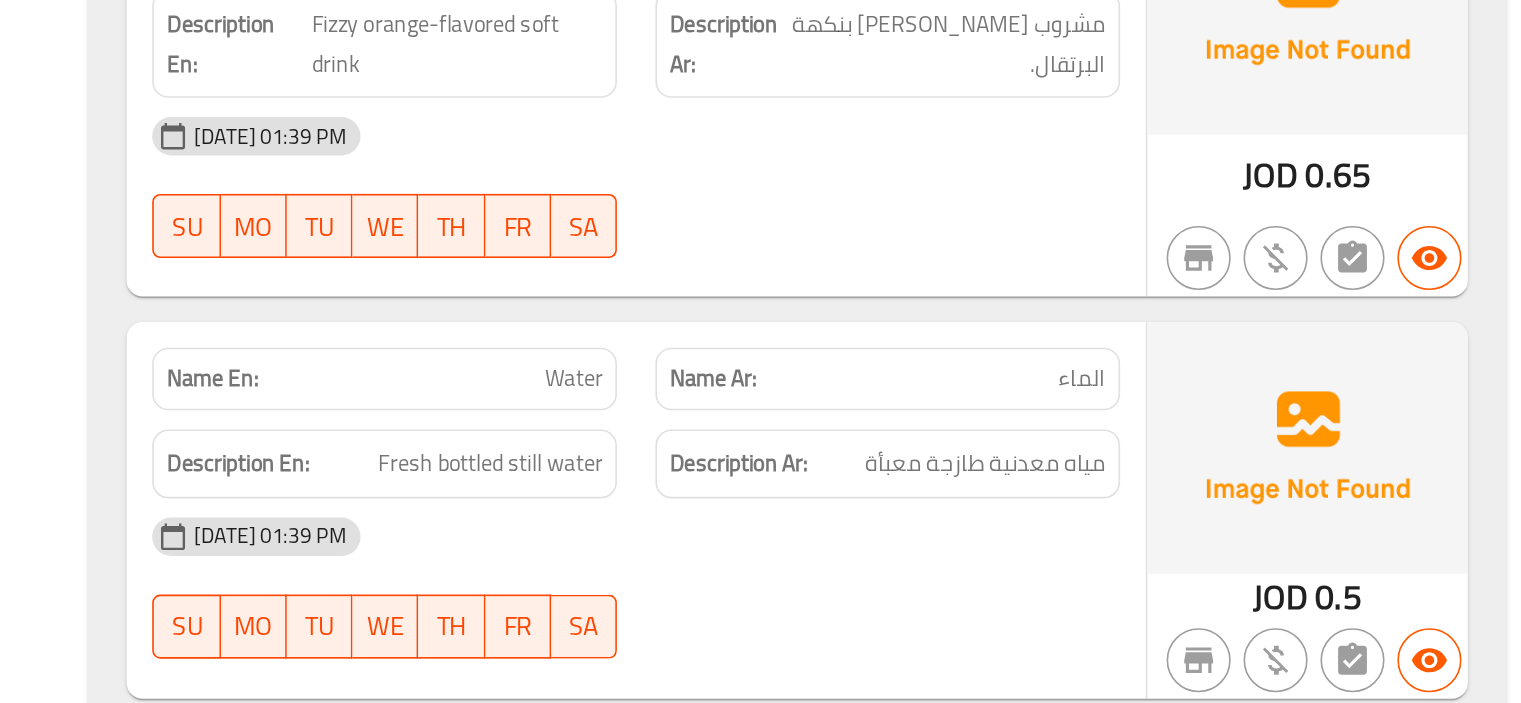 click on "[DATE] 01:39 PM" at bounding box center (938, -3663) 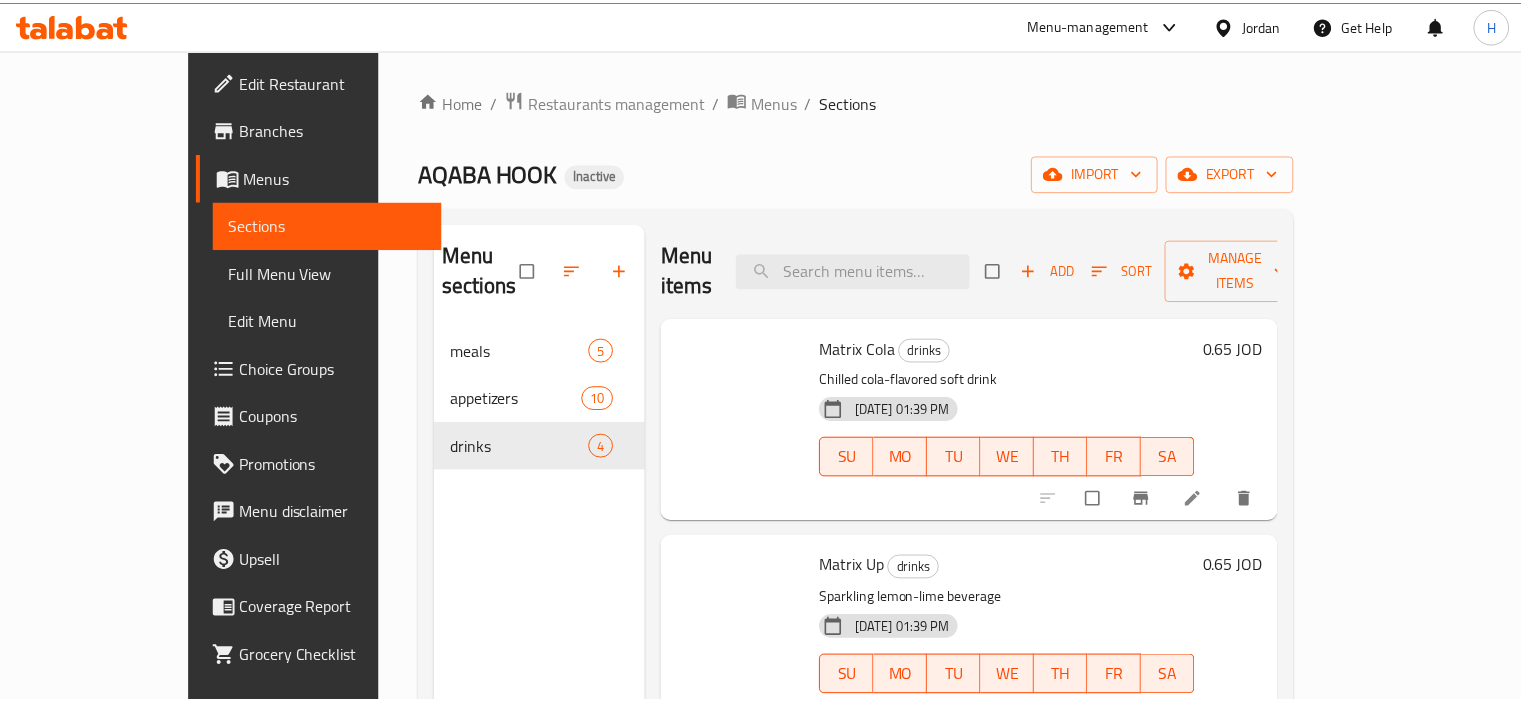 scroll, scrollTop: 0, scrollLeft: 0, axis: both 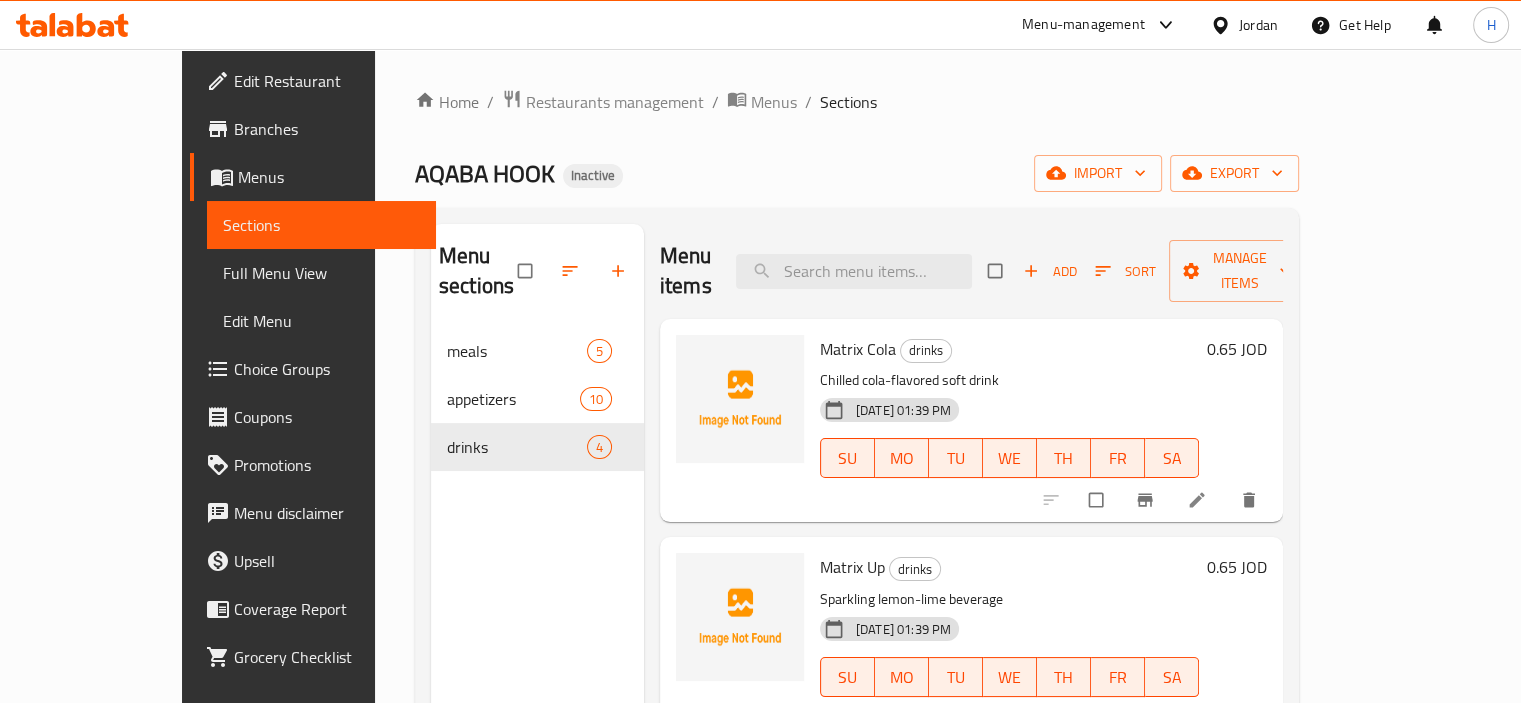click on "Menu items Add Sort Manage items" at bounding box center [971, 271] 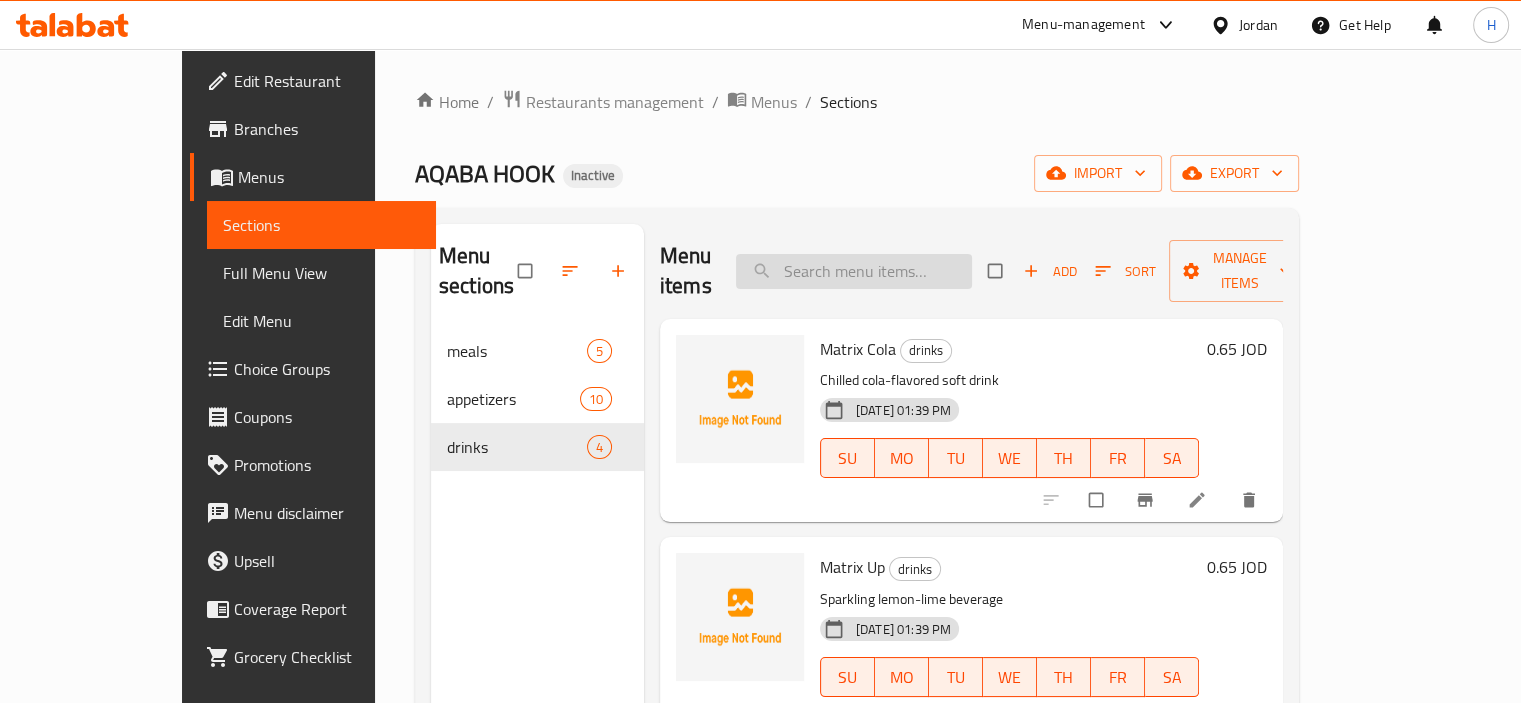 click at bounding box center [854, 271] 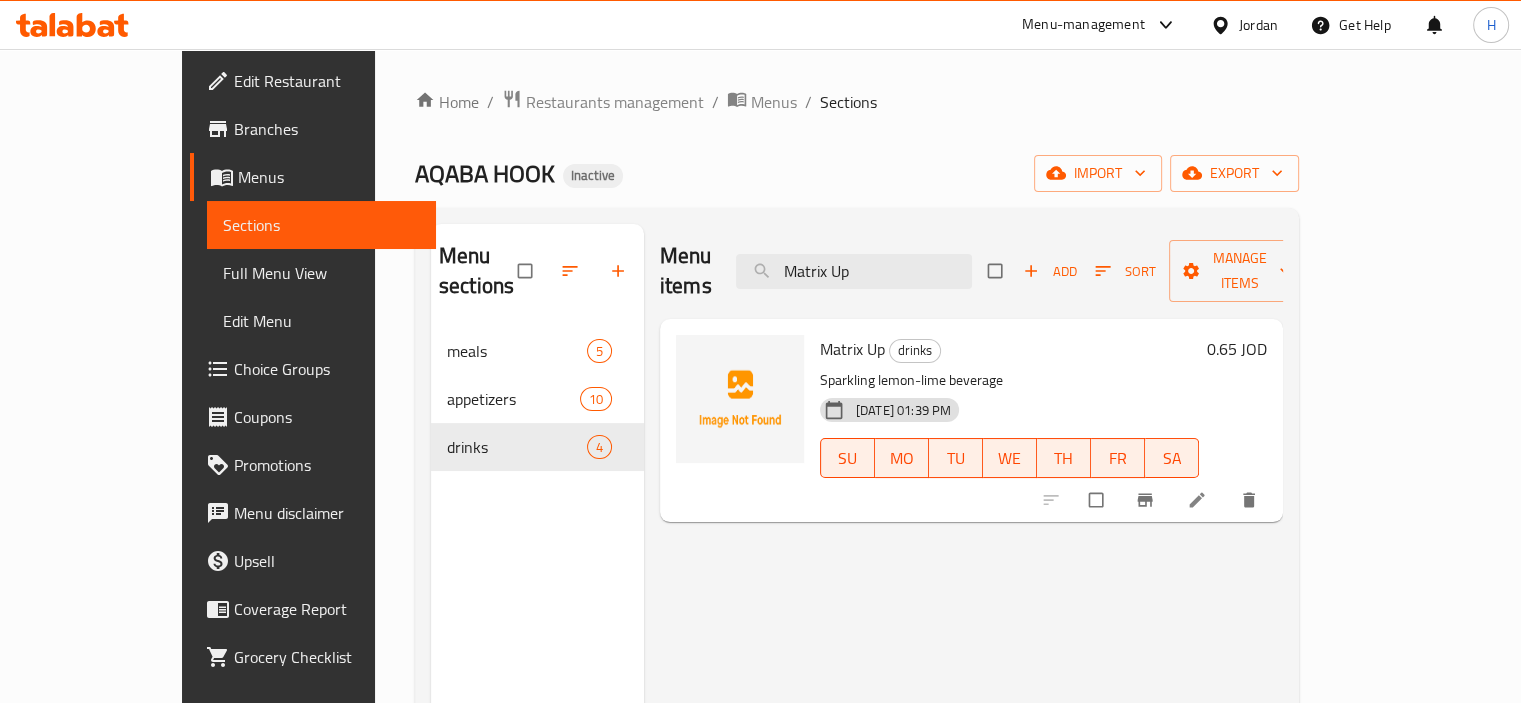 click 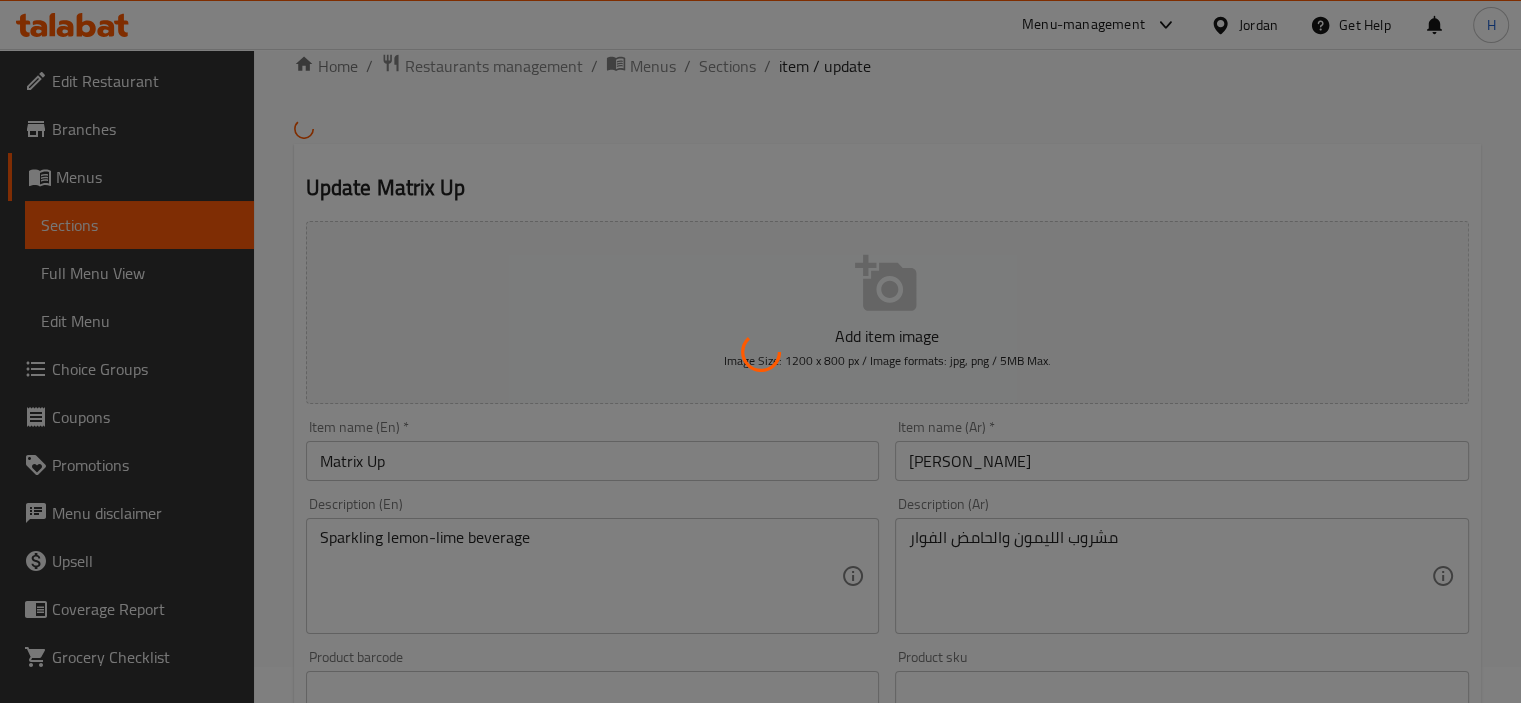 scroll, scrollTop: 100, scrollLeft: 0, axis: vertical 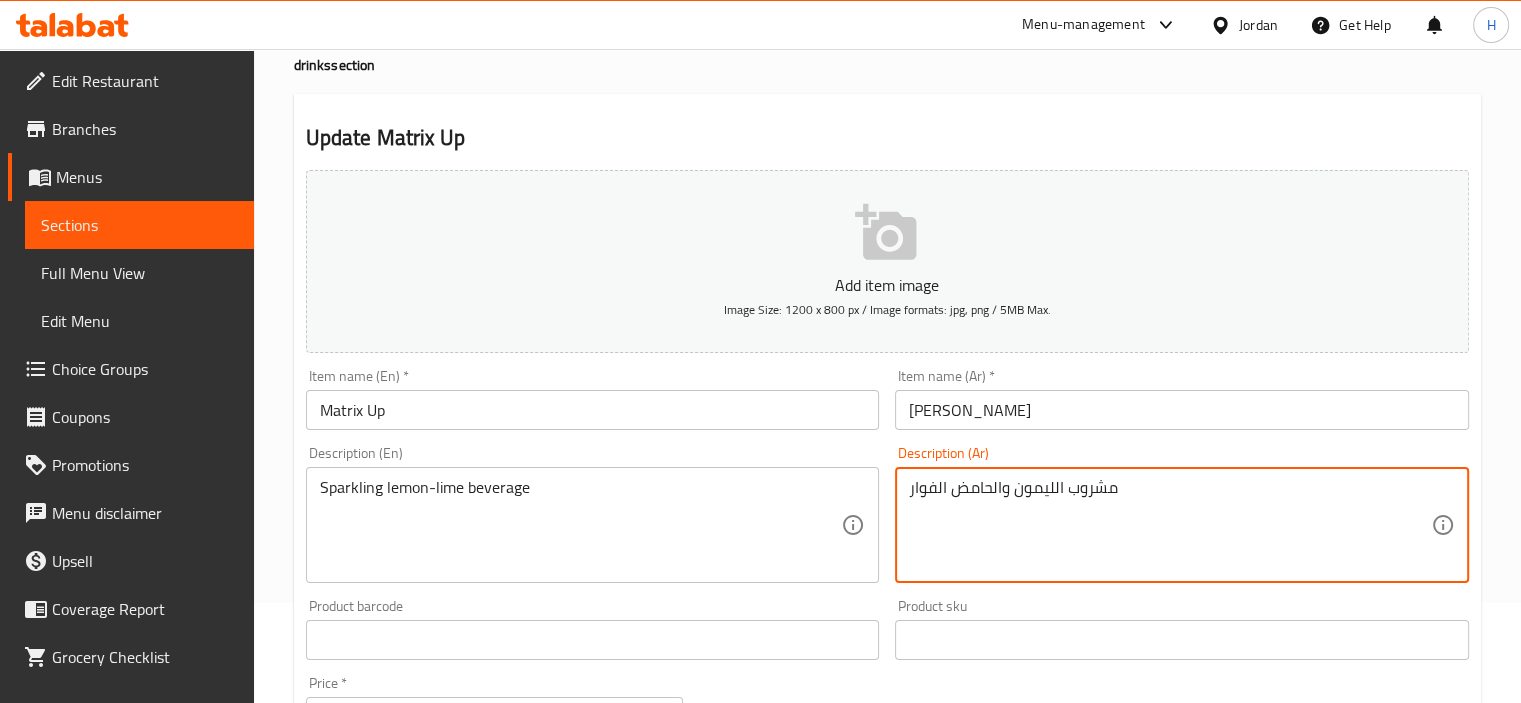 click on "مشروب الليمون والحامض الفوار" at bounding box center [1170, 525] 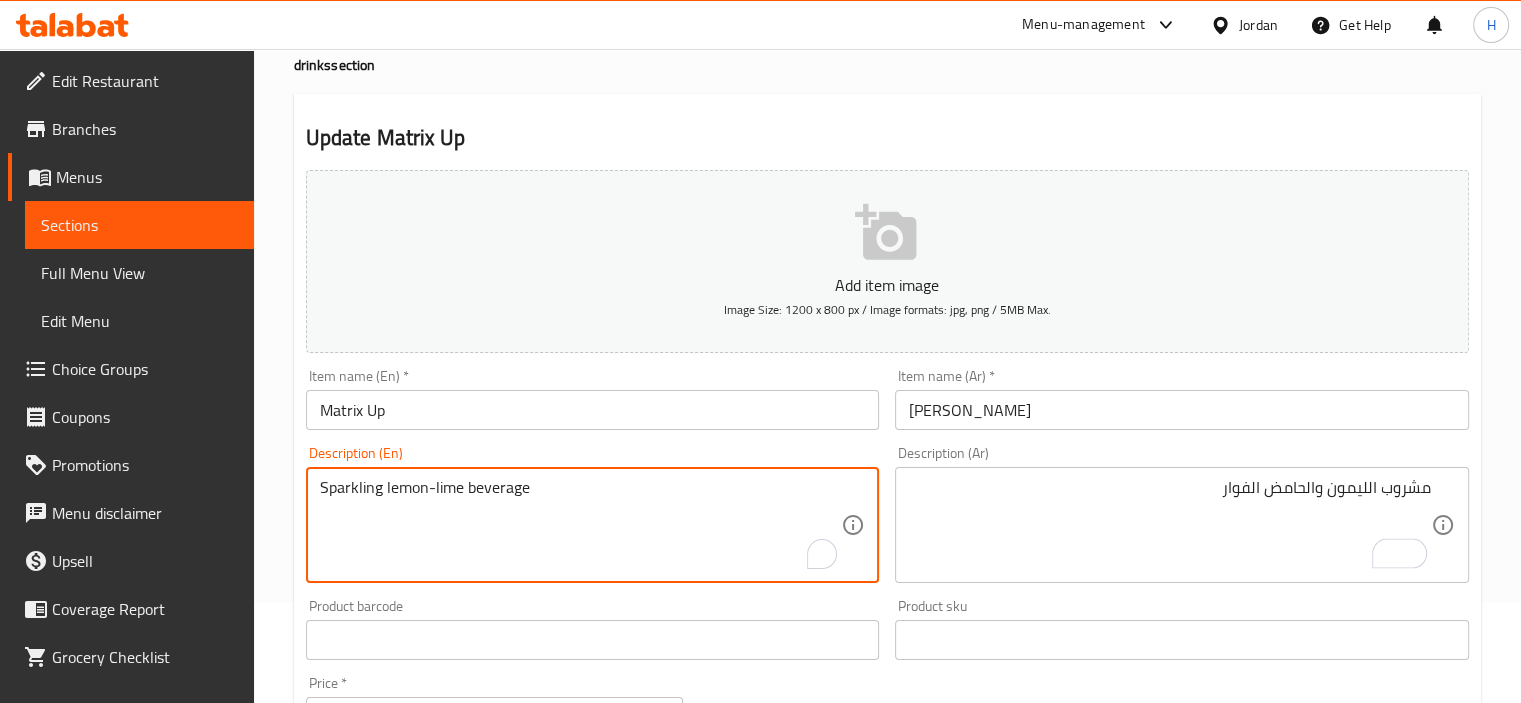 click on "Sparkling lemon-lime beverage" at bounding box center (581, 525) 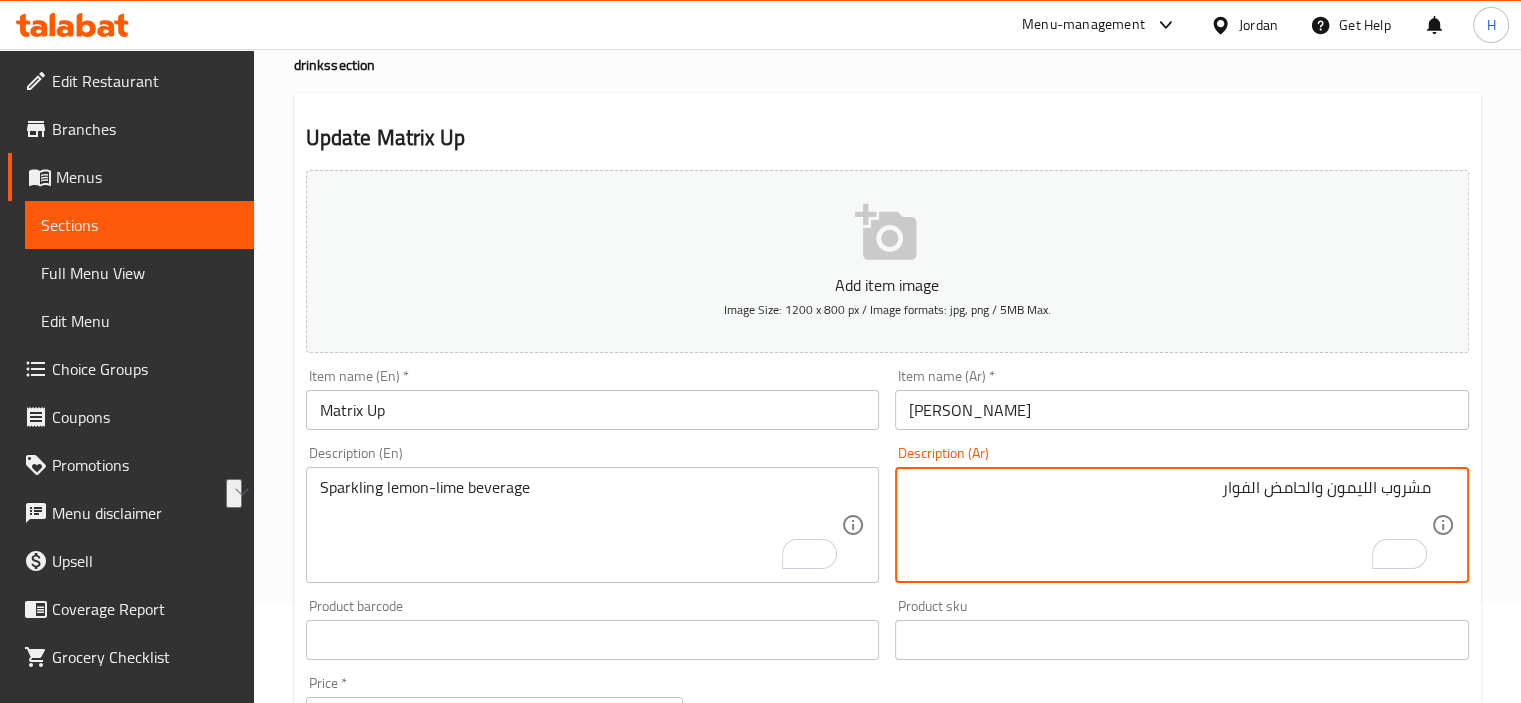 drag, startPoint x: 1216, startPoint y: 490, endPoint x: 1436, endPoint y: 483, distance: 220.11133 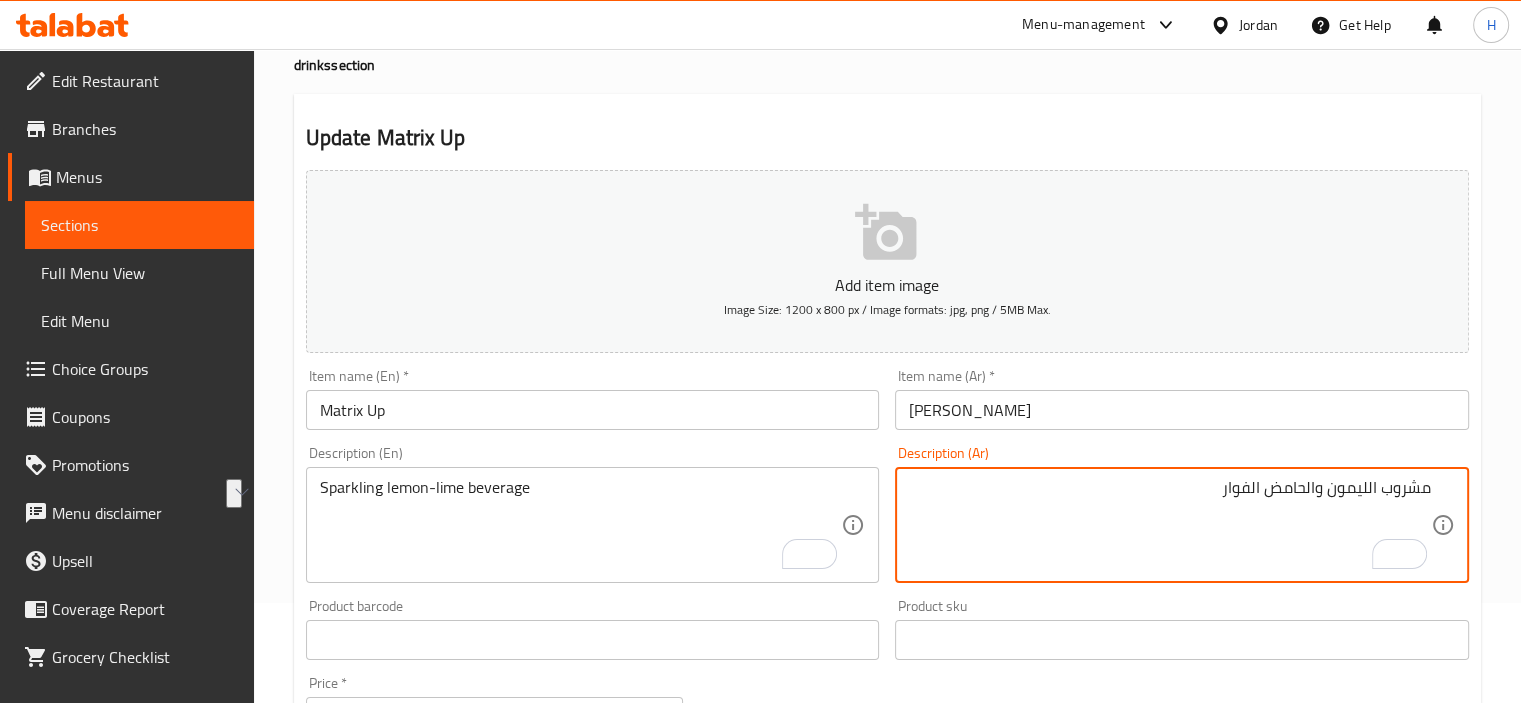 click on "Description (En) Sparkling lemon-lime beverage Description (En)" at bounding box center (593, 514) 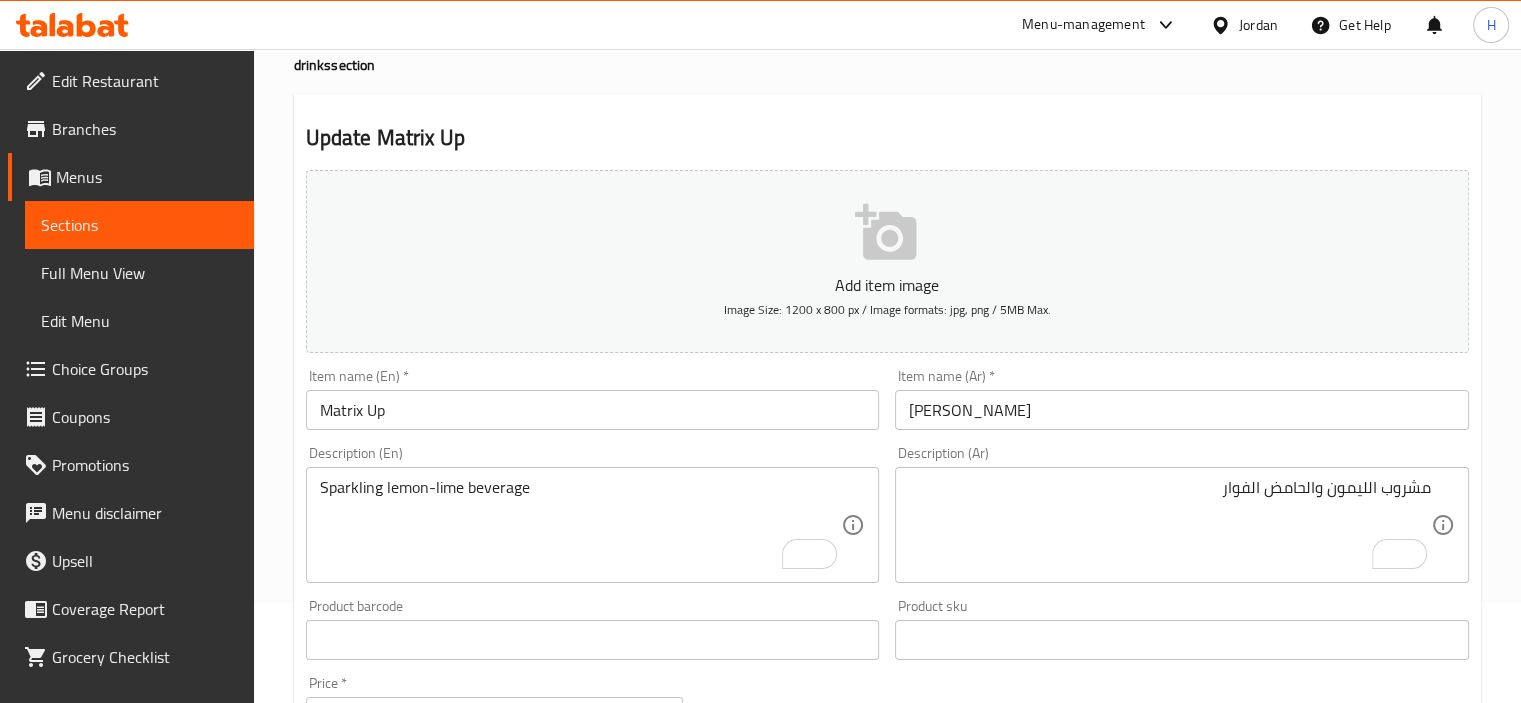 click on "Matrix Up" at bounding box center (593, 410) 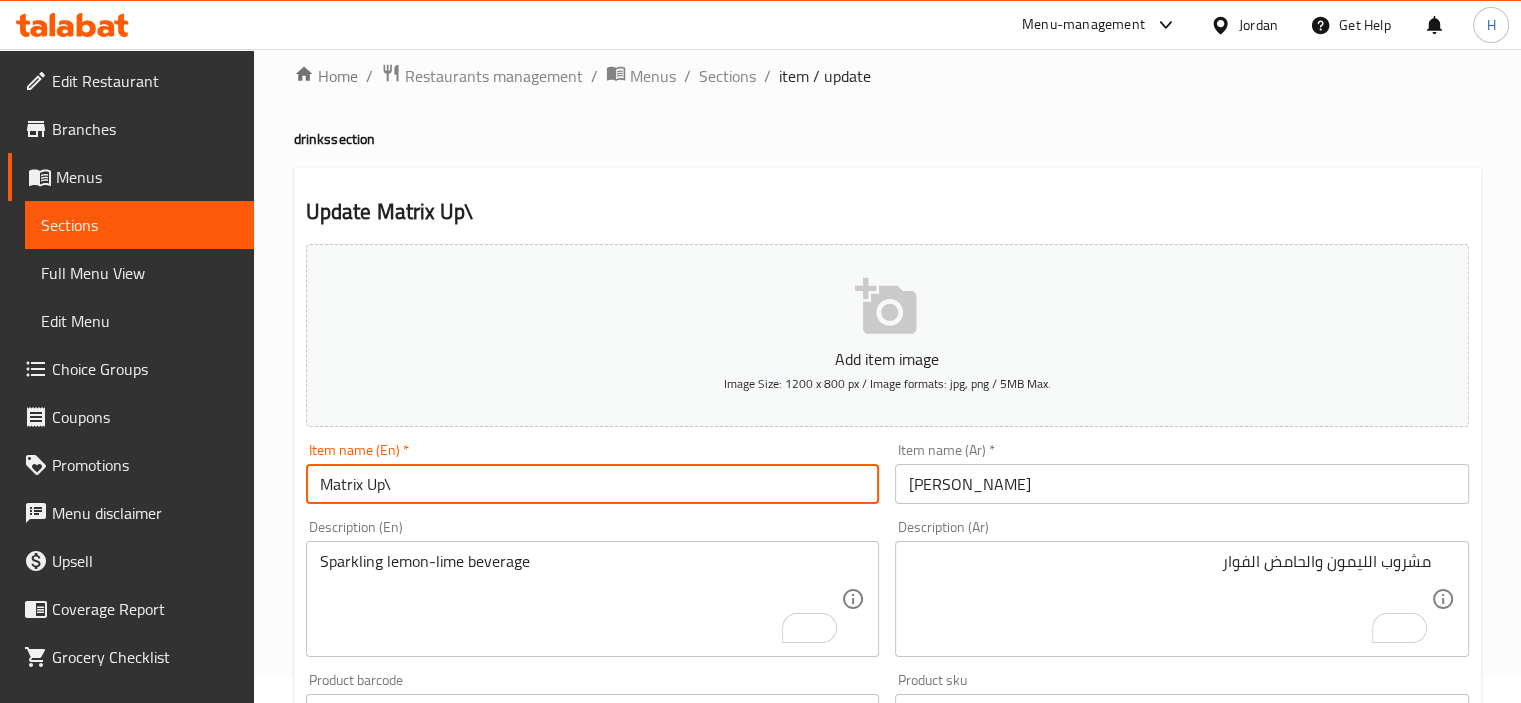 scroll, scrollTop: 0, scrollLeft: 0, axis: both 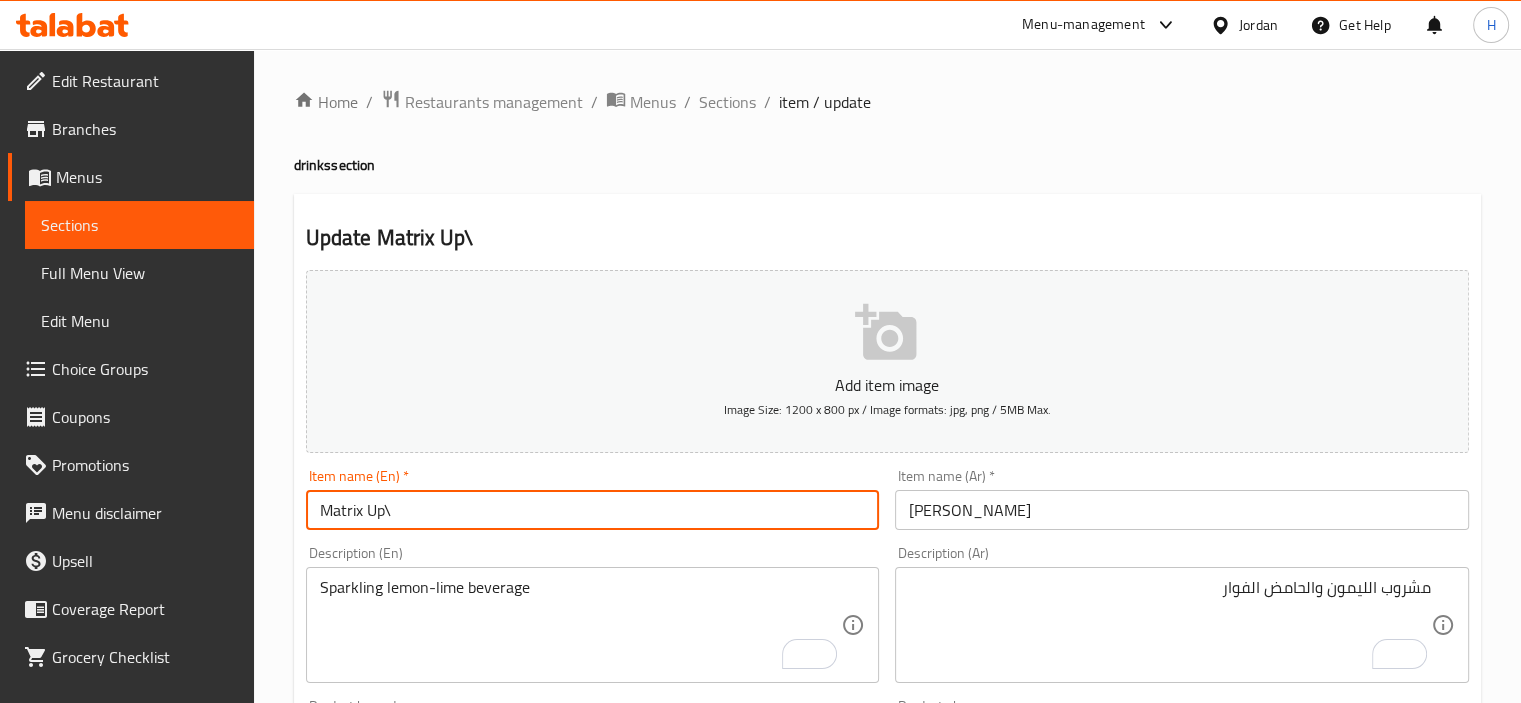 type on "Matrix Up" 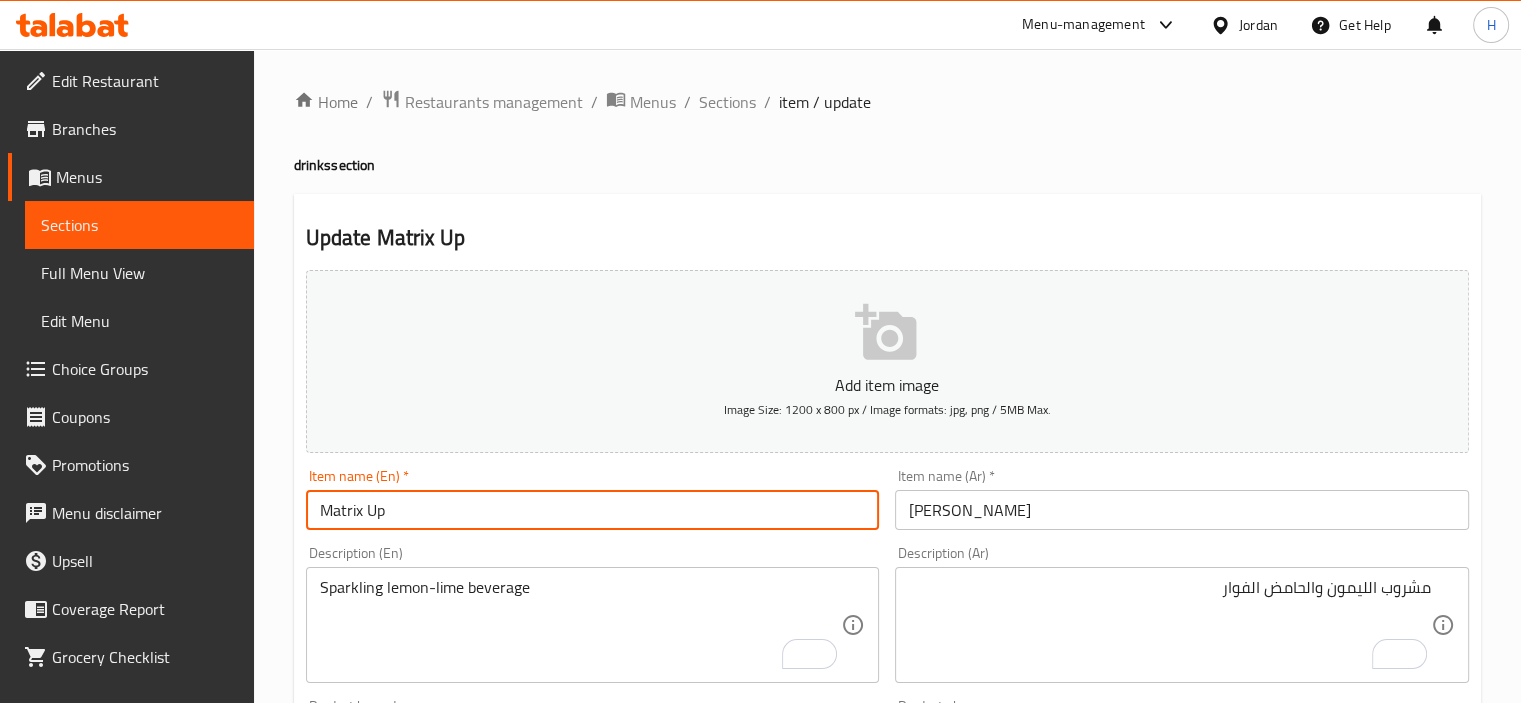 click on "Update" at bounding box center (445, 1326) 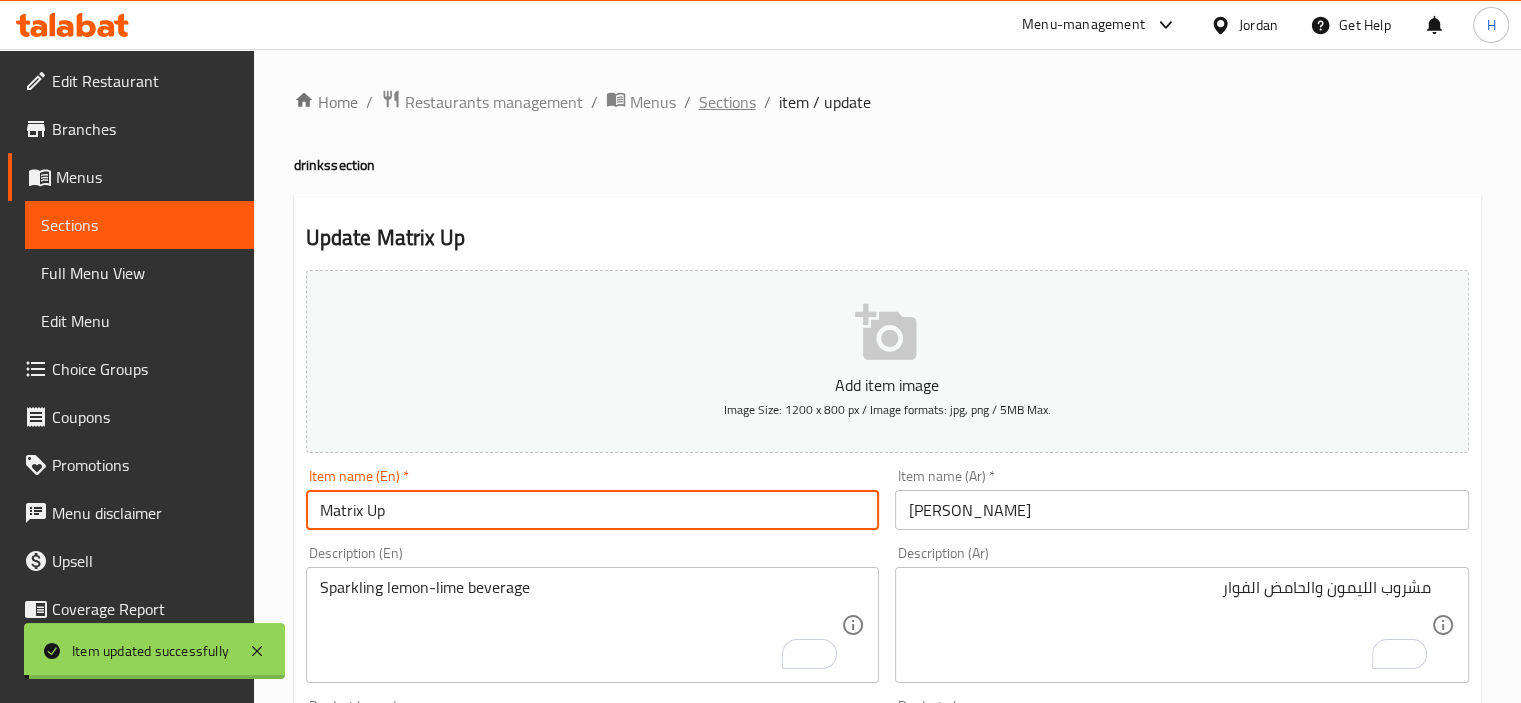 click on "Sections" at bounding box center [727, 102] 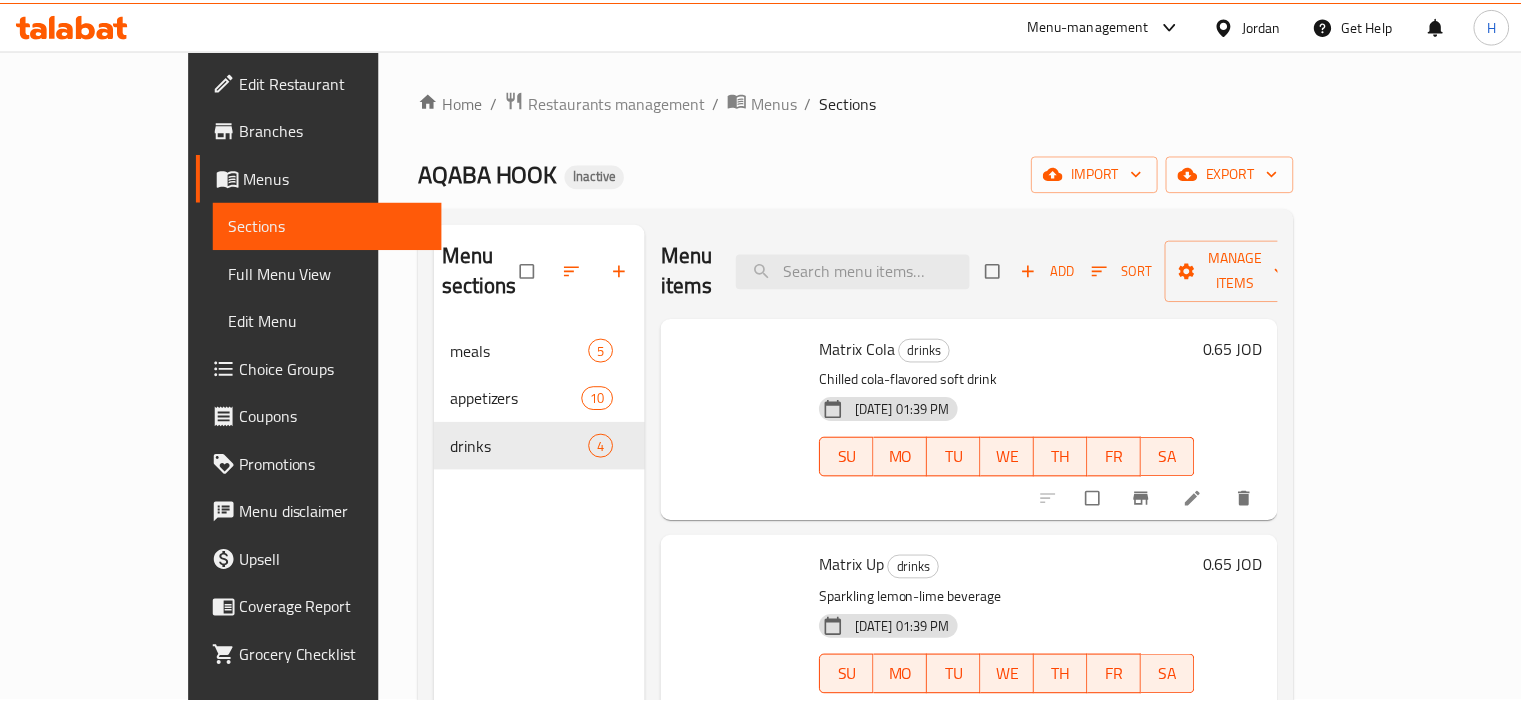 scroll, scrollTop: 0, scrollLeft: 0, axis: both 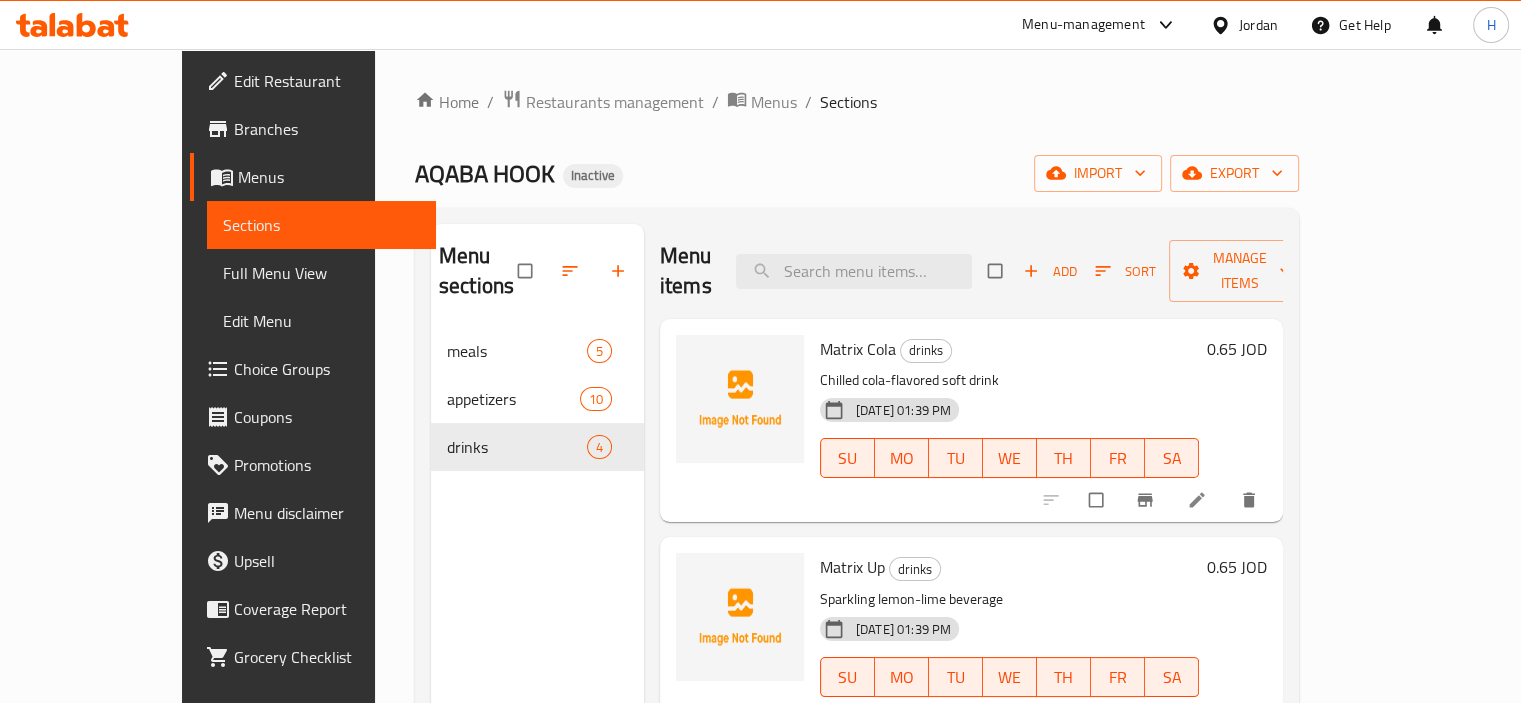 click on "Edit Restaurant" at bounding box center [327, 81] 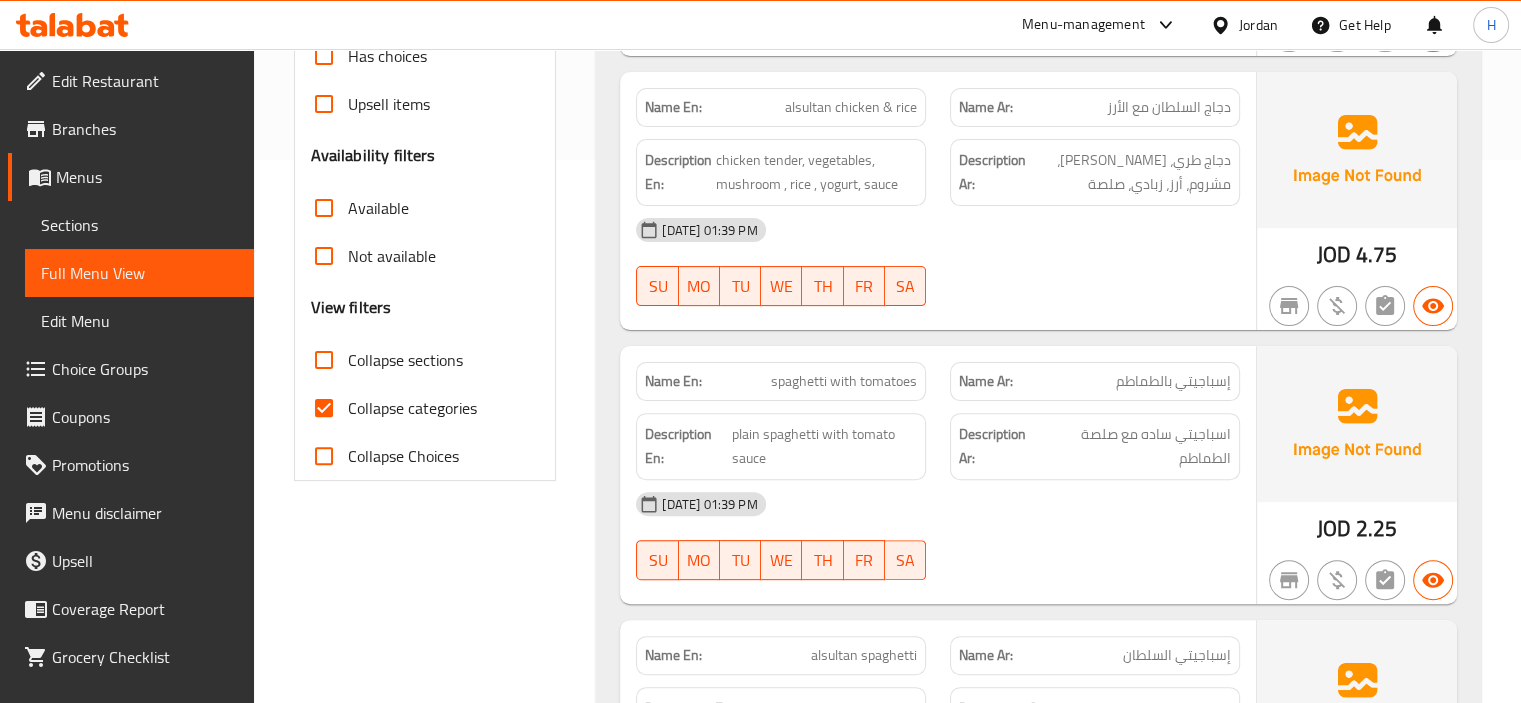 scroll, scrollTop: 542, scrollLeft: 0, axis: vertical 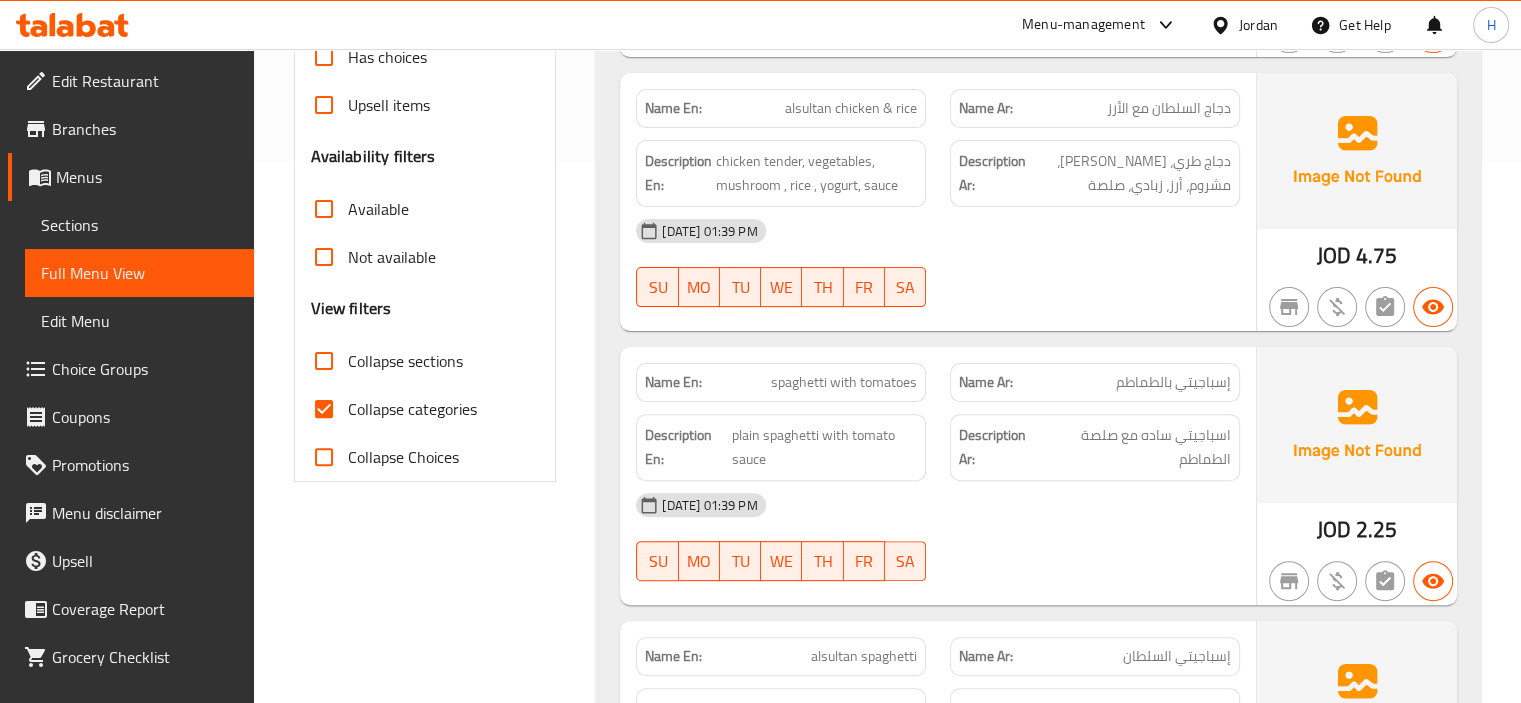 click on "Collapse categories" at bounding box center (412, 409) 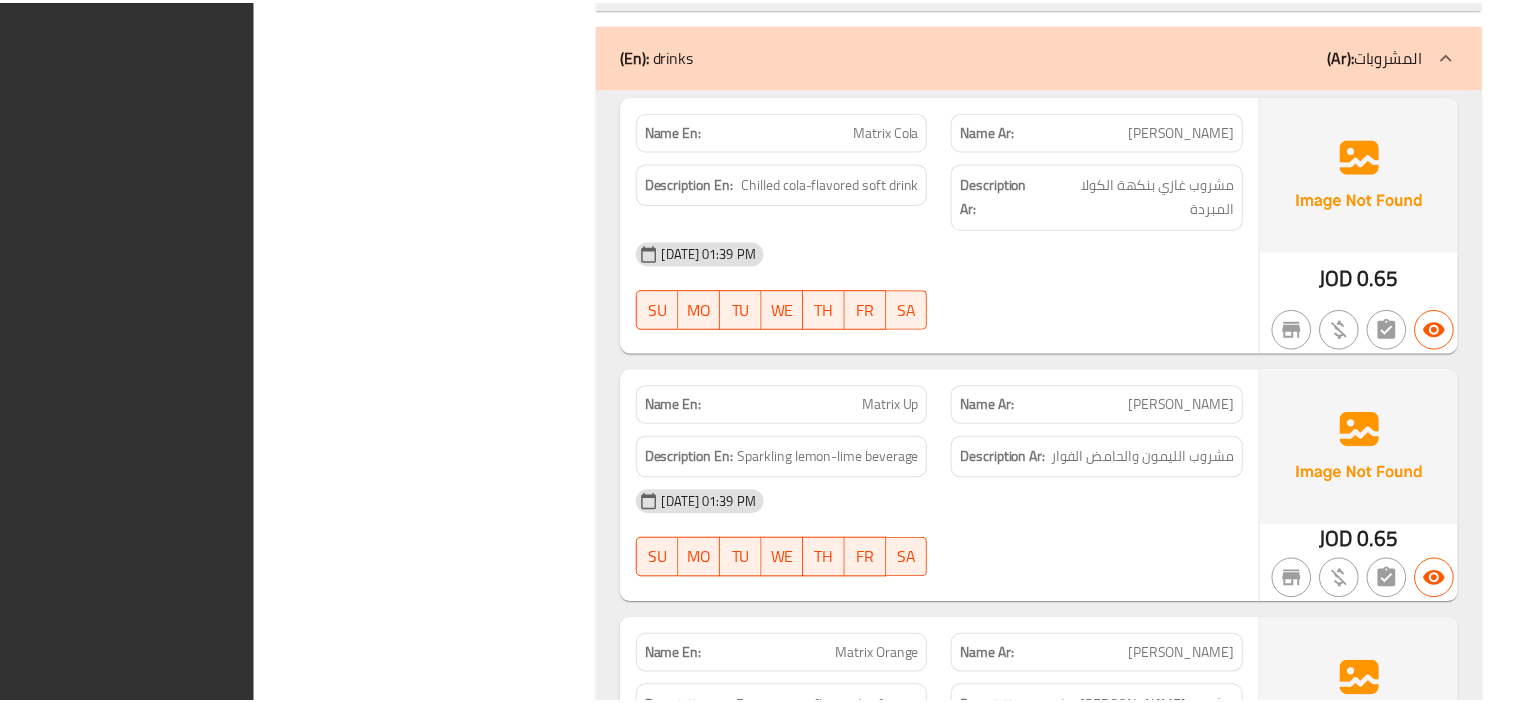 scroll, scrollTop: 5000, scrollLeft: 0, axis: vertical 